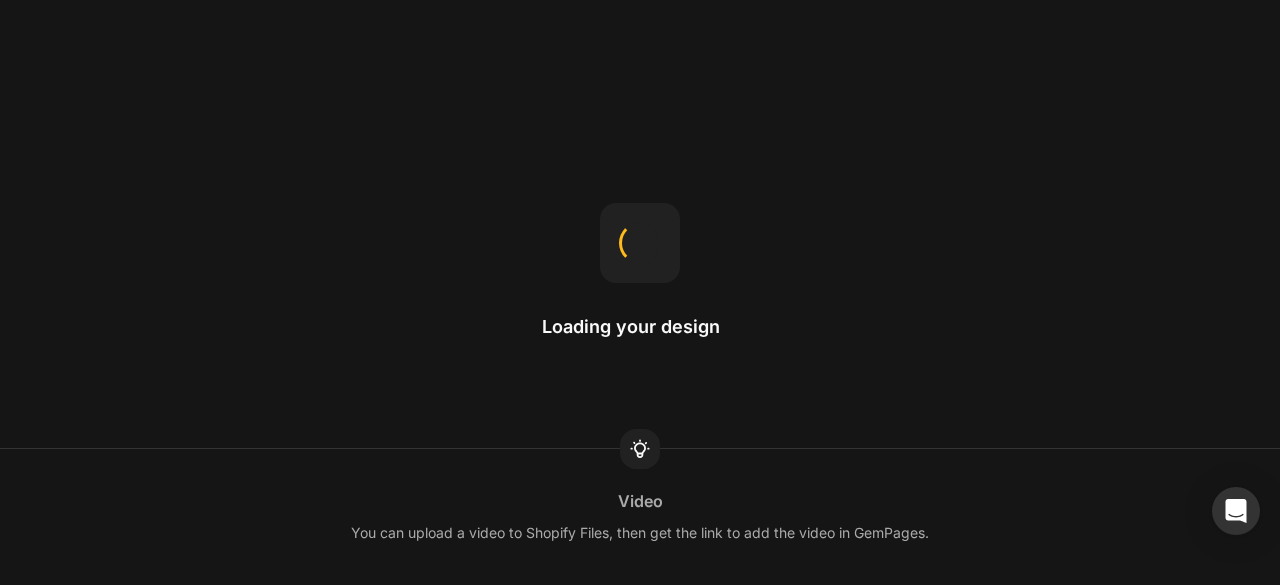 scroll, scrollTop: 0, scrollLeft: 0, axis: both 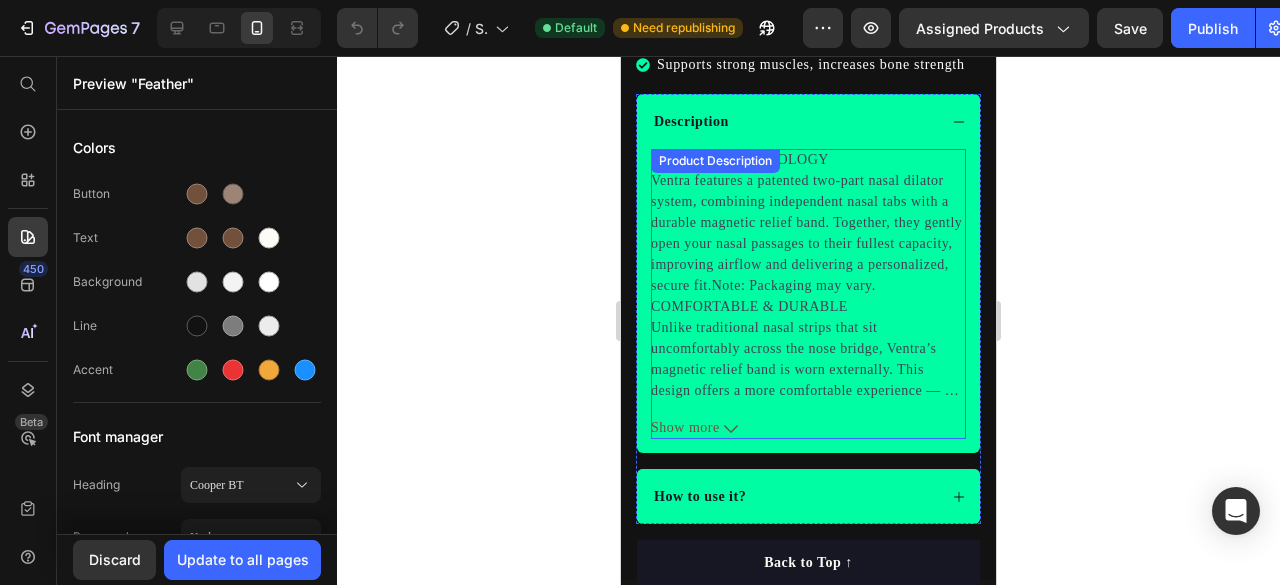 click on "Show more" at bounding box center (808, 427) 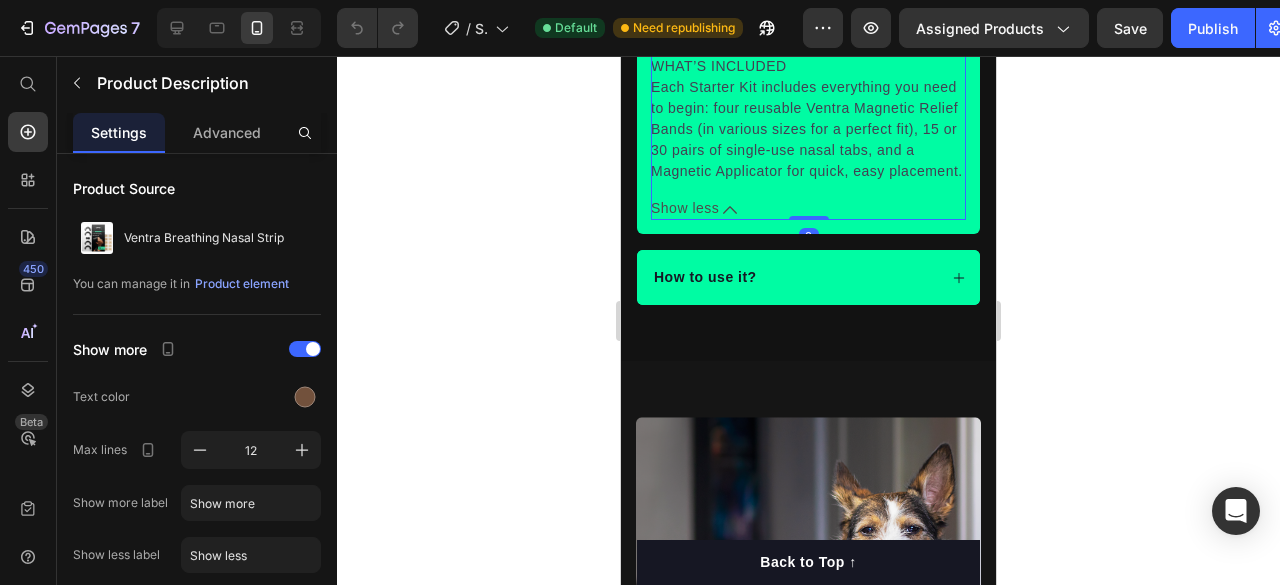 scroll, scrollTop: 2294, scrollLeft: 0, axis: vertical 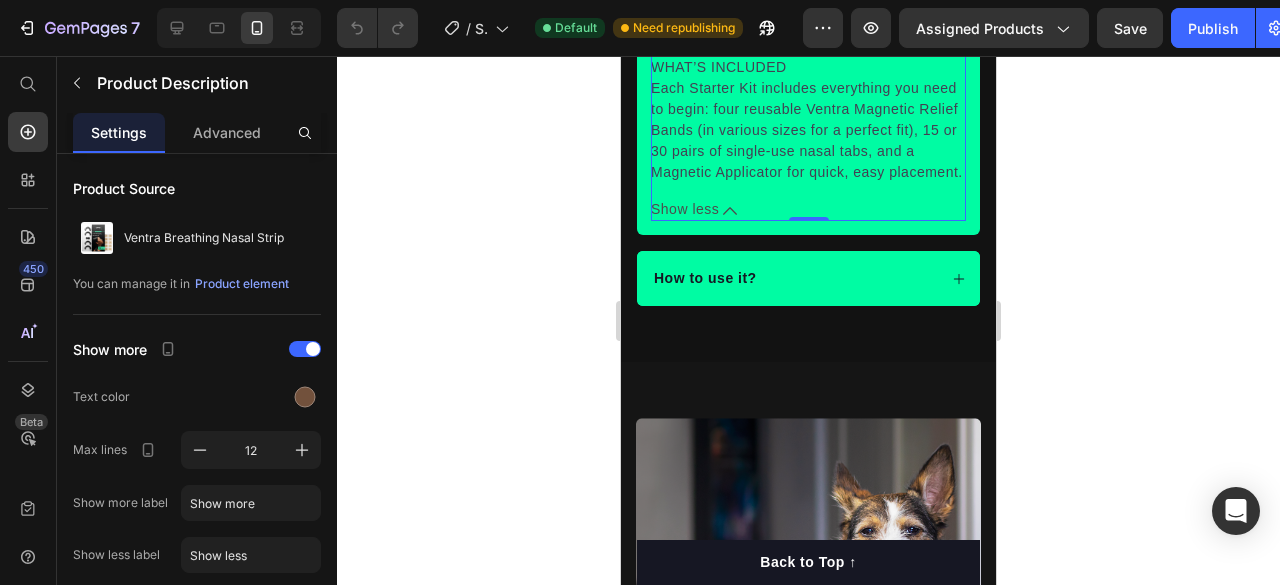 click on "Show less" at bounding box center (808, 209) 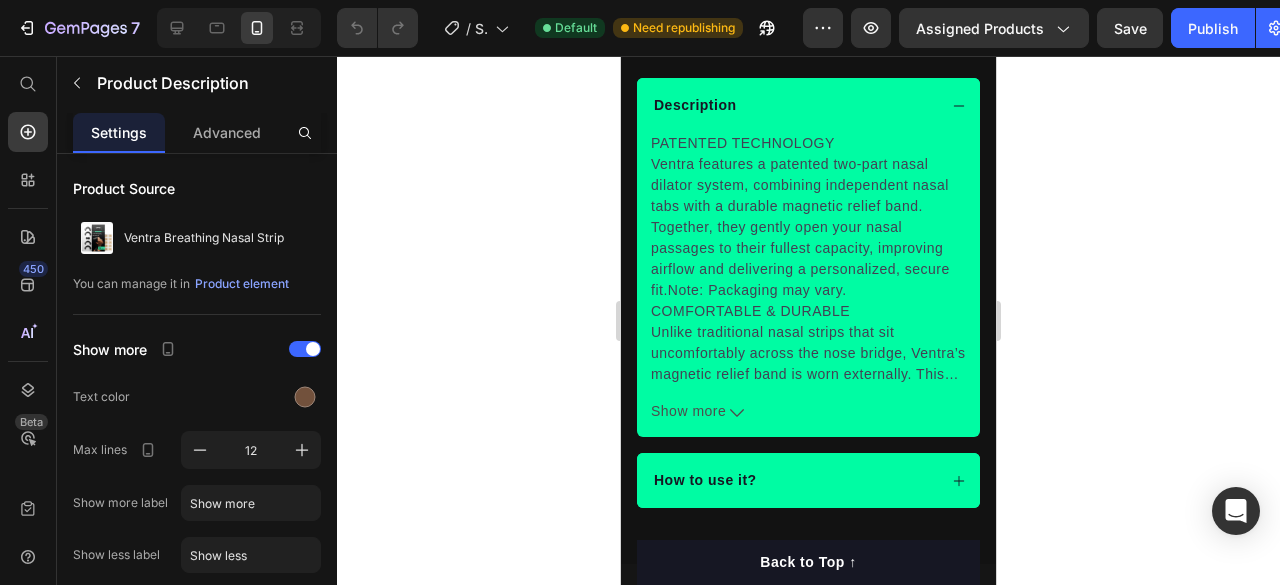 scroll, scrollTop: 1462, scrollLeft: 0, axis: vertical 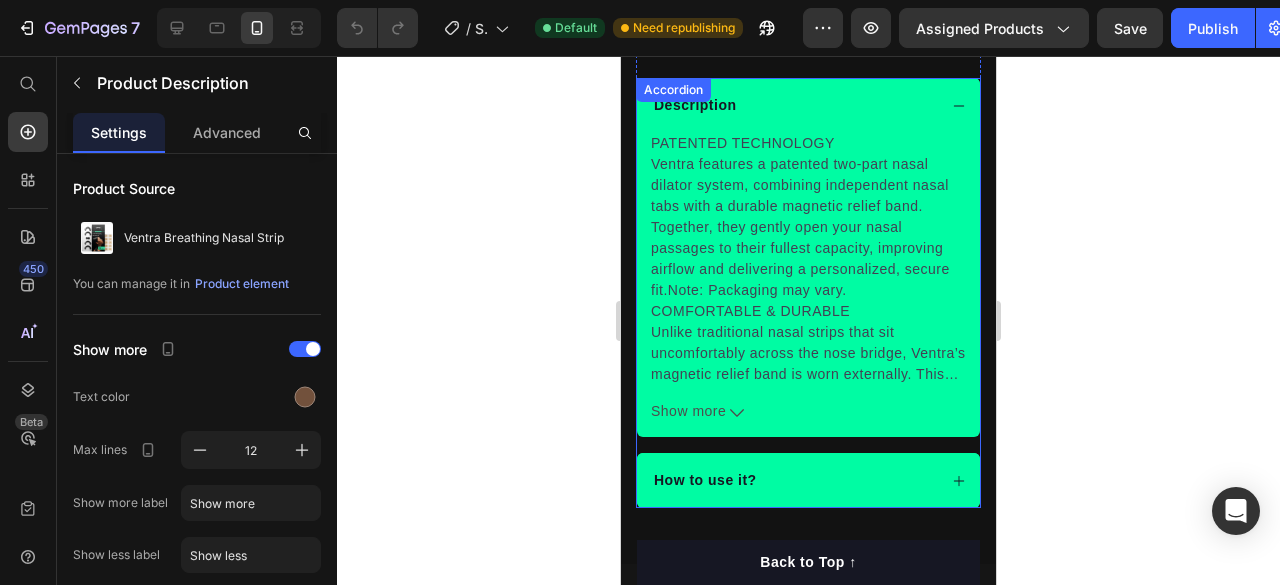 click on "Description" at bounding box center [808, 105] 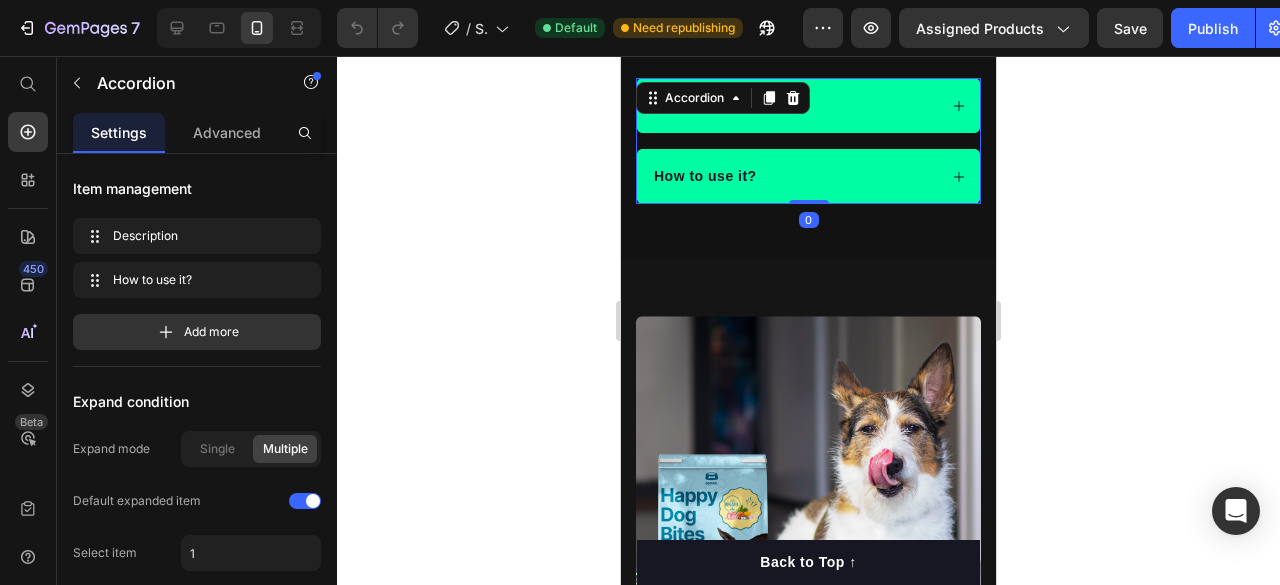 click 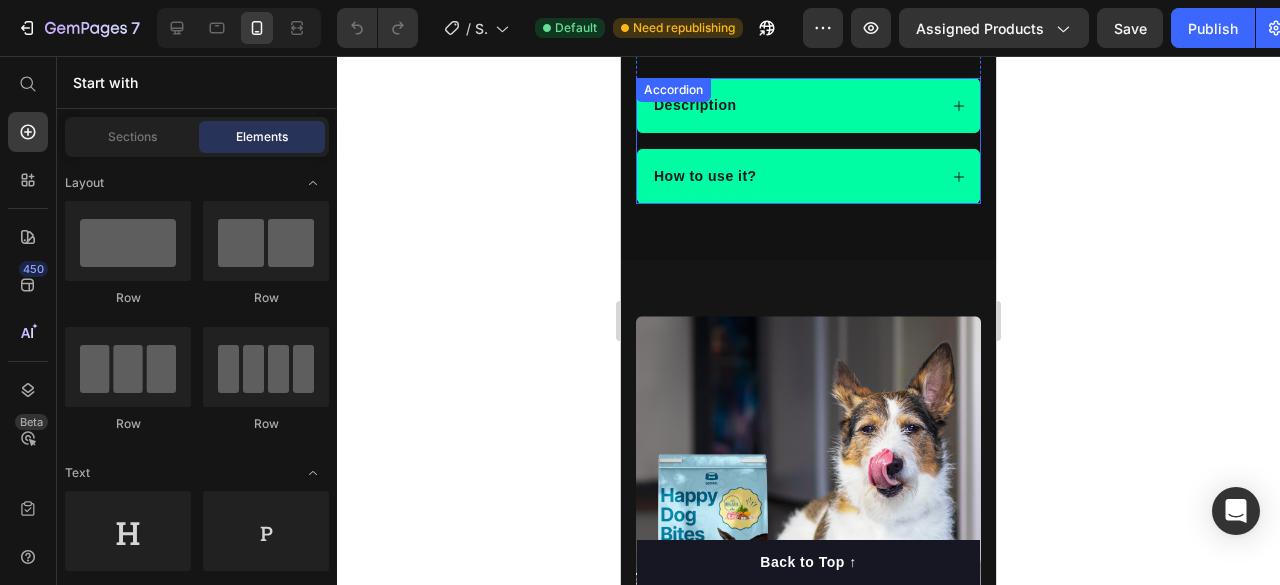 click 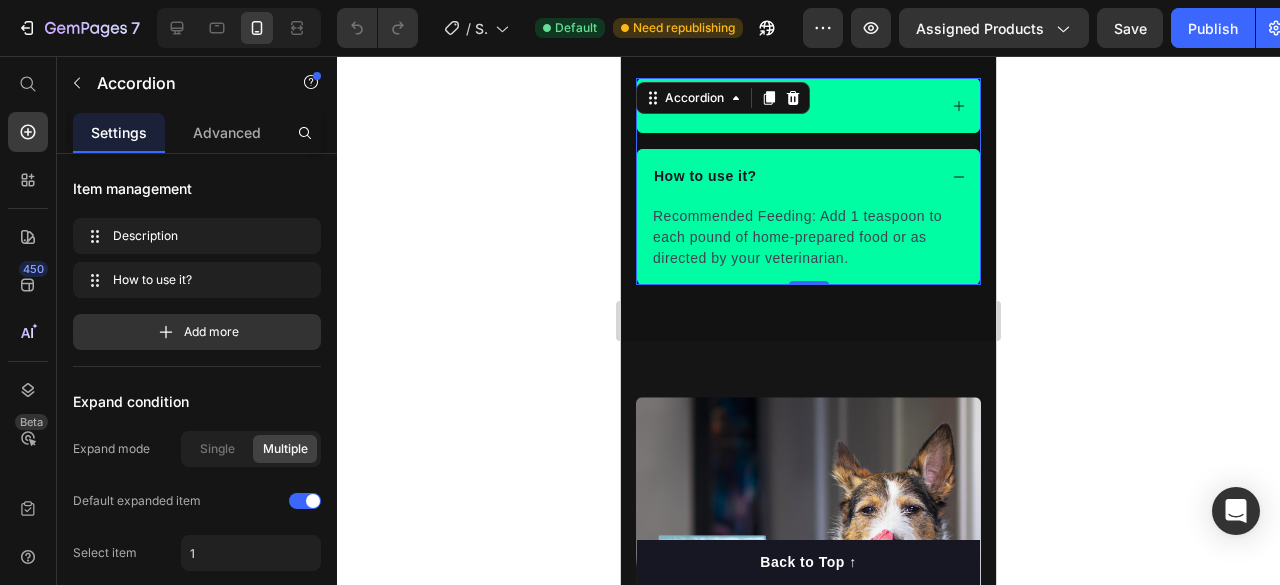 click 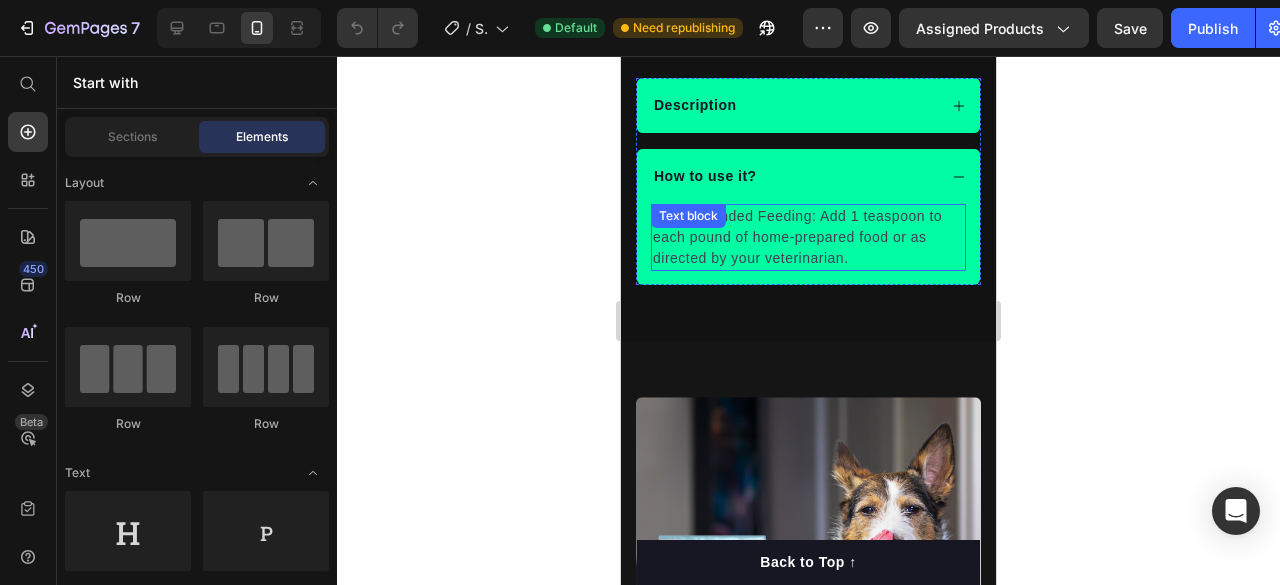 click on "Recommended Feeding: Add 1 teaspoon to each pound of home-prepared food or as directed by your veterinarian." at bounding box center (808, 237) 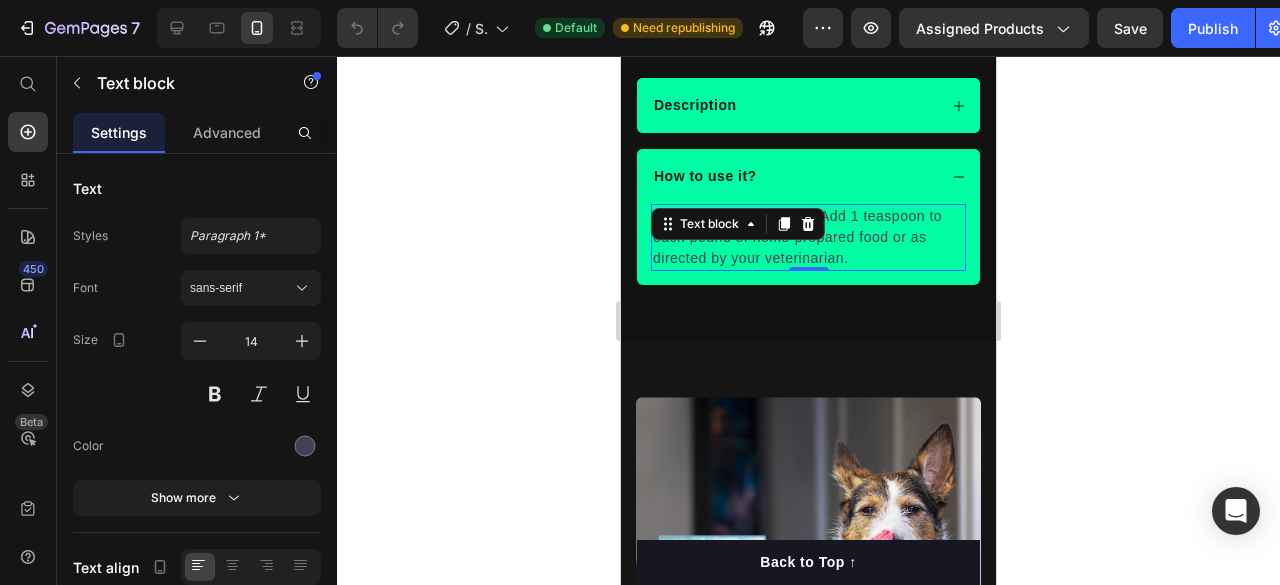 click 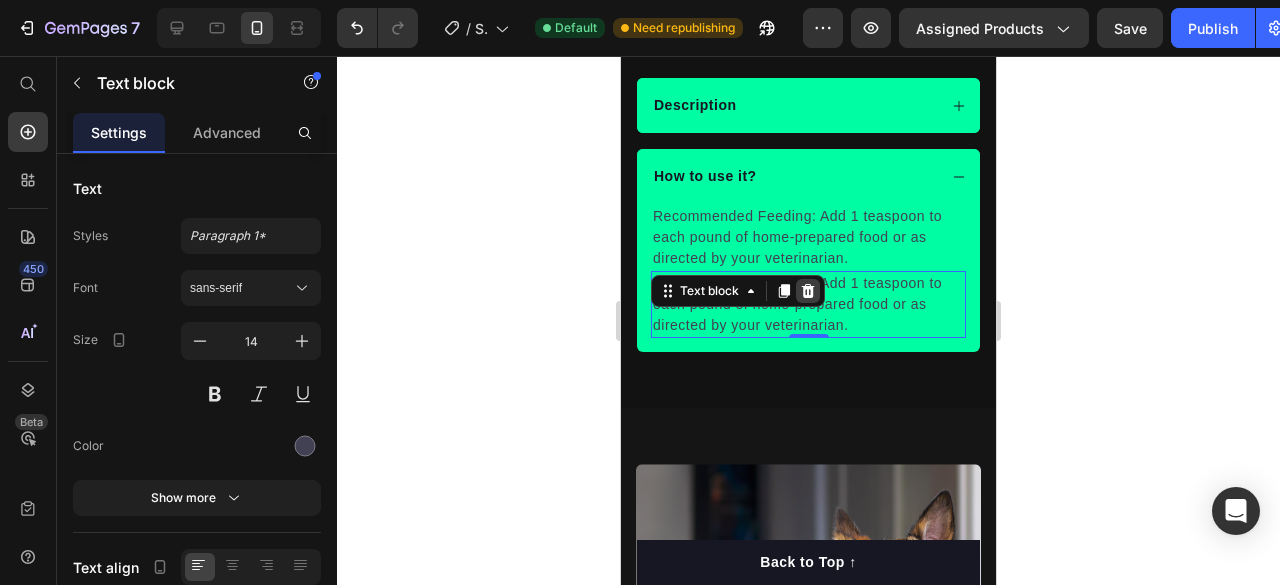 click at bounding box center (808, 291) 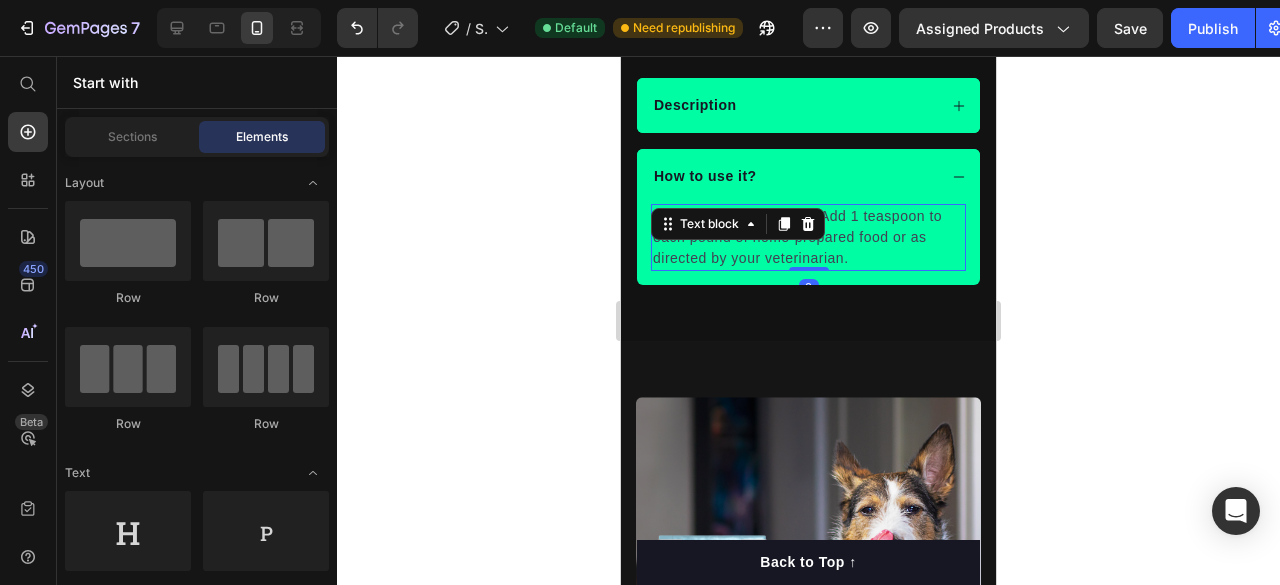 click on "Recommended Feeding: Add 1 teaspoon to each pound of home-prepared food or as directed by your veterinarian. Text block   0" at bounding box center (808, 237) 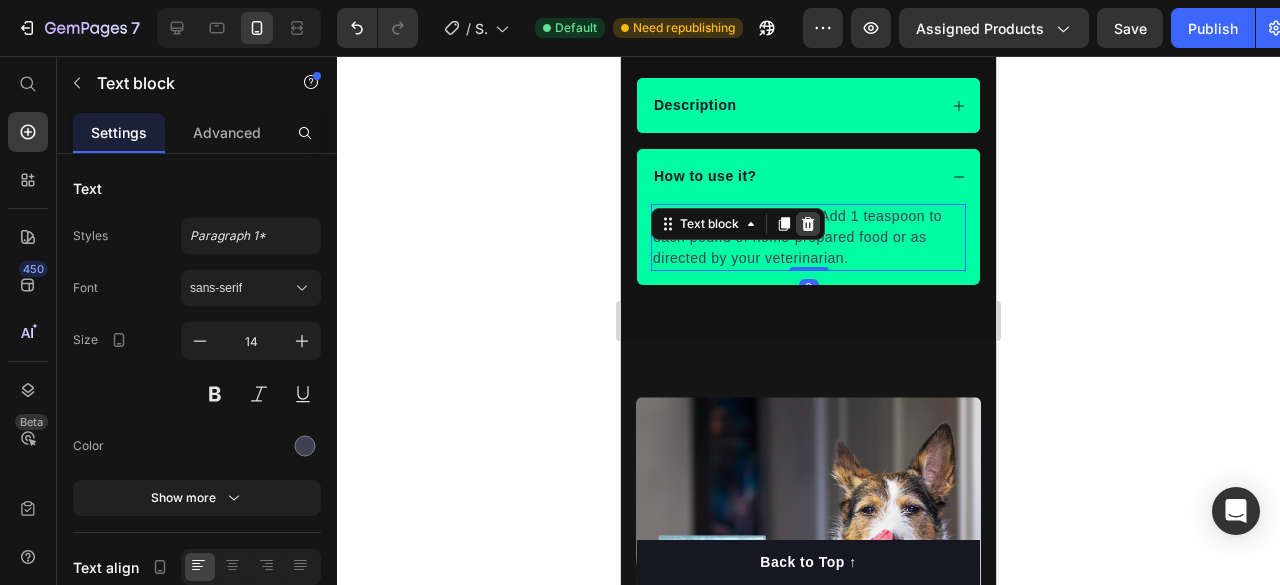 click 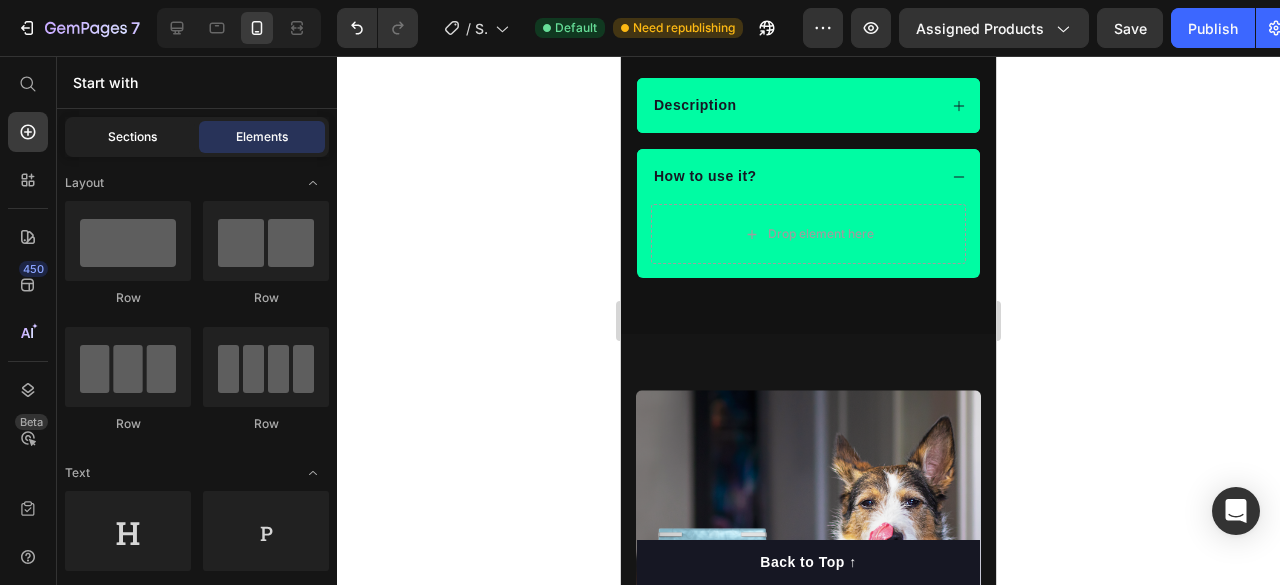 click on "Sections" at bounding box center (132, 137) 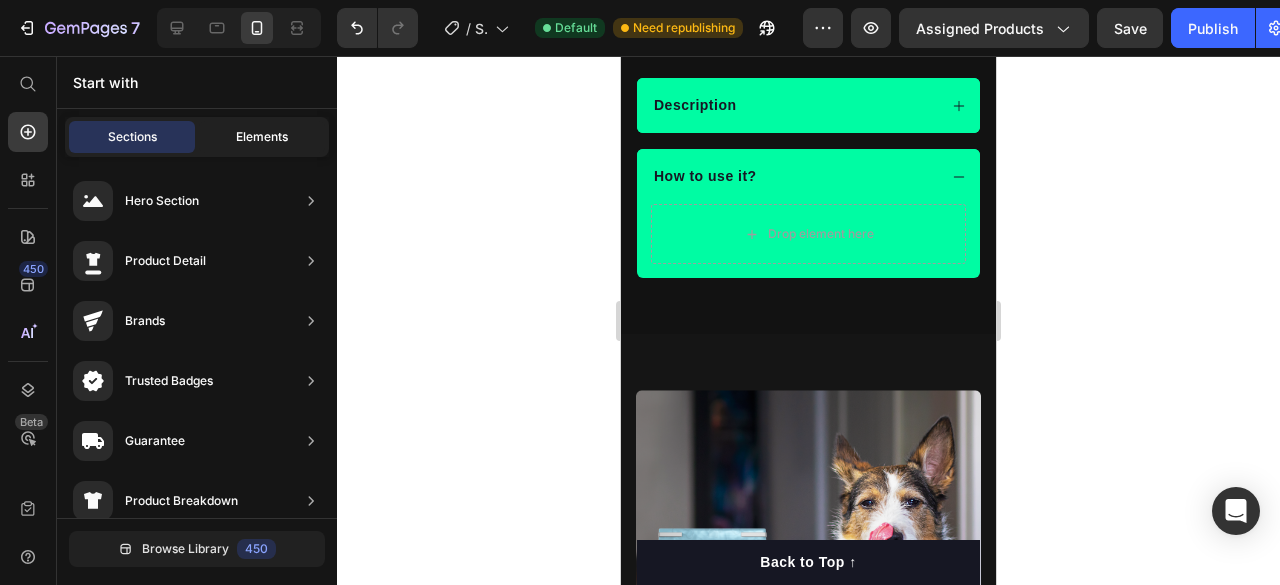 click on "Elements" at bounding box center [262, 137] 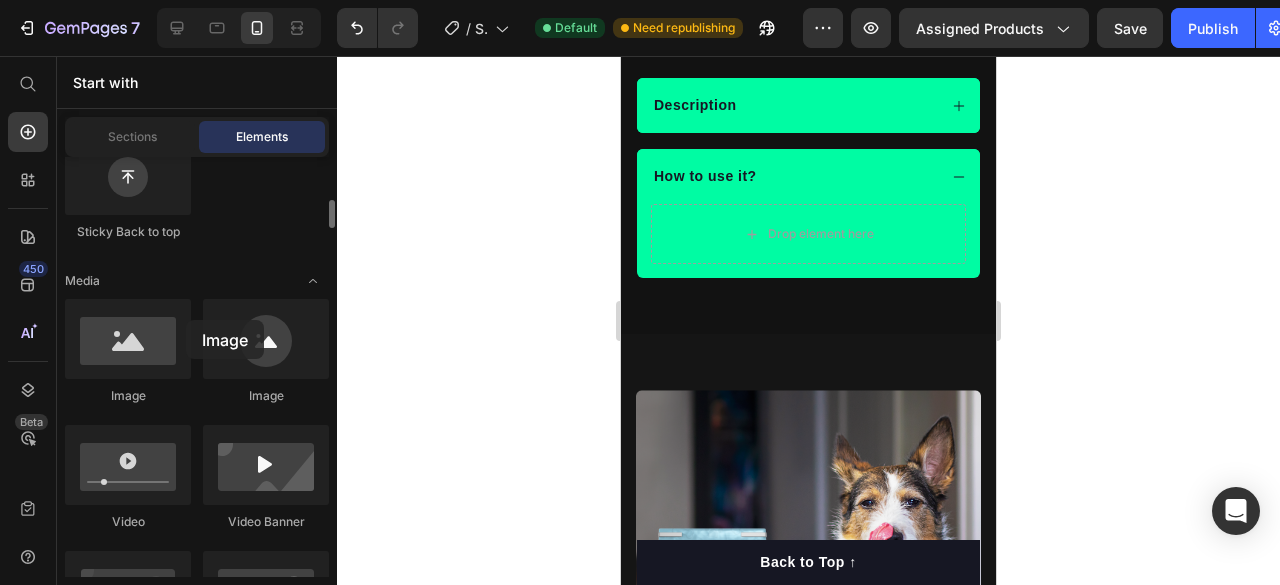 click at bounding box center (128, 339) 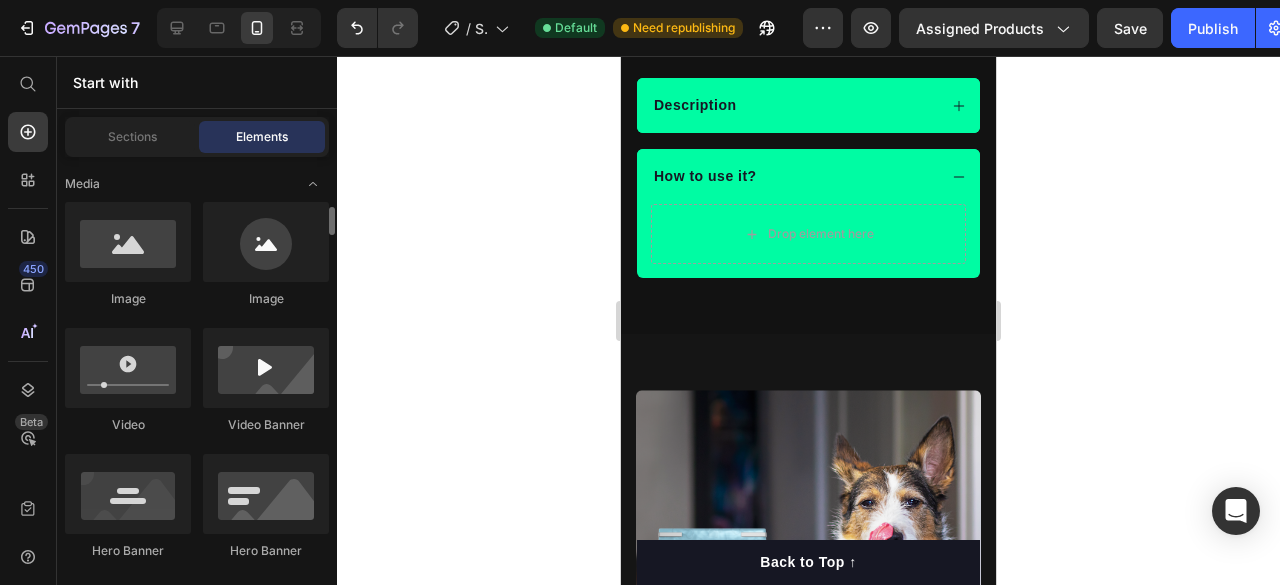 scroll, scrollTop: 742, scrollLeft: 0, axis: vertical 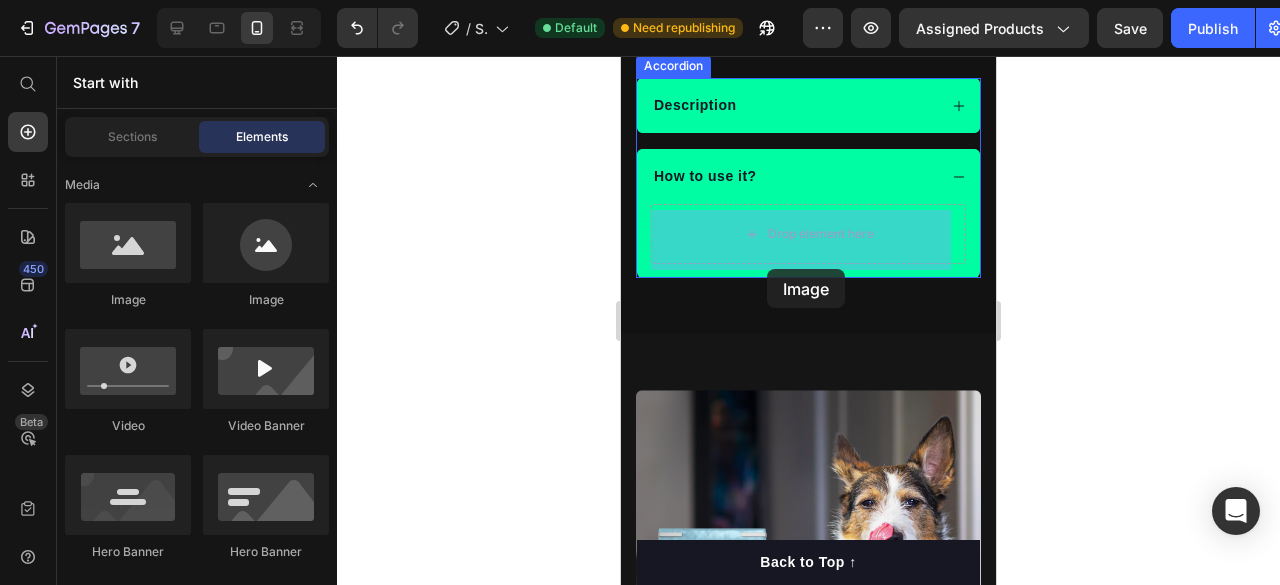 drag, startPoint x: 765, startPoint y: 307, endPoint x: 732, endPoint y: 231, distance: 82.85529 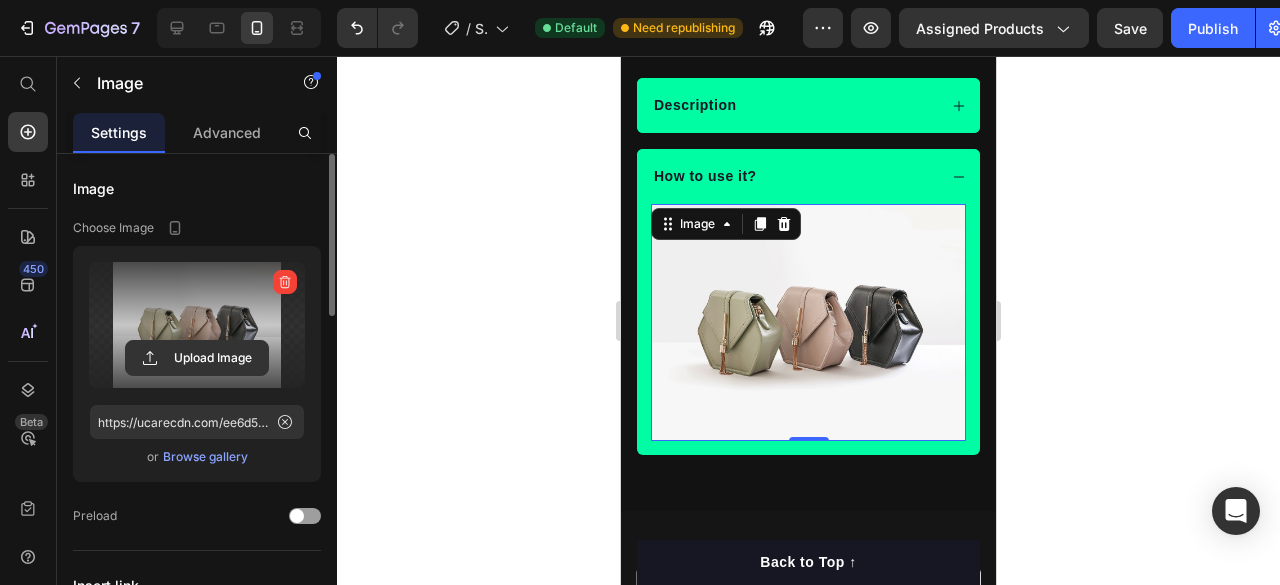 click at bounding box center (197, 325) 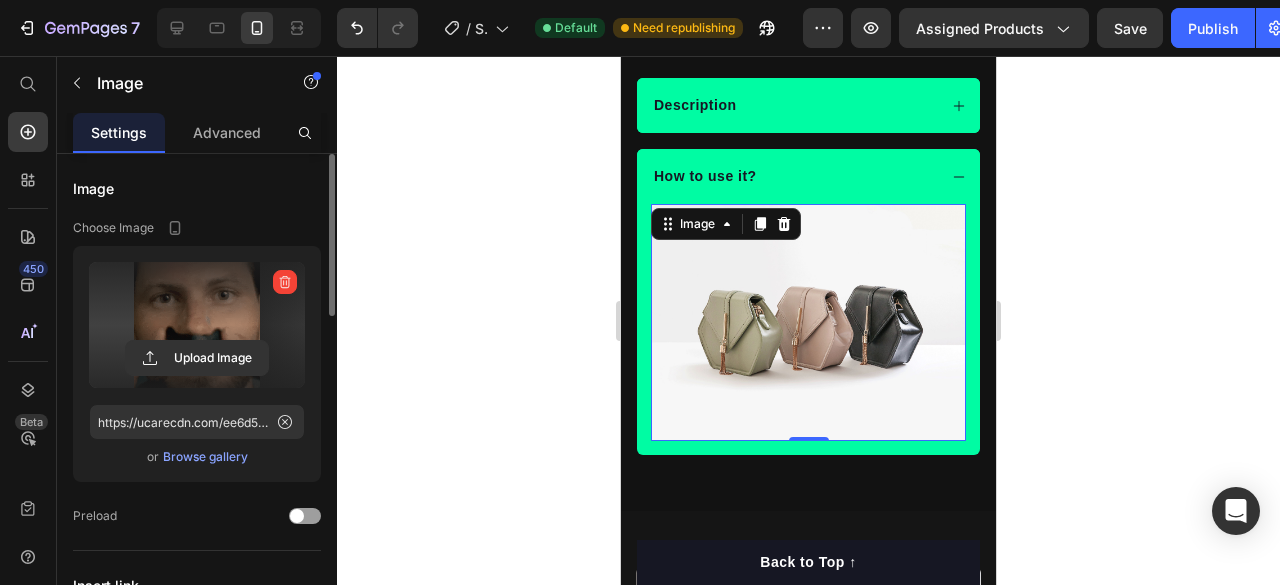 type on "https://cdn.shopify.com/s/files/1/0712/9818/7449/files/gempages_575157076284671088-64da5a1e-1a2c-4a5c-b824-fad5f9003ea8.webp" 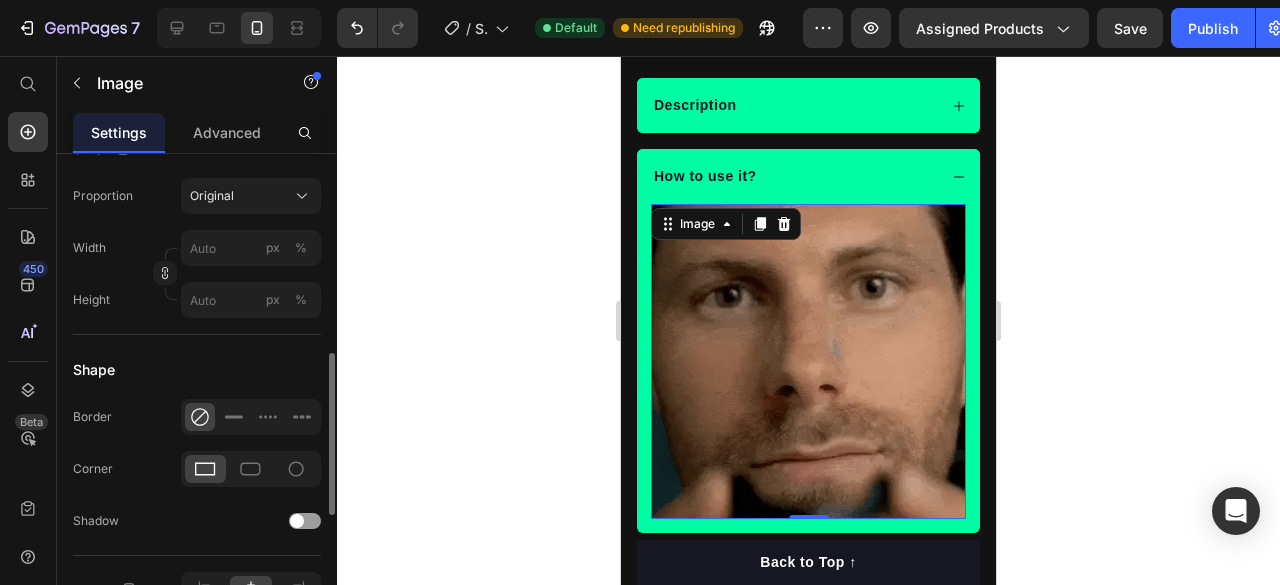 scroll, scrollTop: 598, scrollLeft: 0, axis: vertical 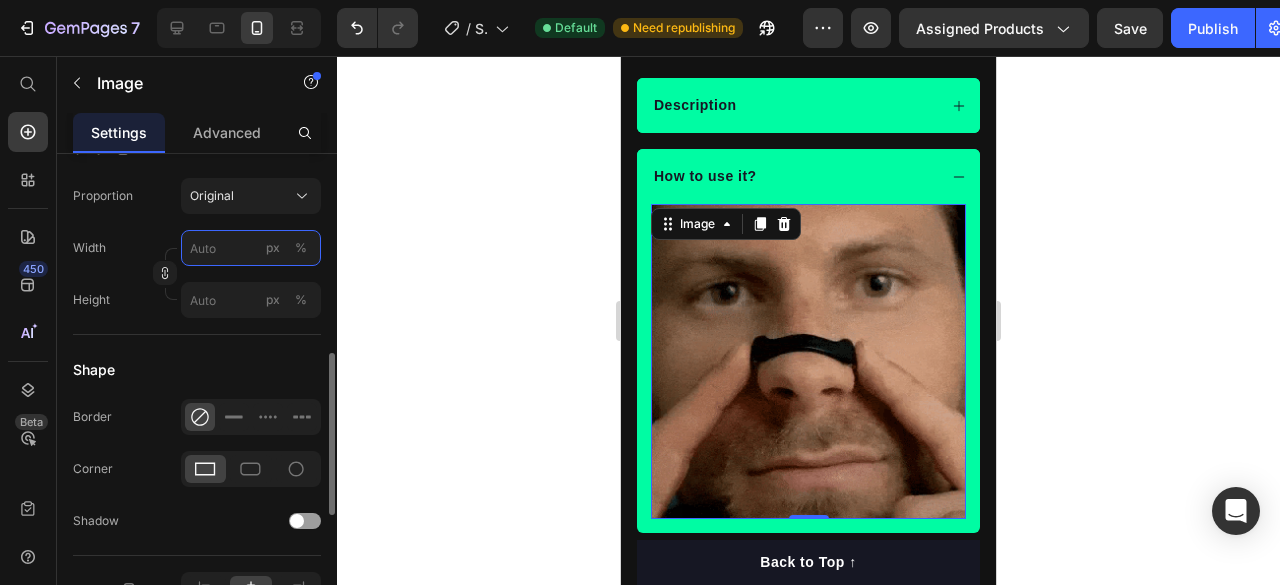 click on "px %" at bounding box center [251, 248] 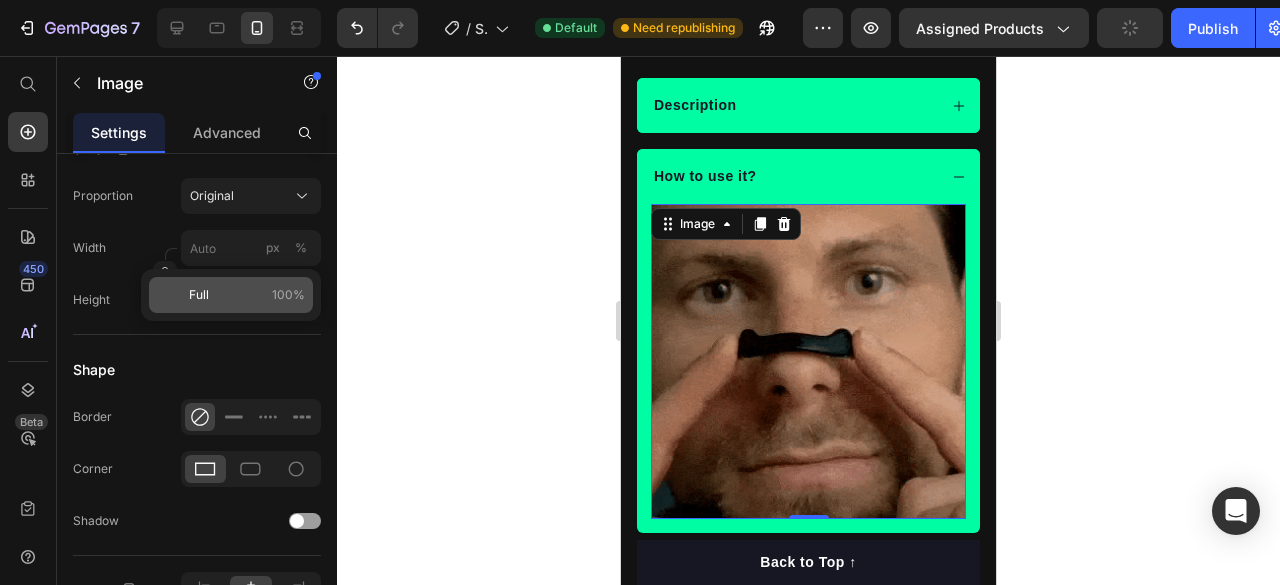 click on "Full 100%" at bounding box center (247, 295) 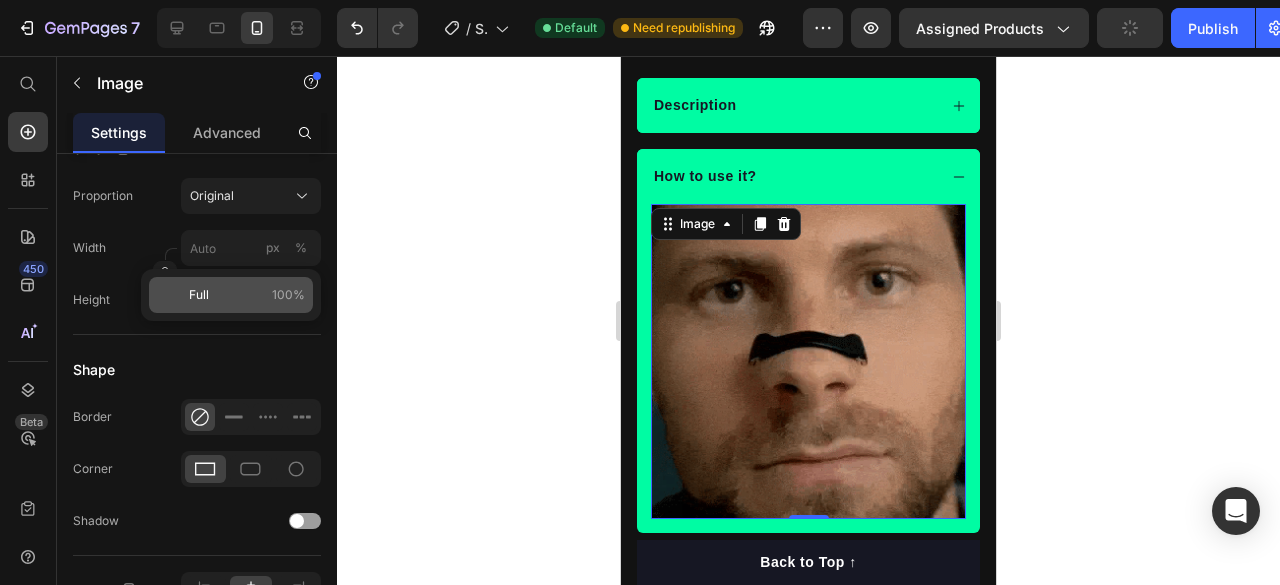 type on "100" 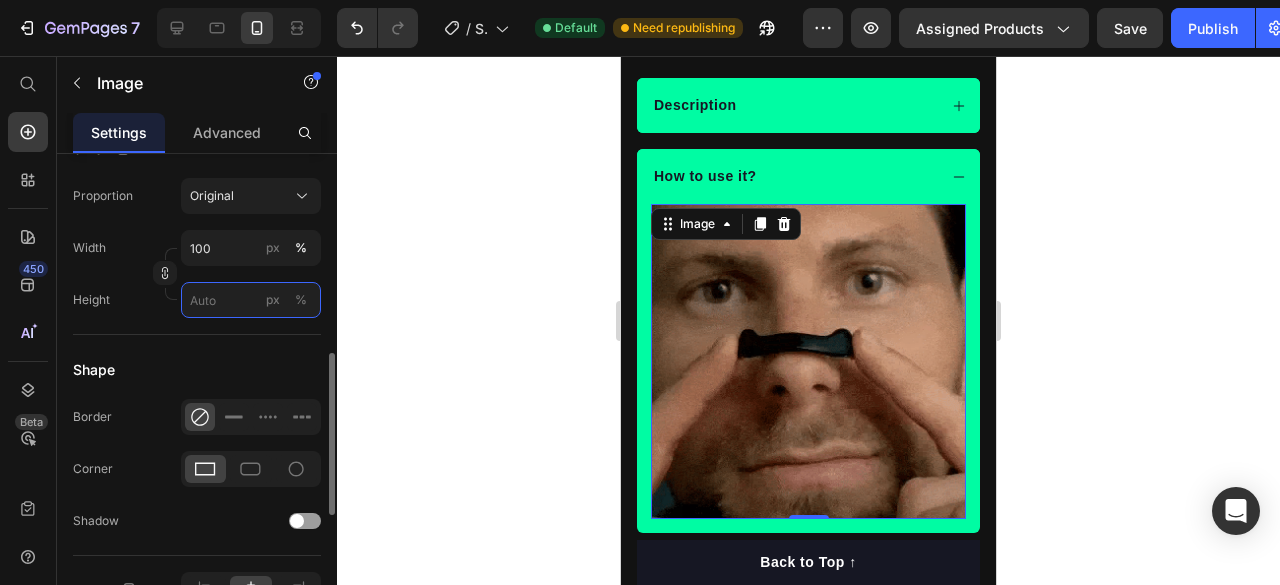 click on "px %" at bounding box center [251, 300] 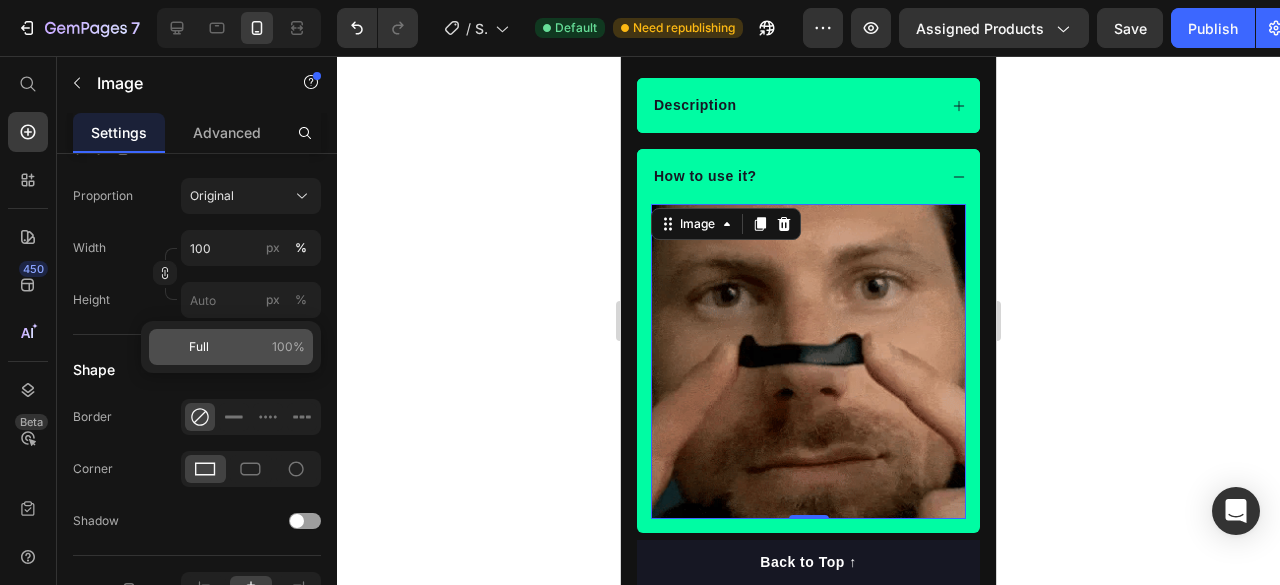 click on "Full 100%" 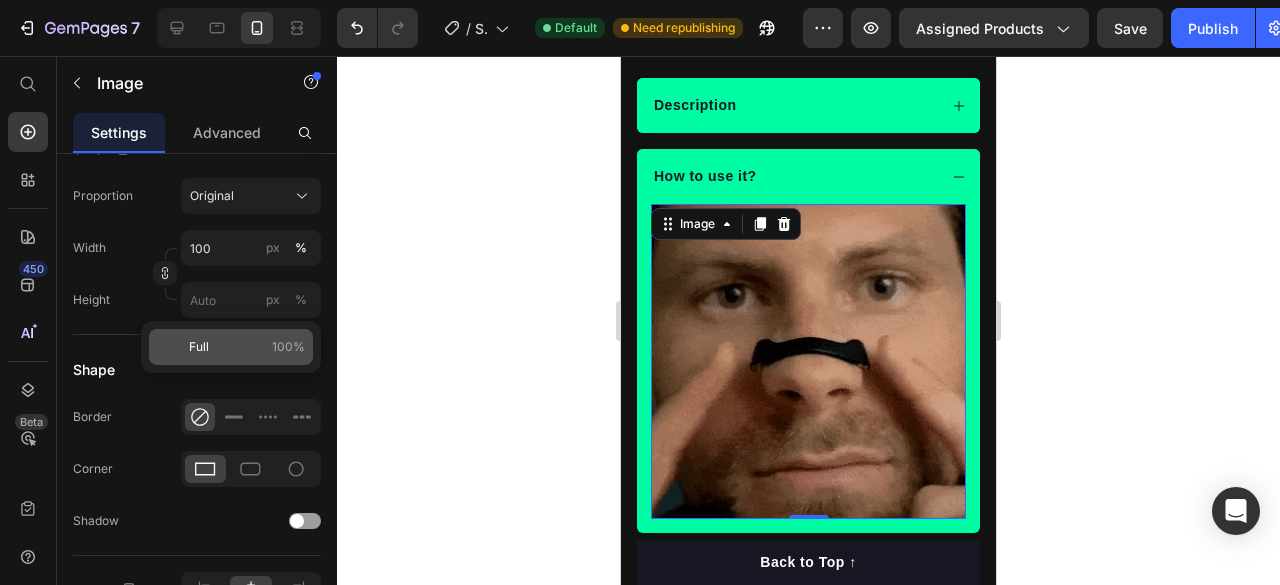 type on "100" 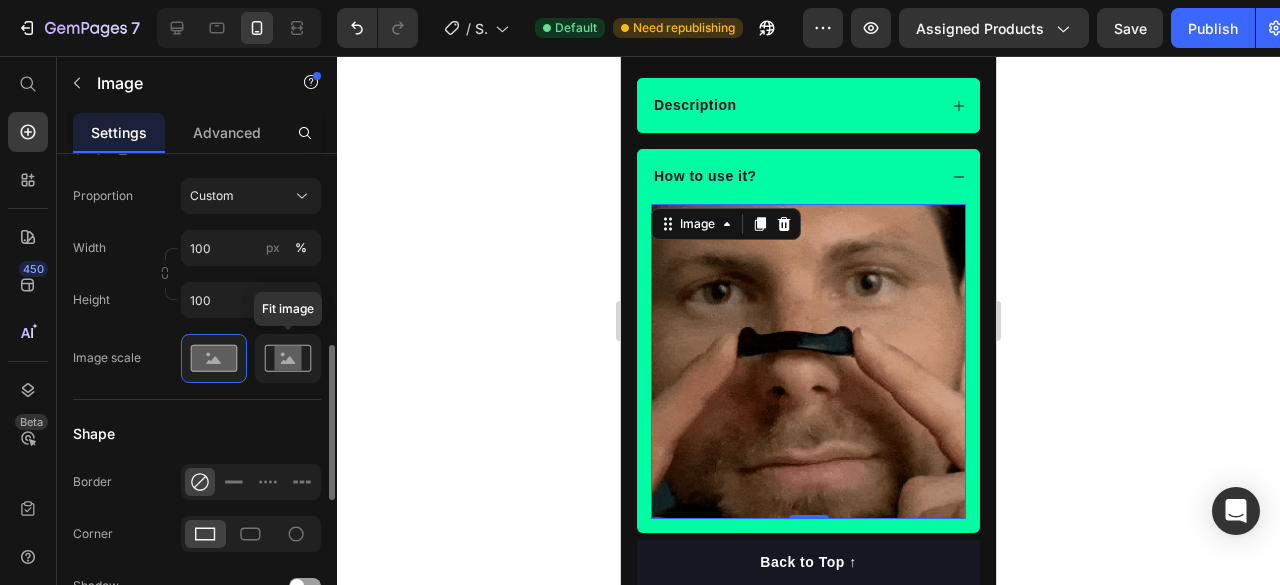 click 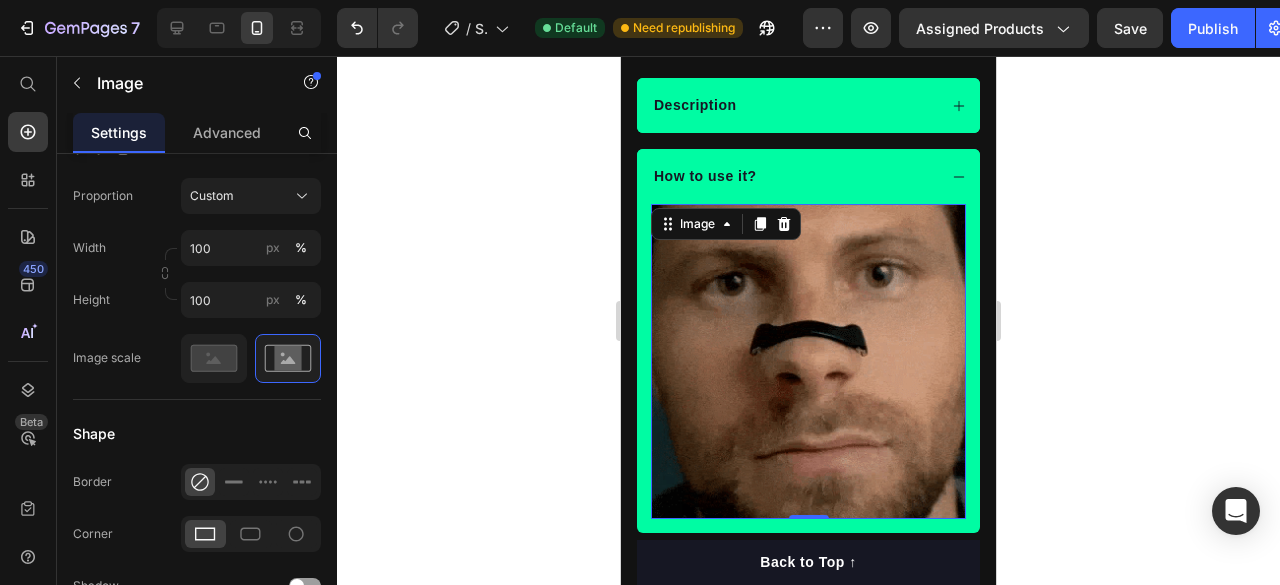 click 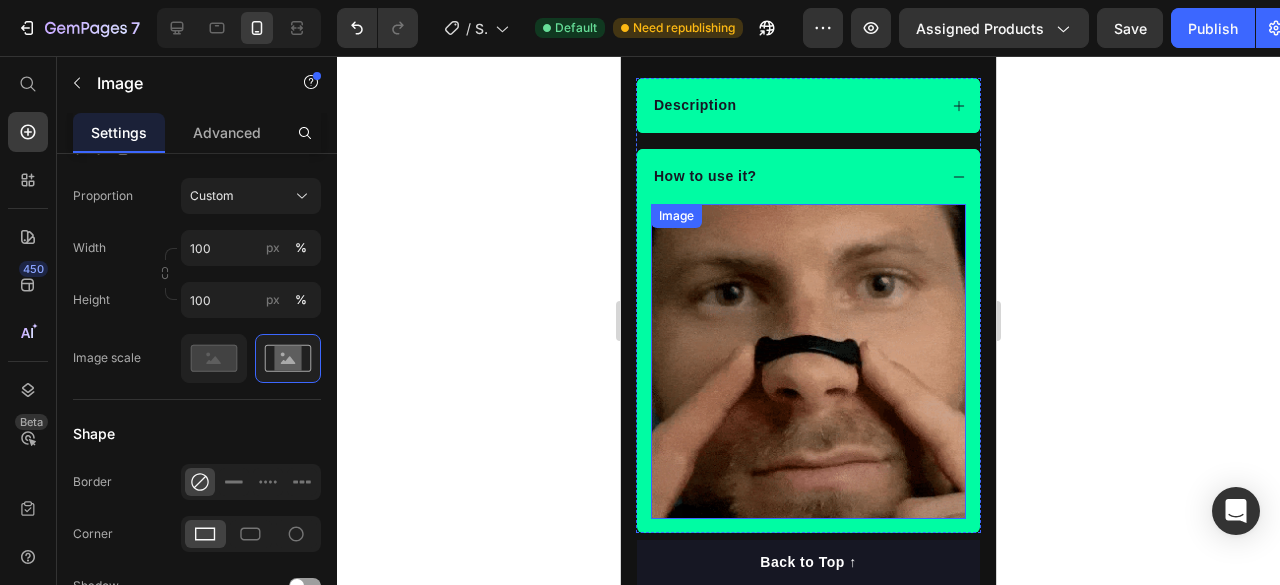 click at bounding box center (808, 361) 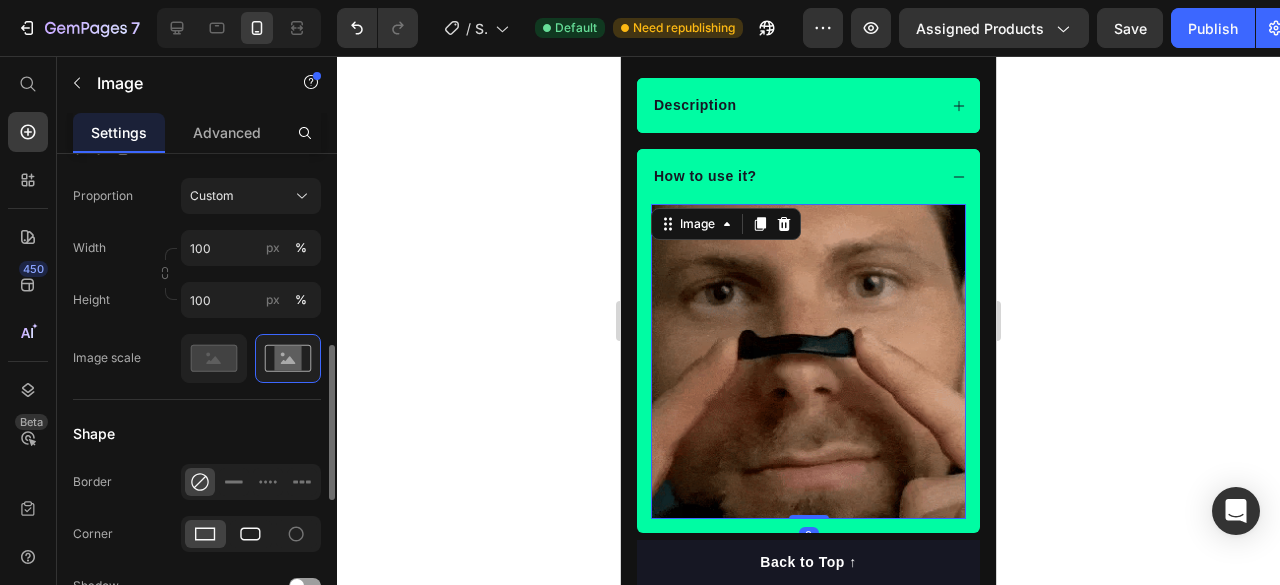 click 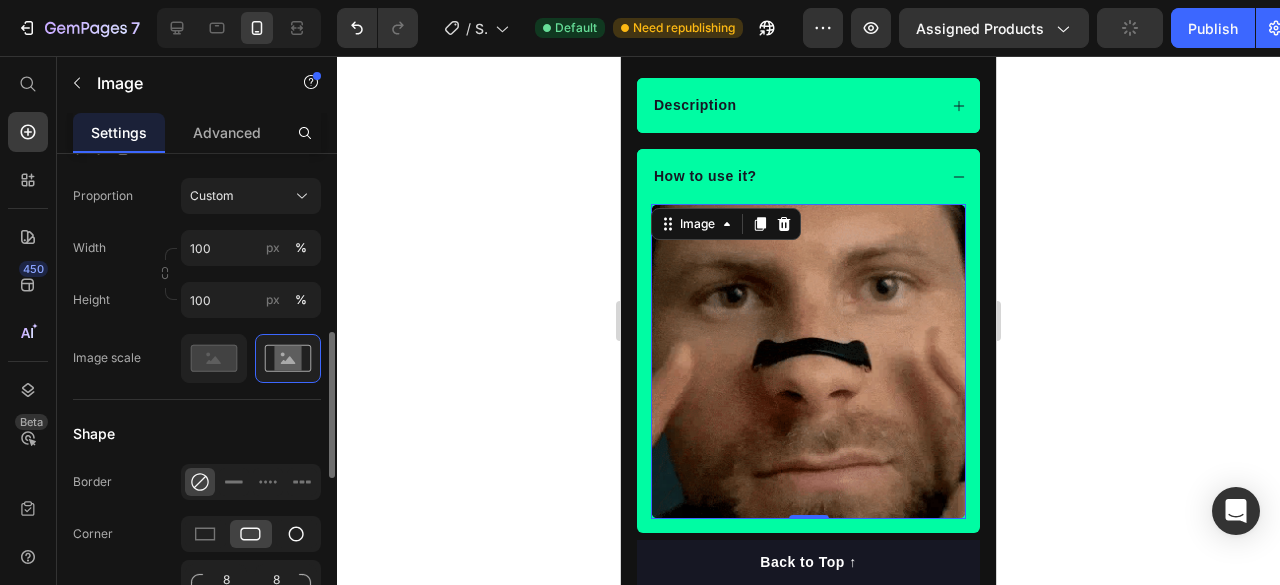 click 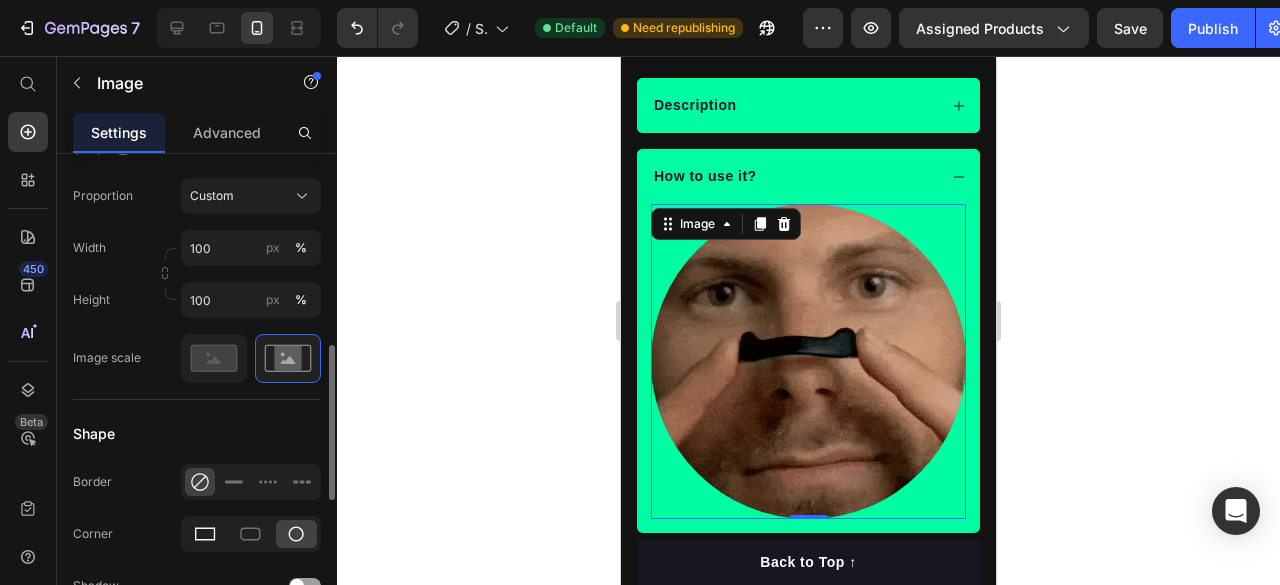 click 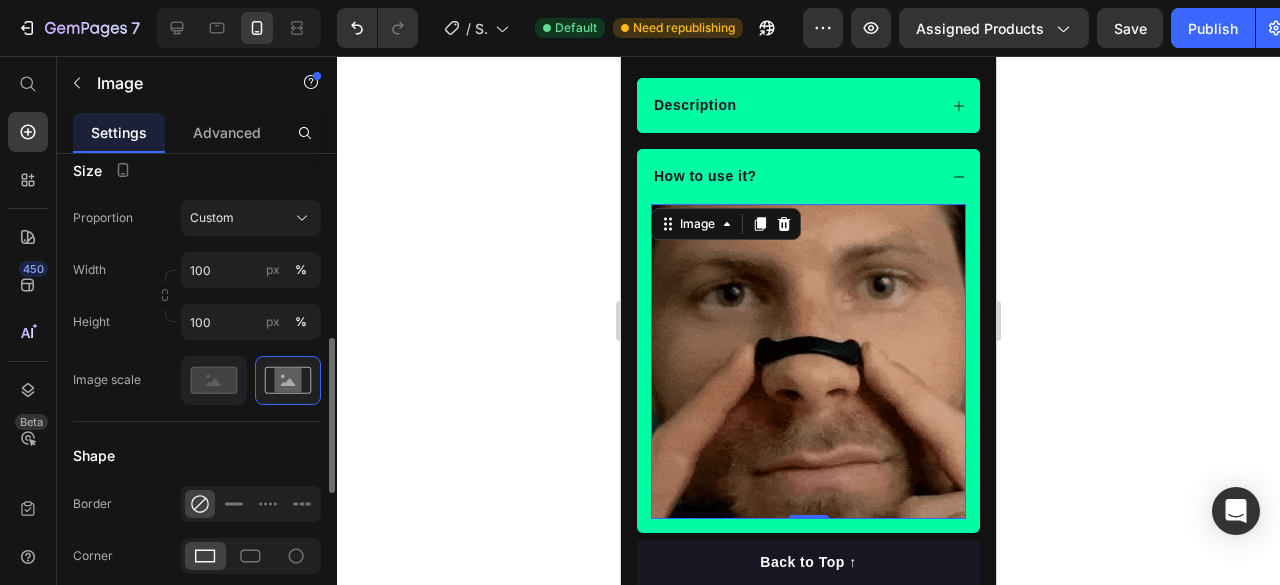 scroll, scrollTop: 546, scrollLeft: 0, axis: vertical 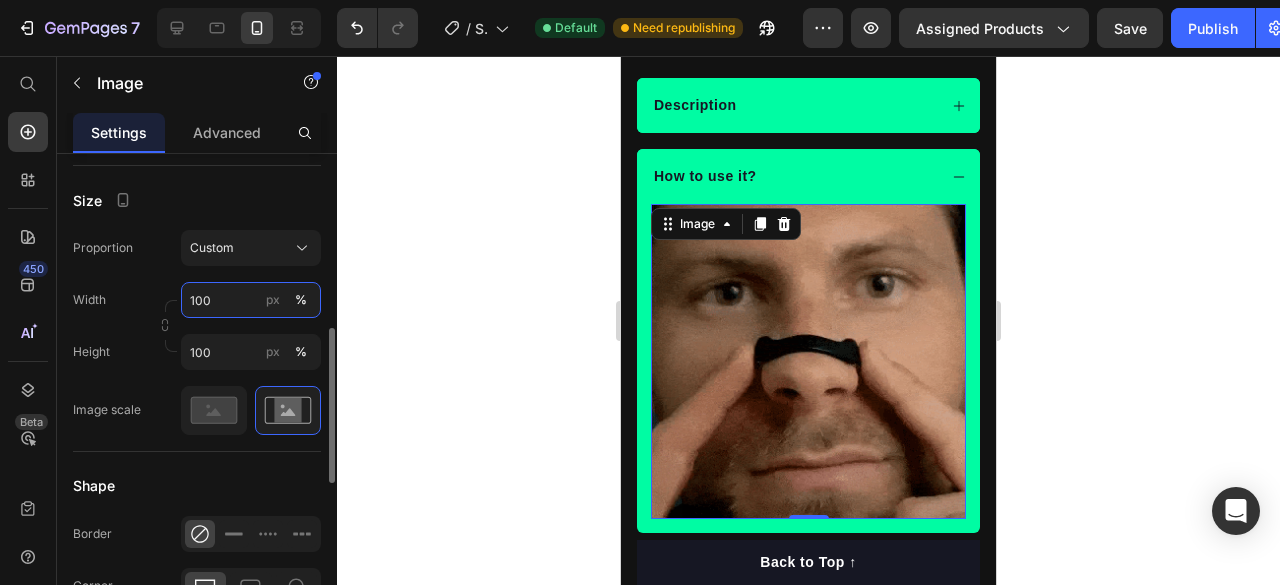 click on "100" at bounding box center [251, 300] 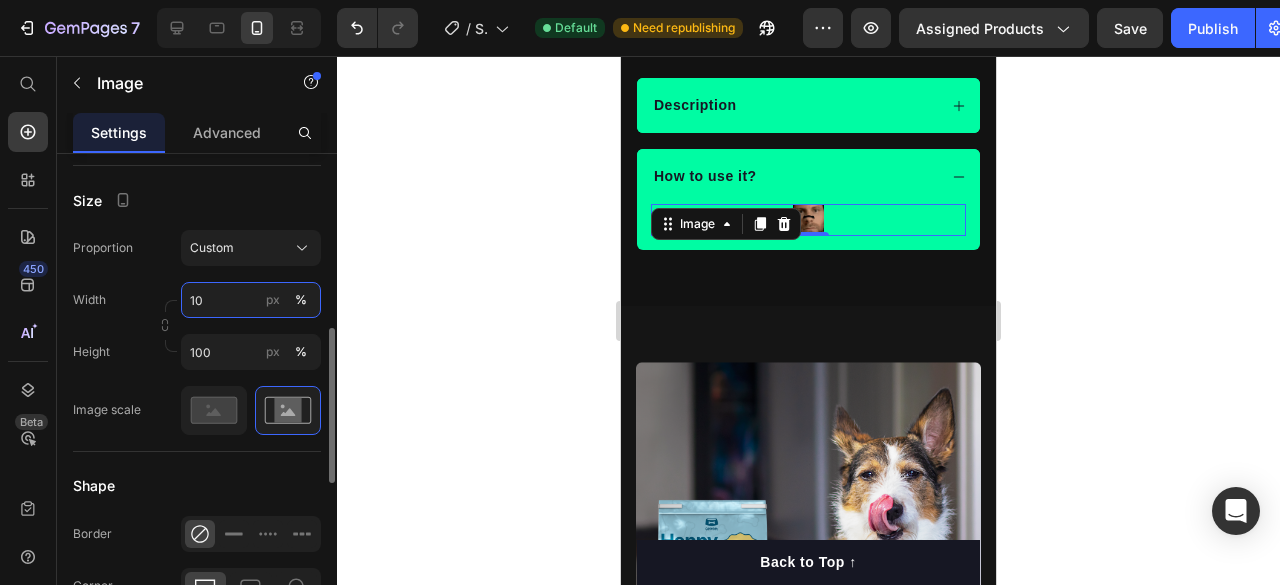 type on "1" 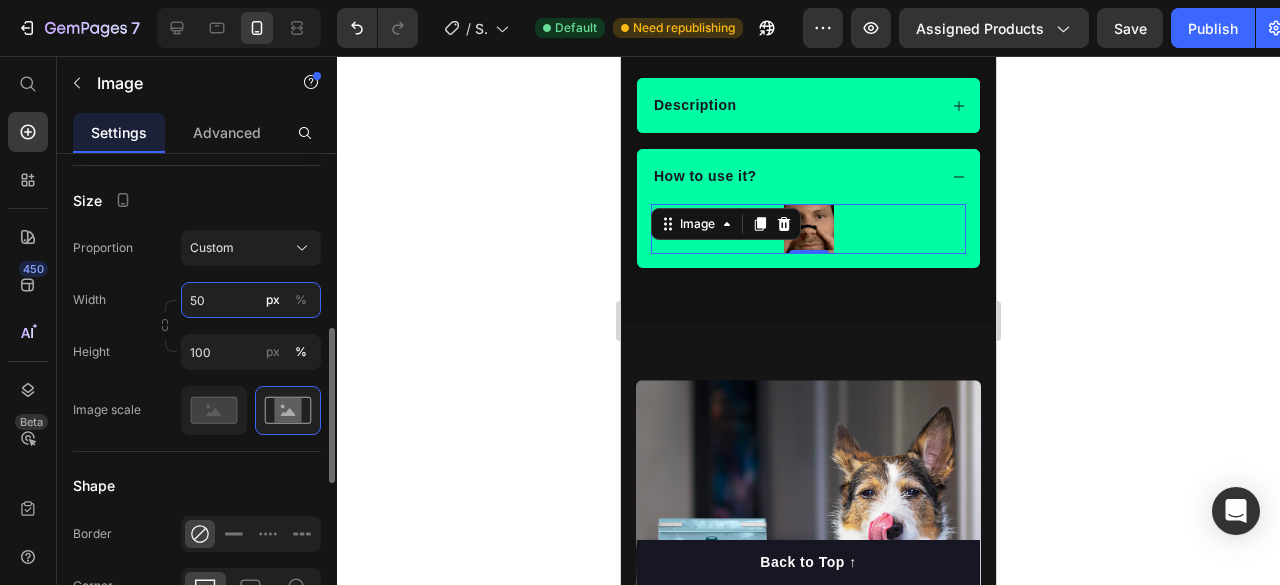 type on "5" 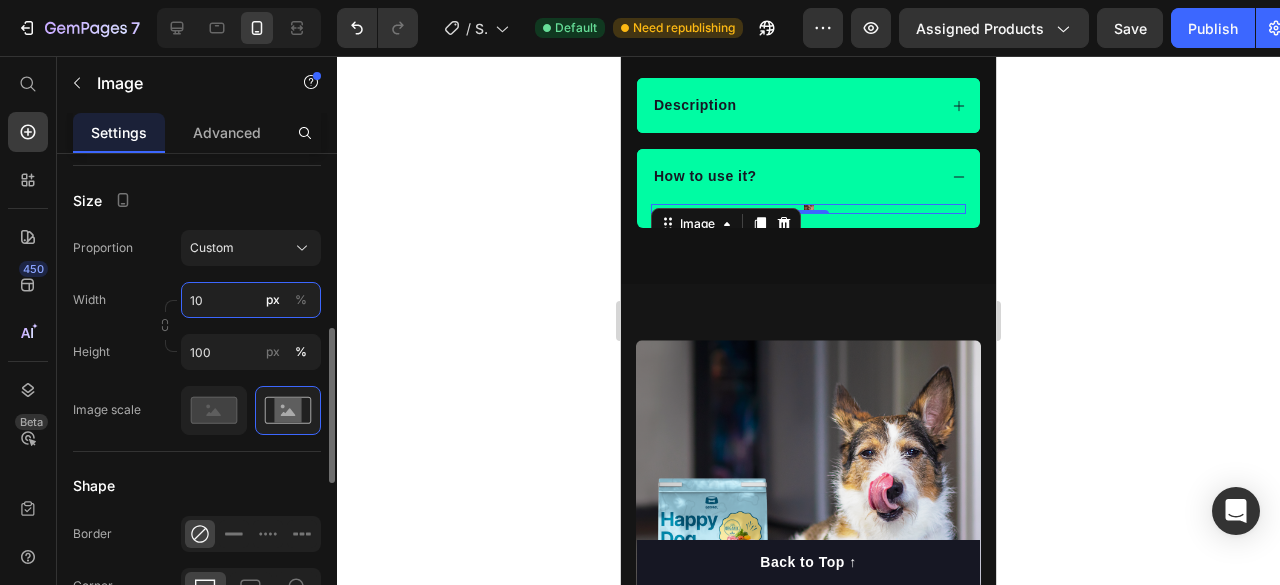 type on "100" 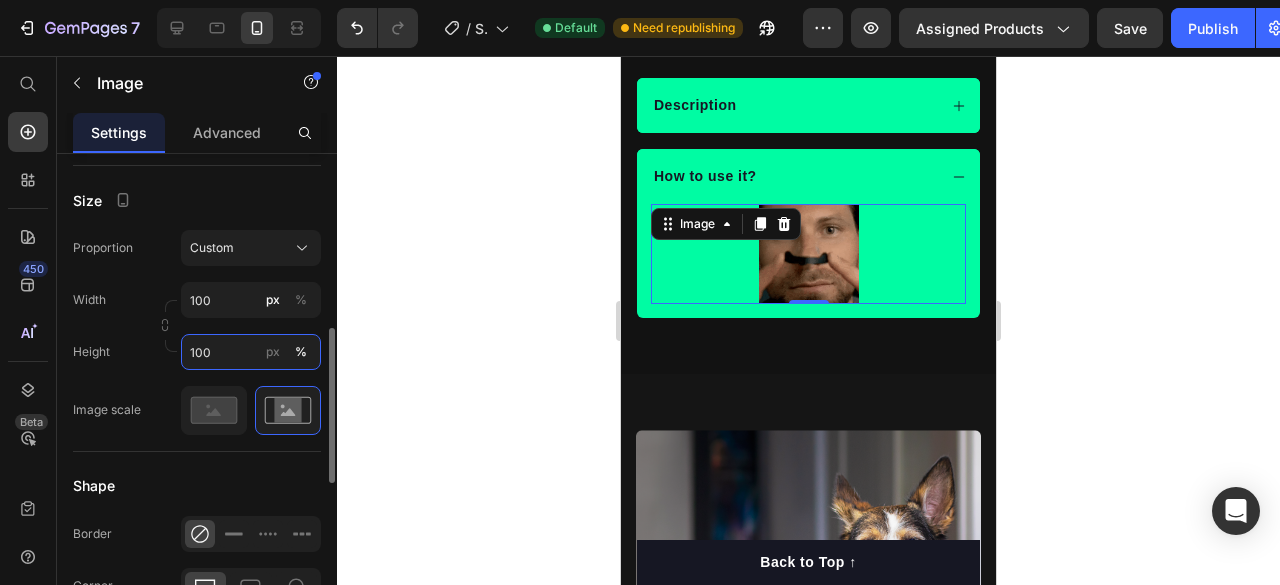 click on "100" at bounding box center [251, 352] 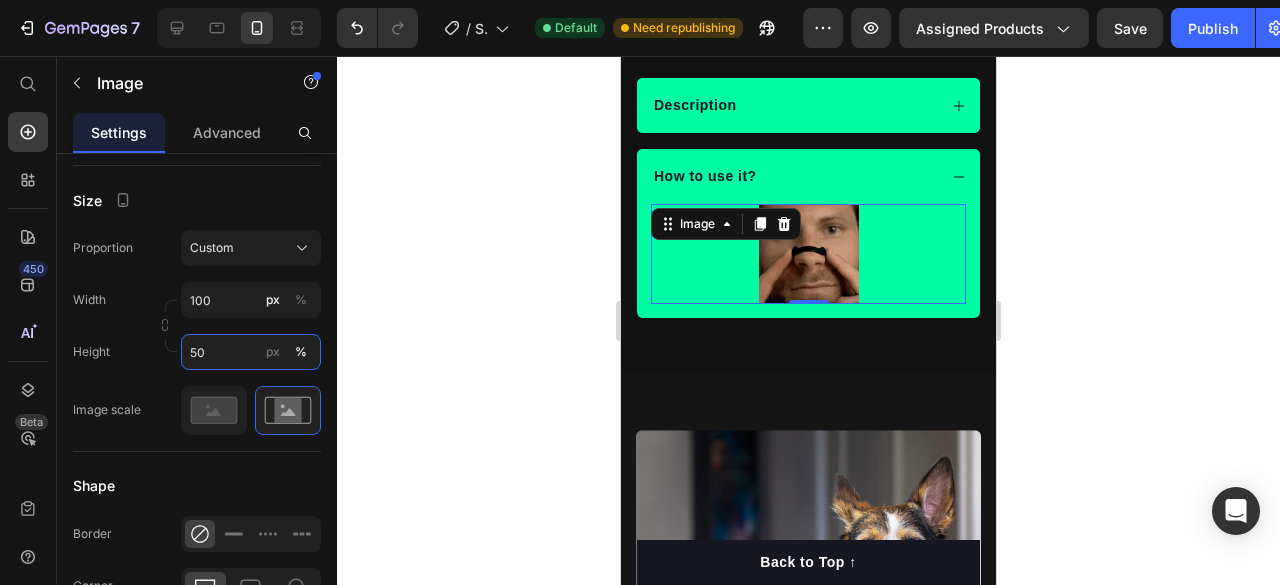 type on "5" 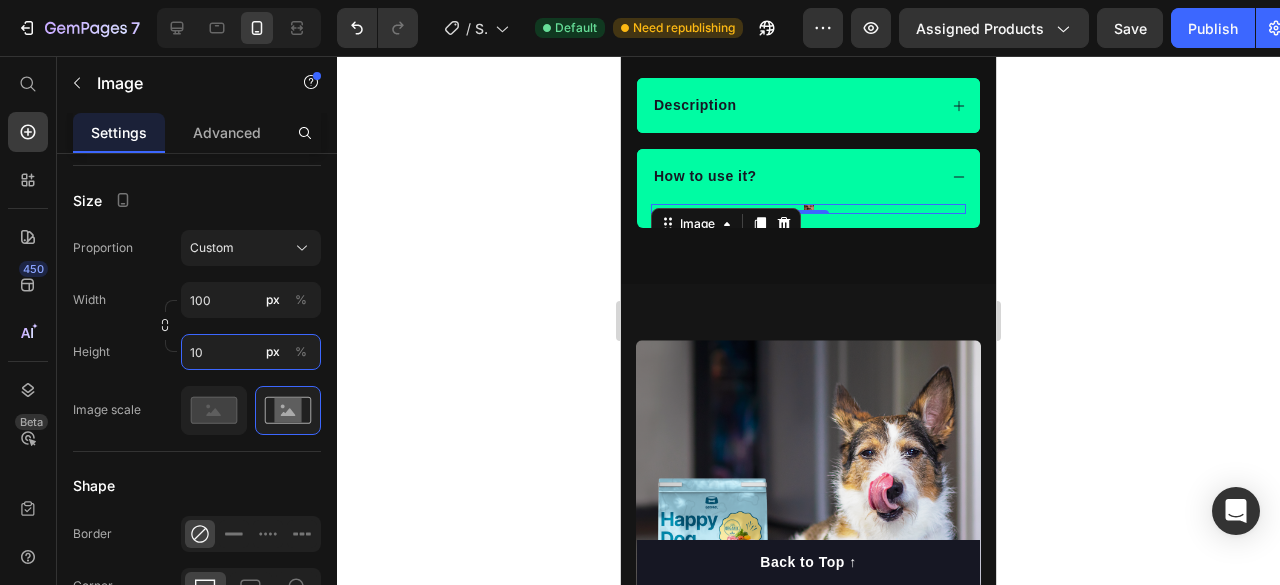 type on "100" 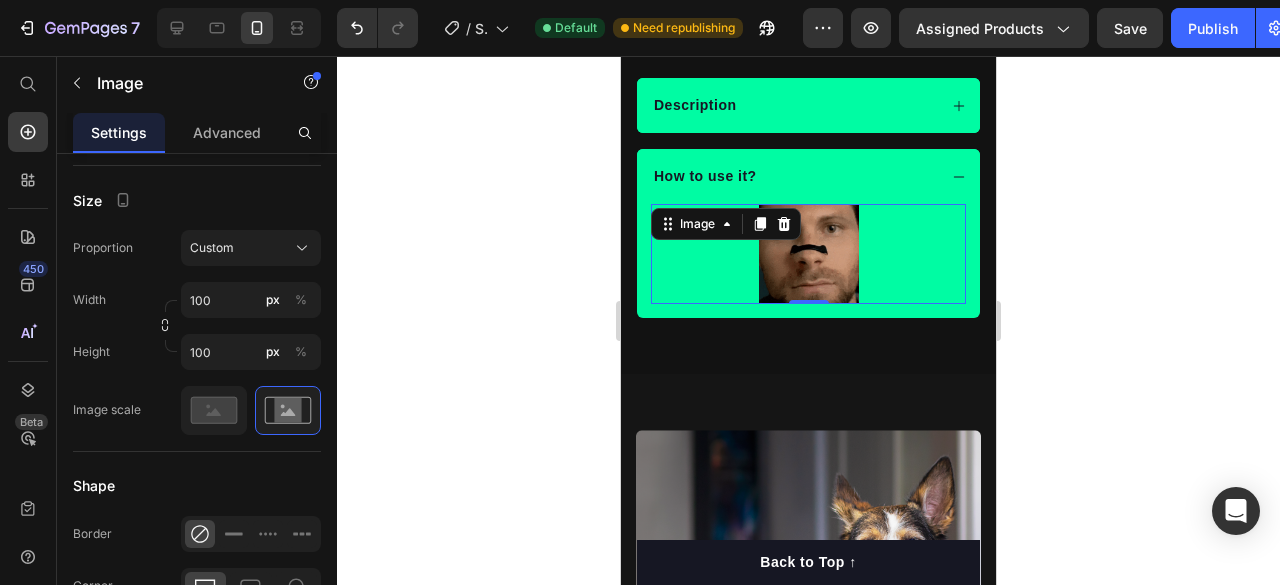 click 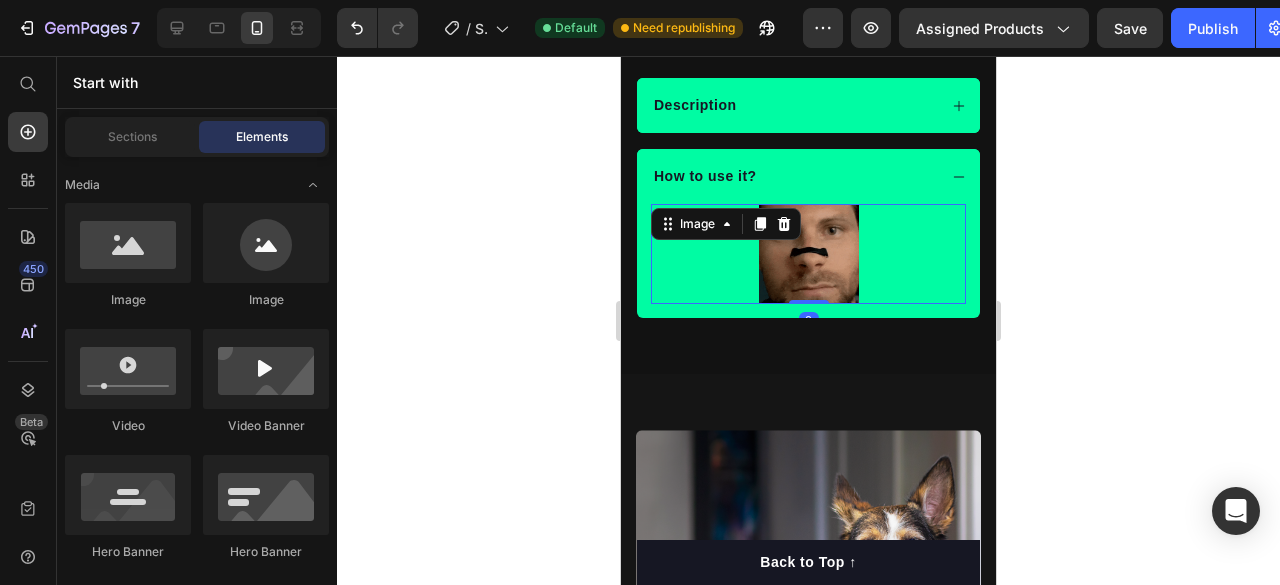 click at bounding box center [808, 254] 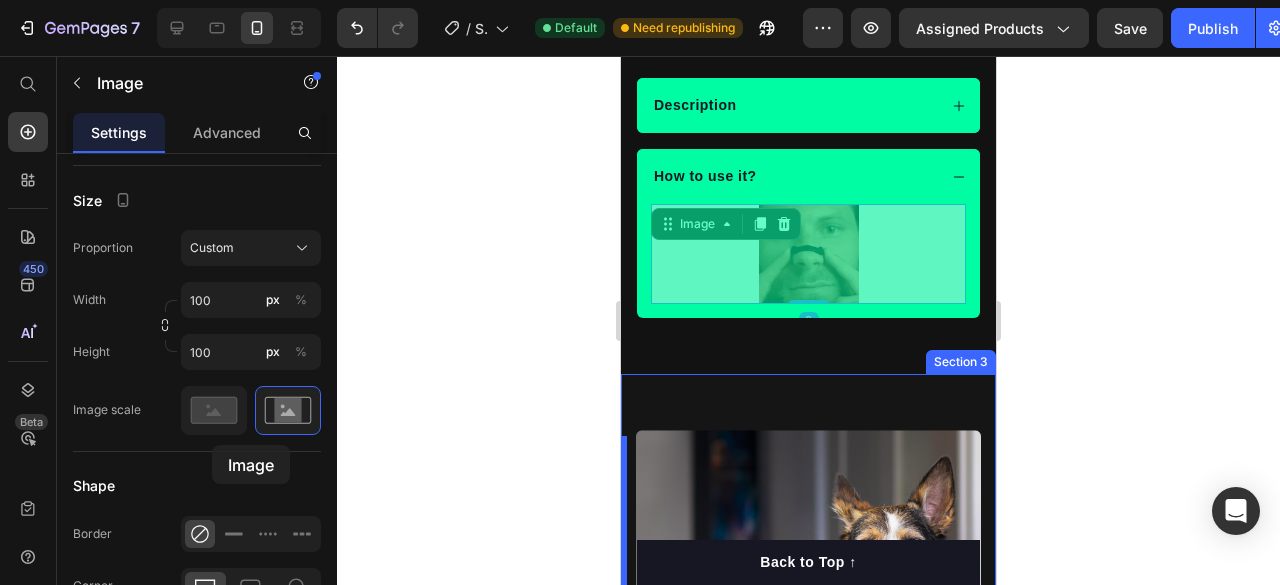 drag, startPoint x: 902, startPoint y: 253, endPoint x: 212, endPoint y: 445, distance: 716.215 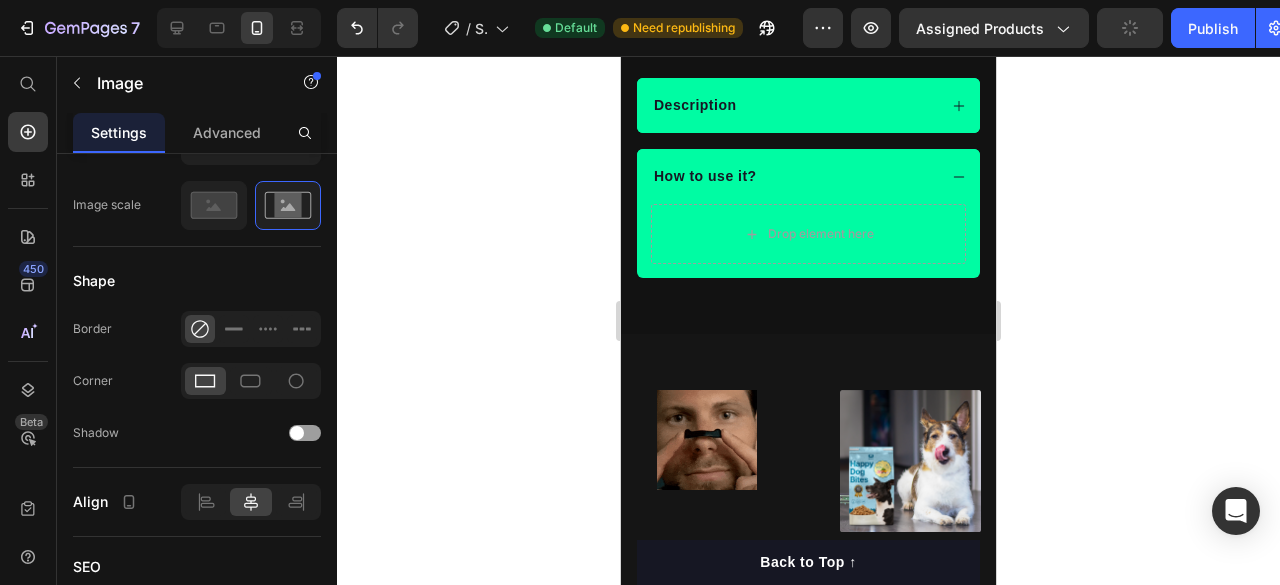 scroll, scrollTop: 930, scrollLeft: 0, axis: vertical 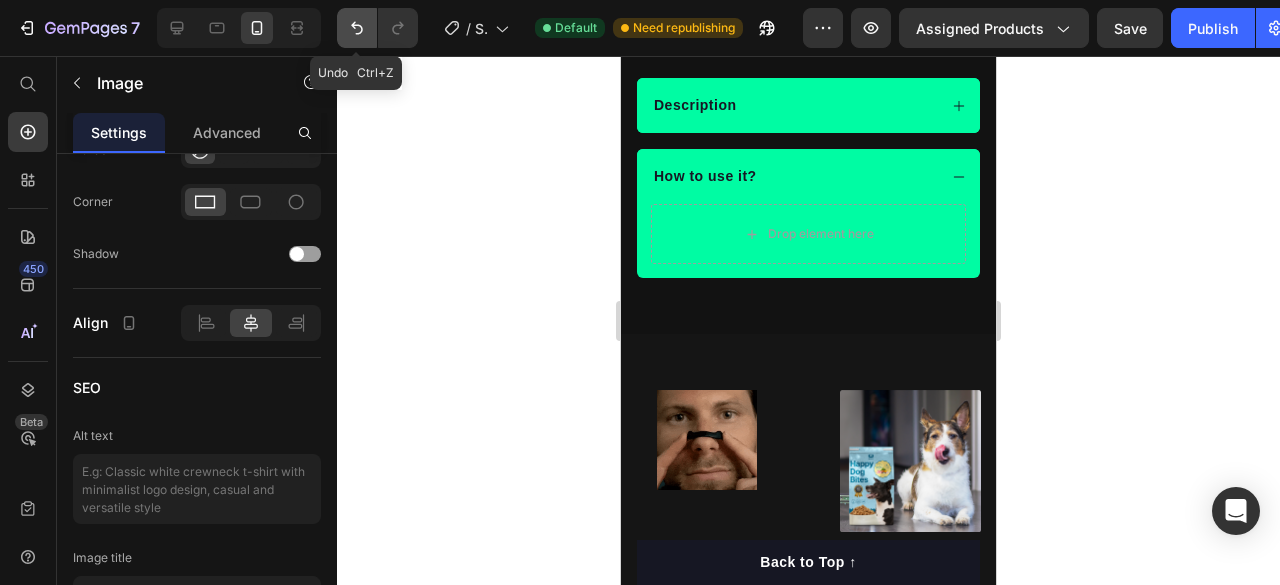 click 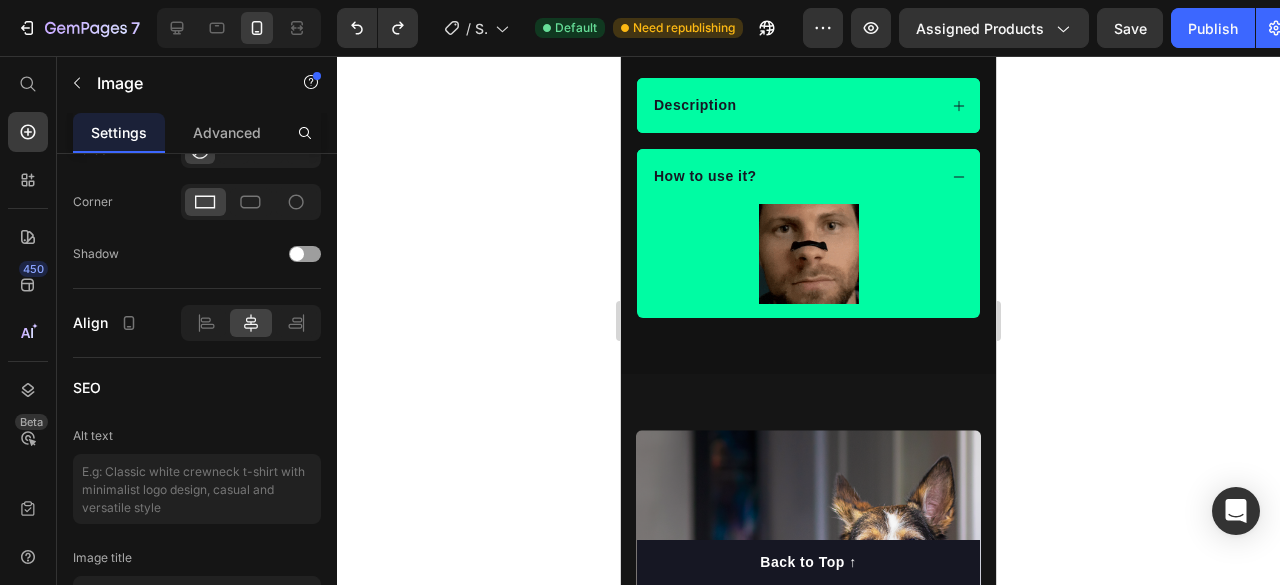 click at bounding box center (808, 254) 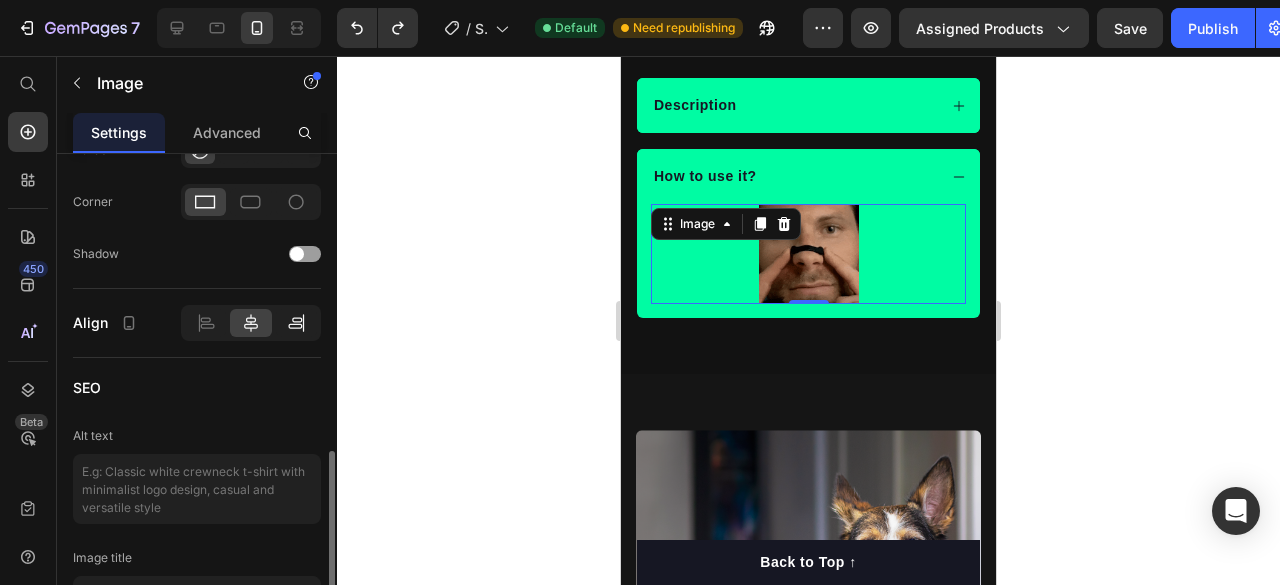 click 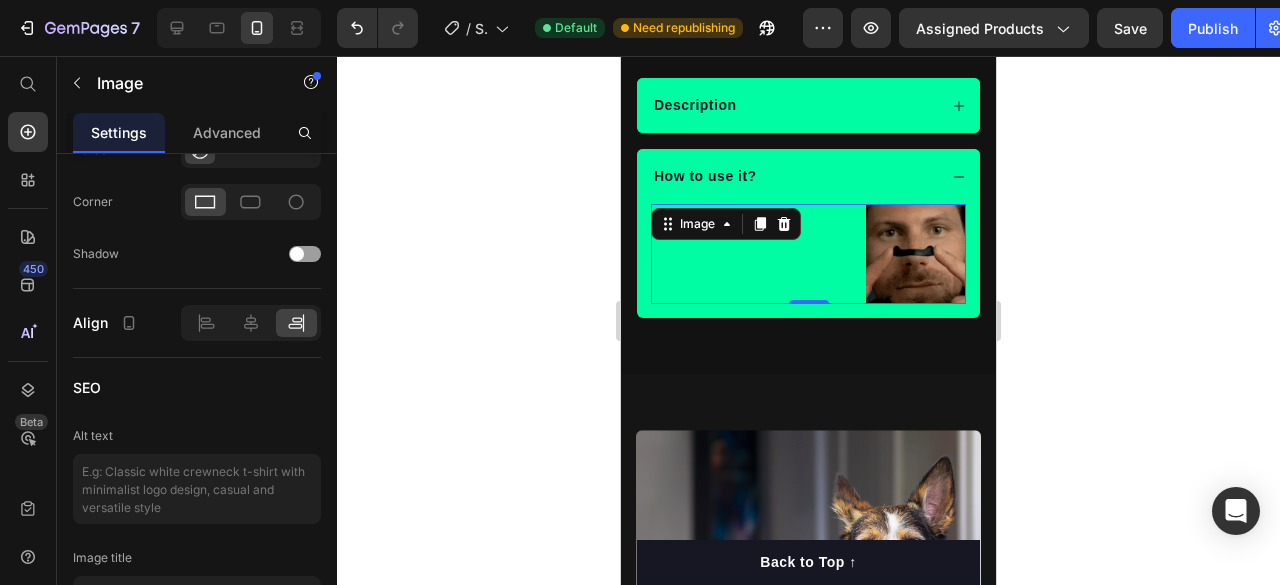 click at bounding box center [808, 254] 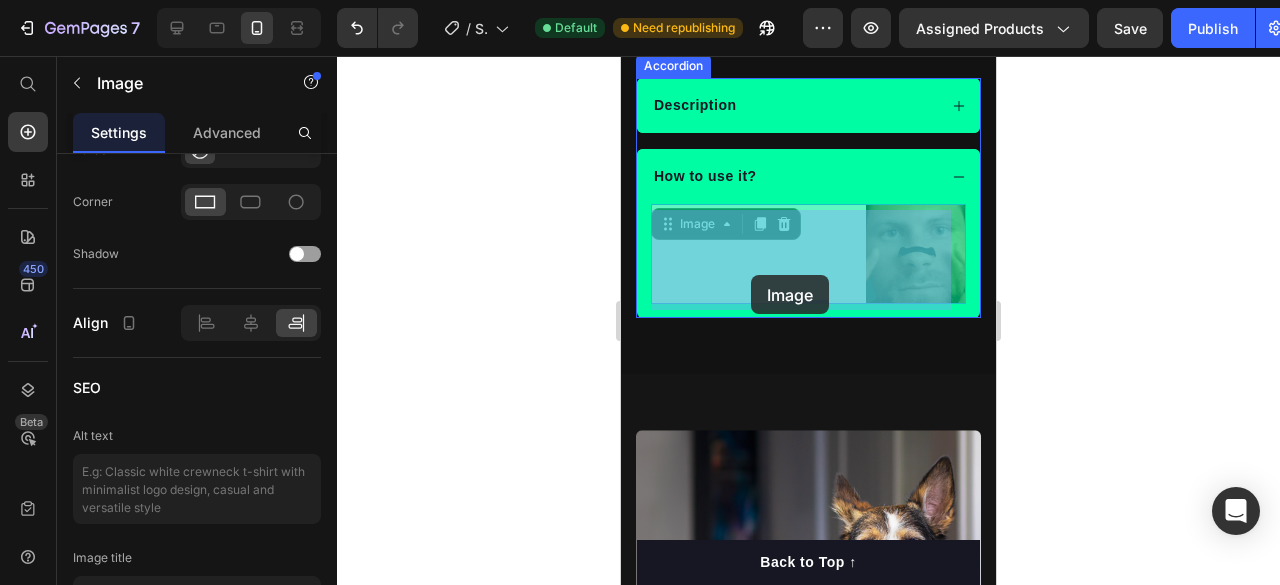 drag, startPoint x: 652, startPoint y: 275, endPoint x: 751, endPoint y: 275, distance: 99 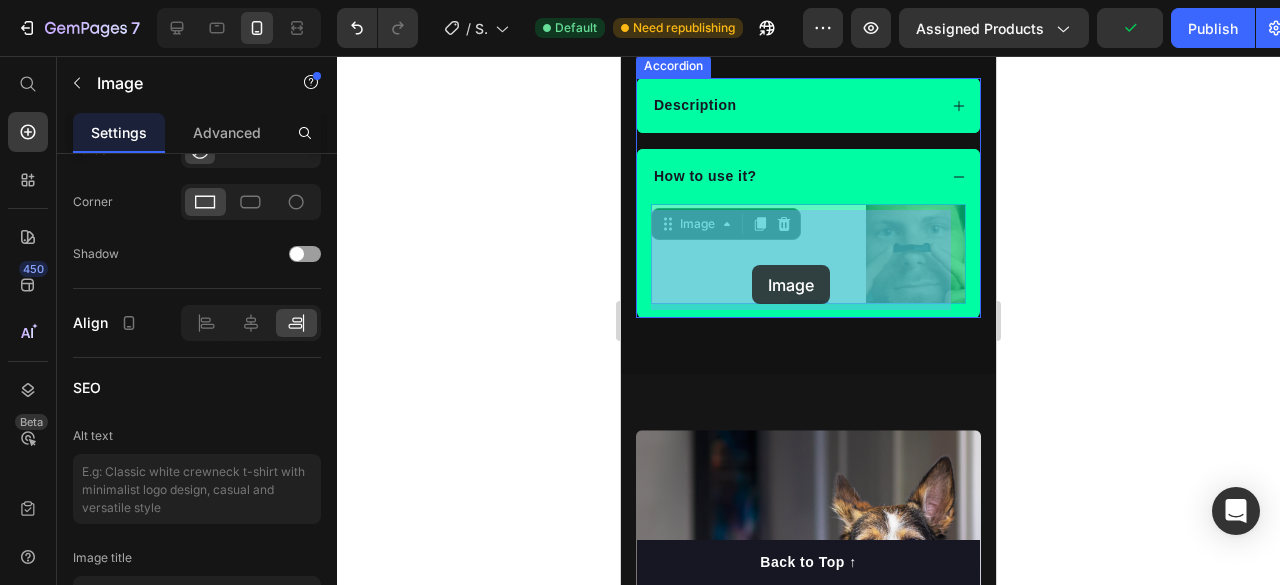 drag, startPoint x: 916, startPoint y: 279, endPoint x: 752, endPoint y: 265, distance: 164.59648 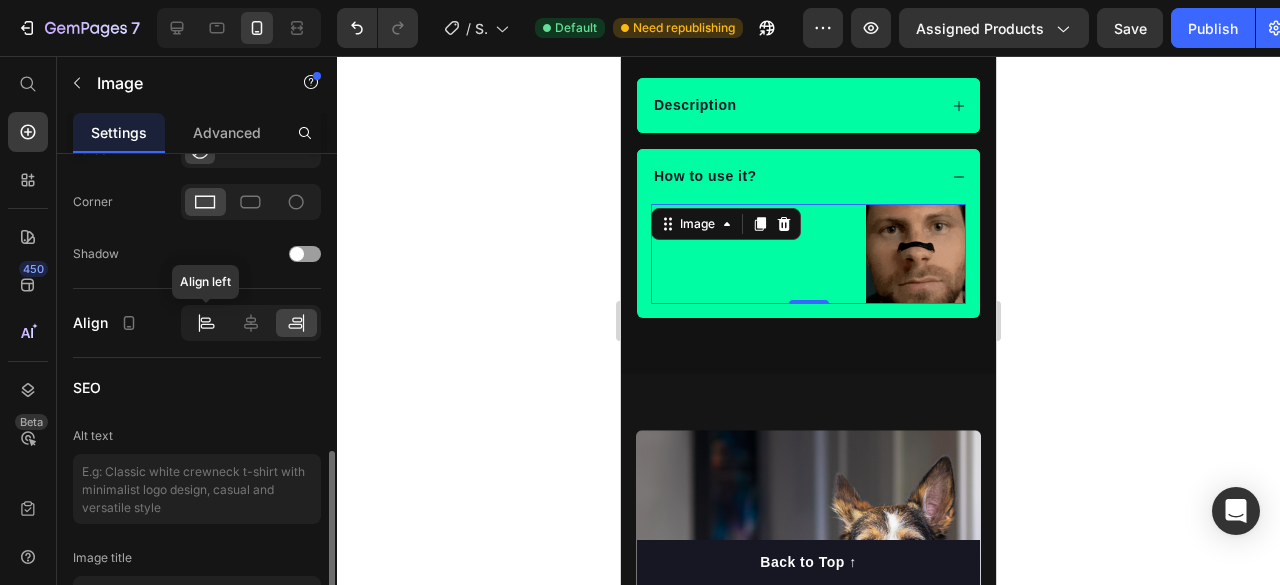 click 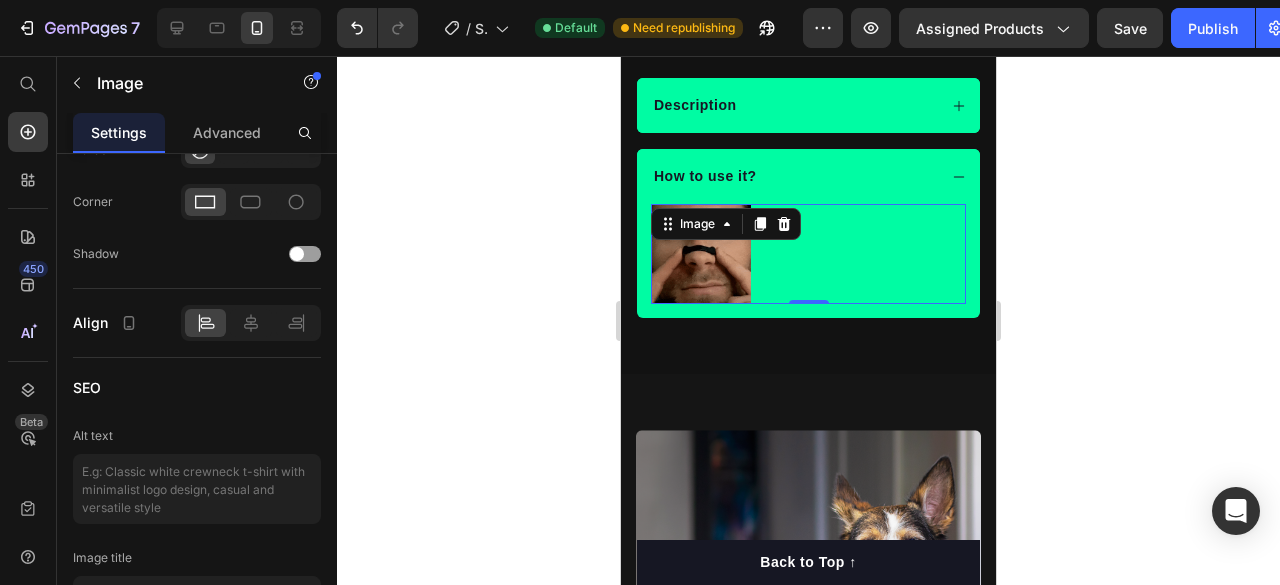 click 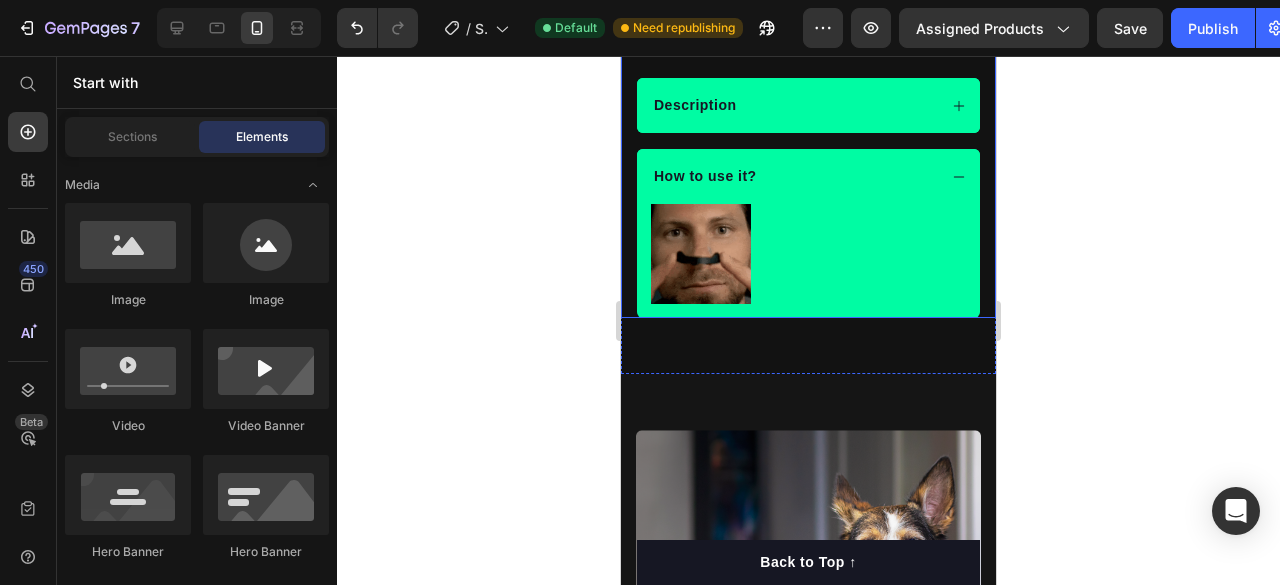 click on "Elements" at bounding box center (262, 137) 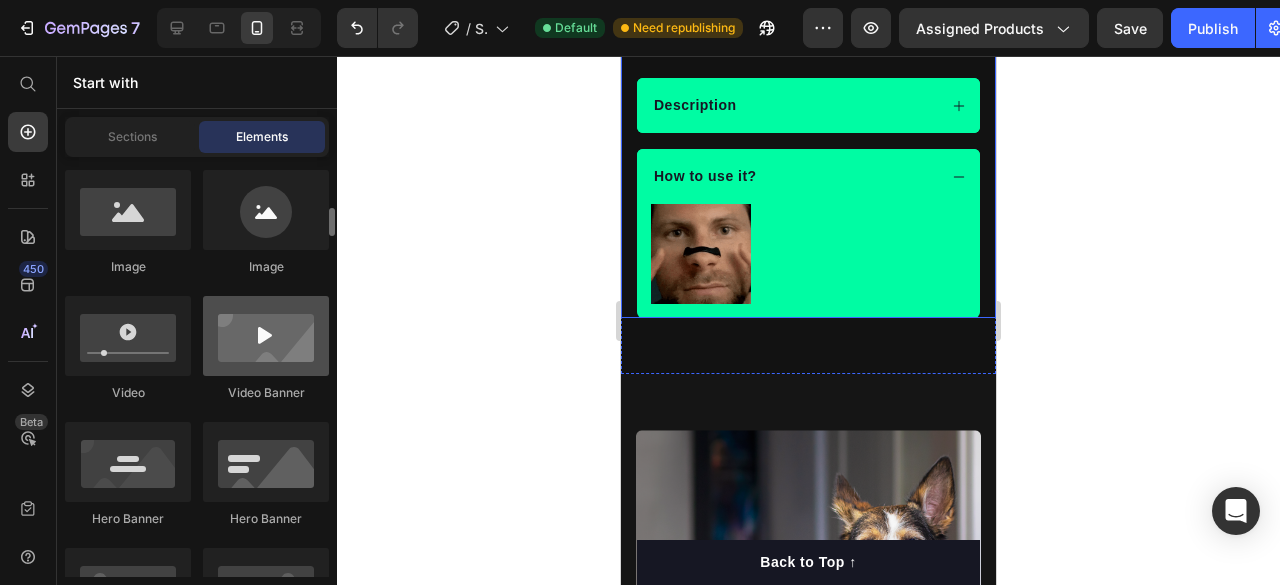 scroll, scrollTop: 774, scrollLeft: 0, axis: vertical 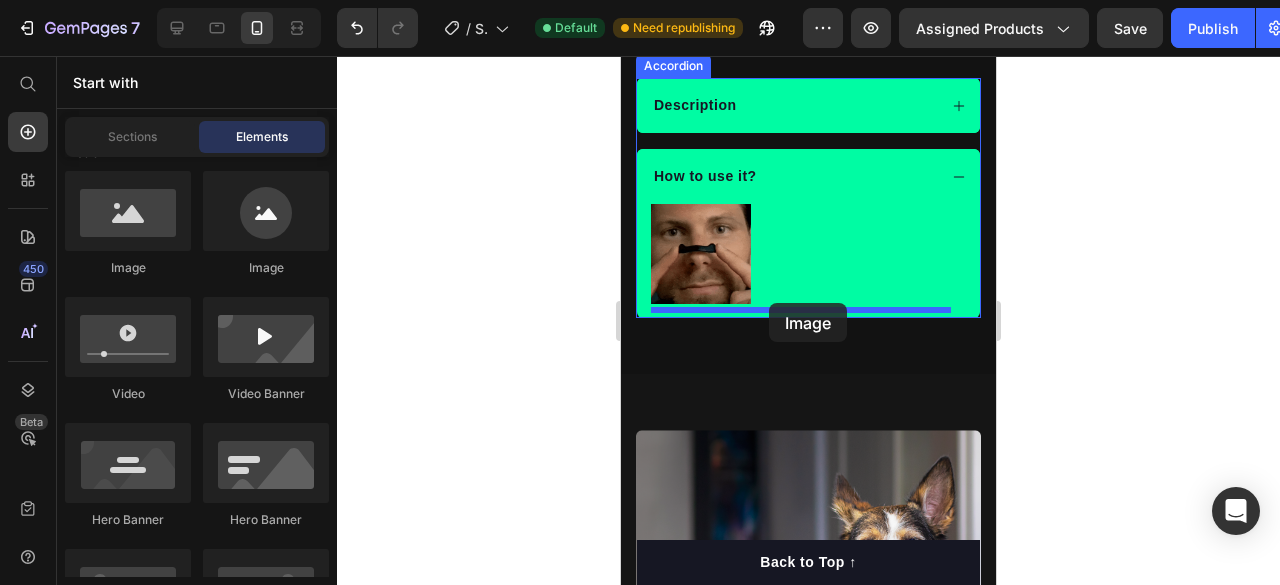 drag, startPoint x: 748, startPoint y: 275, endPoint x: 768, endPoint y: 303, distance: 34.4093 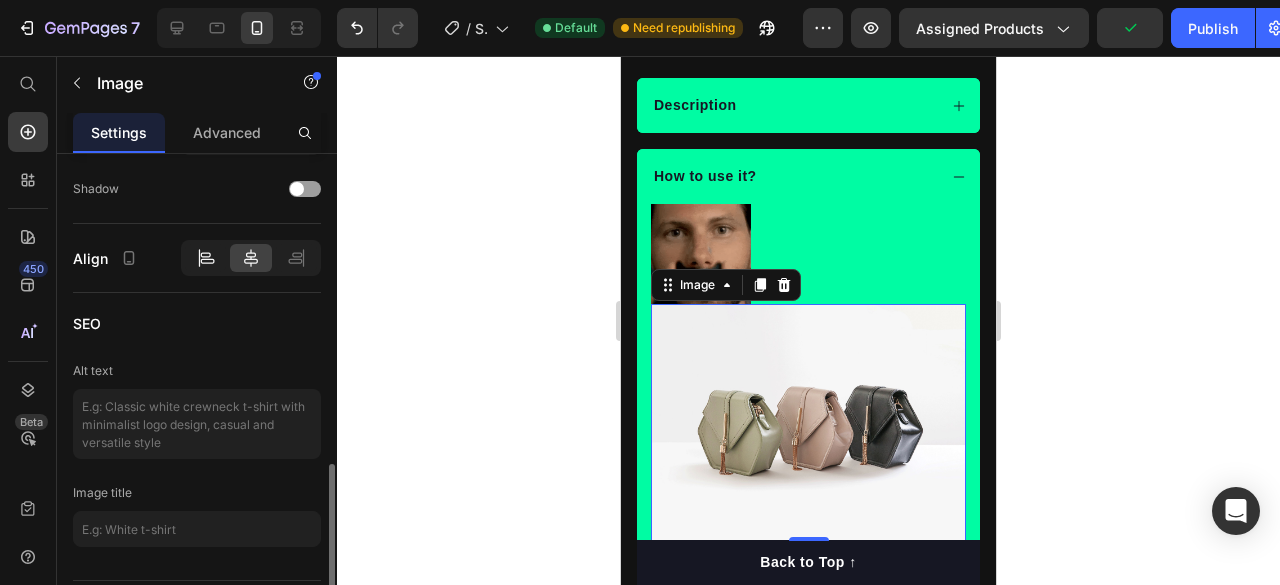 click 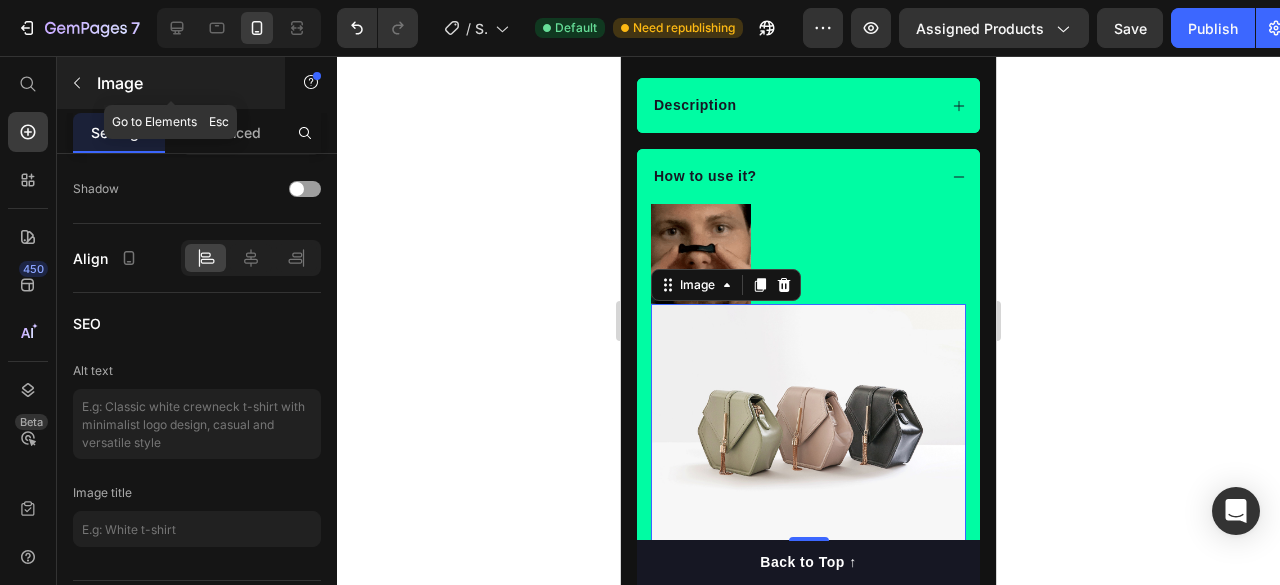 click 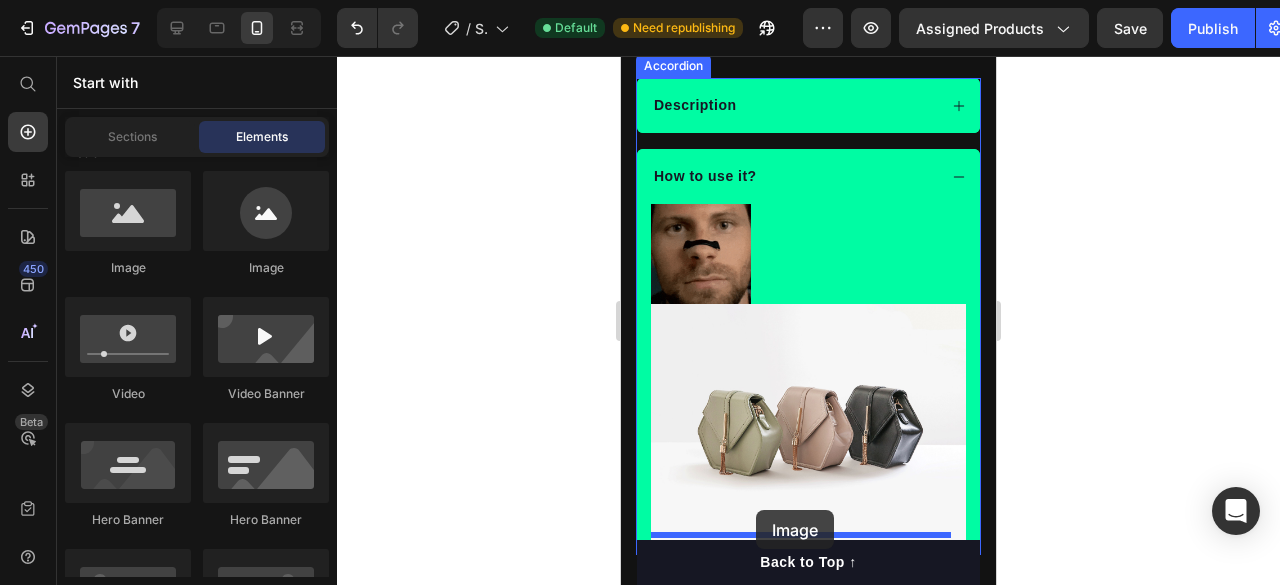 drag, startPoint x: 740, startPoint y: 253, endPoint x: 756, endPoint y: 510, distance: 257.49756 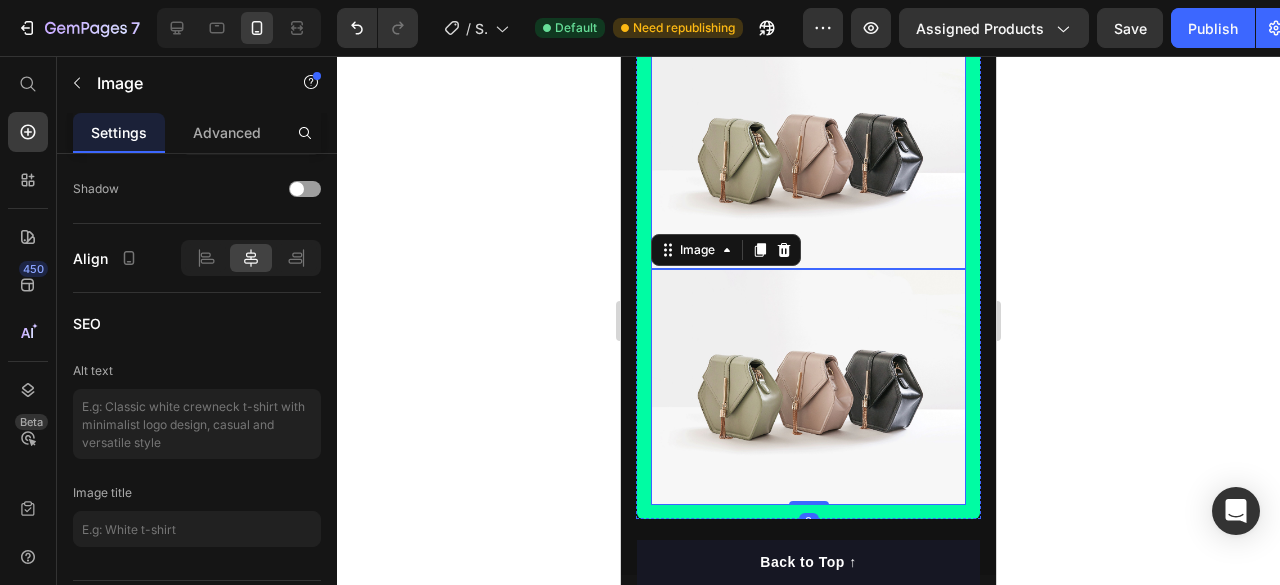 scroll, scrollTop: 1742, scrollLeft: 0, axis: vertical 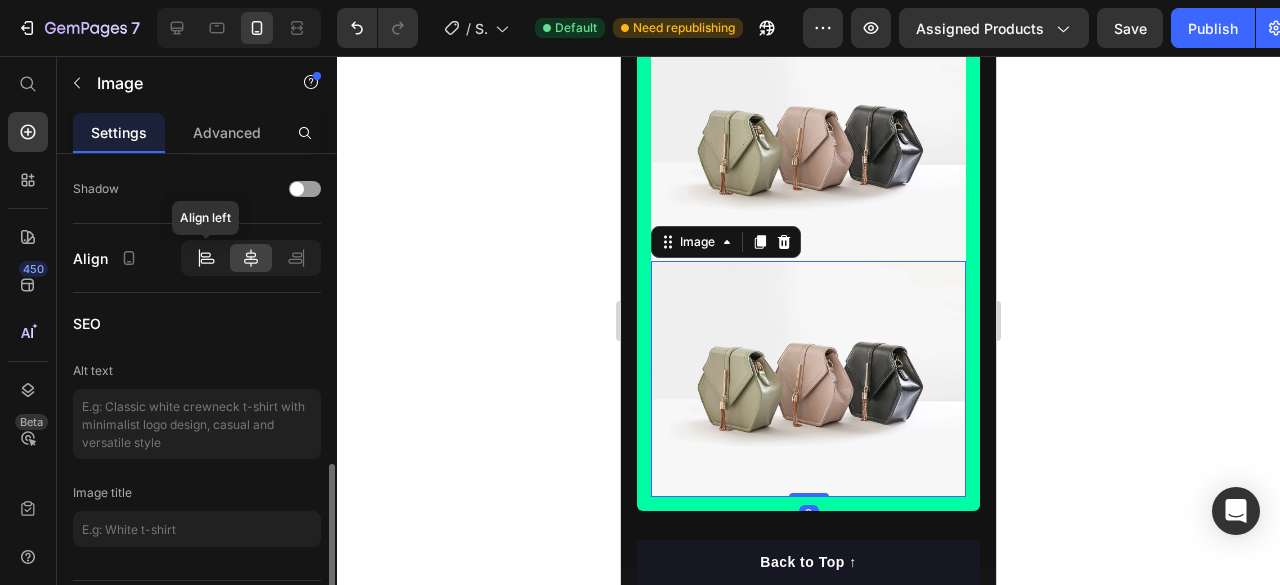 click 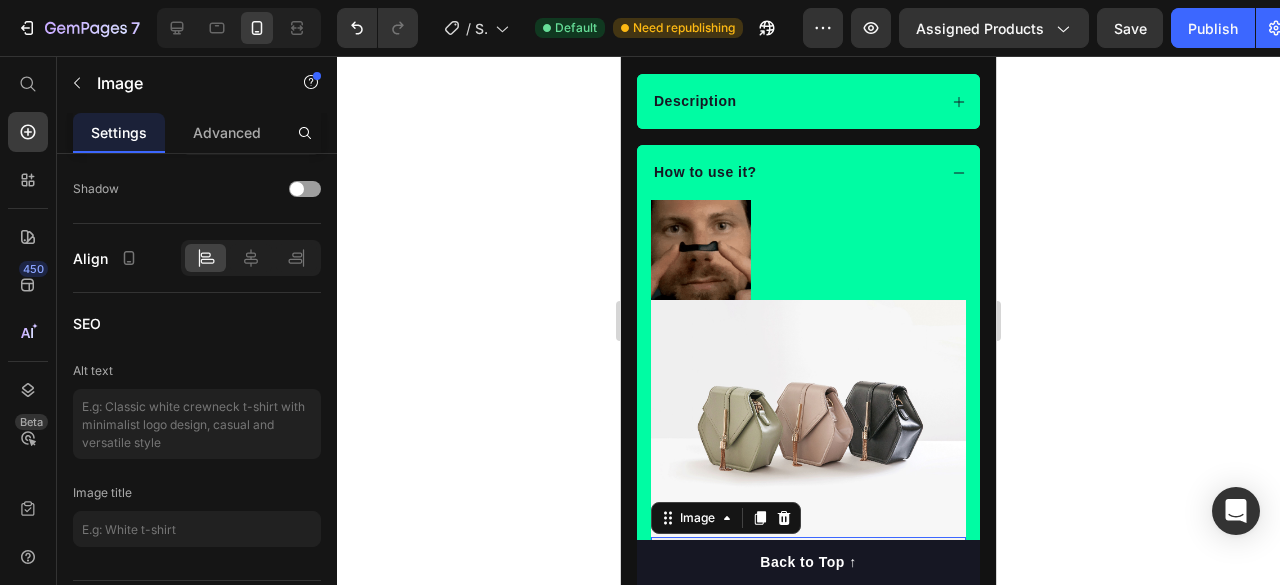 scroll, scrollTop: 1468, scrollLeft: 0, axis: vertical 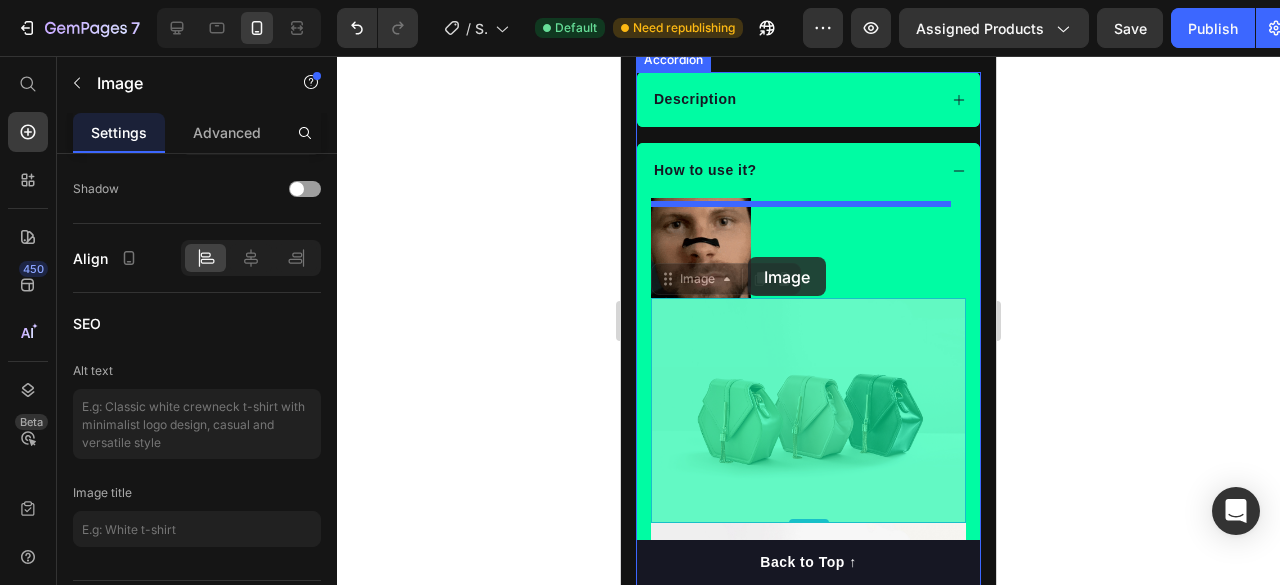drag, startPoint x: 752, startPoint y: 363, endPoint x: 748, endPoint y: 257, distance: 106.07545 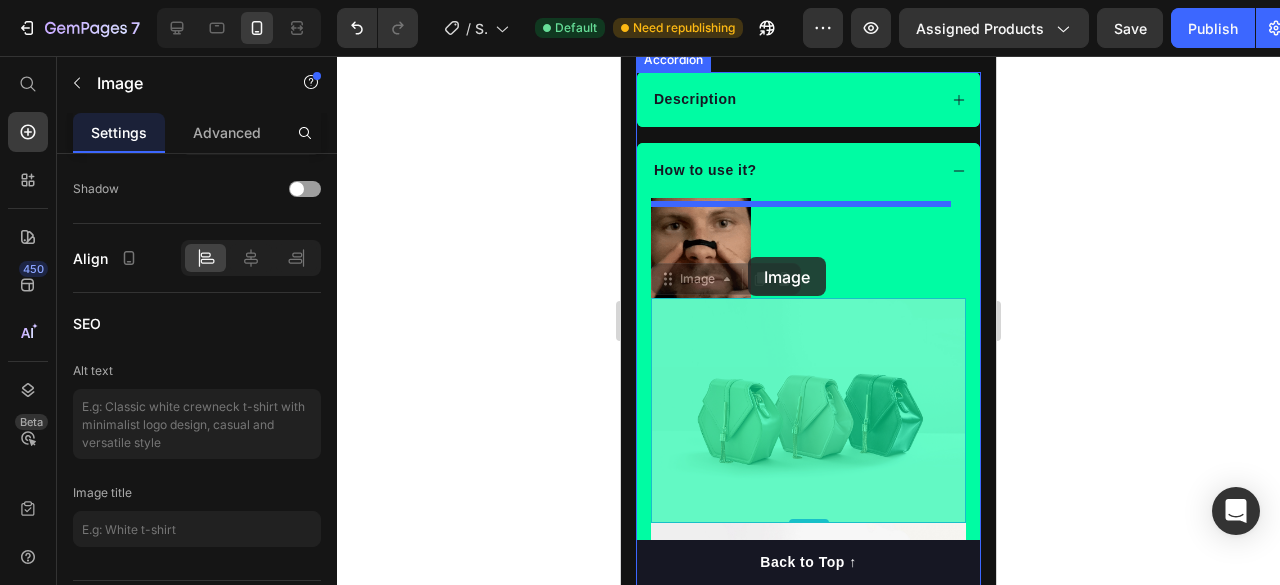 click on "iPhone 13 Mini  ( 375 px) iPhone 13 Mini iPhone 13 Pro iPhone 11 Pro Max iPhone 15 Pro Max Pixel 7 Galaxy S8+ Galaxy S20 Ultra iPad Mini iPad Air iPad Pro
Product Images "The transformation in my dog's overall health since switching to this food has been remarkable. Their coat is shinier, their energy levels have increased, and they seem happier than ever before." Text block -Daisy Text block
Verified buyer Item list Row Row “I can finally breathe clearly again. These strips actually work and they’re super comfortable!” – Daisy Text block Row Row Icon Icon Icon Icon Icon Icon List Hoz 22,500+ Happy Customers Text block Row Ventra Breathing Nasal Strip Product Title Happy Dog Bites - Contains Vitamin C, Vitamin E, Vitamin B2, Vitamin B1, Vitamin D and Vitamin K Text block Perfect for sensitive tummies Supercharge immunity System Bursting with protein, vitamins, and minerals Supports strong muscles, increases bone strength Item list Kaching Bundles Kaching Bundles Add to cart" at bounding box center [808, 4056] 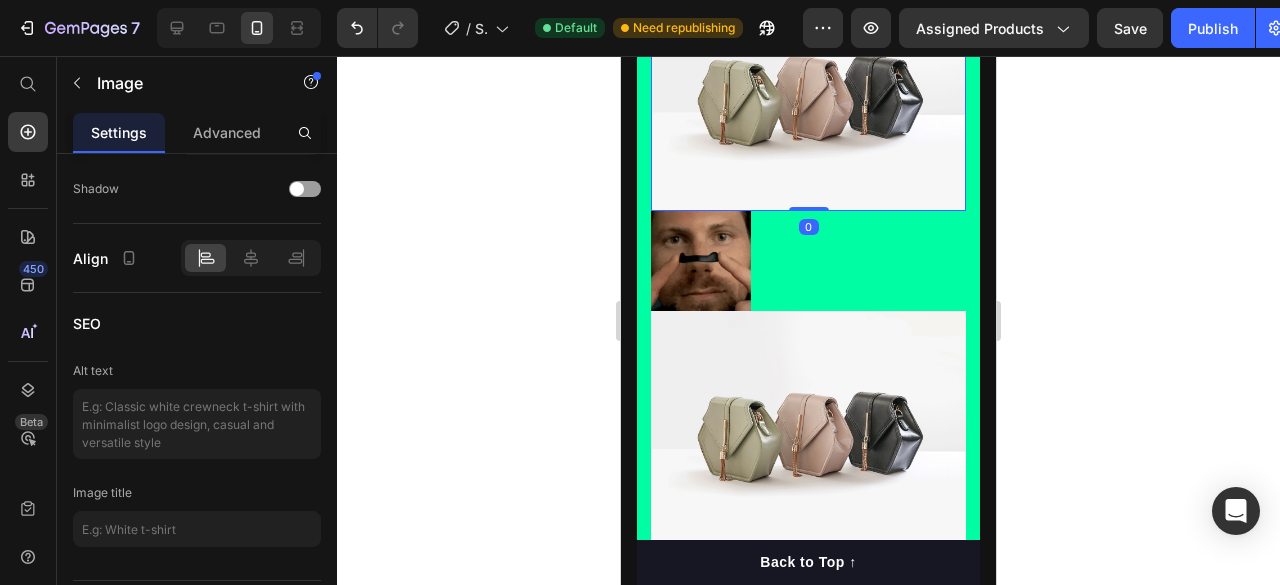 scroll, scrollTop: 1706, scrollLeft: 0, axis: vertical 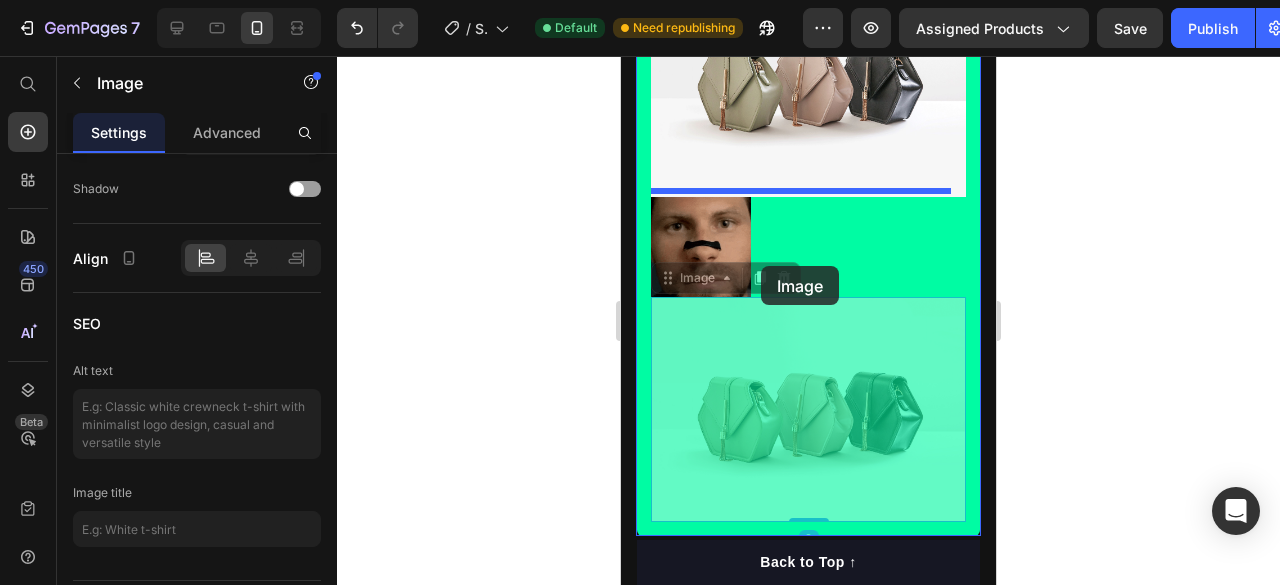 drag, startPoint x: 760, startPoint y: 396, endPoint x: 761, endPoint y: 265, distance: 131.00381 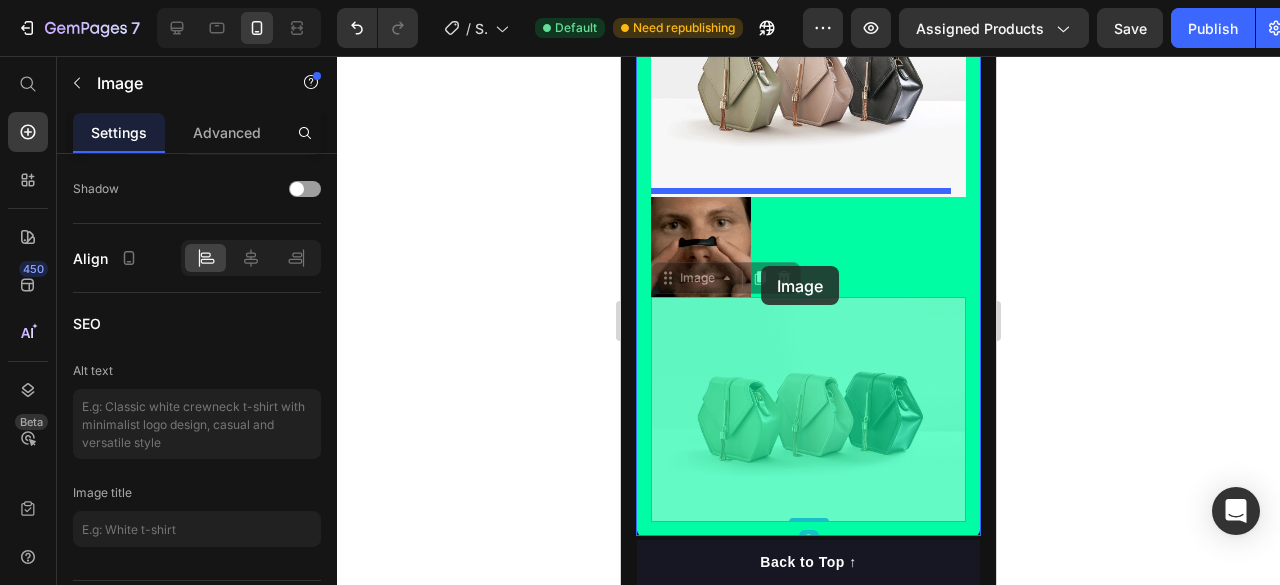 click on "iPhone 13 Mini  ( 375 px) iPhone 13 Mini iPhone 13 Pro iPhone 11 Pro Max iPhone 15 Pro Max Pixel 7 Galaxy S8+ Galaxy S20 Ultra iPad Mini iPad Air iPad Pro
Product Images "The transformation in my dog's overall health since switching to this food has been remarkable. Their coat is shinier, their energy levels have increased, and they seem happier than ever before." Text block -Daisy Text block
Verified buyer Item list Row Row “I can finally breathe clearly again. These strips actually work and they’re super comfortable!” – Daisy Text block Row Row Icon Icon Icon Icon Icon Icon List Hoz 22,500+ Happy Customers Text block Row Ventra Breathing Nasal Strip Product Title Happy Dog Bites - Contains Vitamin C, Vitamin E, Vitamin B2, Vitamin B1, Vitamin D and Vitamin K Text block Perfect for sensitive tummies Supercharge immunity System Bursting with protein, vitamins, and minerals Supports strong muscles, increases bone strength Item list Kaching Bundles Kaching Bundles Add to cart" at bounding box center (808, 3818) 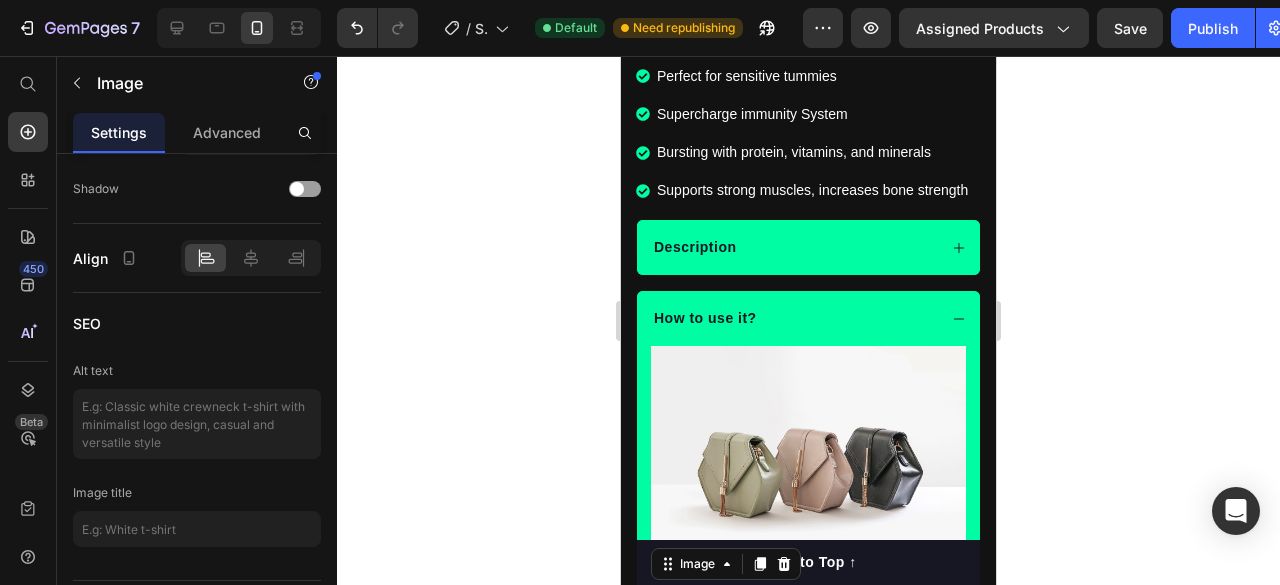 scroll, scrollTop: 1324, scrollLeft: 0, axis: vertical 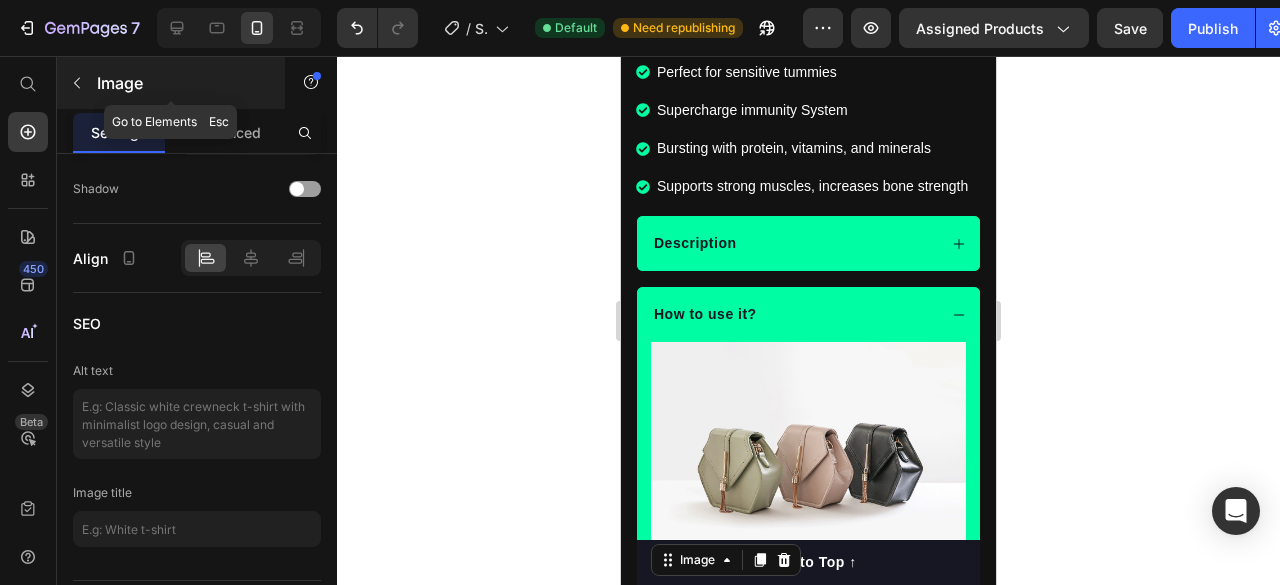 click 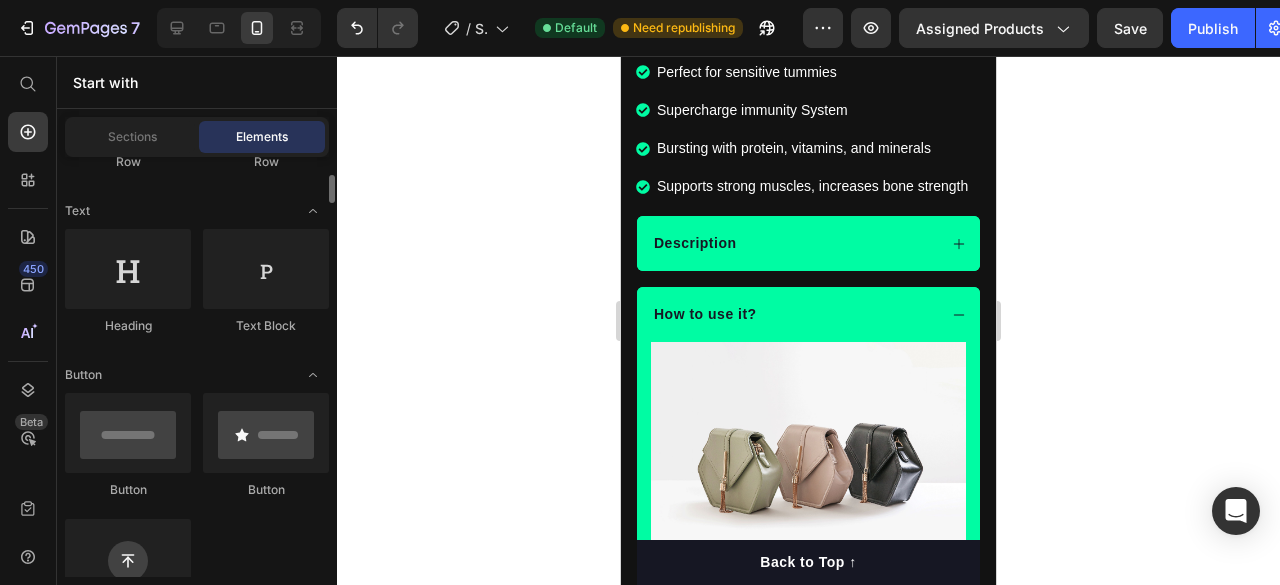 scroll, scrollTop: 263, scrollLeft: 0, axis: vertical 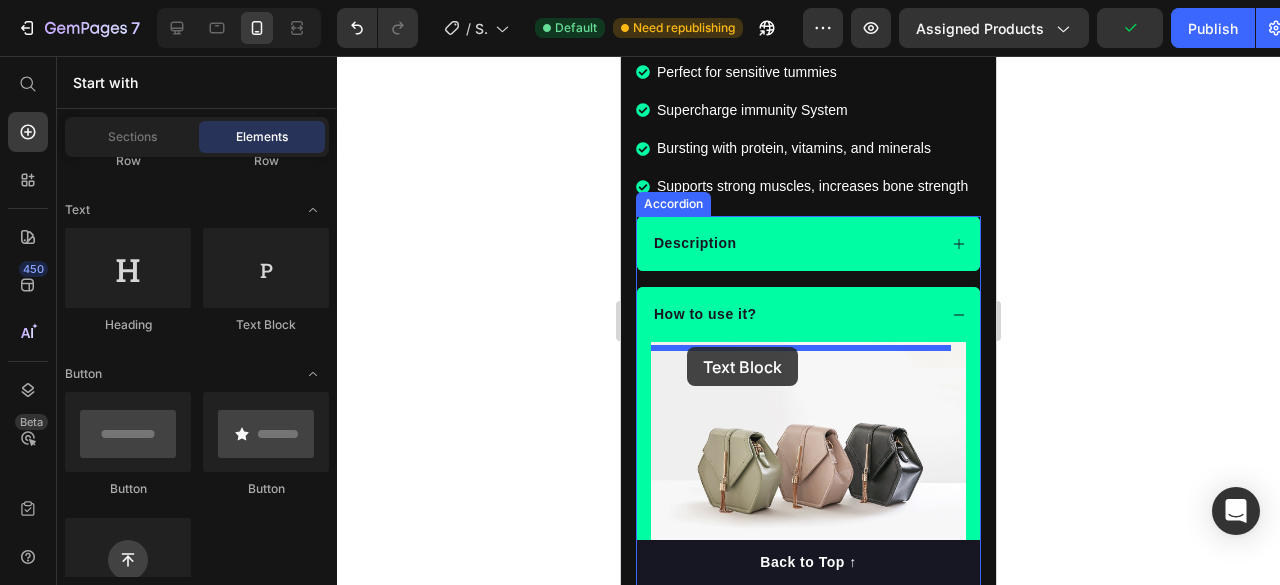 drag, startPoint x: 913, startPoint y: 317, endPoint x: 687, endPoint y: 346, distance: 227.85303 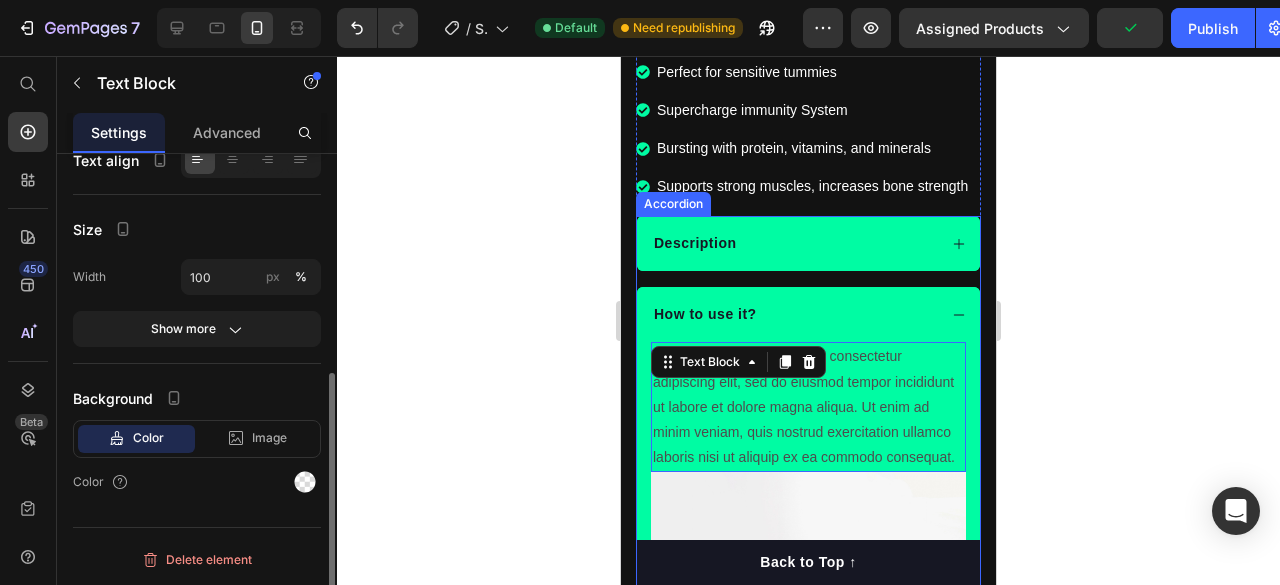 scroll, scrollTop: 0, scrollLeft: 0, axis: both 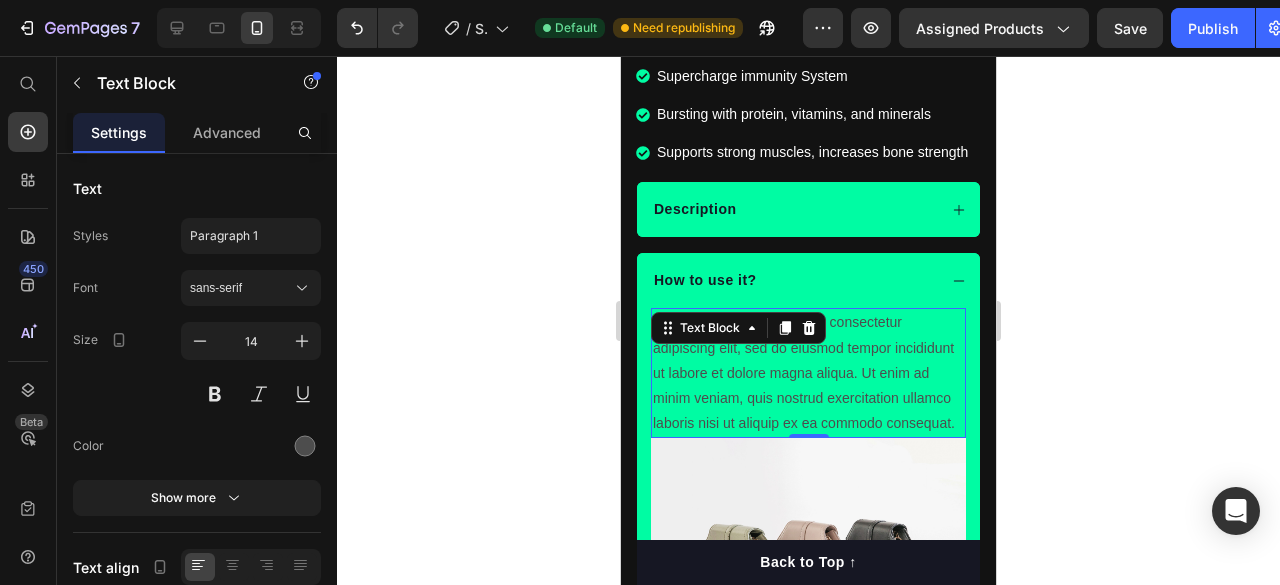 click on "Lorem ipsum dolor sit amet, consectetur adipiscing elit, sed do eiusmod tempor incididunt ut labore et dolore magna aliqua. Ut enim ad minim veniam, quis nostrud exercitation ullamco laboris nisi ut aliquip ex ea commodo consequat." at bounding box center [808, 373] 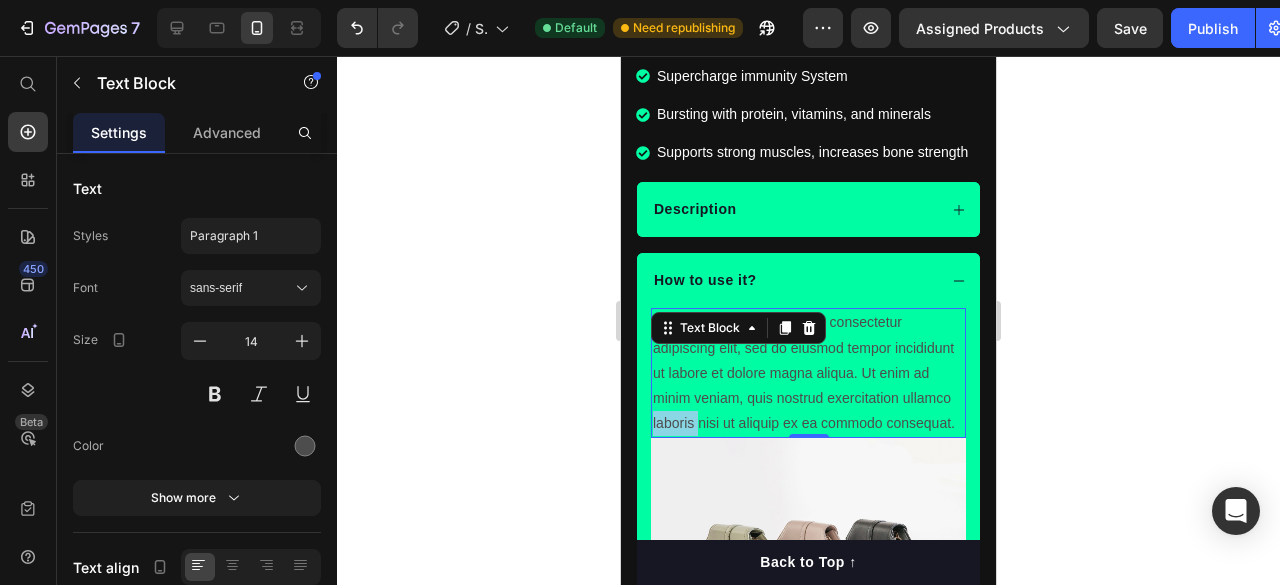 click on "Lorem ipsum dolor sit amet, consectetur adipiscing elit, sed do eiusmod tempor incididunt ut labore et dolore magna aliqua. Ut enim ad minim veniam, quis nostrud exercitation ullamco laboris nisi ut aliquip ex ea commodo consequat." at bounding box center [808, 373] 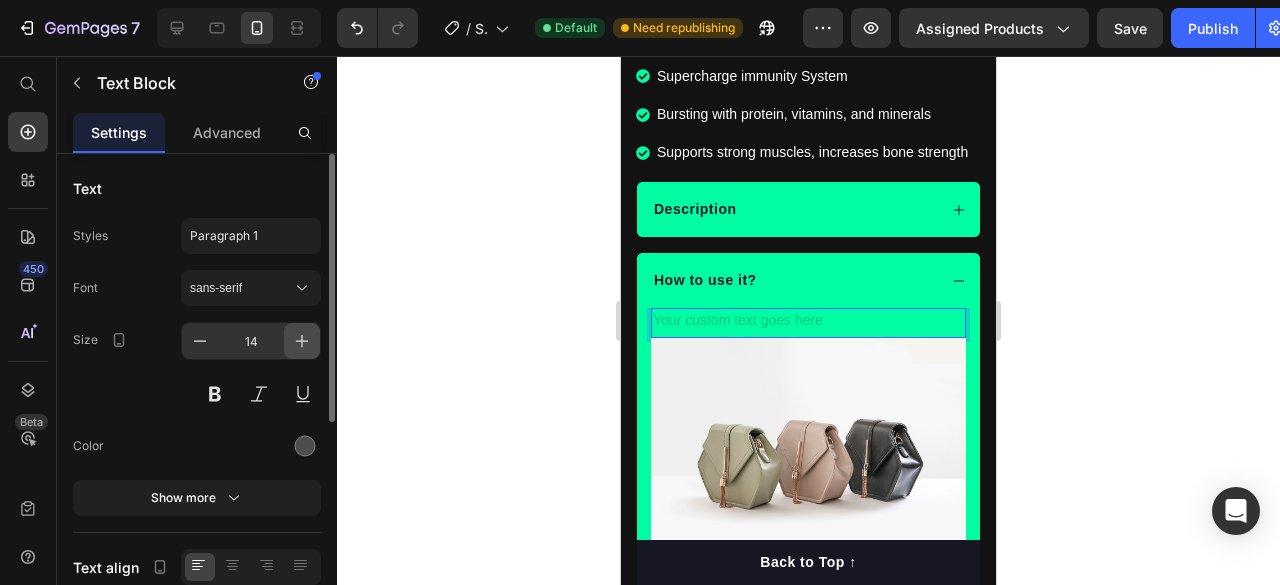 click 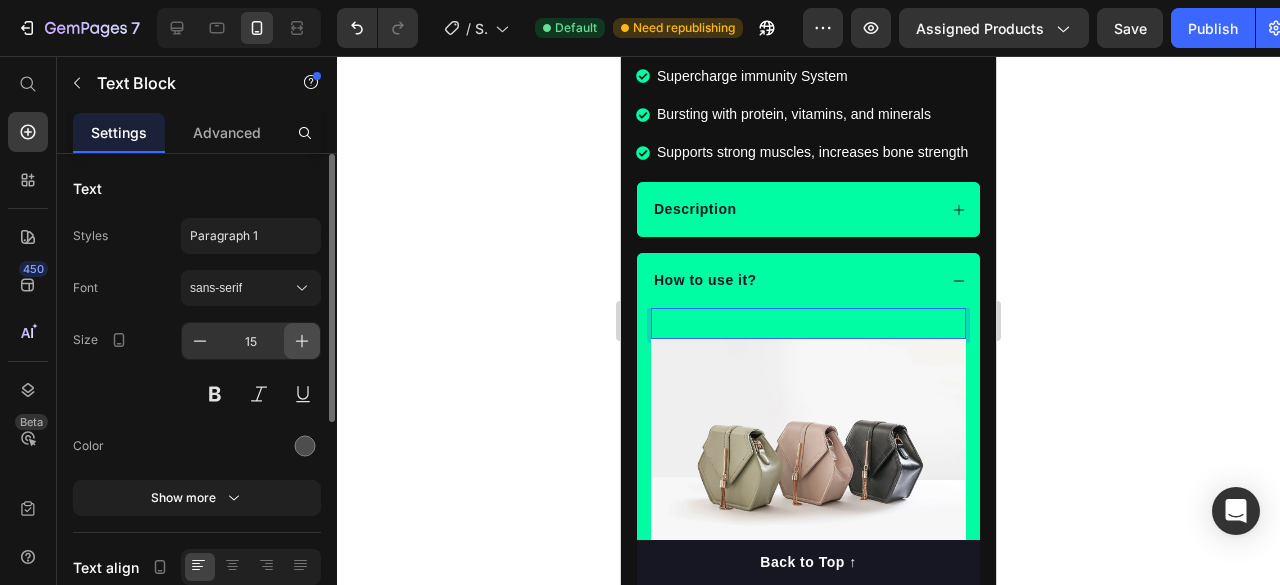 click 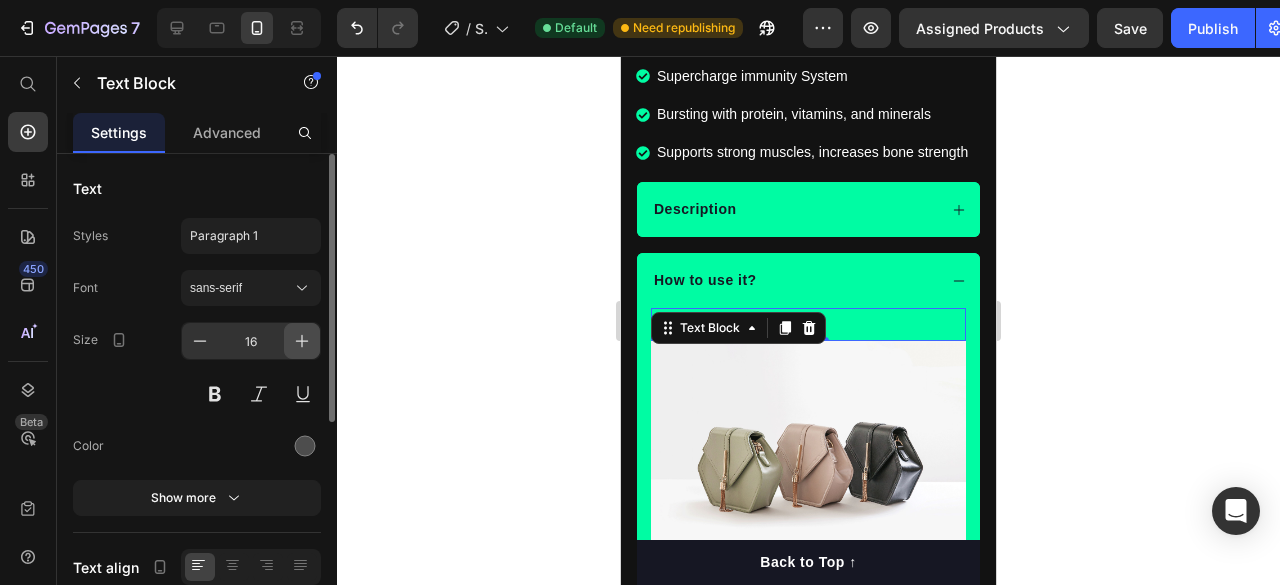 click 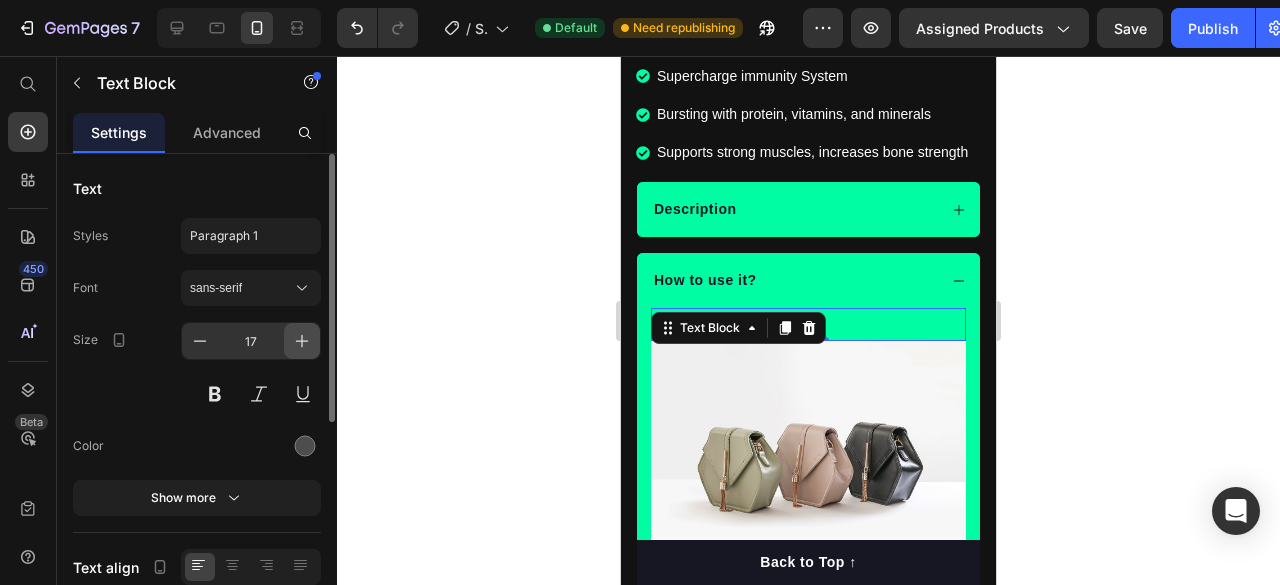 click 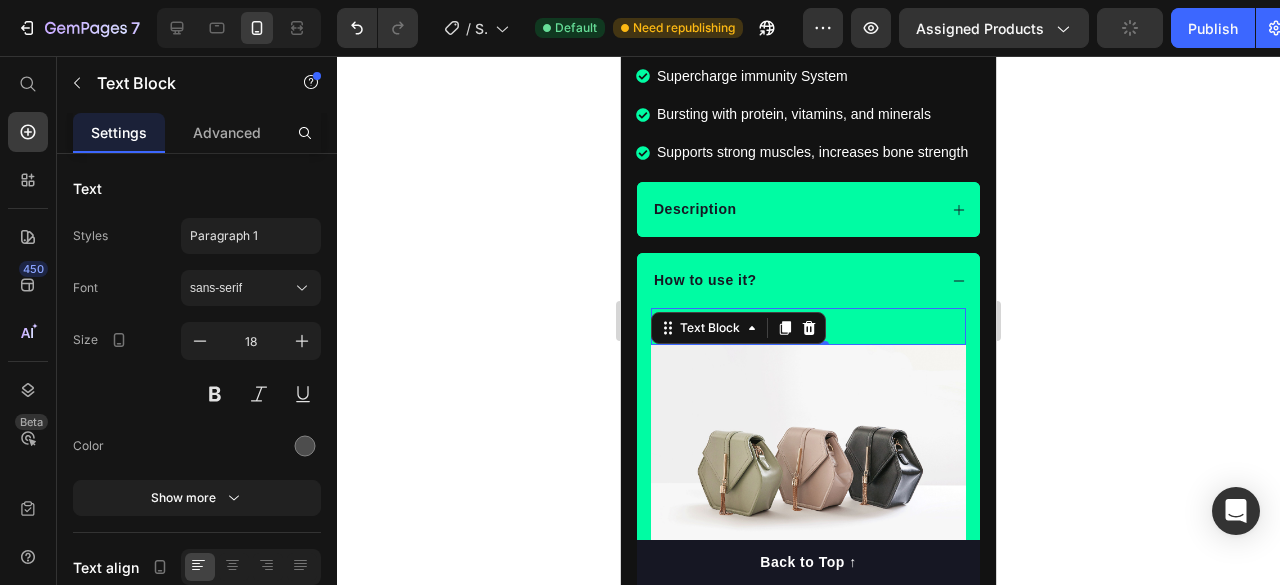 type 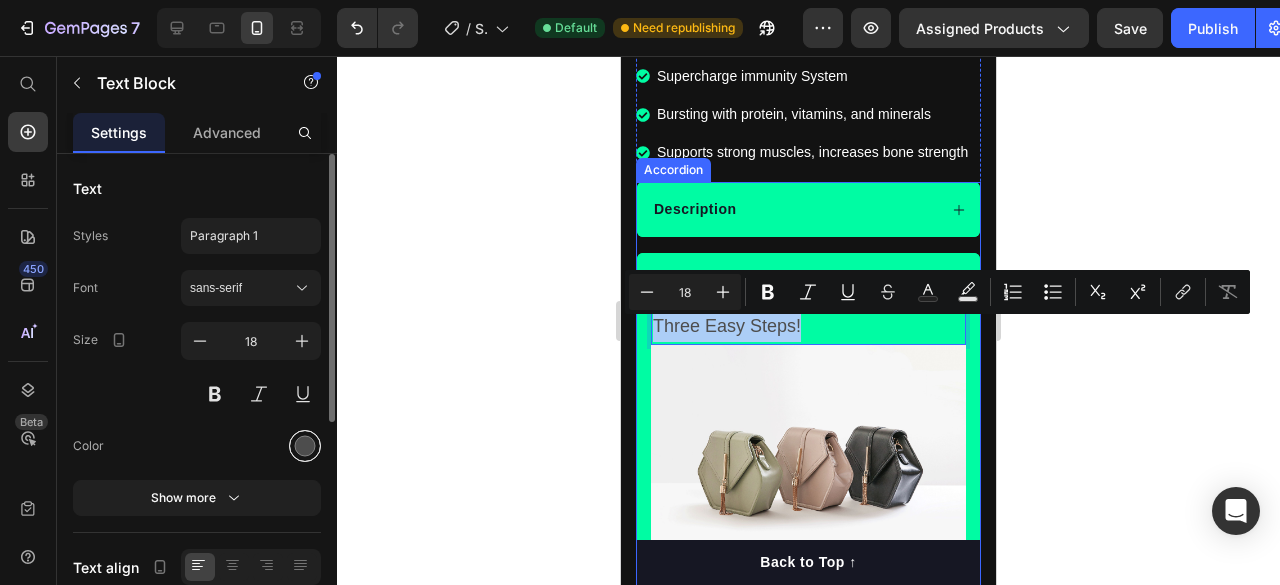 click at bounding box center [305, 446] 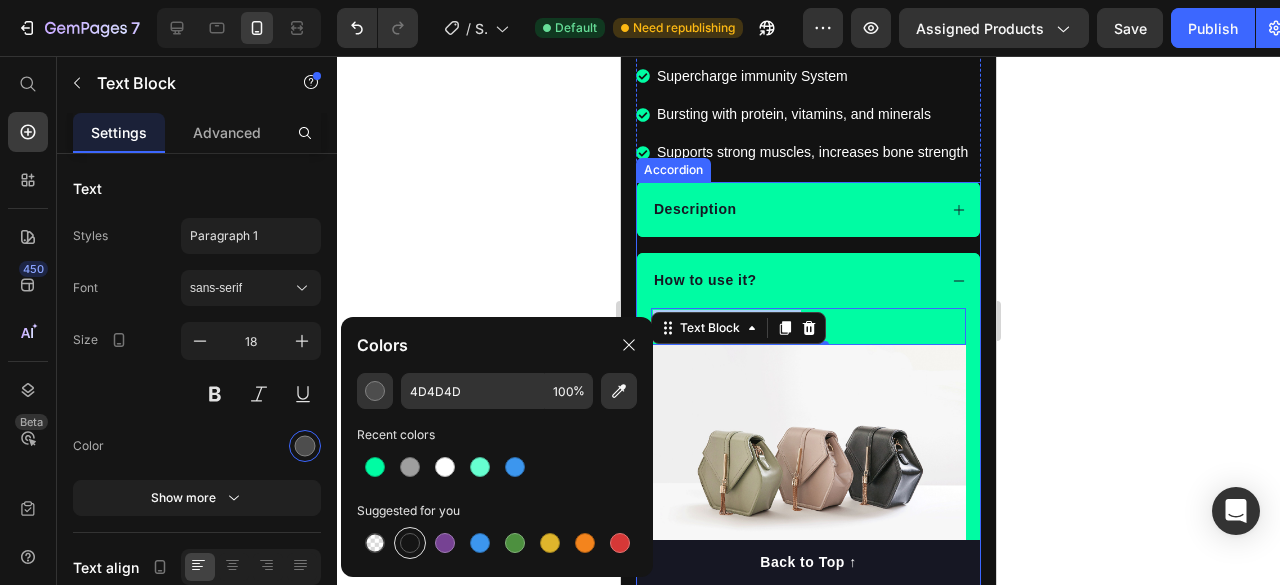 click at bounding box center (410, 543) 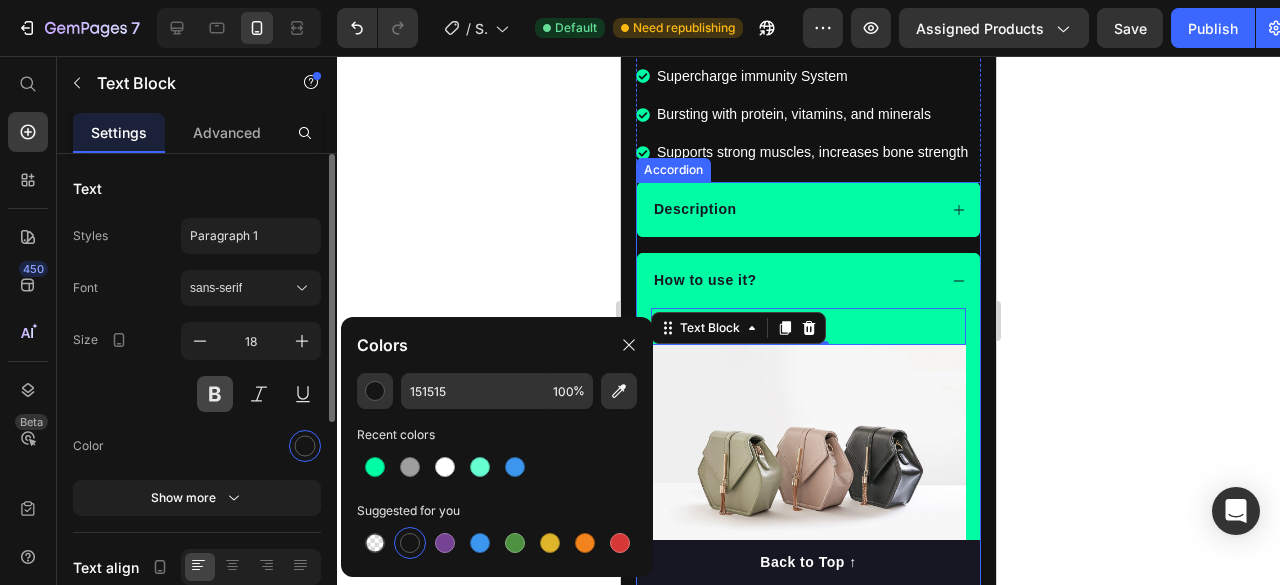 click at bounding box center (215, 394) 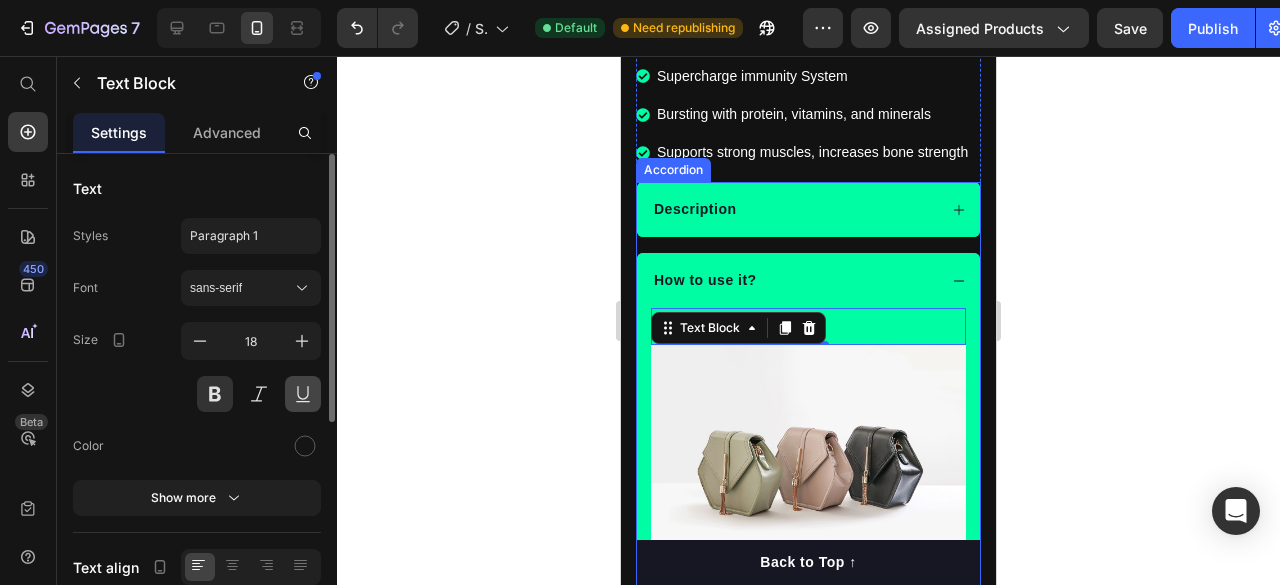 click at bounding box center (303, 394) 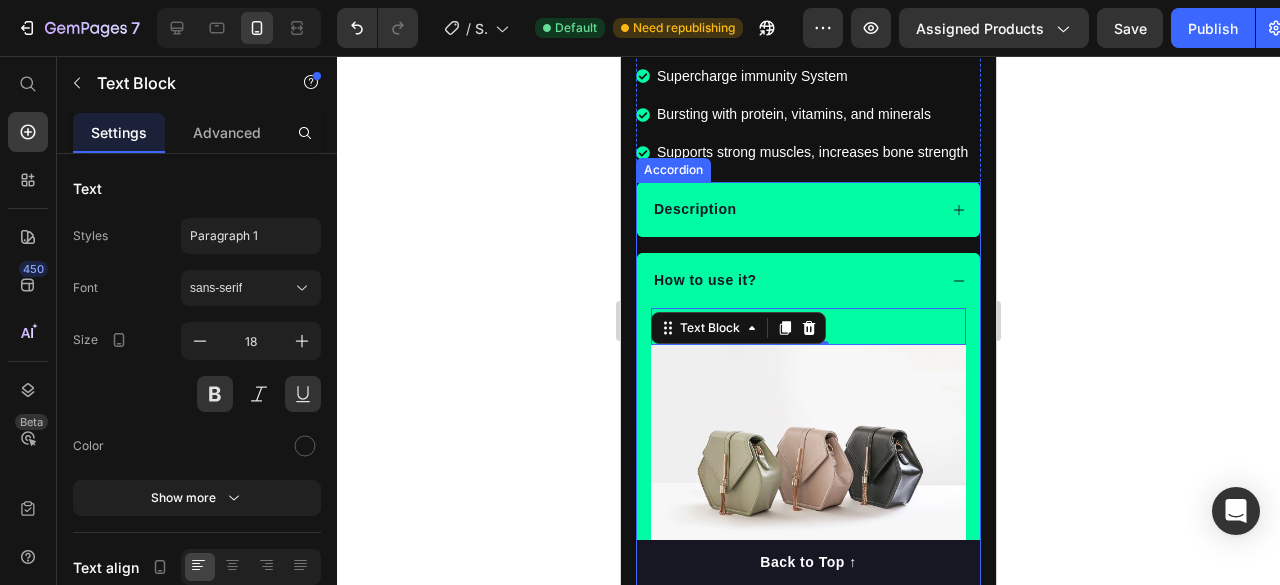click 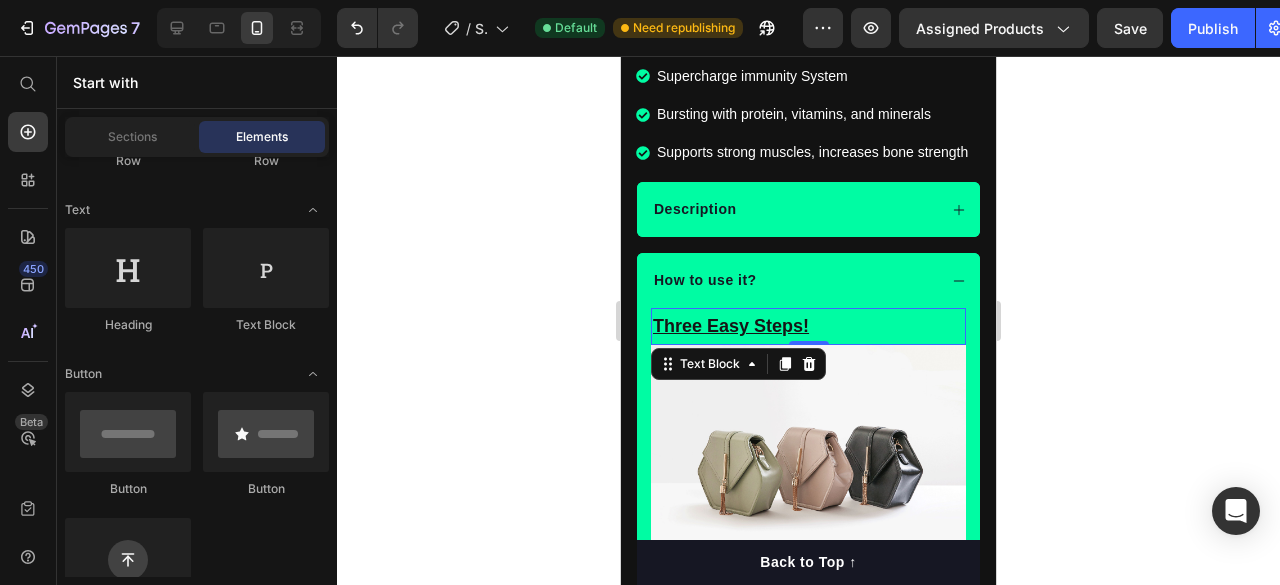 click on "Three Easy Steps!" at bounding box center [808, 326] 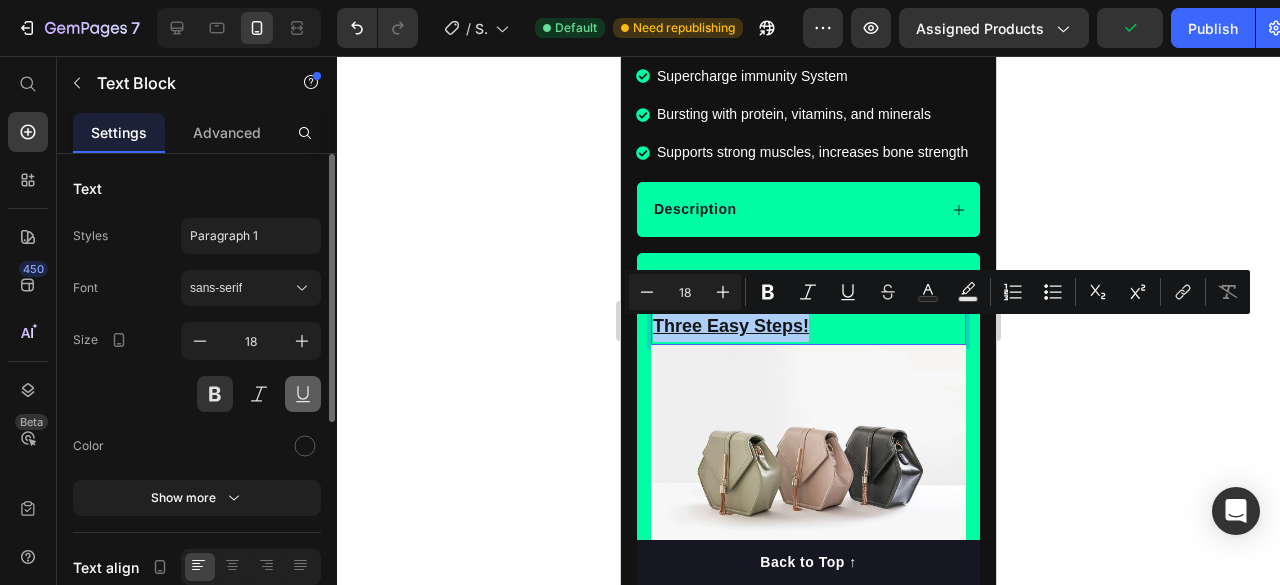 click at bounding box center [303, 394] 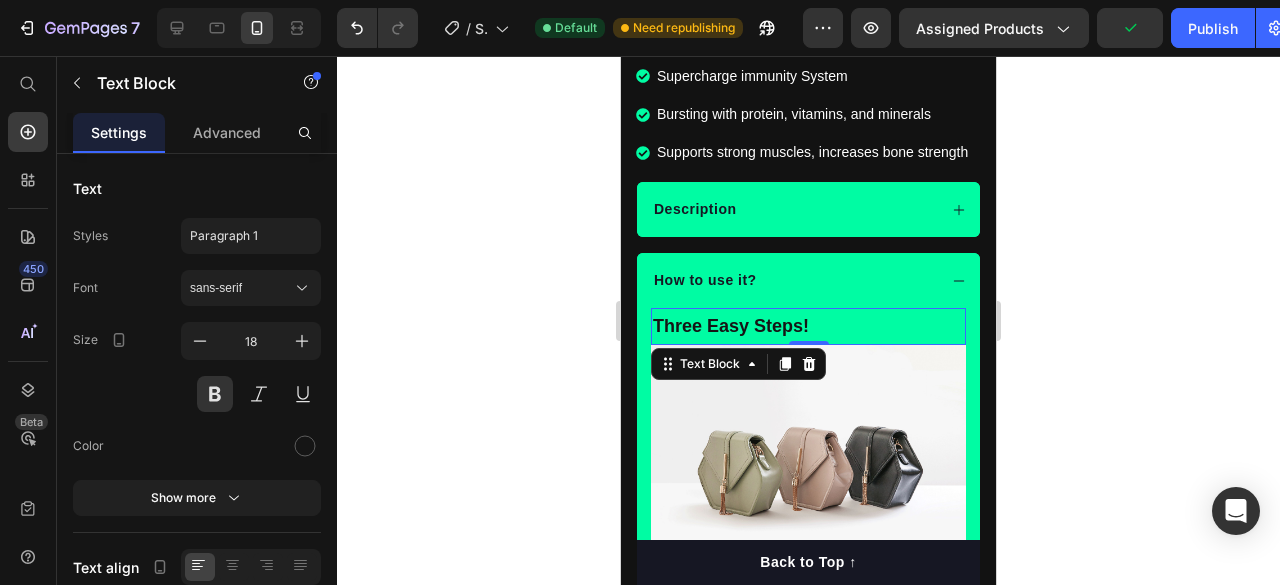 click on "Three Easy Steps!" at bounding box center (808, 326) 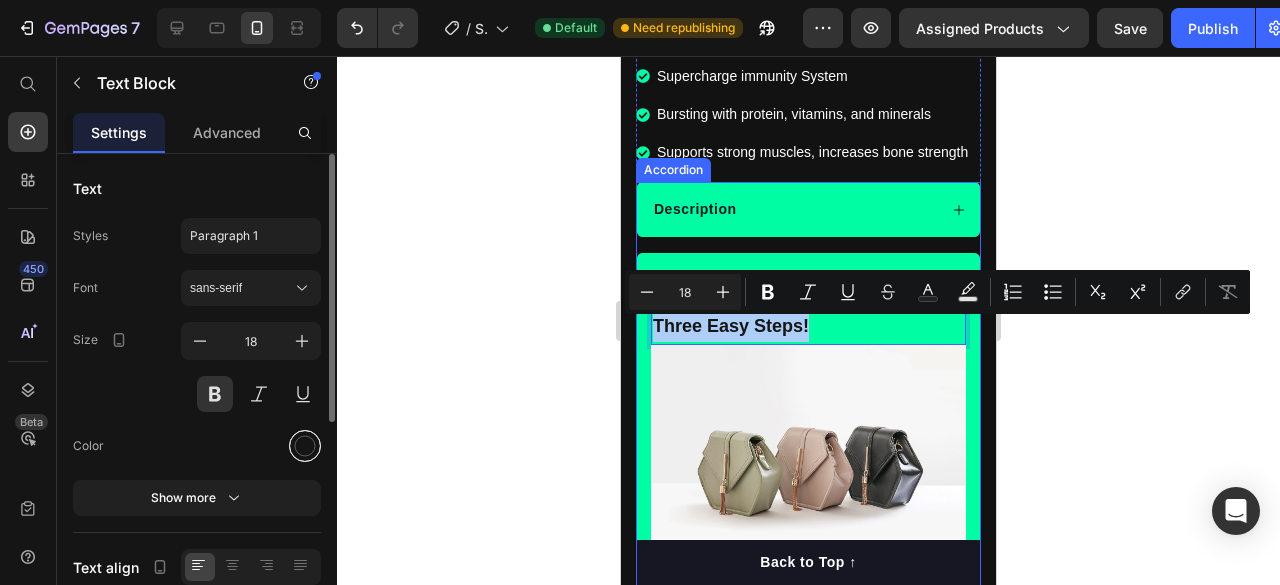 click at bounding box center [305, 446] 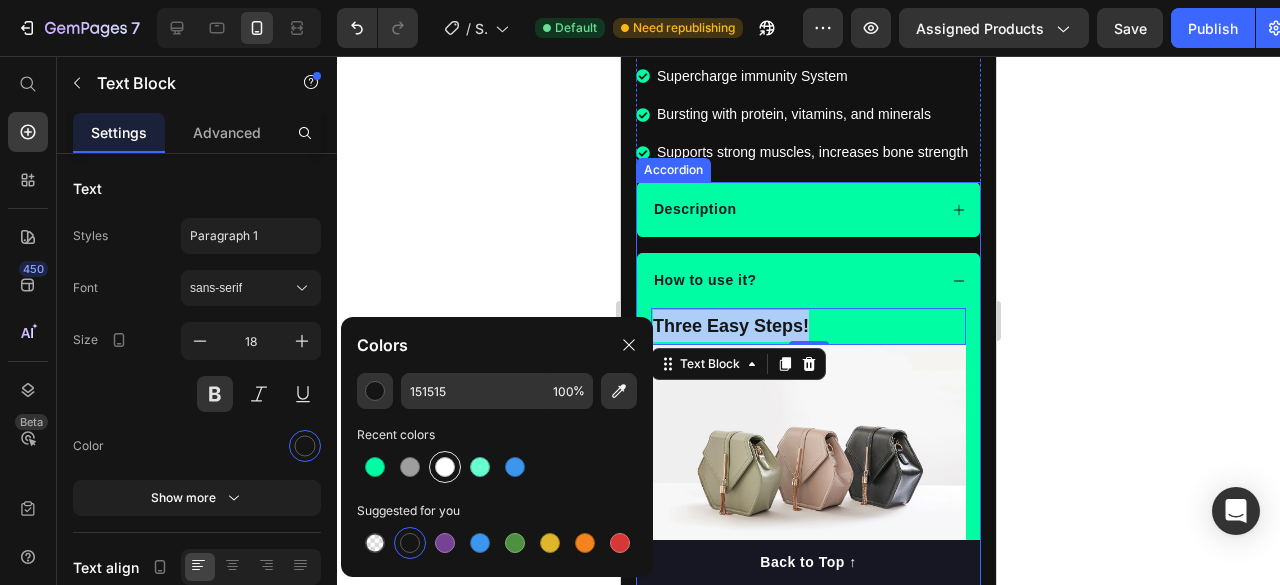 click at bounding box center (445, 467) 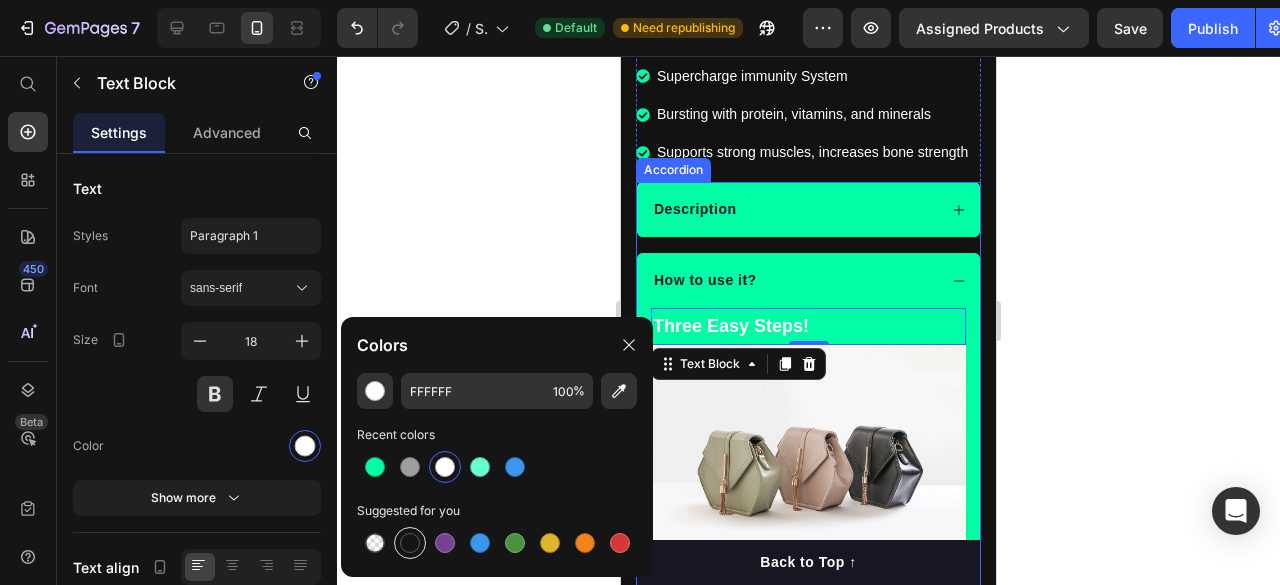 click at bounding box center [410, 543] 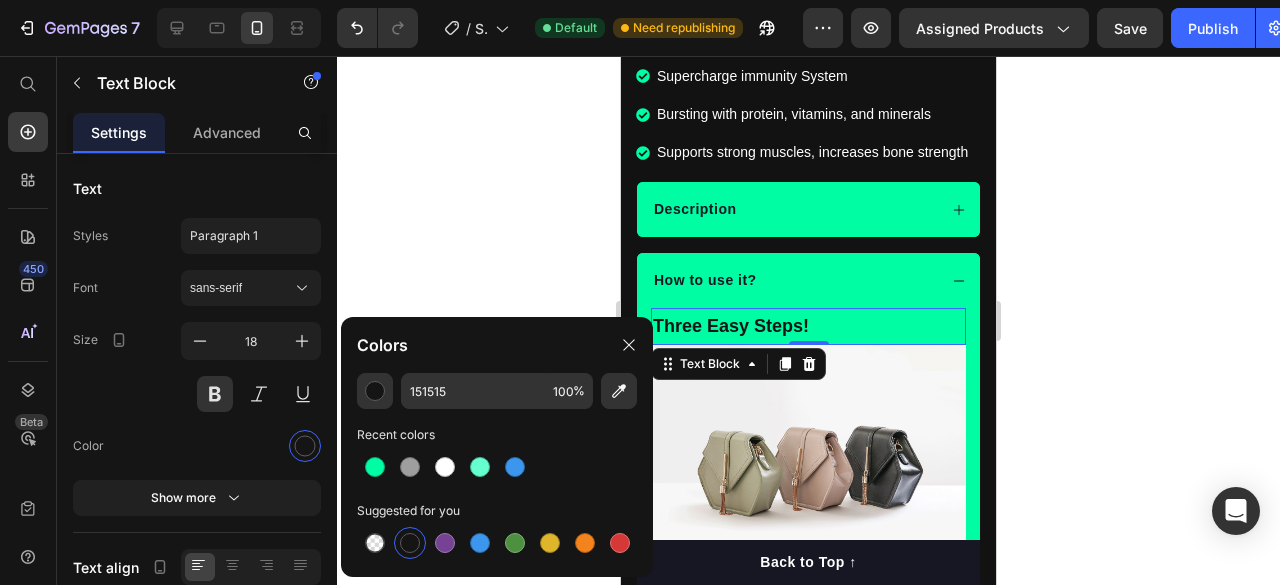 click on "Three Easy Steps!" at bounding box center (808, 326) 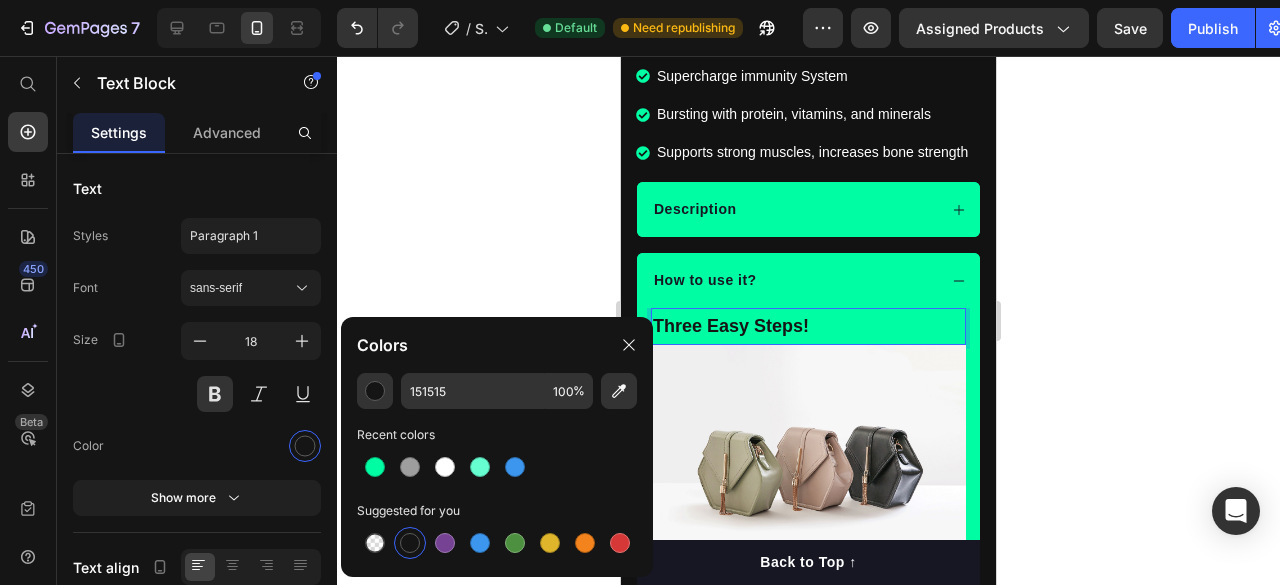 click 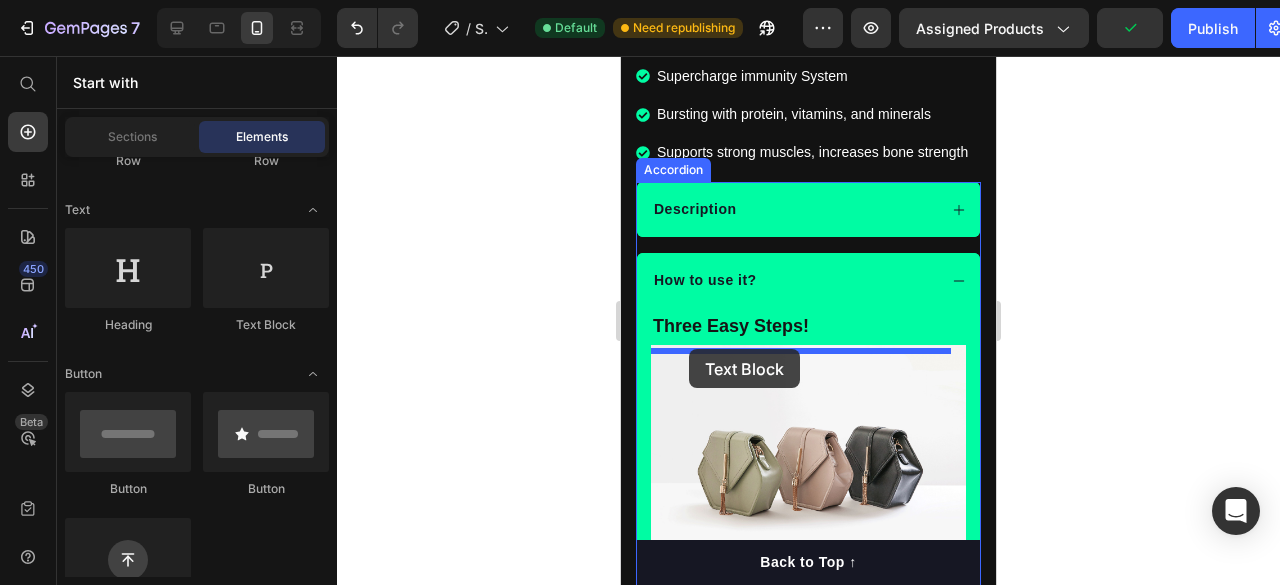 drag, startPoint x: 867, startPoint y: 335, endPoint x: 689, endPoint y: 349, distance: 178.54971 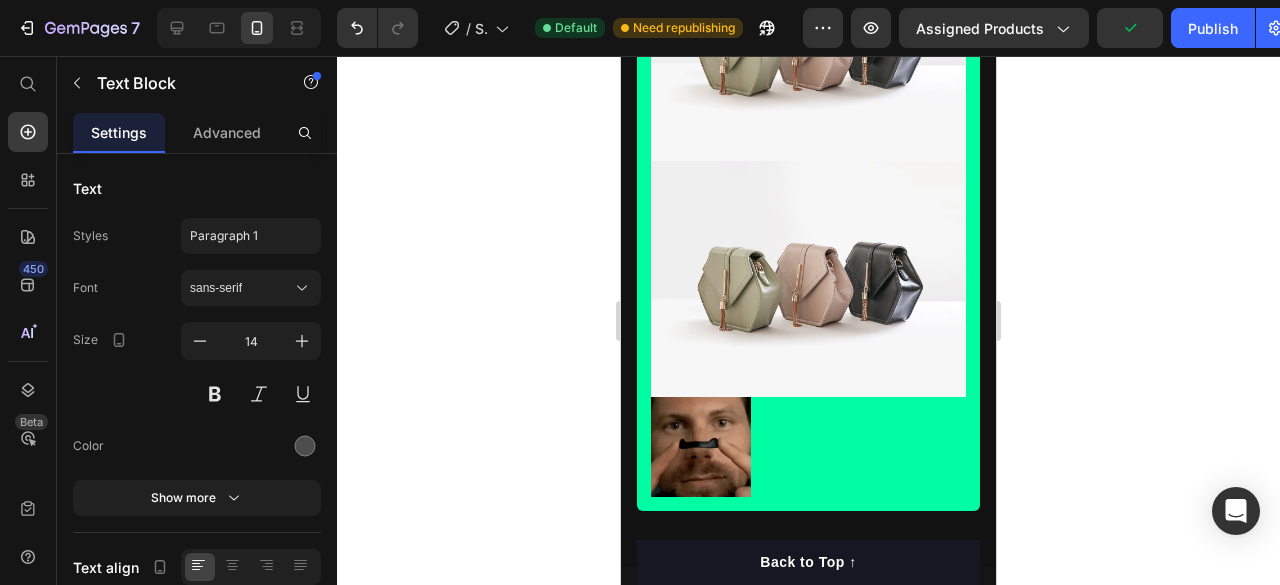 scroll, scrollTop: 1906, scrollLeft: 0, axis: vertical 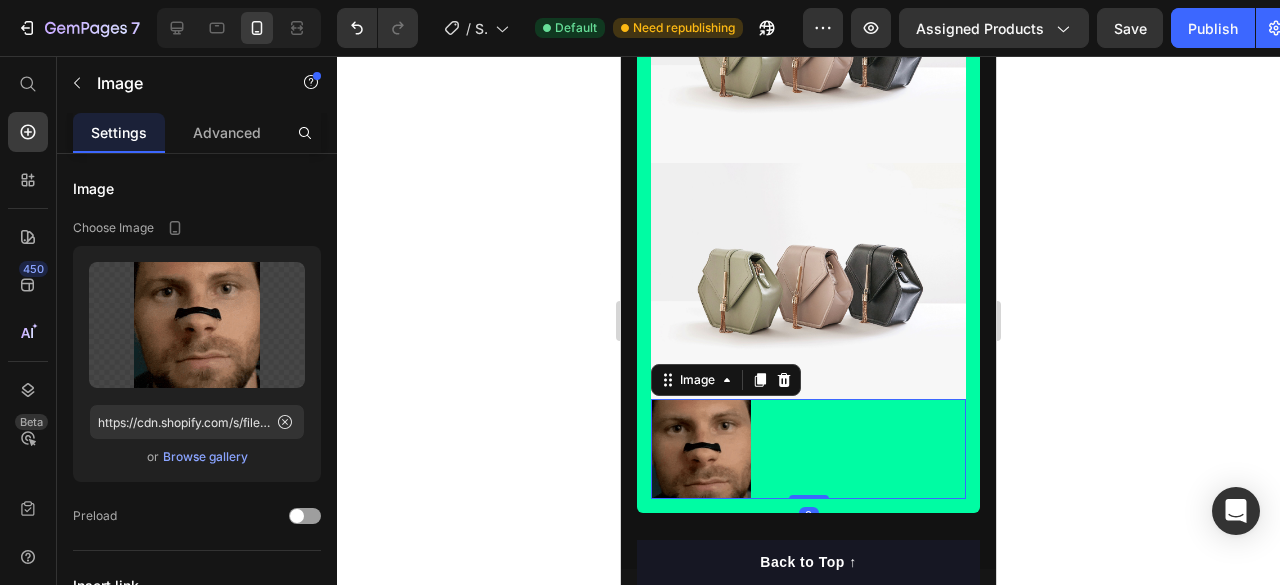 click at bounding box center (808, 449) 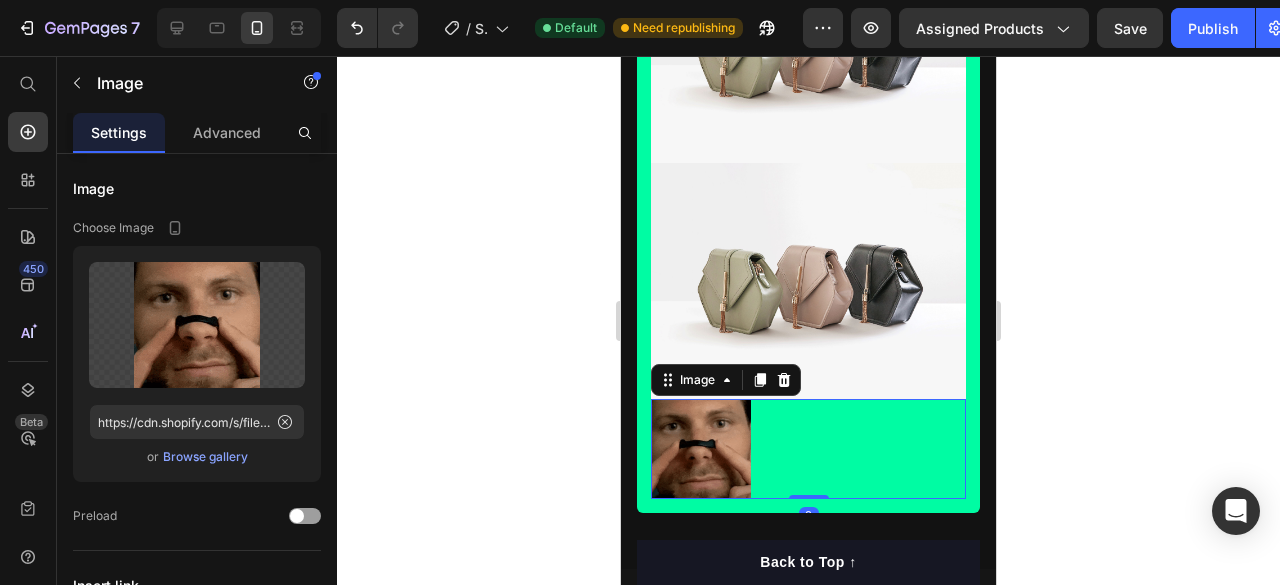 click at bounding box center (808, 449) 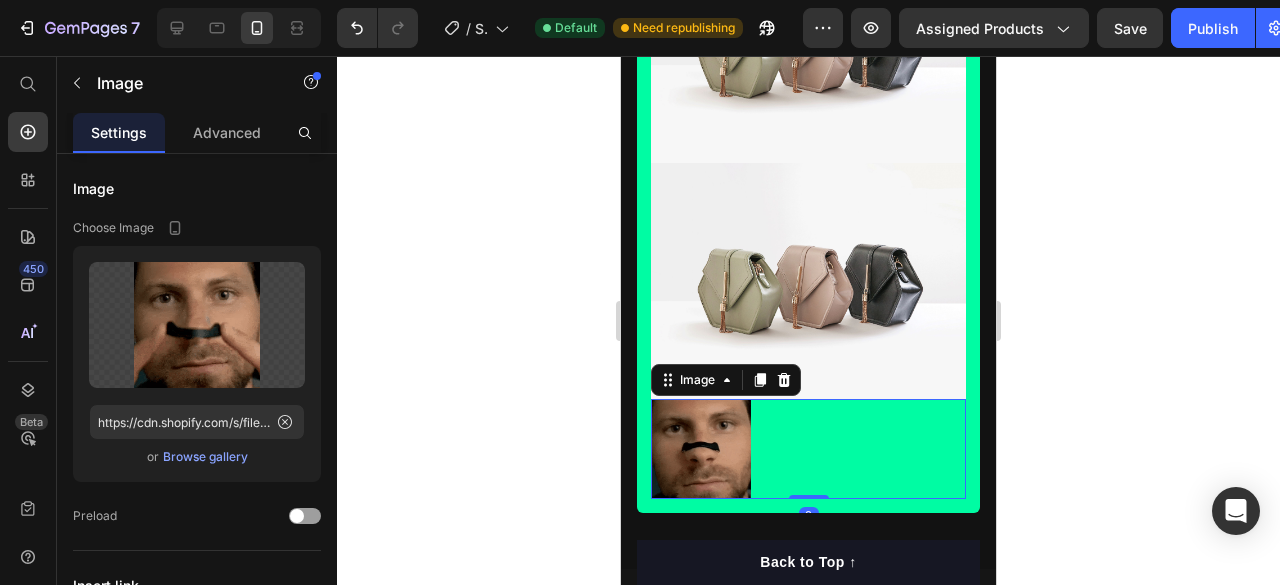 click at bounding box center (808, 449) 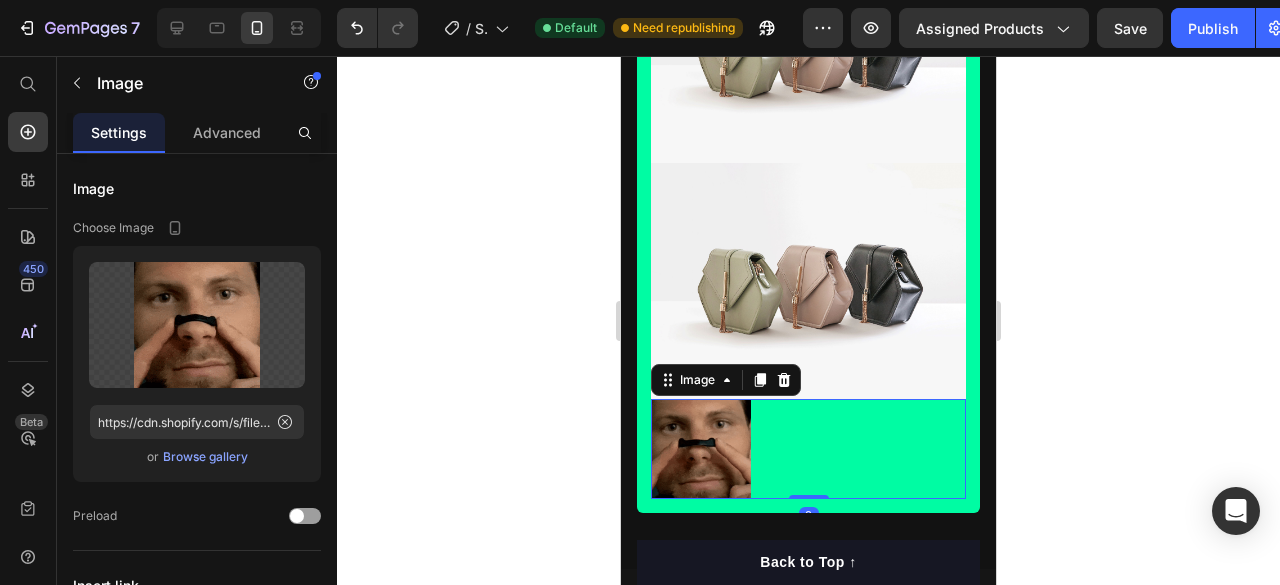 click at bounding box center (808, 449) 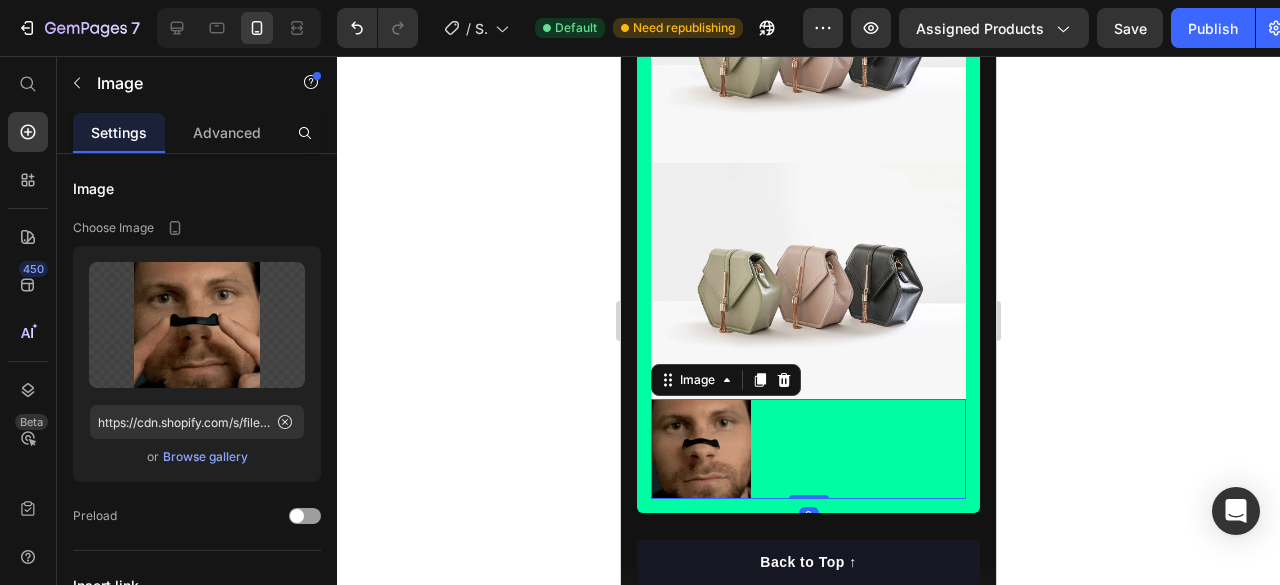 click at bounding box center [808, 449] 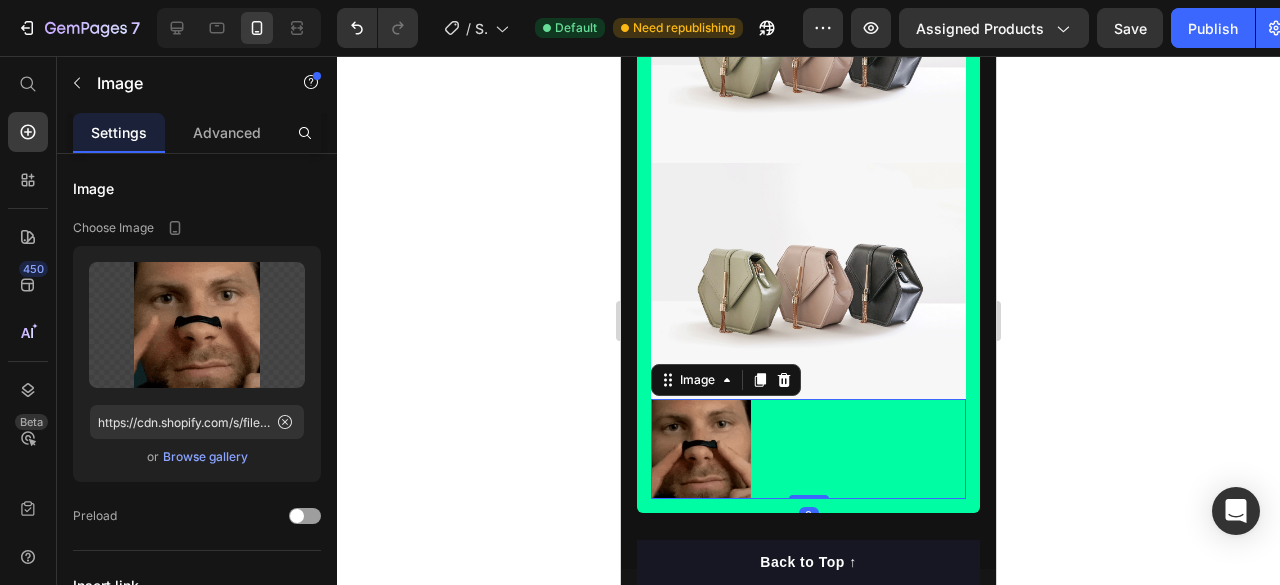 click at bounding box center (808, 449) 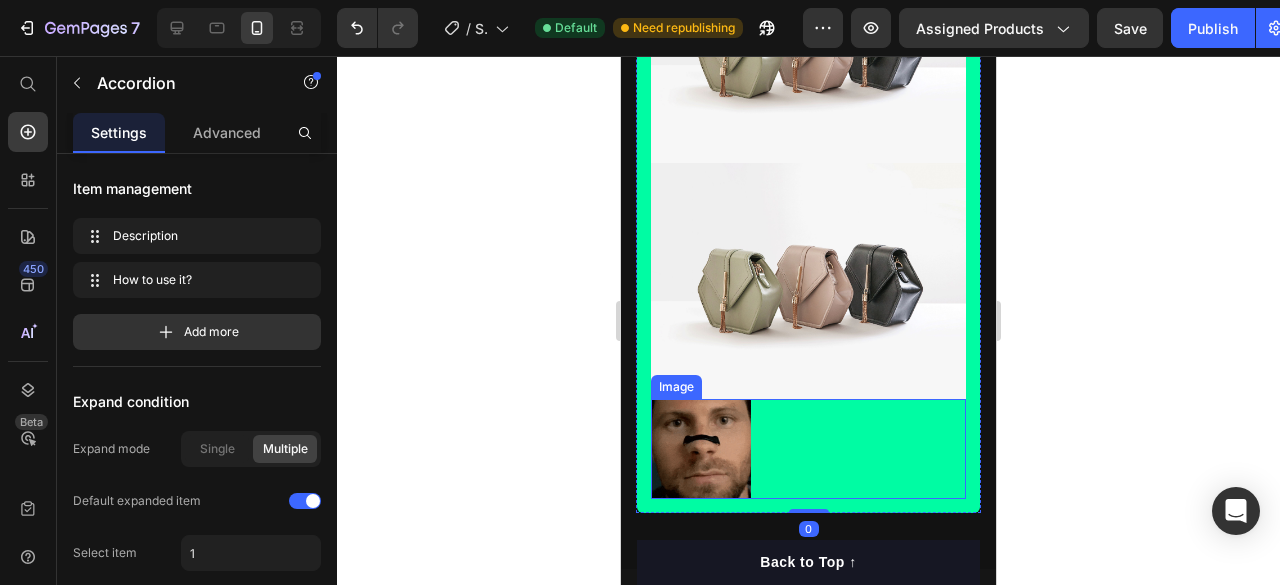 click at bounding box center (808, 449) 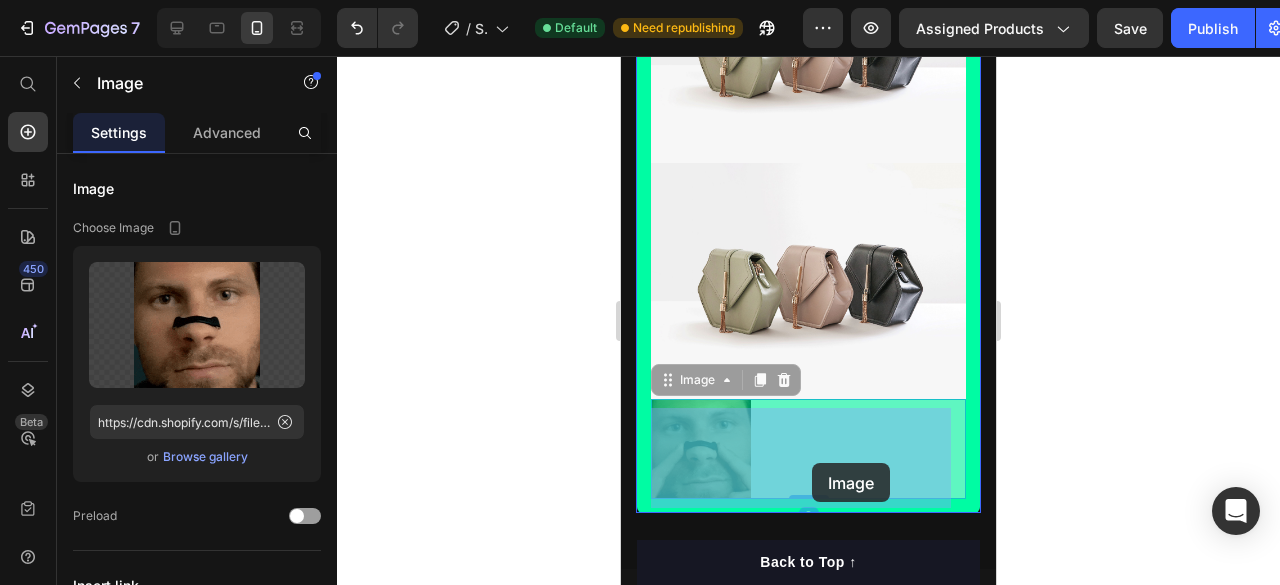 drag, startPoint x: 950, startPoint y: 459, endPoint x: 813, endPoint y: 461, distance: 137.0146 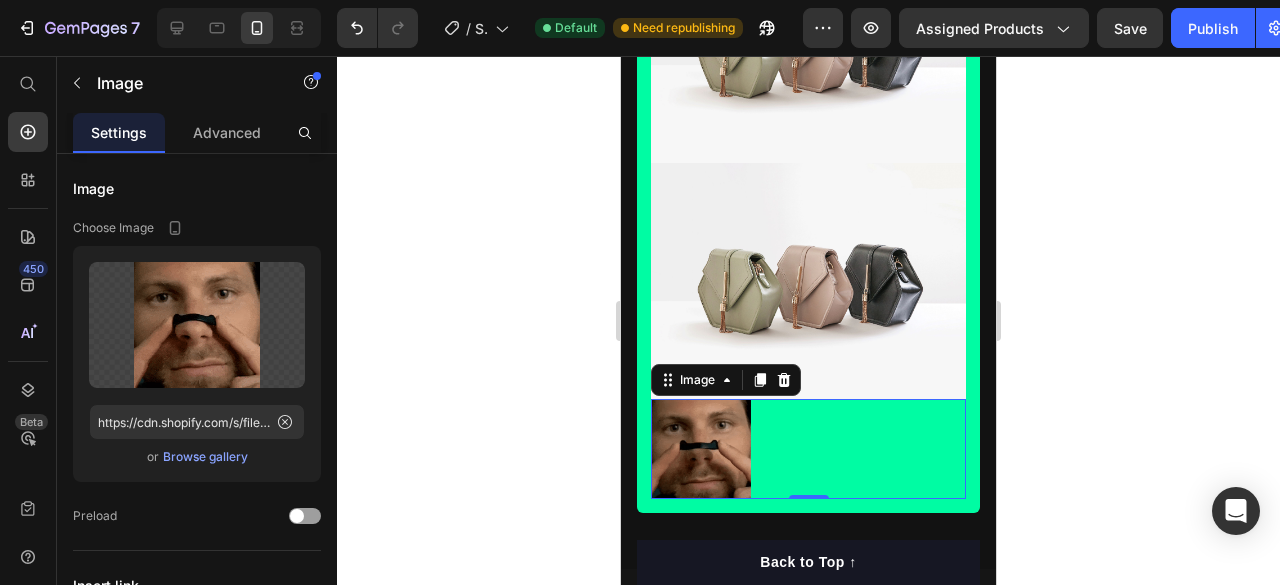 click 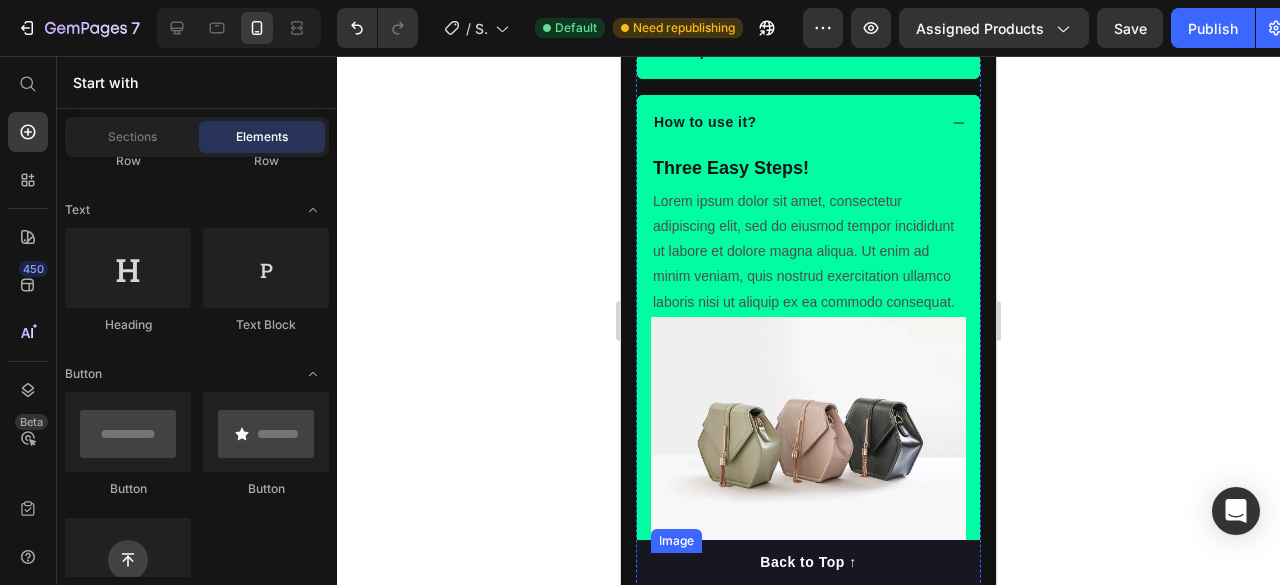 scroll, scrollTop: 1510, scrollLeft: 0, axis: vertical 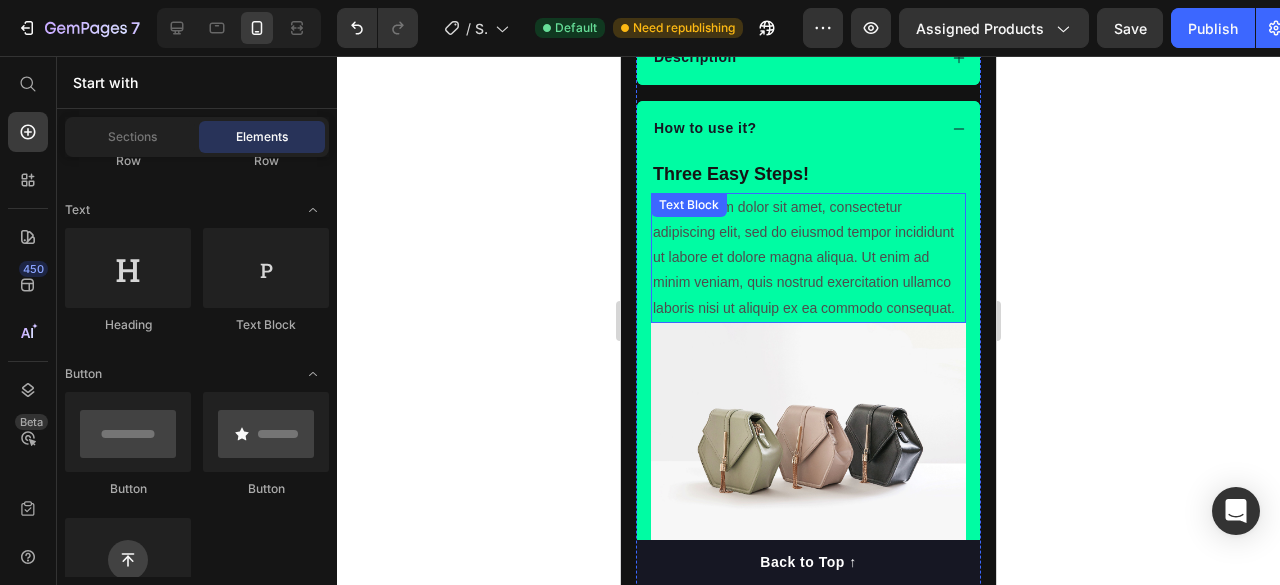 click on "Lorem ipsum dolor sit amet, consectetur adipiscing elit, sed do eiusmod tempor incididunt ut labore et dolore magna aliqua. Ut enim ad minim veniam, quis nostrud exercitation ullamco laboris nisi ut aliquip ex ea commodo consequat." at bounding box center [808, 258] 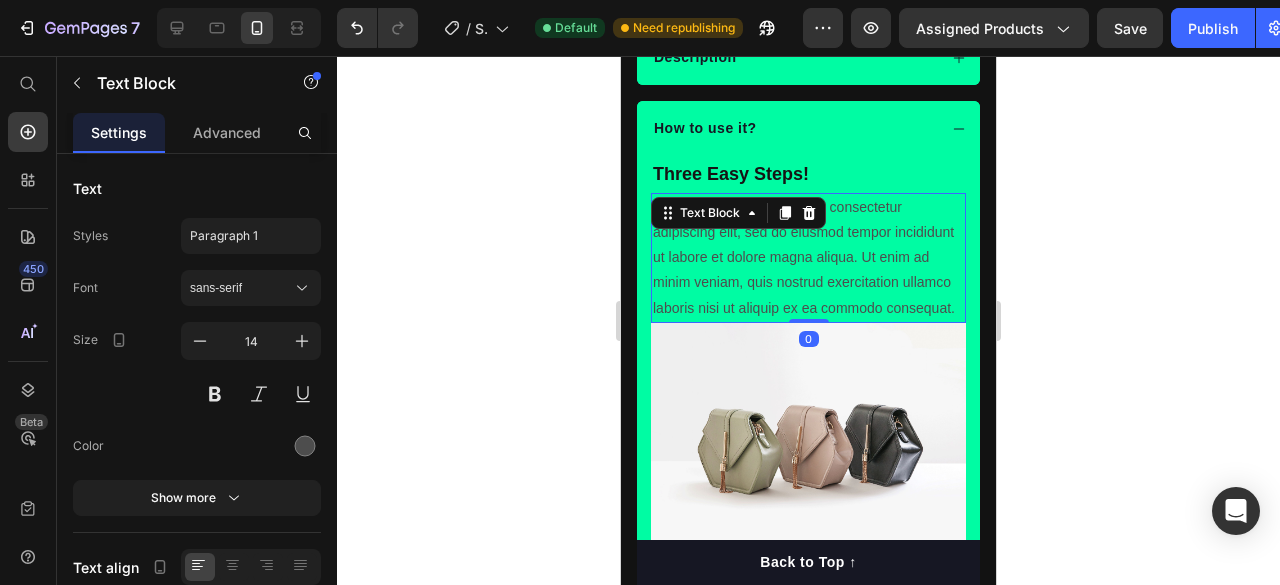 click on "Lorem ipsum dolor sit amet, consectetur adipiscing elit, sed do eiusmod tempor incididunt ut labore et dolore magna aliqua. Ut enim ad minim veniam, quis nostrud exercitation ullamco laboris nisi ut aliquip ex ea commodo consequat." at bounding box center [808, 258] 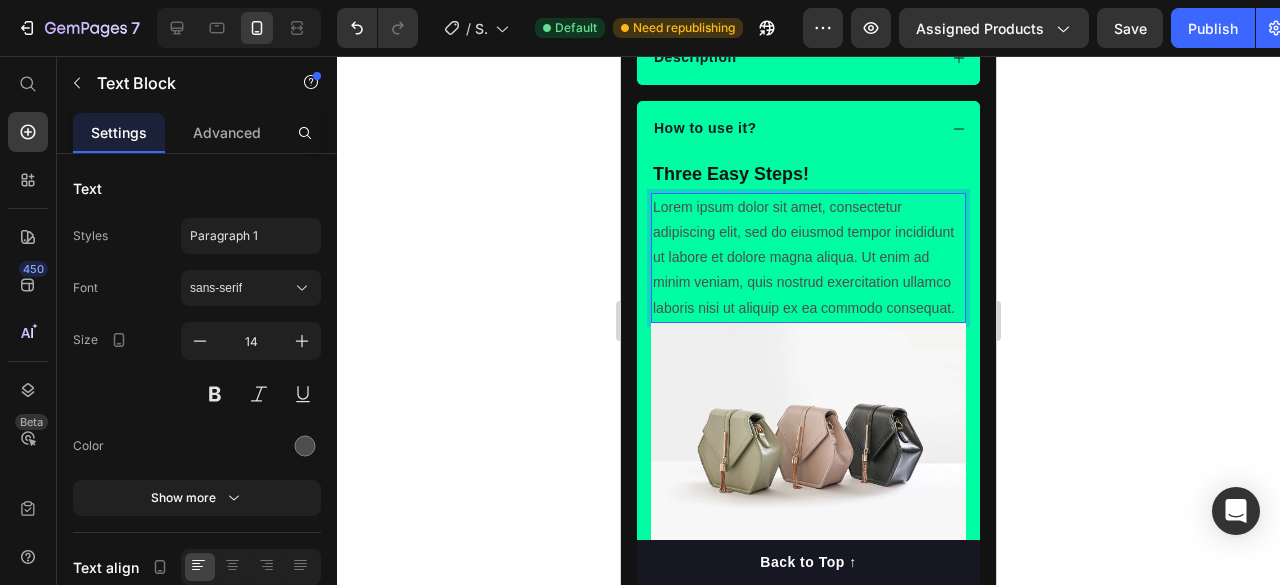 click on "Lorem ipsum dolor sit amet, consectetur adipiscing elit, sed do eiusmod tempor incididunt ut labore et dolore magna aliqua. Ut enim ad minim veniam, quis nostrud exercitation ullamco laboris nisi ut aliquip ex ea commodo consequat." at bounding box center (808, 258) 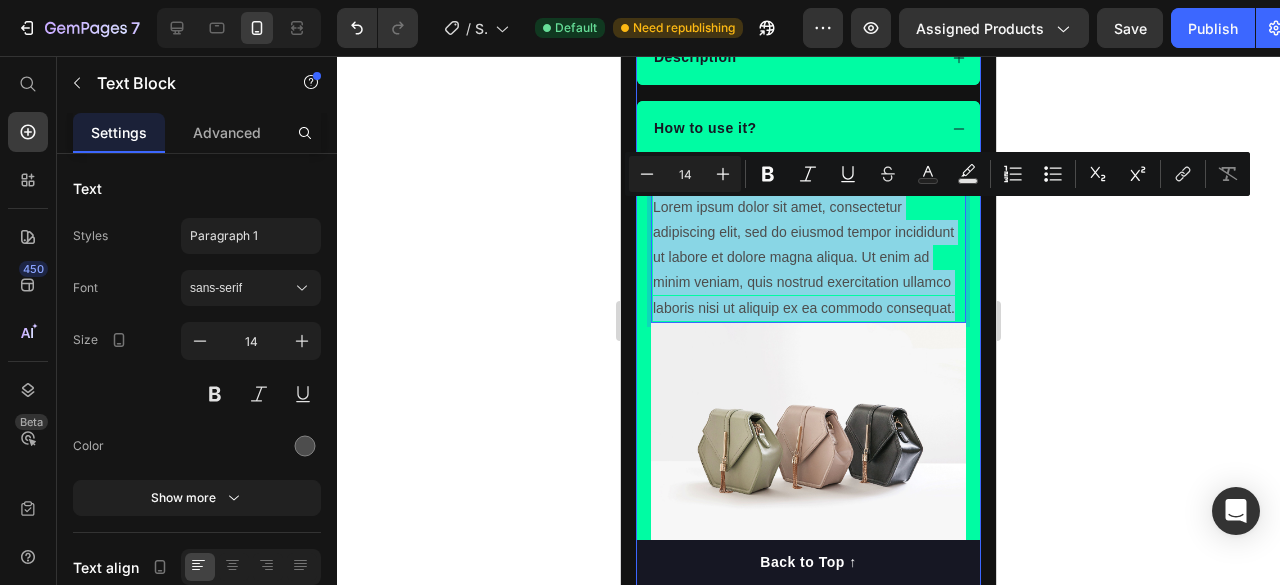 drag, startPoint x: 805, startPoint y: 336, endPoint x: 647, endPoint y: 211, distance: 201.46712 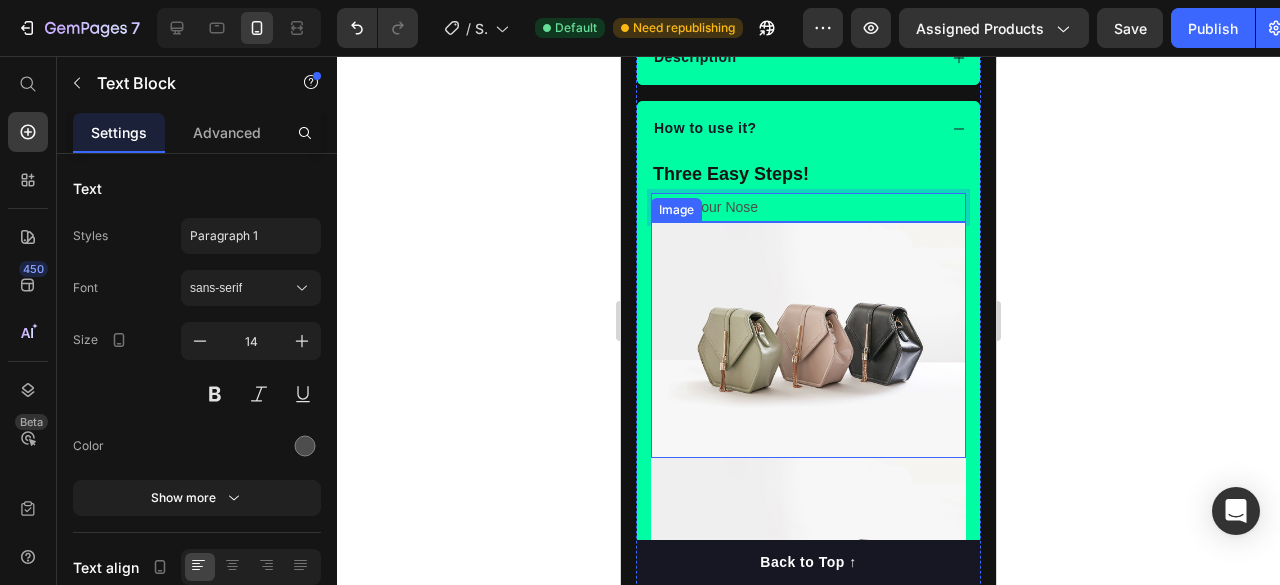 click at bounding box center [808, 340] 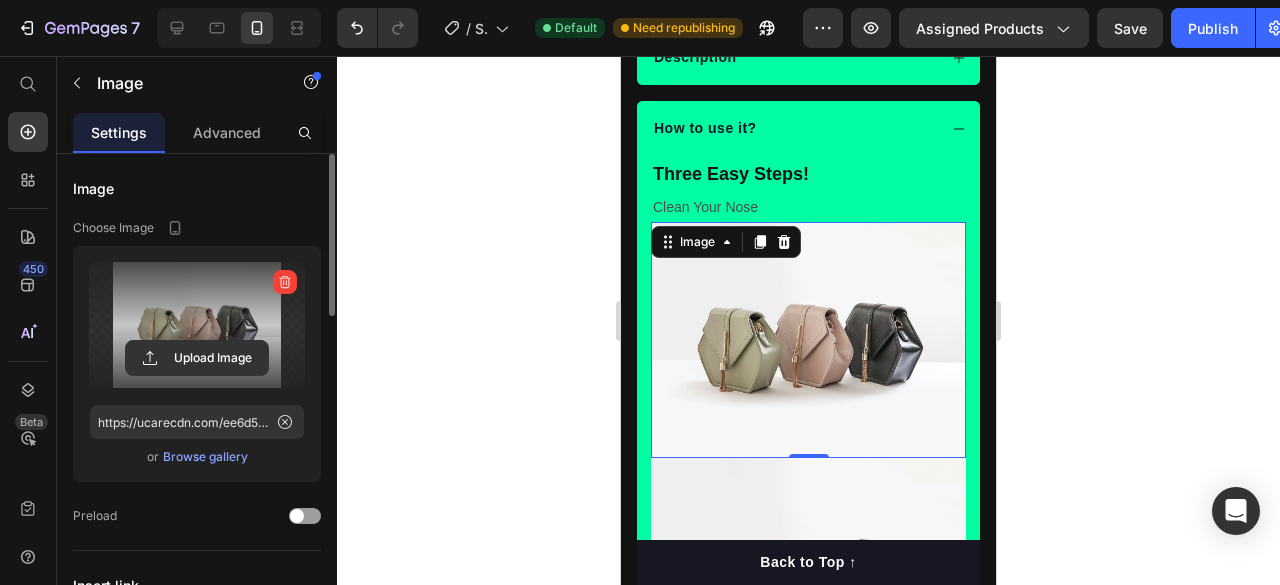 click at bounding box center [197, 325] 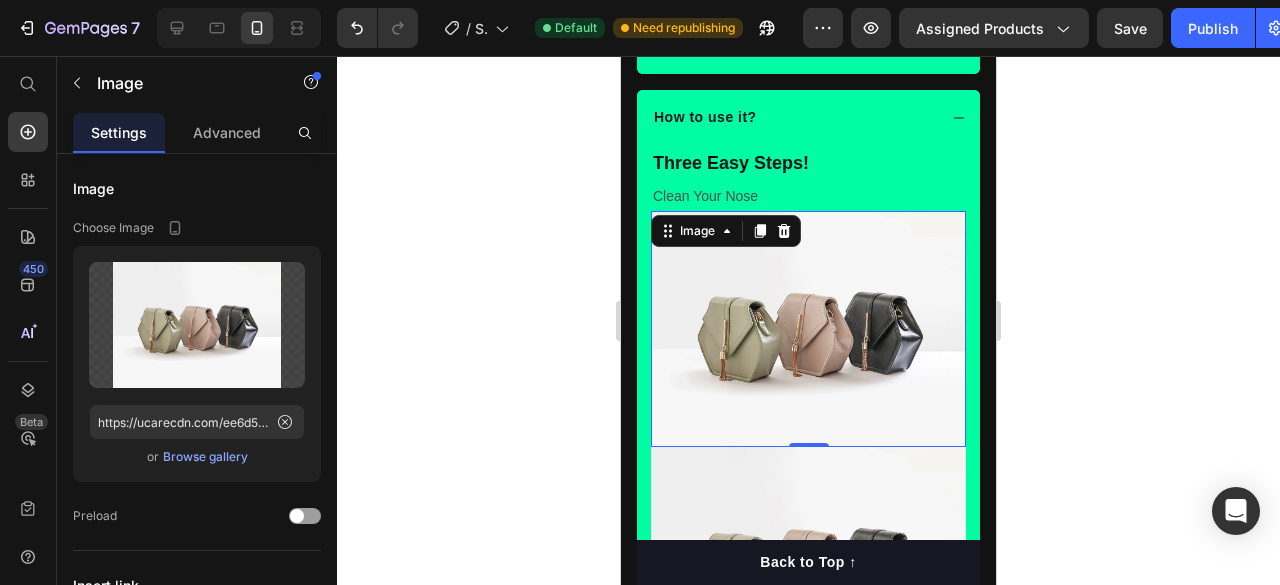 scroll, scrollTop: 1522, scrollLeft: 0, axis: vertical 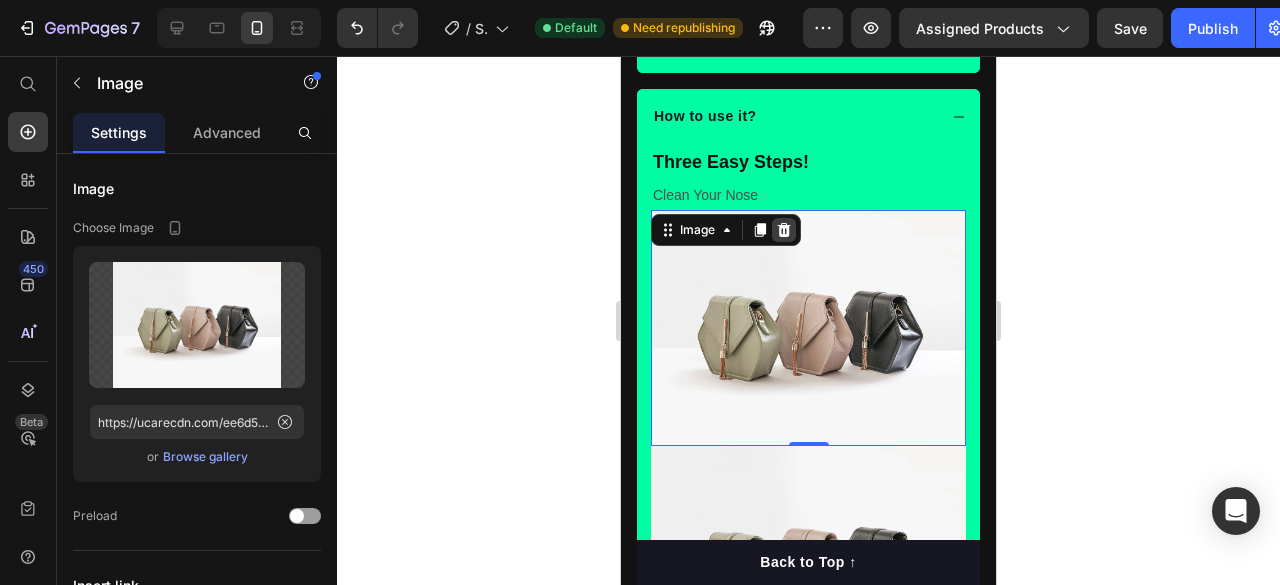 click 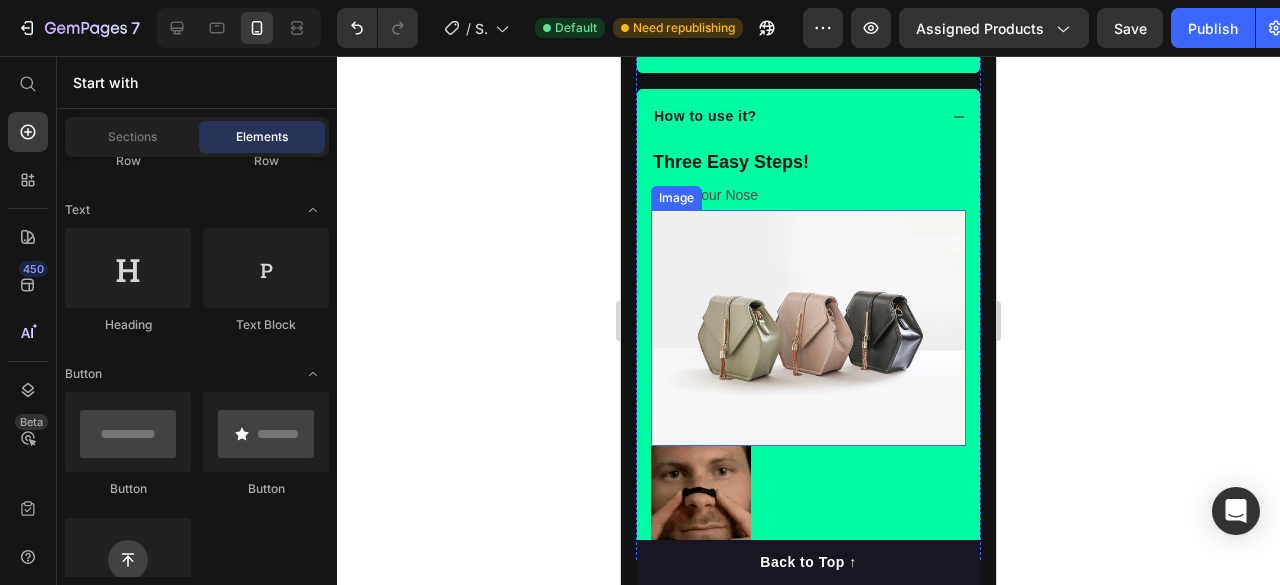 click at bounding box center [808, 328] 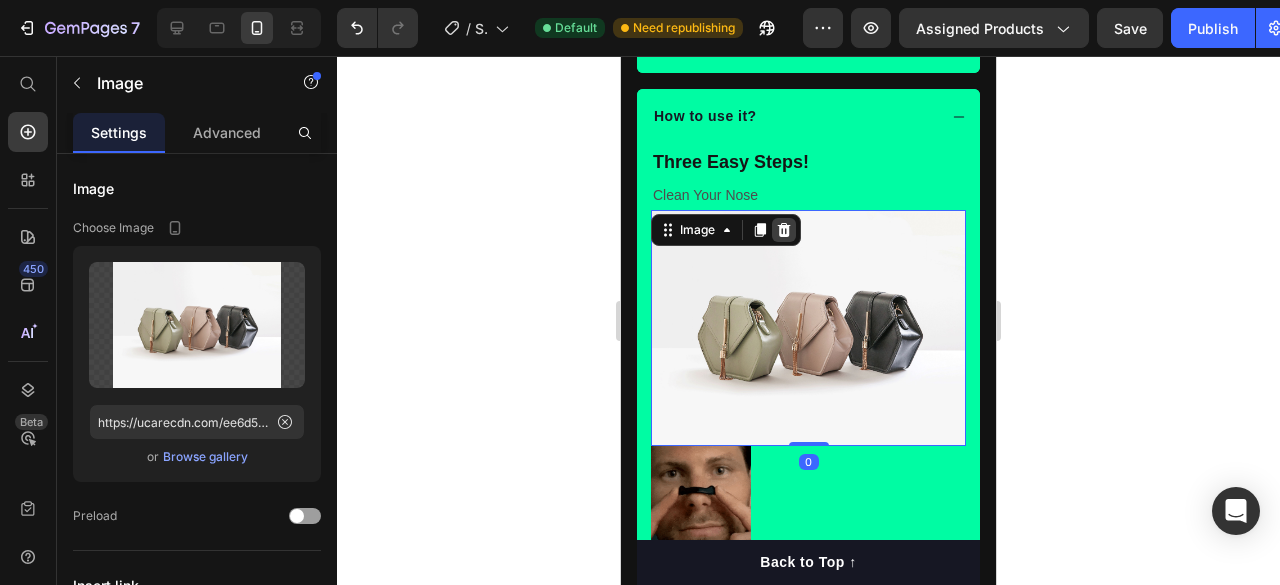 click 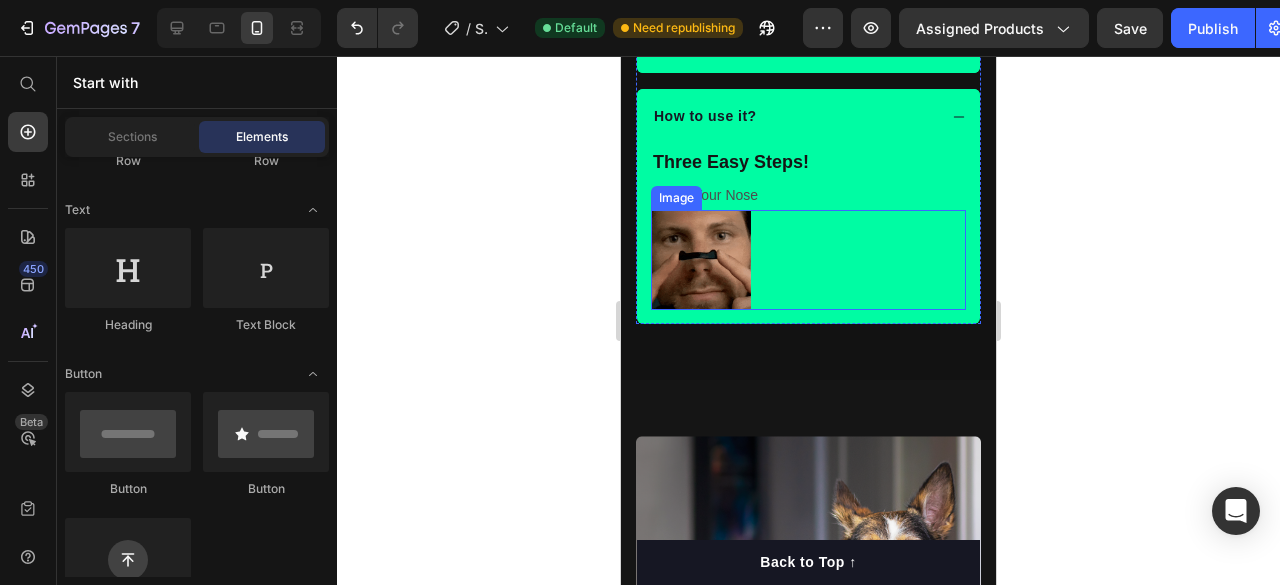 click at bounding box center [808, 260] 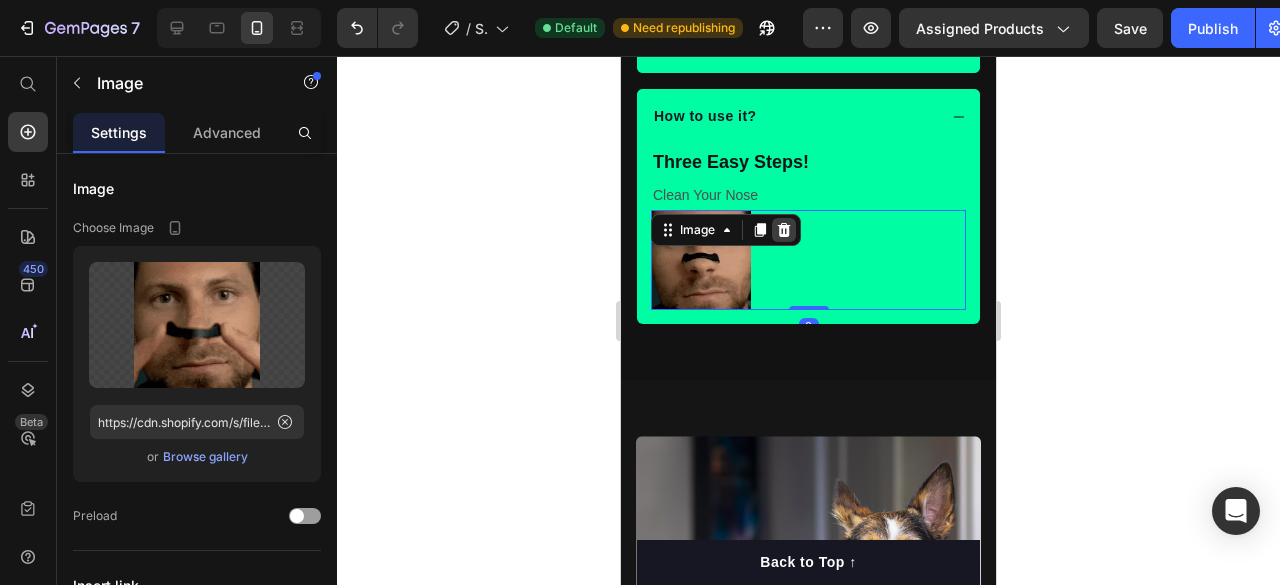click 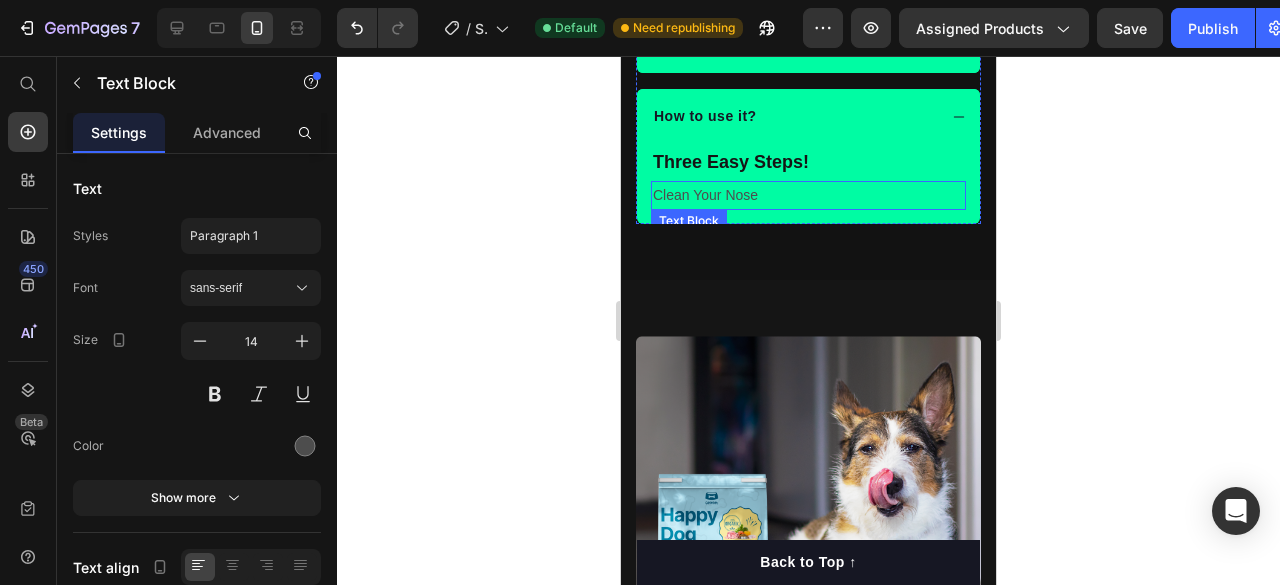 click on "Clean Your Nose" at bounding box center [808, 195] 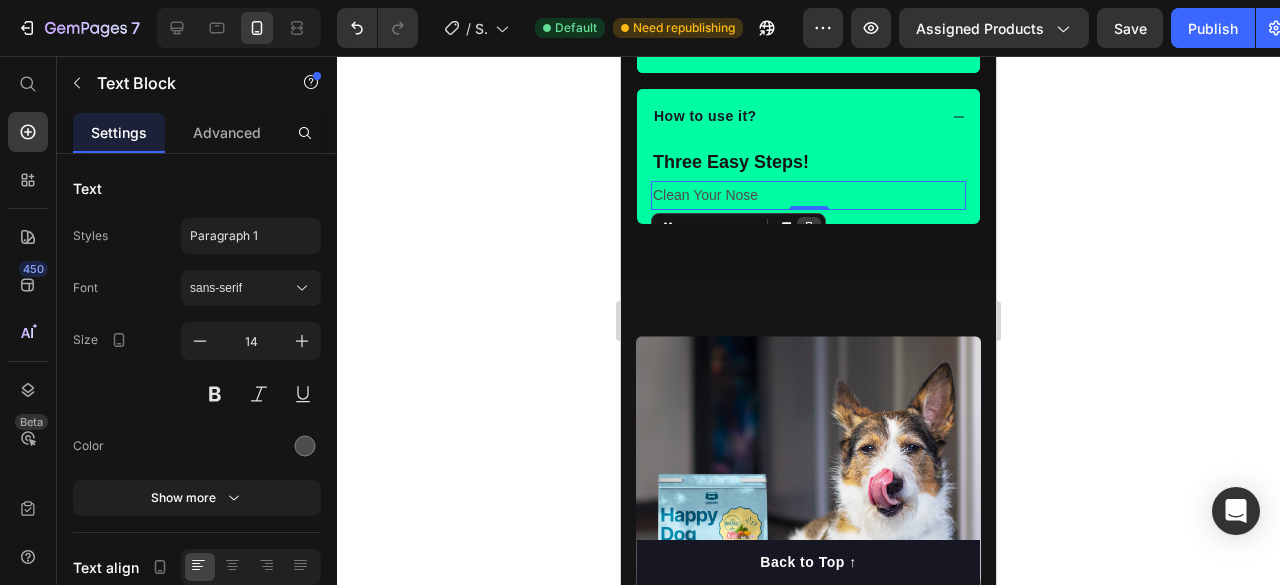 click 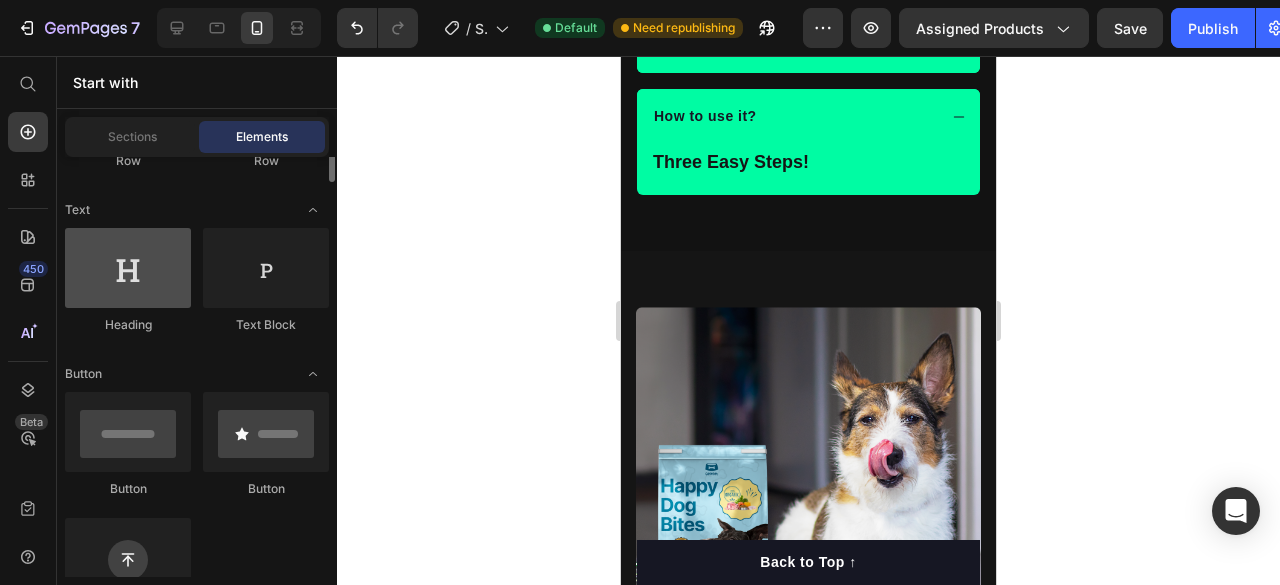 scroll, scrollTop: 187, scrollLeft: 0, axis: vertical 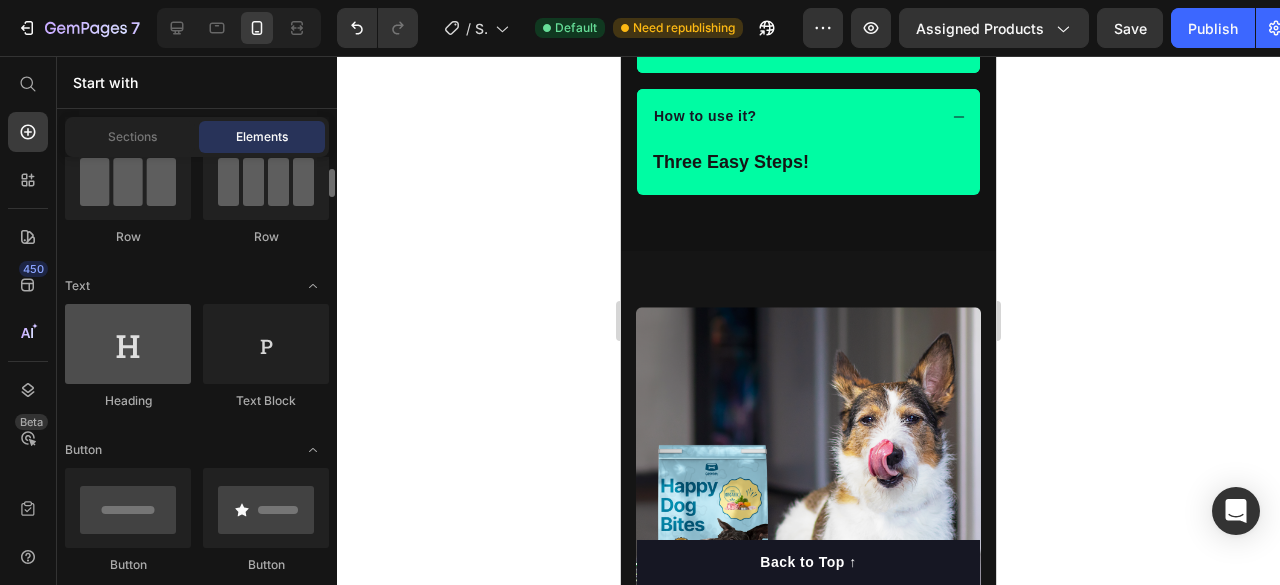 click at bounding box center (128, 344) 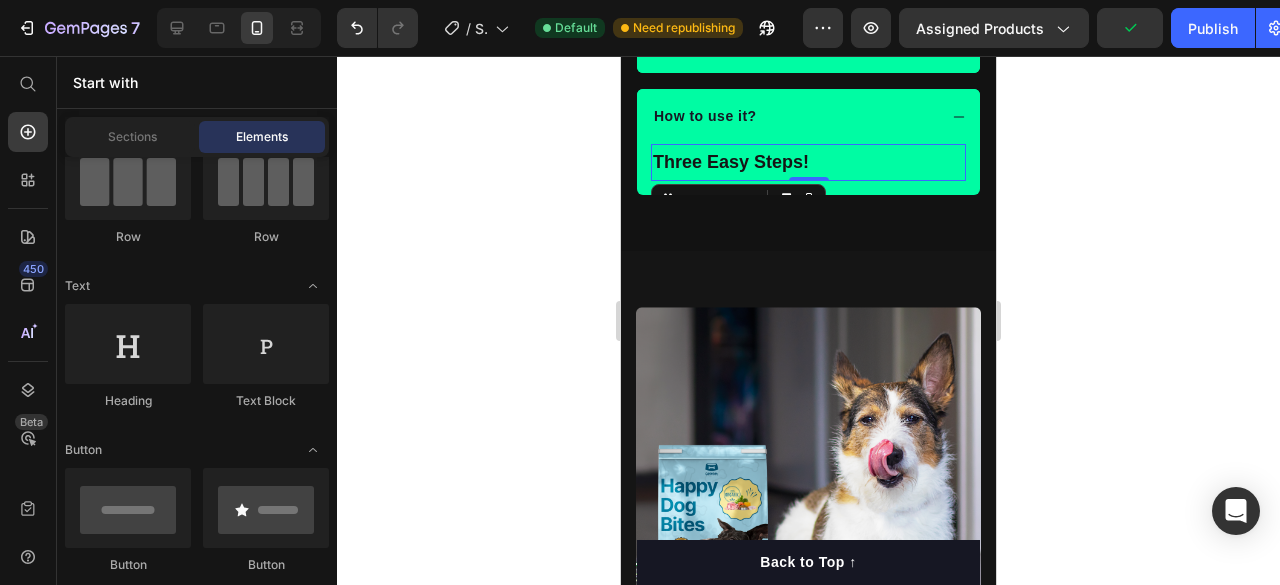 click on "Three Easy Steps!" at bounding box center (808, 162) 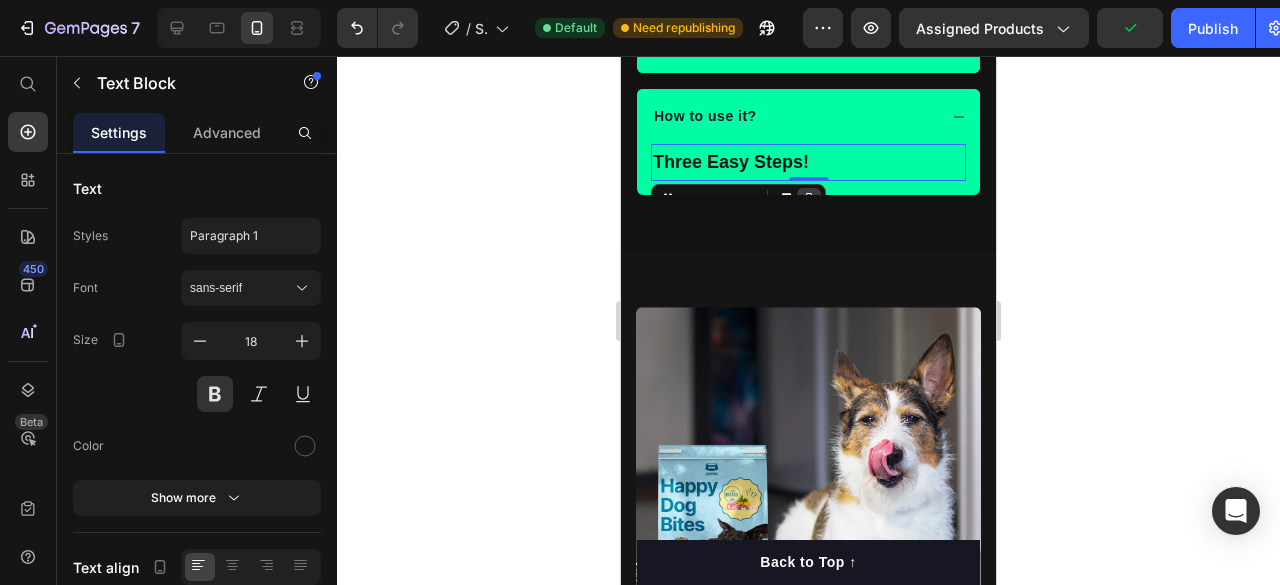 click 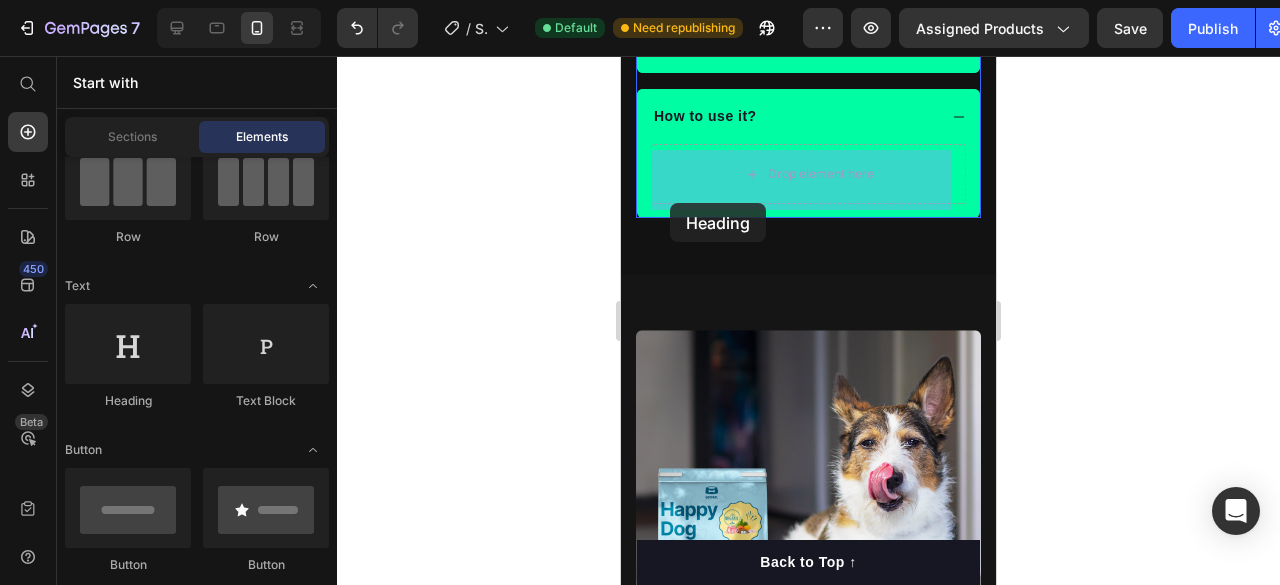 drag, startPoint x: 733, startPoint y: 395, endPoint x: 692, endPoint y: 182, distance: 216.91013 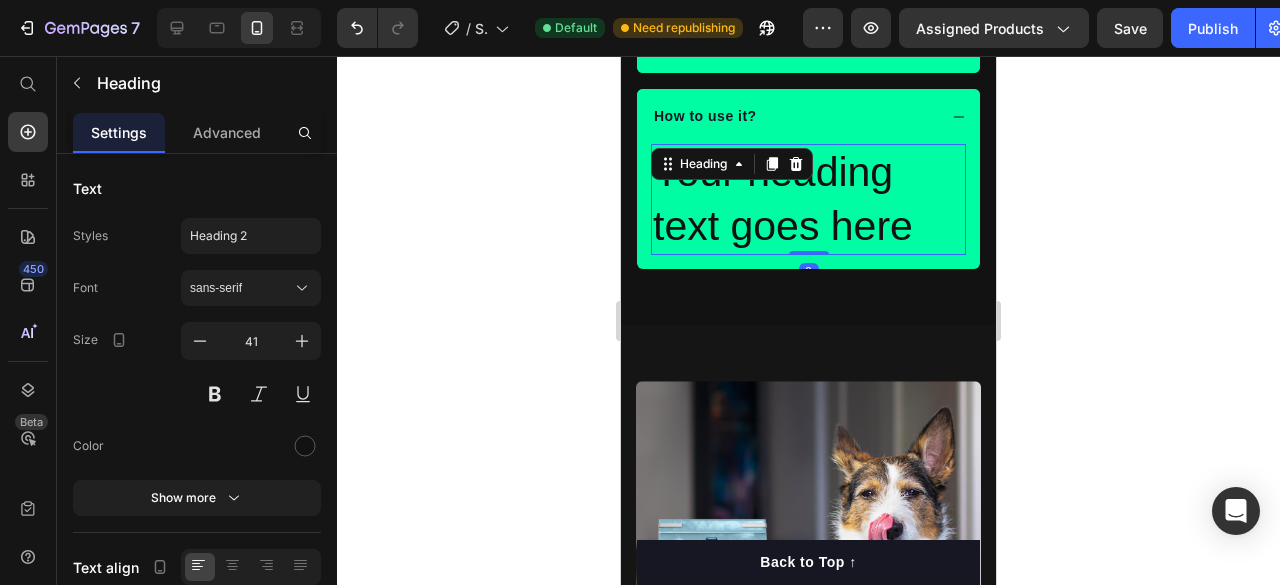 click on "Your heading text goes here" at bounding box center (808, 199) 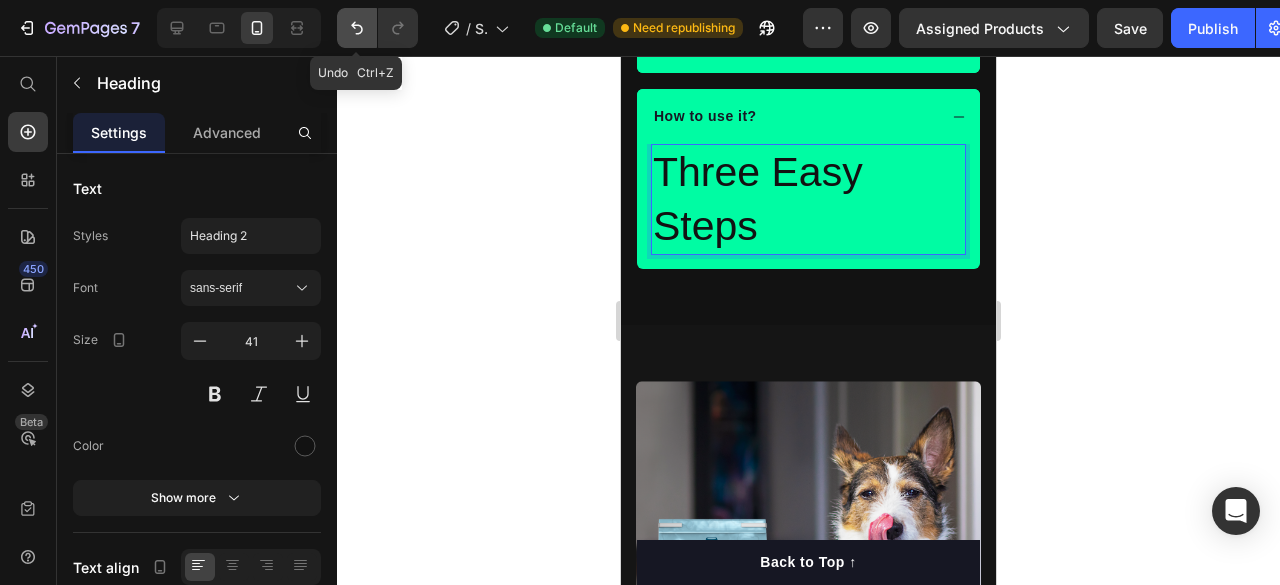 click 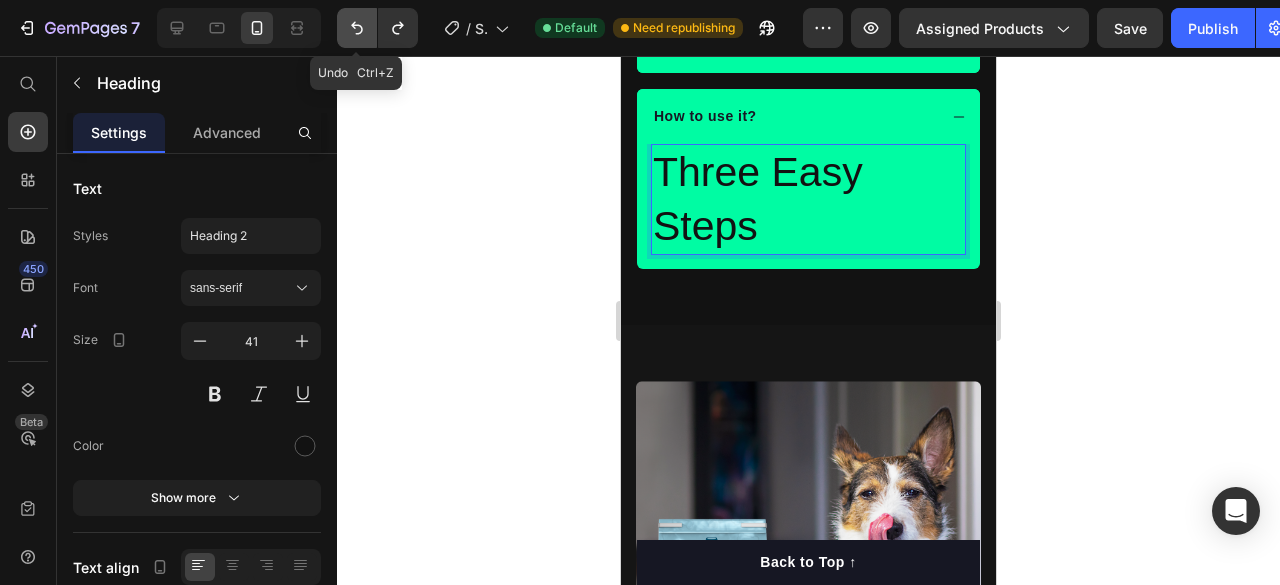 click 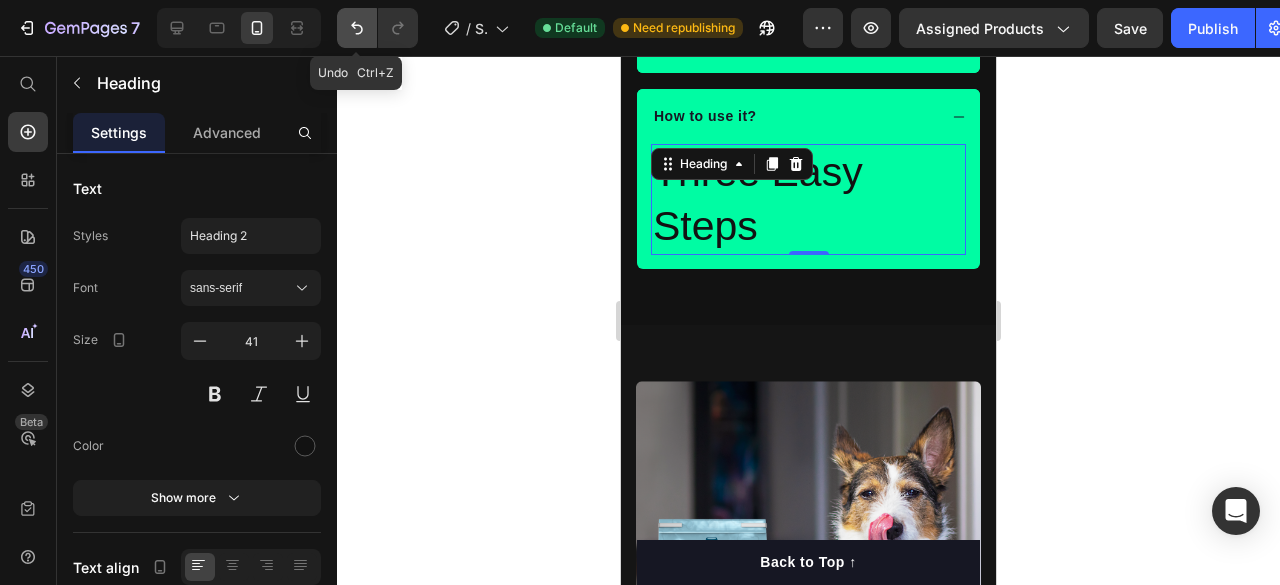 click 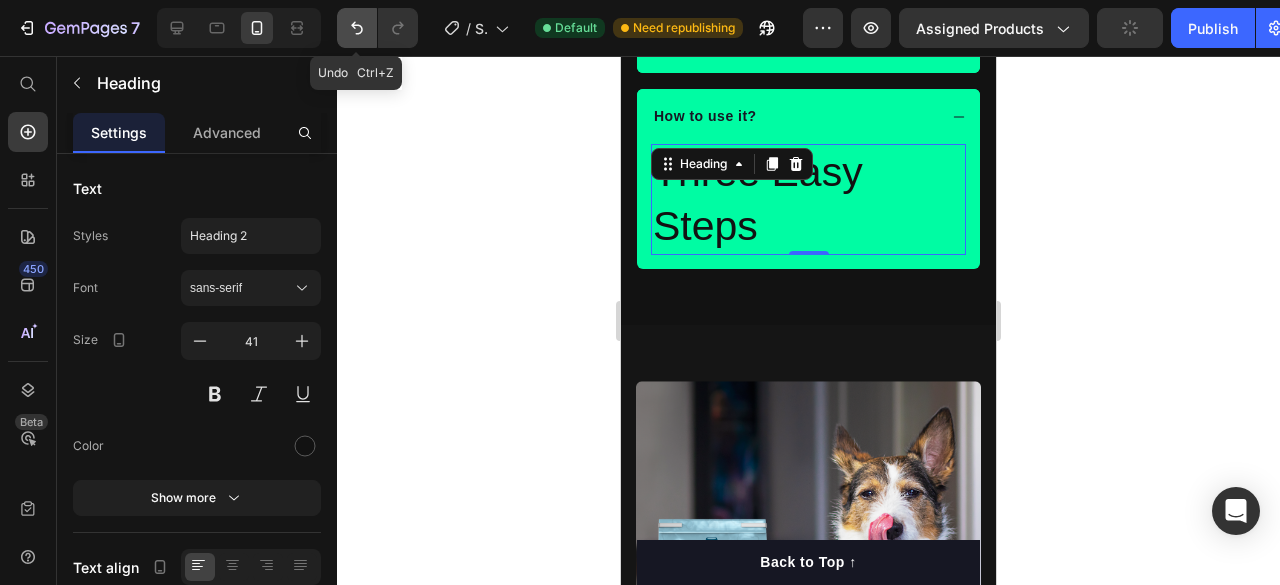 click 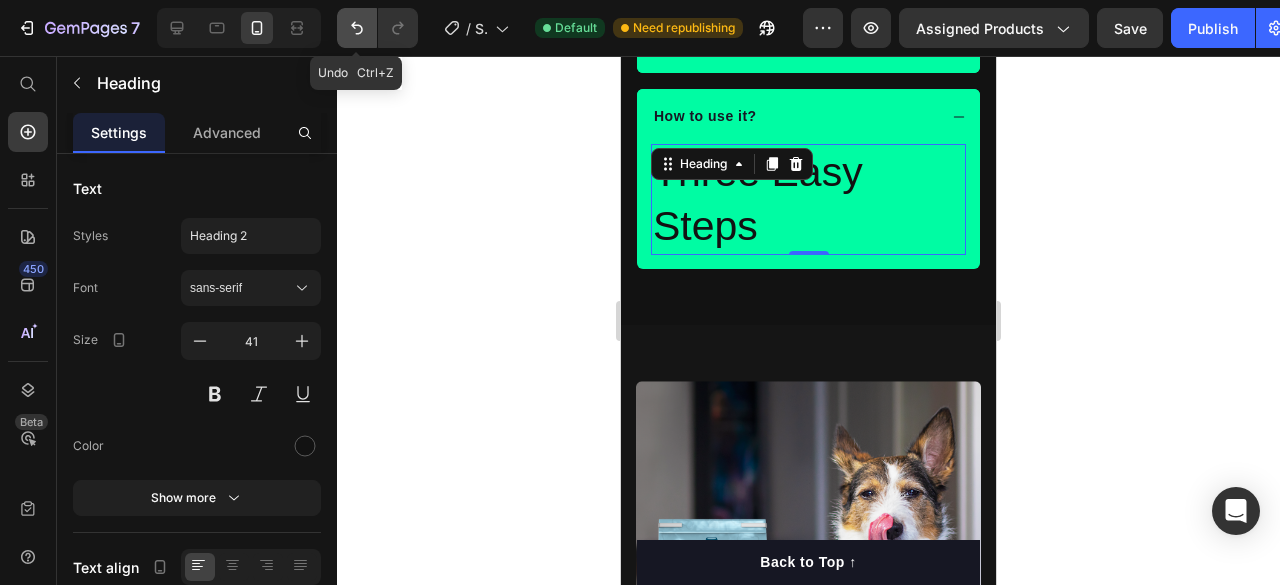 click 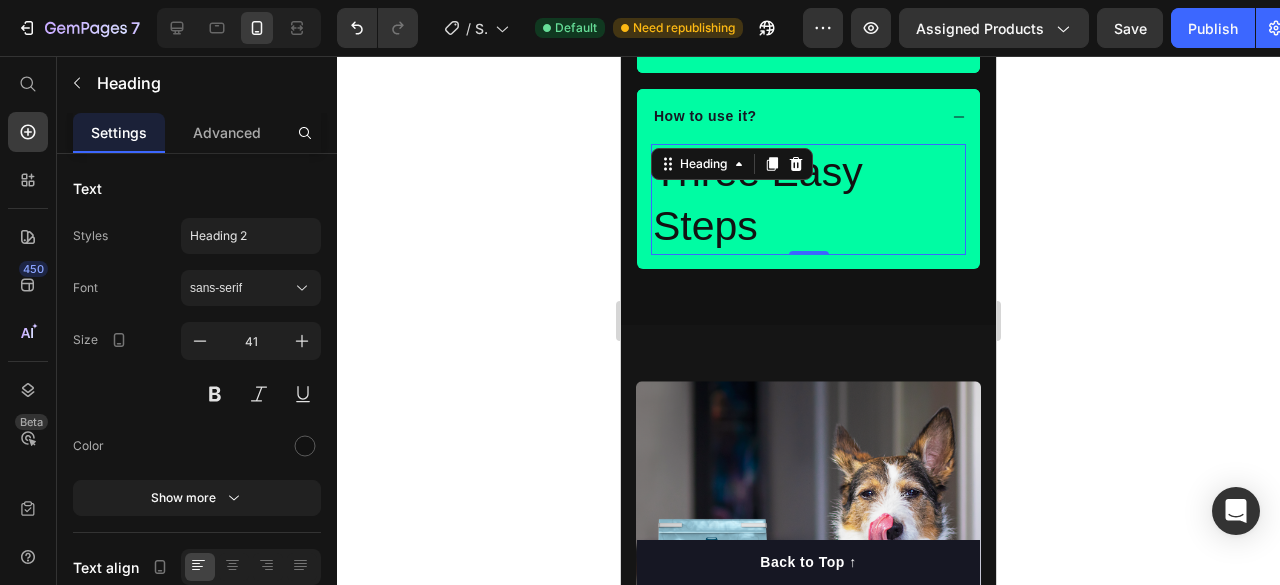 click on "Three Easy Steps" at bounding box center (808, 199) 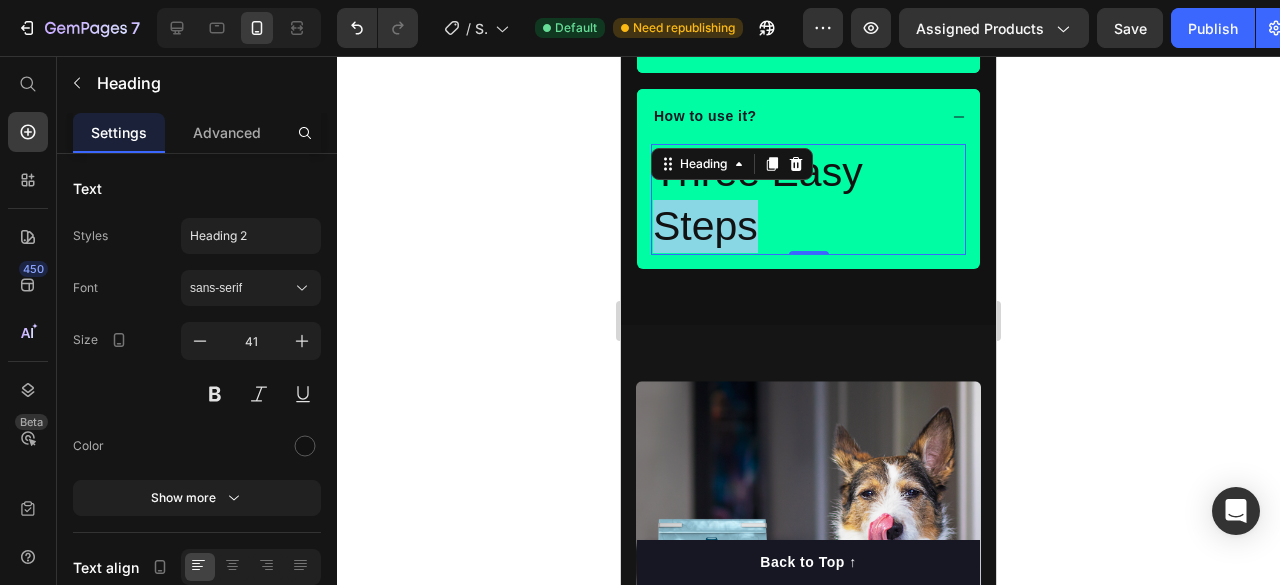 click on "Three Easy Steps" at bounding box center (808, 199) 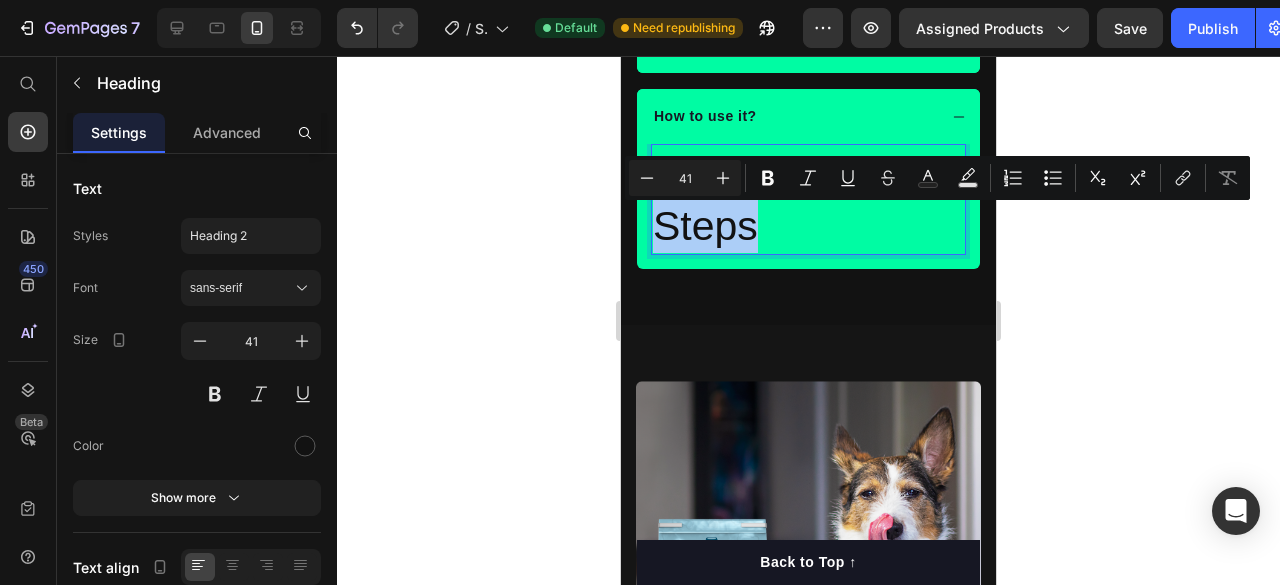 click 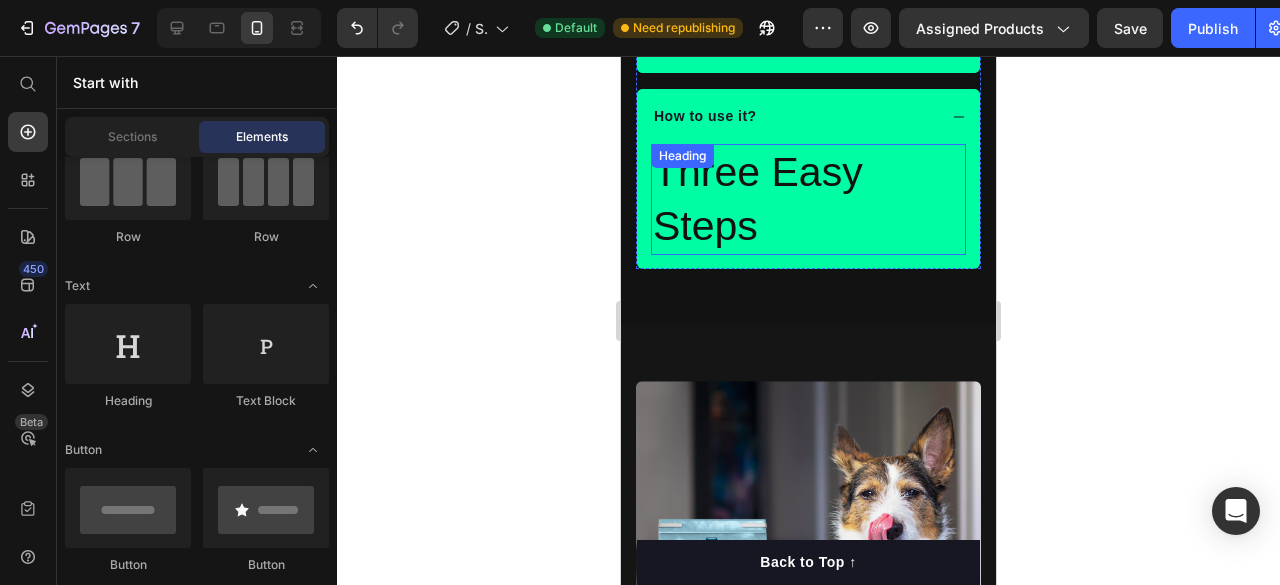 click on "Three Easy Steps" at bounding box center (808, 199) 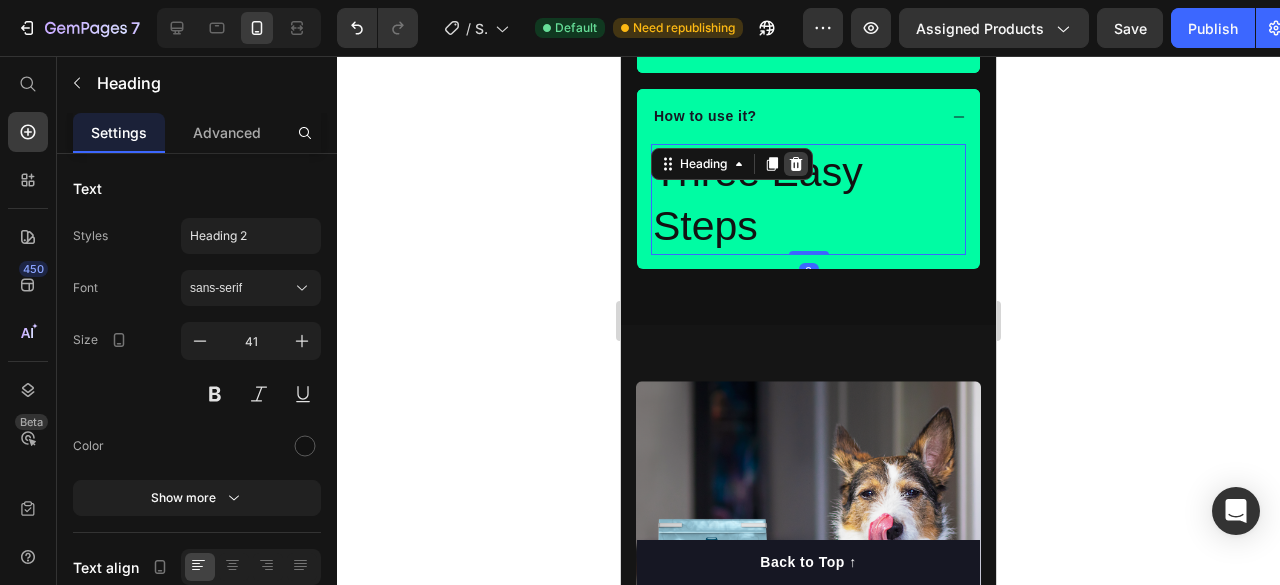 click 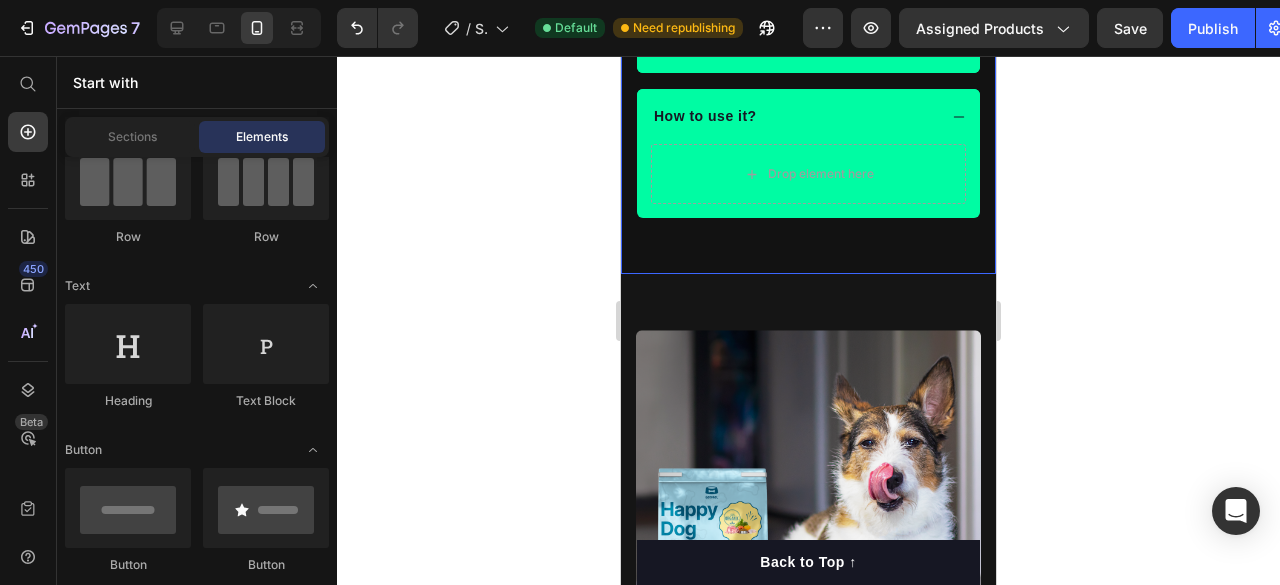 scroll, scrollTop: 1462, scrollLeft: 0, axis: vertical 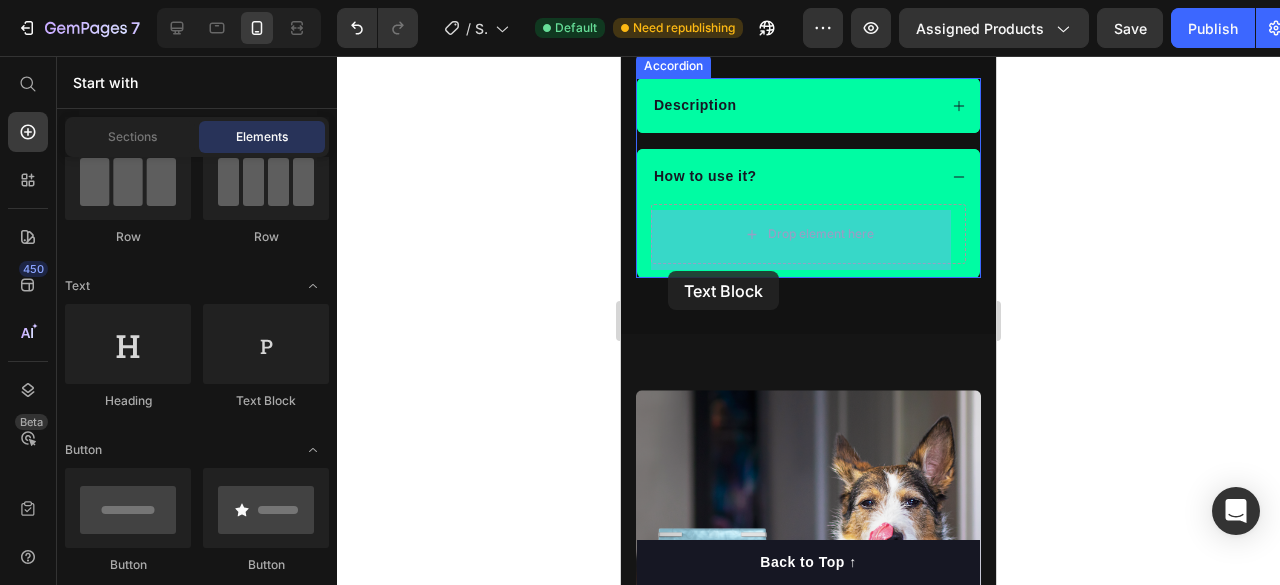 drag, startPoint x: 881, startPoint y: 409, endPoint x: 696, endPoint y: 235, distance: 253.97047 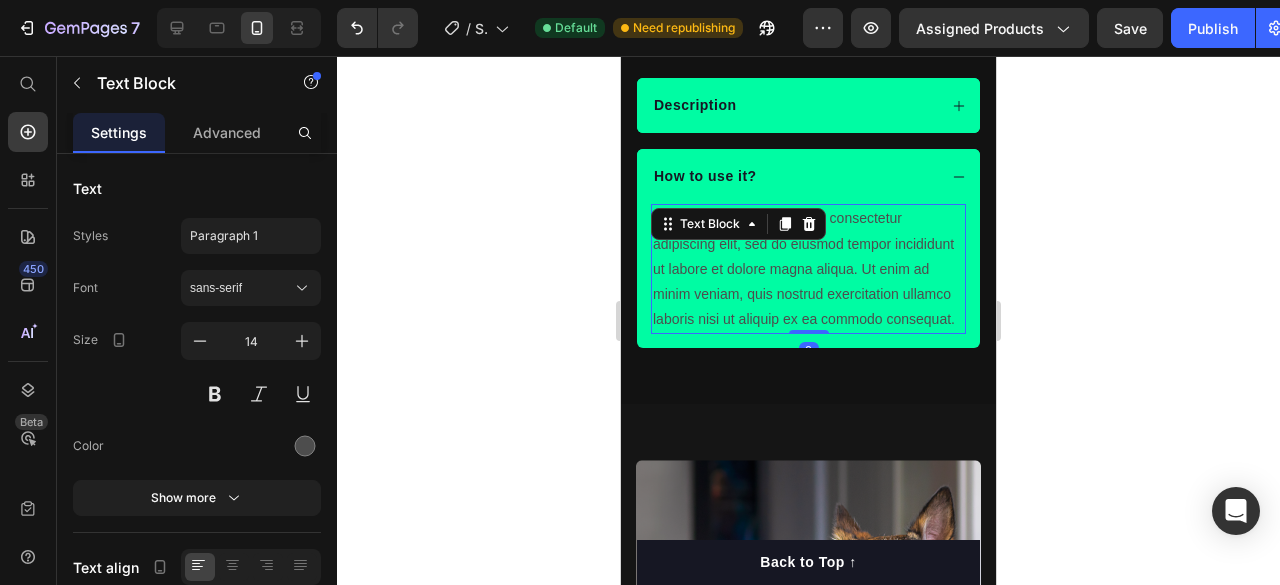 click on "Lorem ipsum dolor sit amet, consectetur adipiscing elit, sed do eiusmod tempor incididunt ut labore et dolore magna aliqua. Ut enim ad minim veniam, quis nostrud exercitation ullamco laboris nisi ut aliquip ex ea commodo consequat." at bounding box center (808, 269) 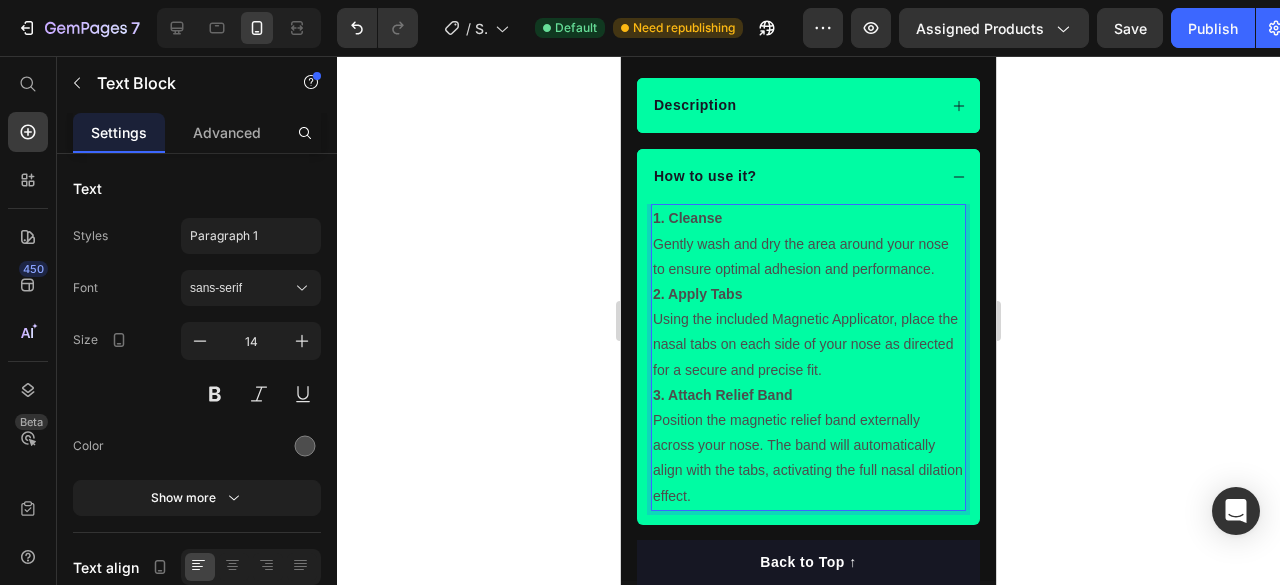 click 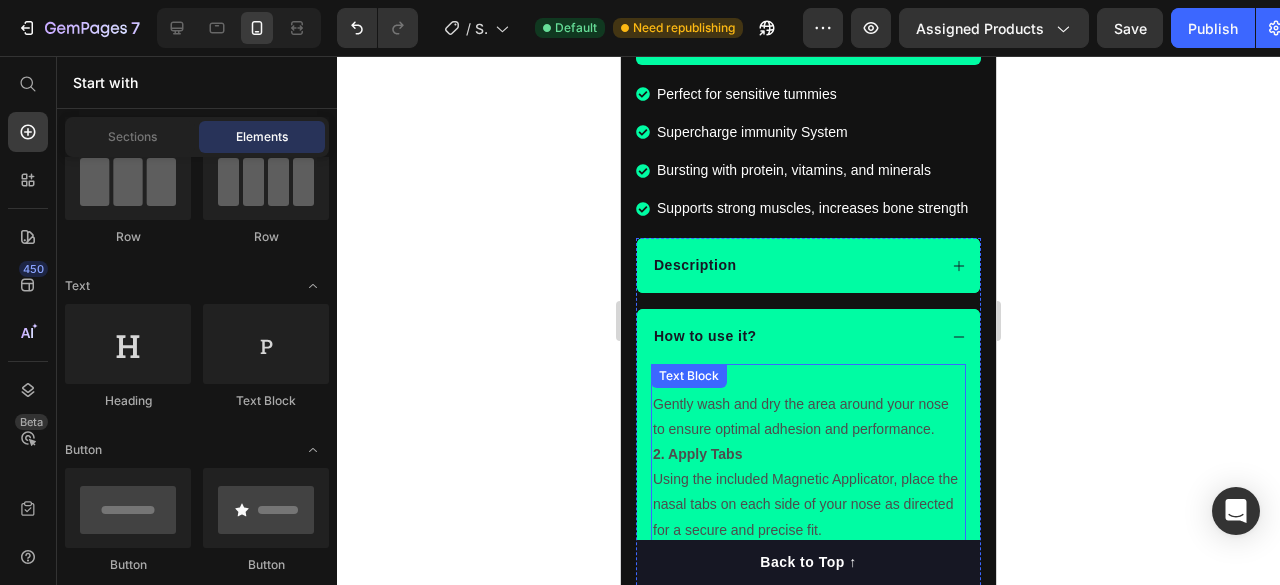 scroll, scrollTop: 1297, scrollLeft: 0, axis: vertical 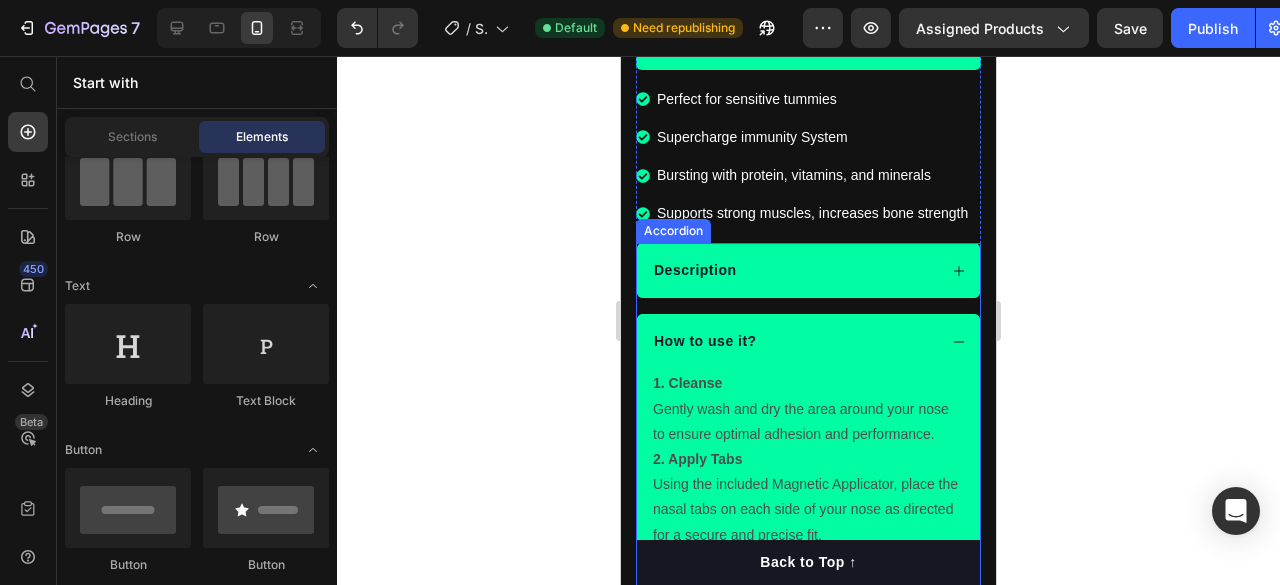 click 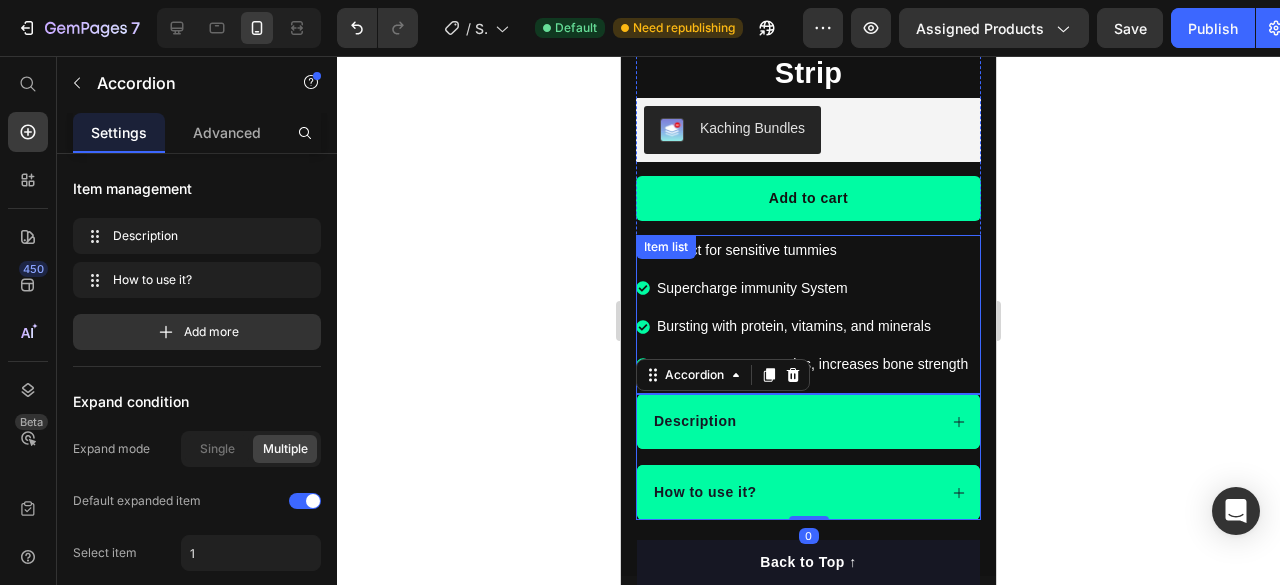 scroll, scrollTop: 1145, scrollLeft: 0, axis: vertical 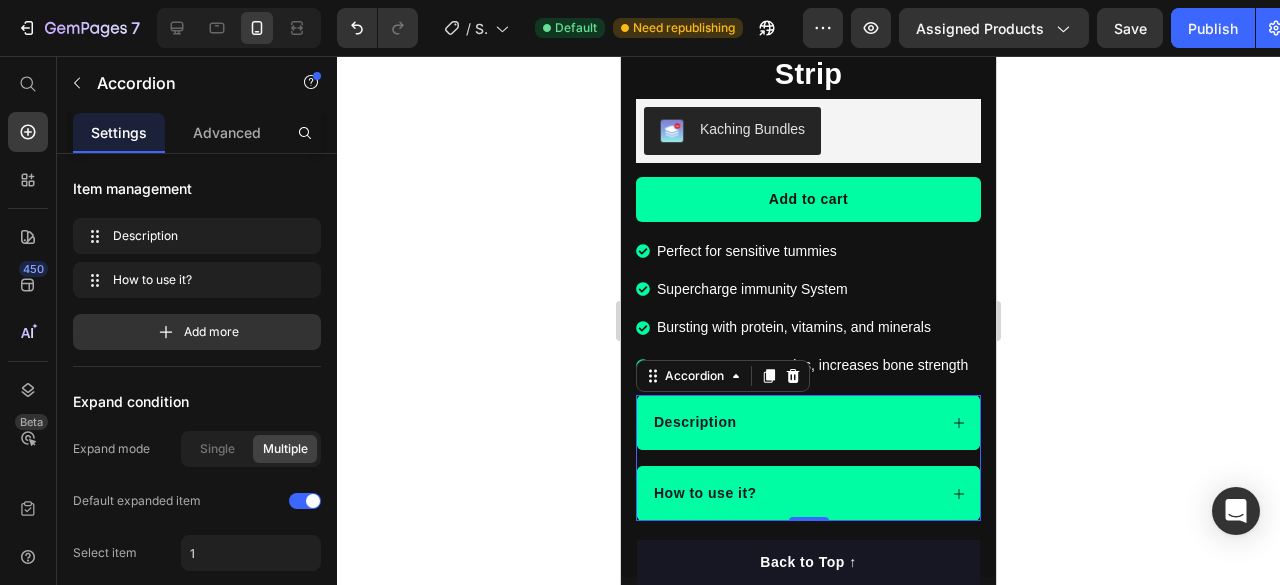 click 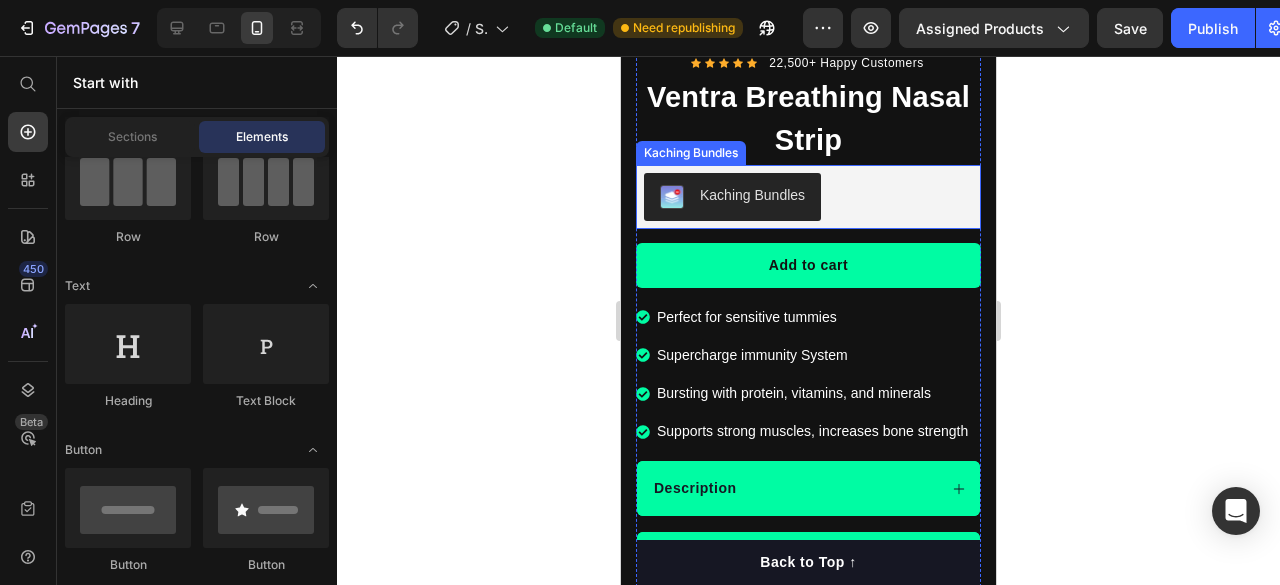 scroll, scrollTop: 1141, scrollLeft: 0, axis: vertical 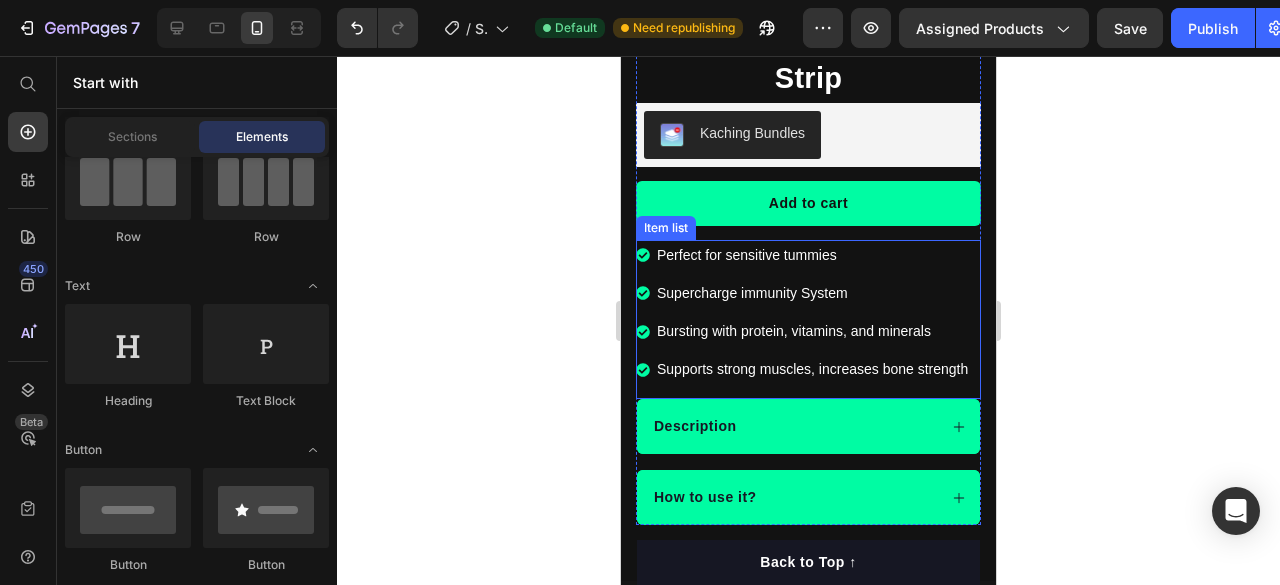 click on "Perfect for sensitive tummies" at bounding box center [812, 255] 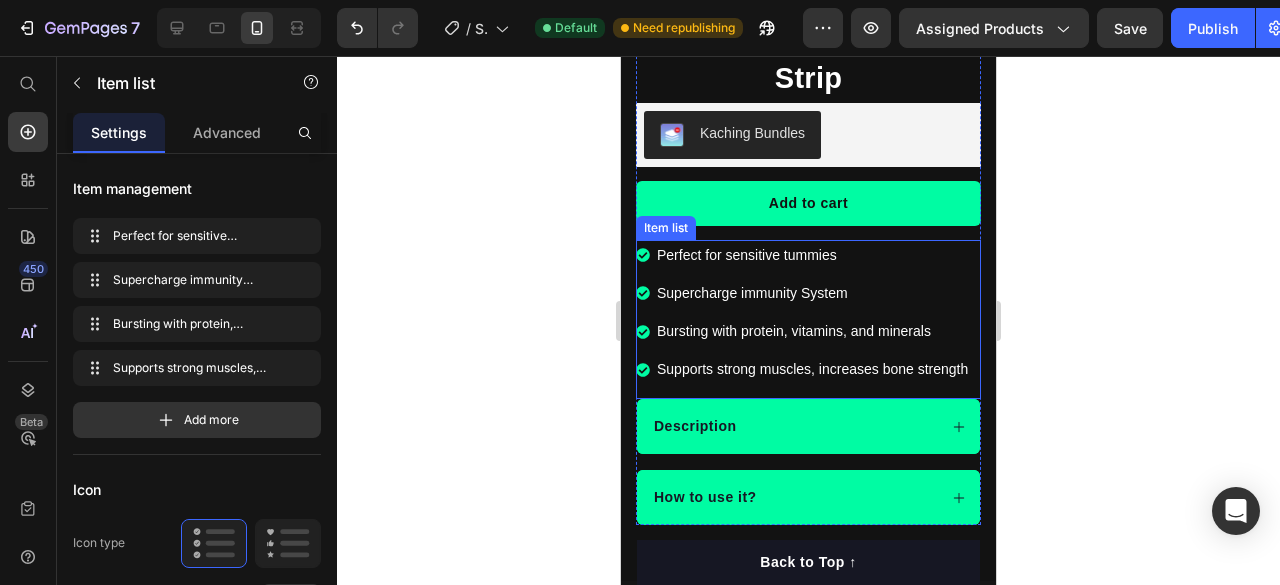 click on "Perfect for sensitive tummies" at bounding box center (812, 255) 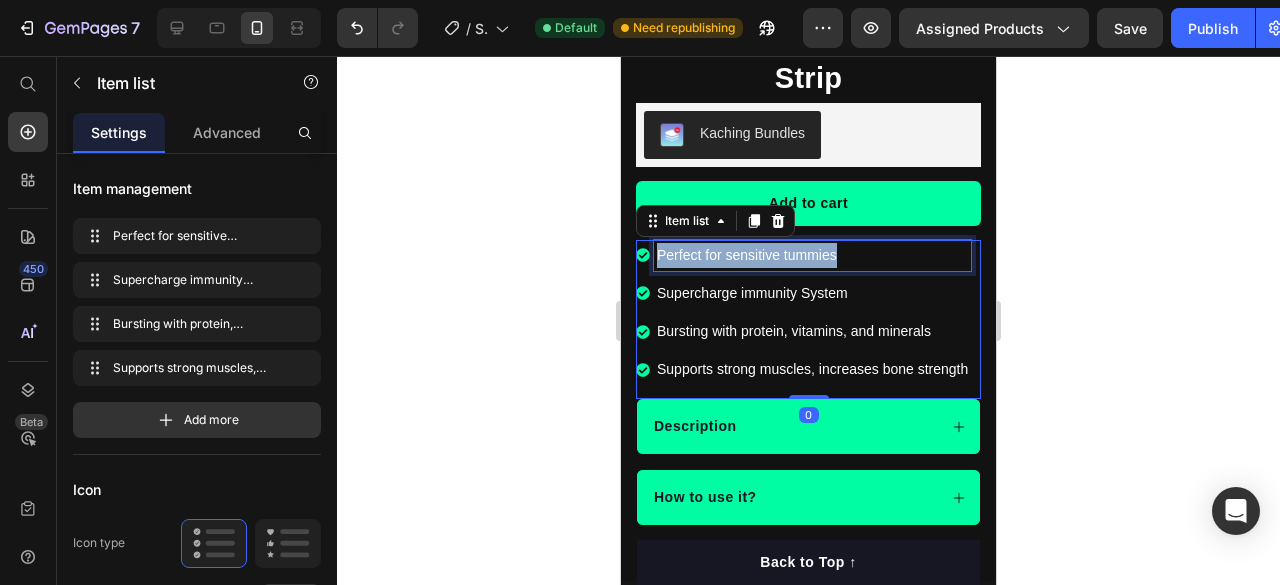 click on "Perfect for sensitive tummies" at bounding box center [812, 255] 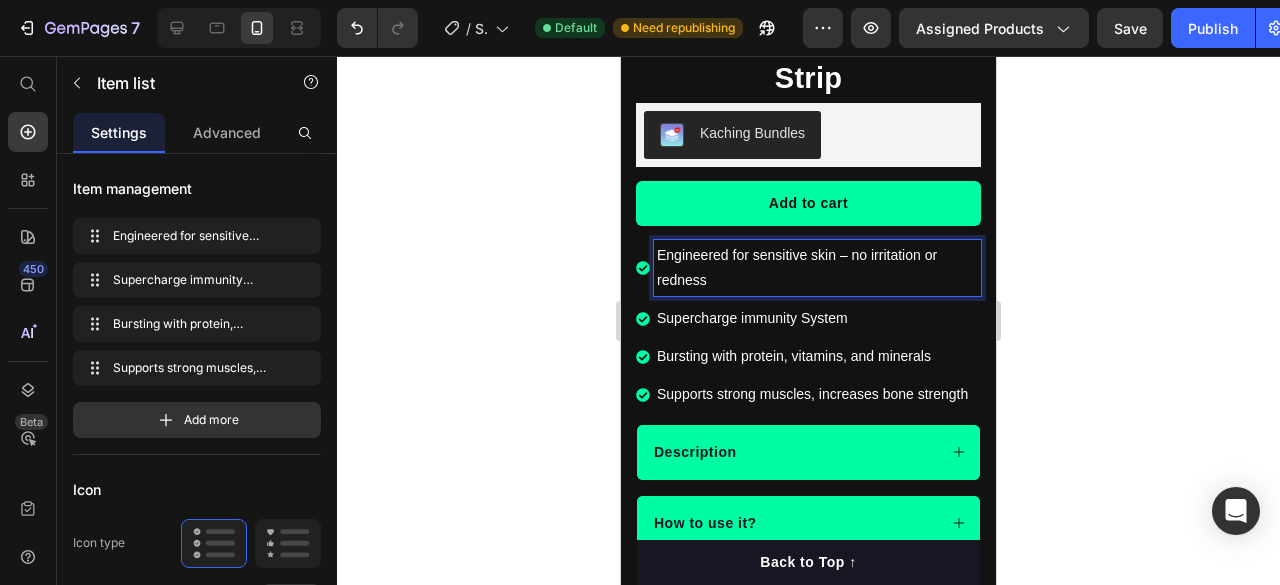 click on "Supercharge immunity System" at bounding box center (817, 318) 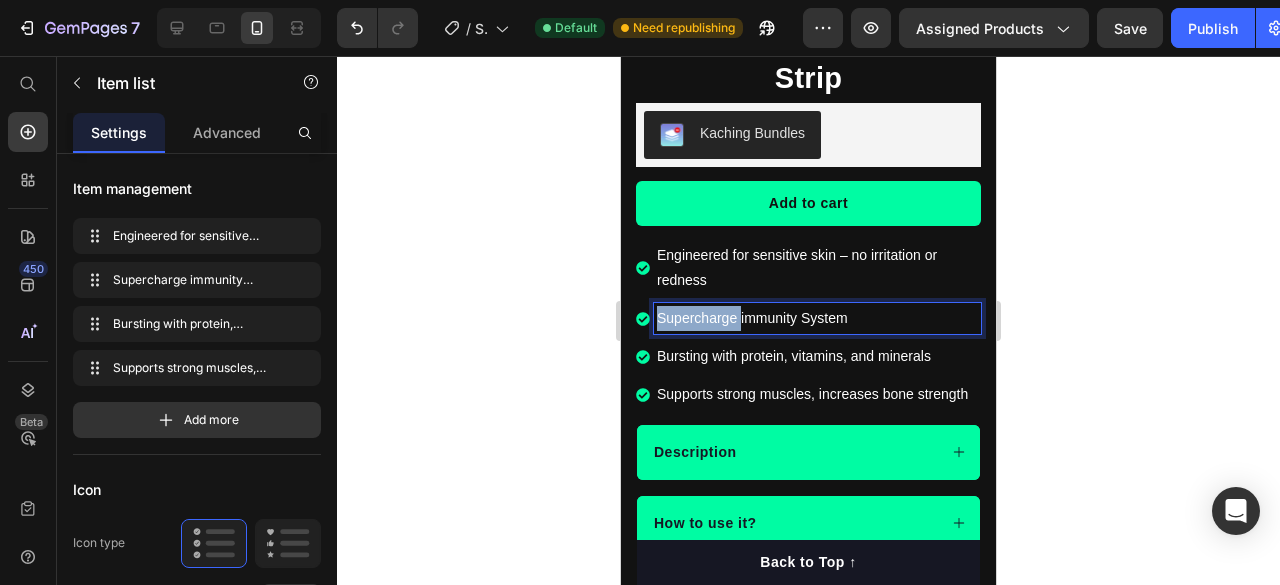click on "Supercharge immunity System" at bounding box center (817, 318) 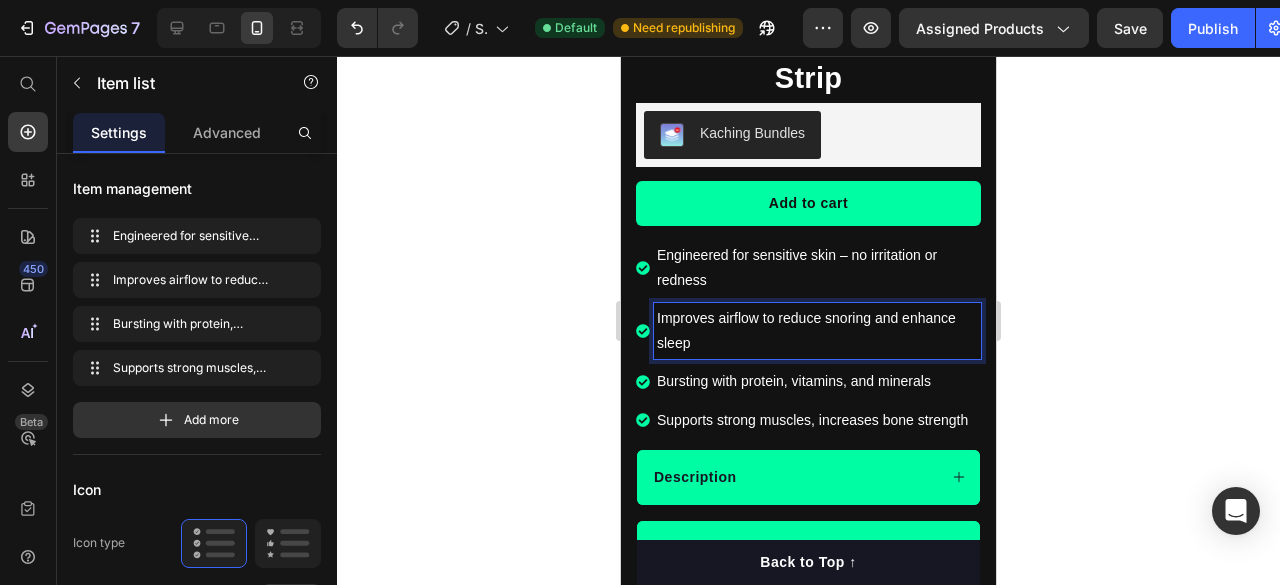 click 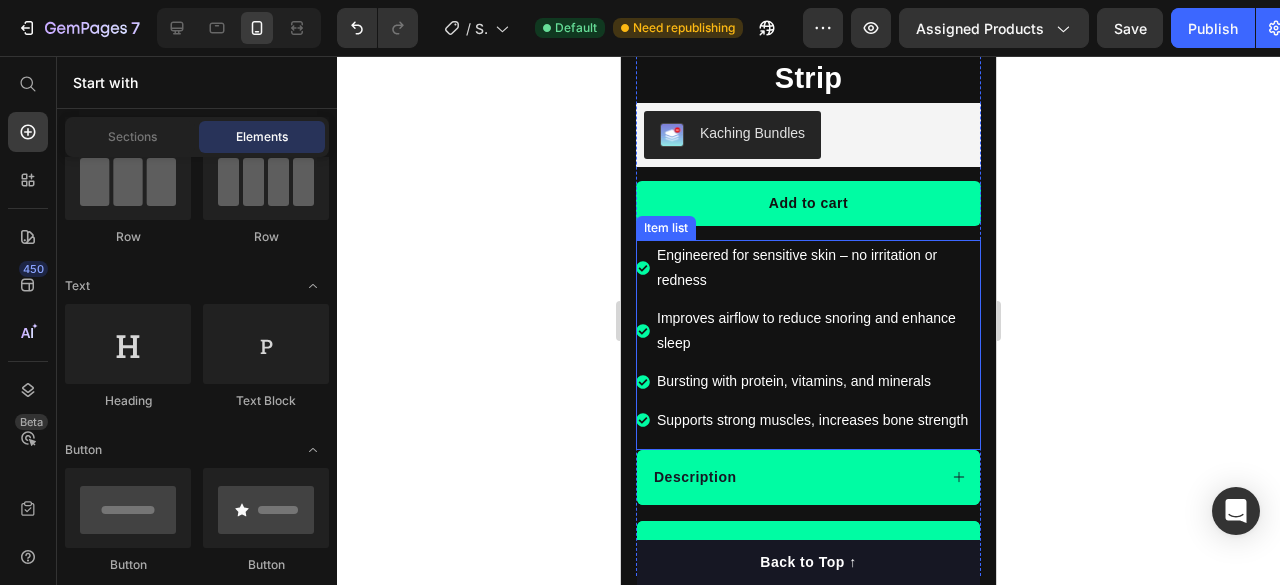 click on "Improves airflow to reduce snoring and enhance sleep" at bounding box center [817, 331] 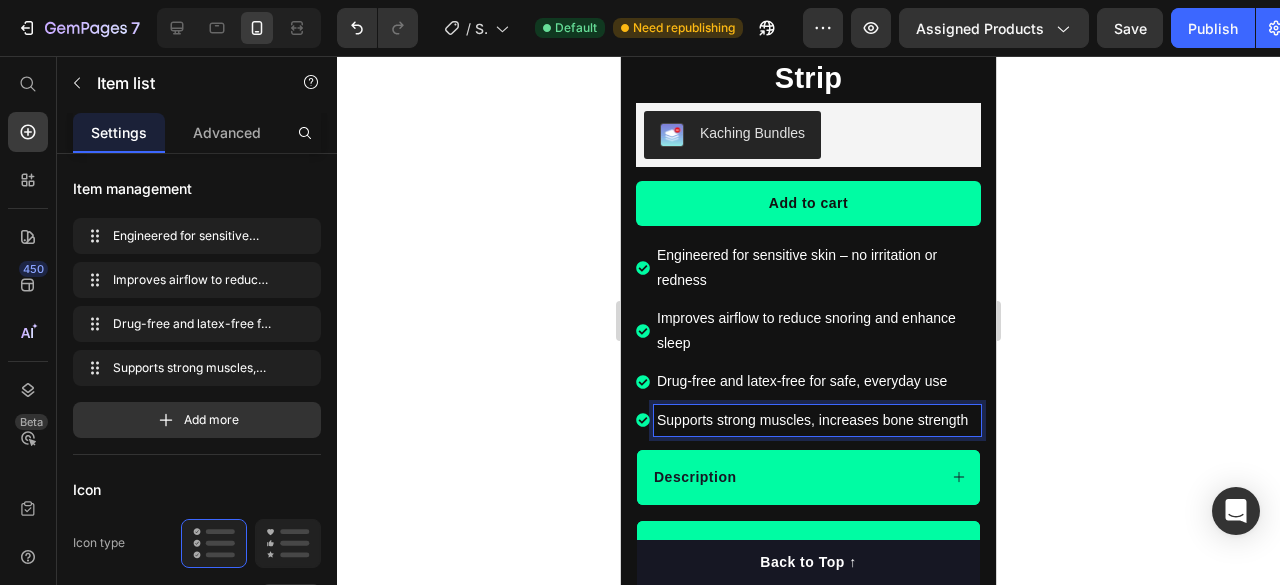 click on "Supports strong muscles, increases bone strength" at bounding box center (817, 420) 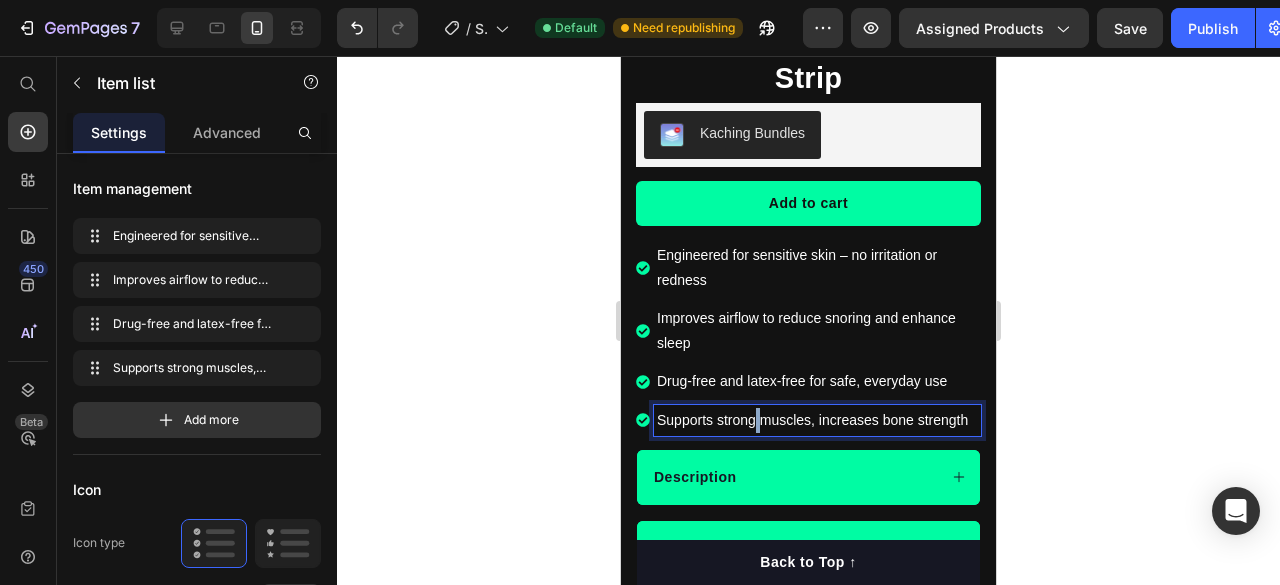 click on "Supports strong muscles, increases bone strength" at bounding box center [817, 420] 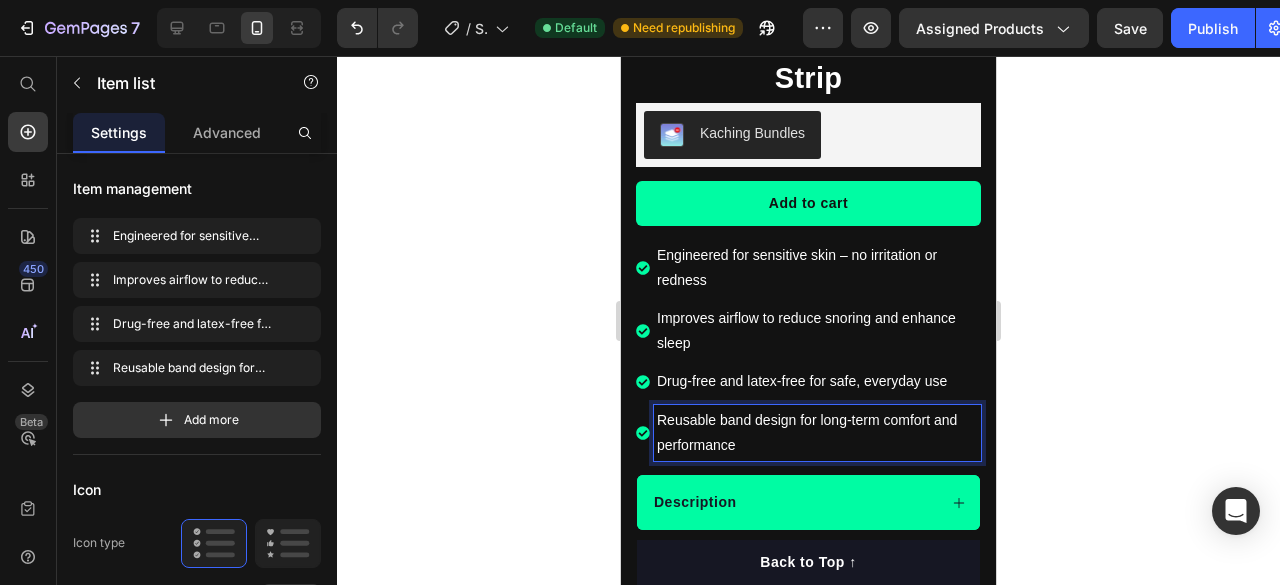 click 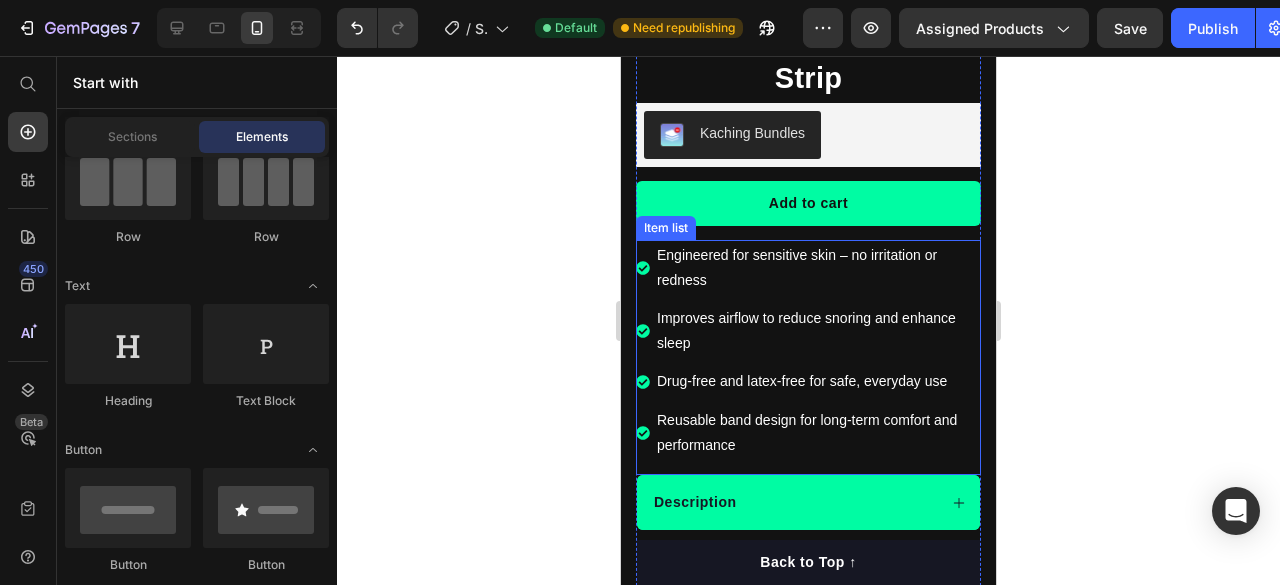 click on "Engineered for sensitive skin – no irritation or redness" at bounding box center [817, 268] 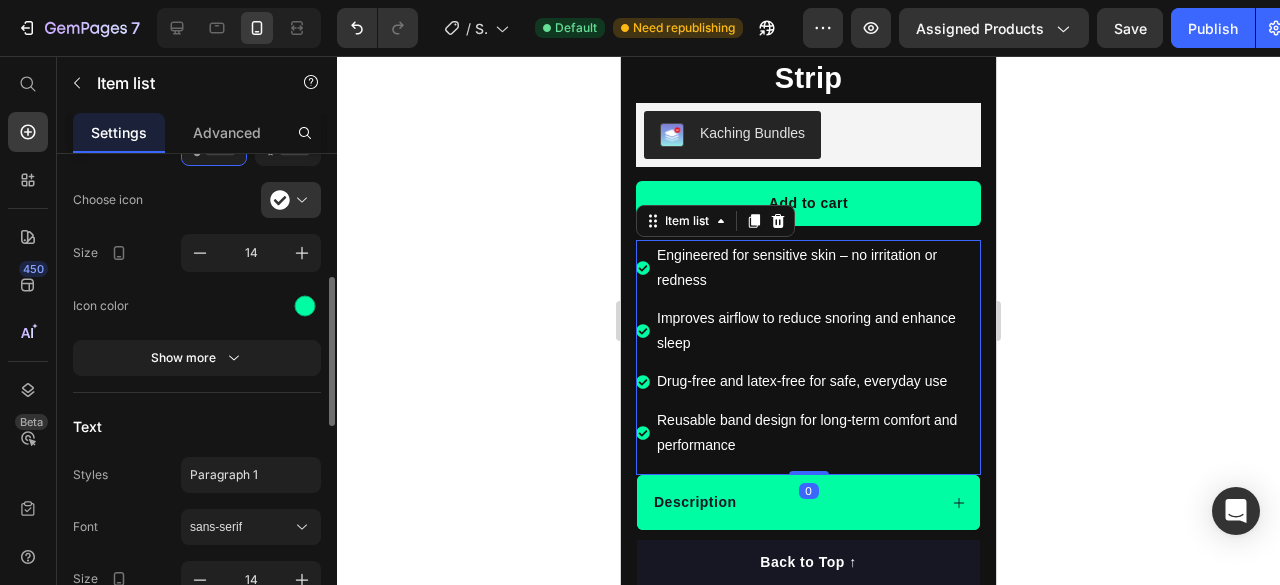 scroll, scrollTop: 403, scrollLeft: 0, axis: vertical 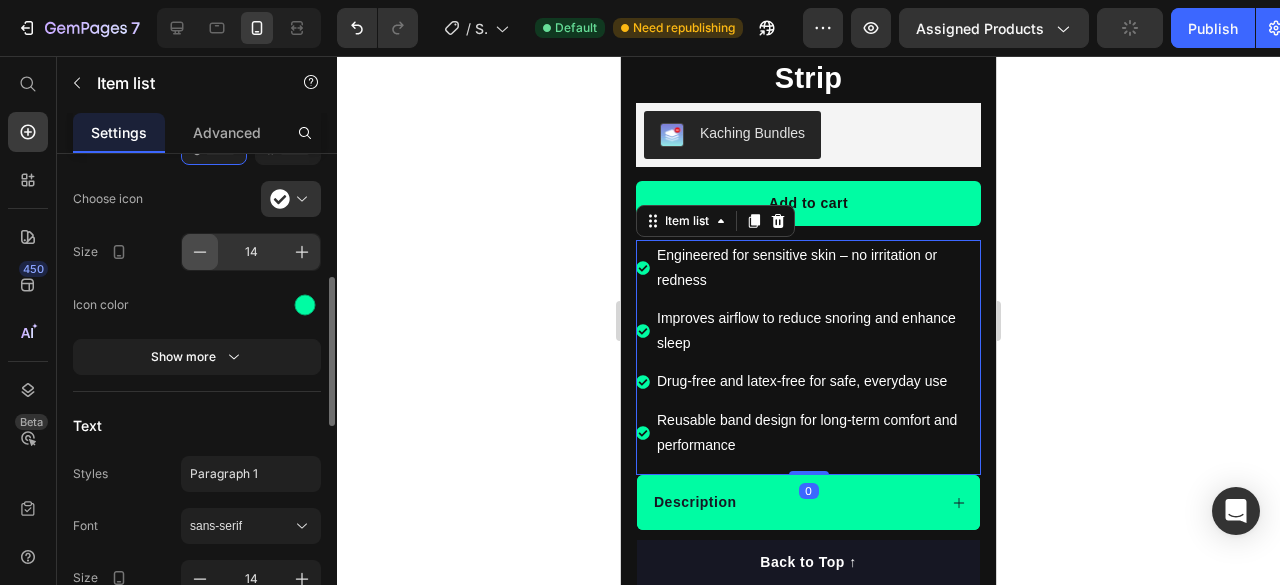 click 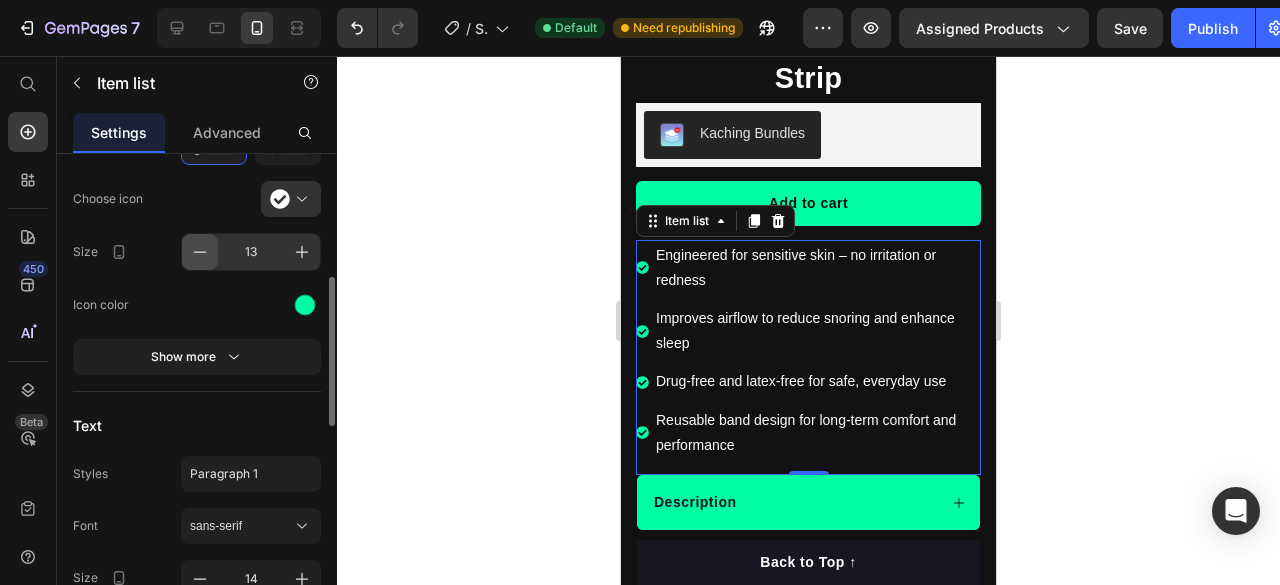 click 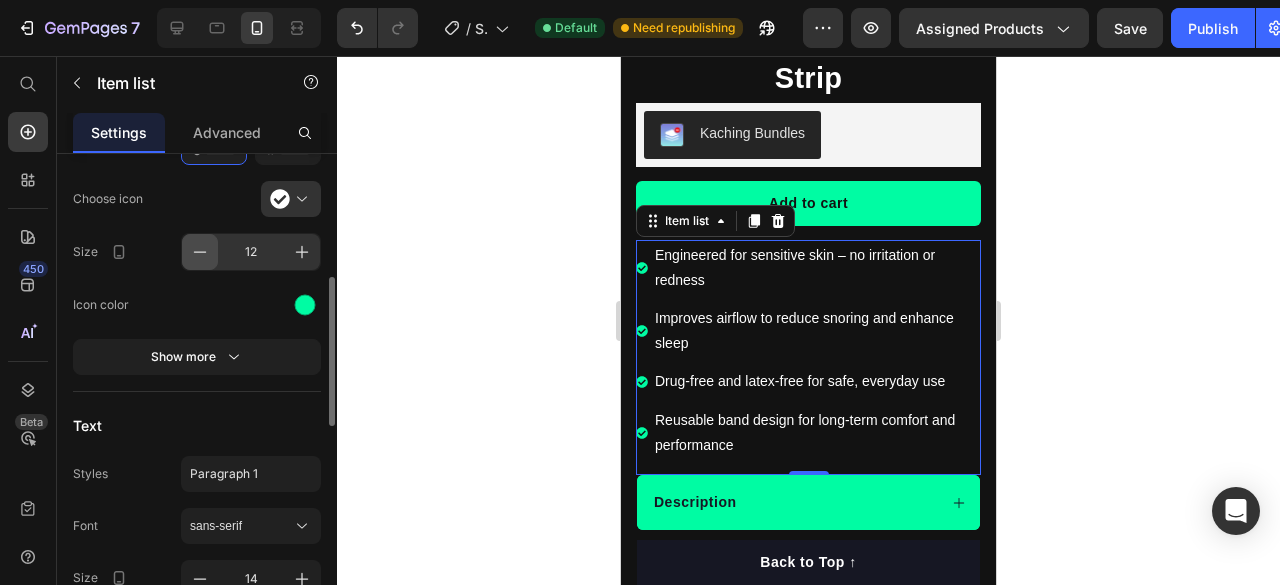 click 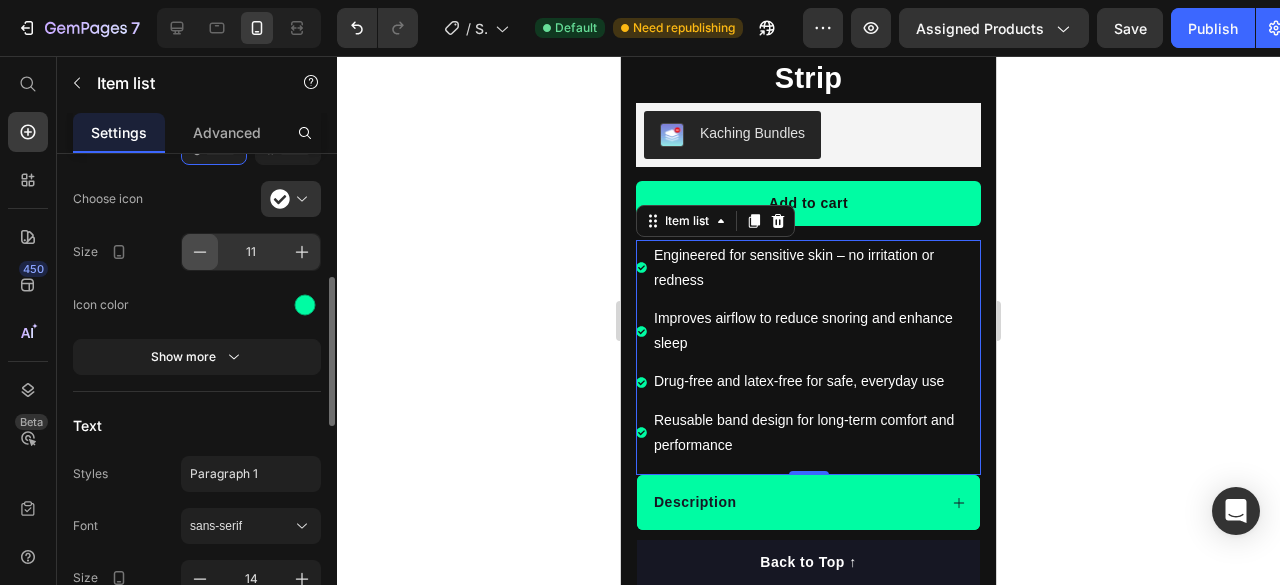 click 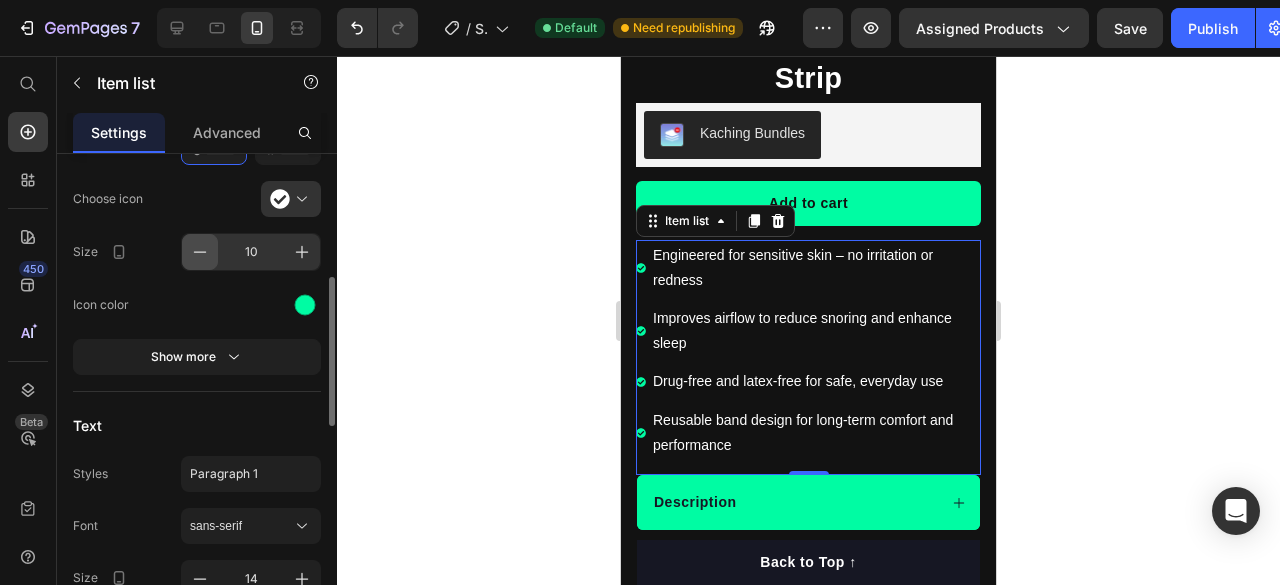 click 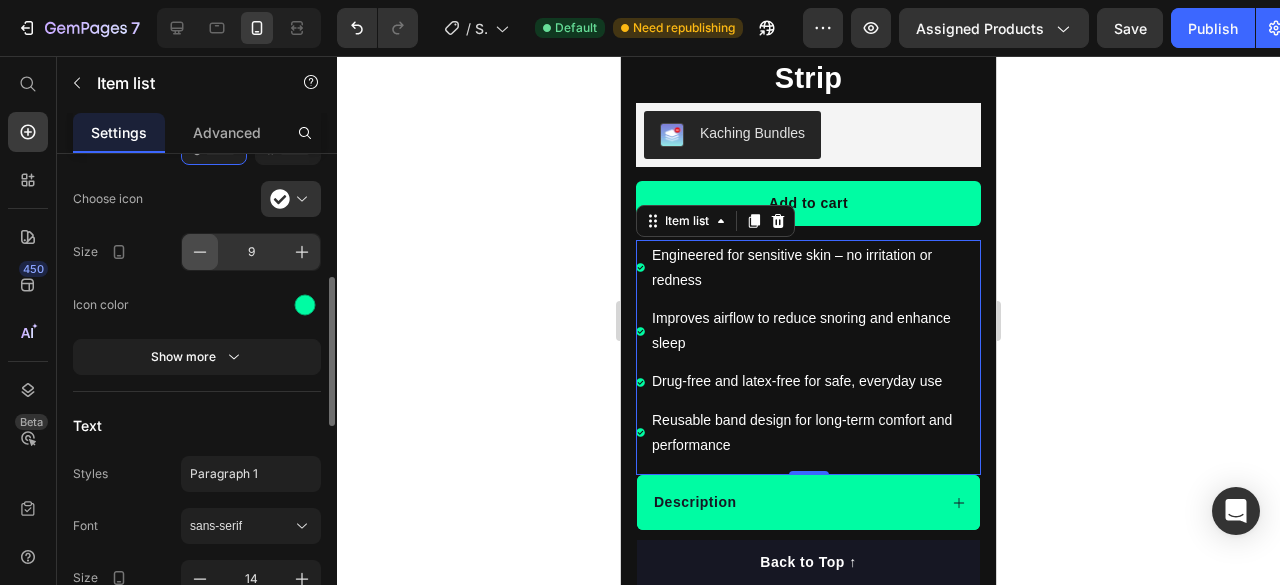 click 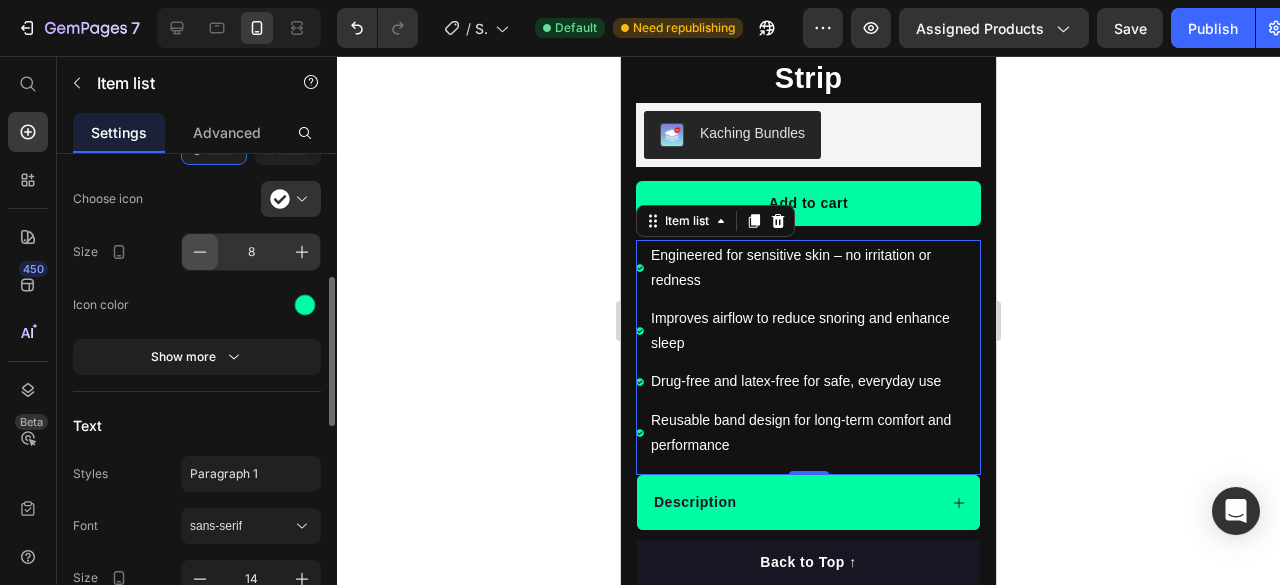 click 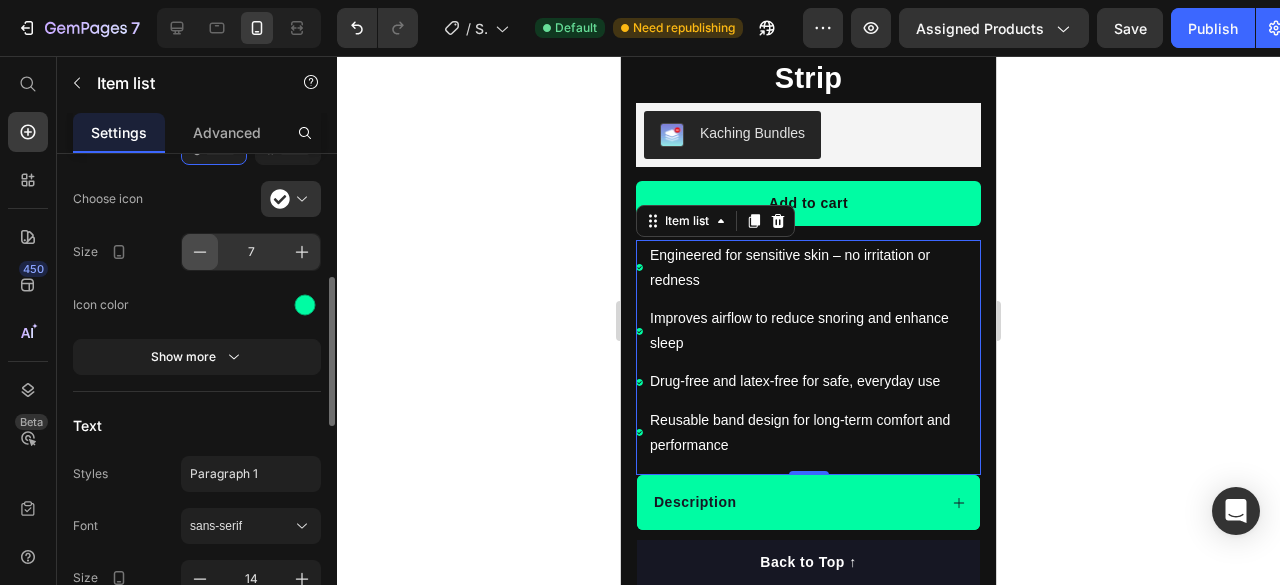 click 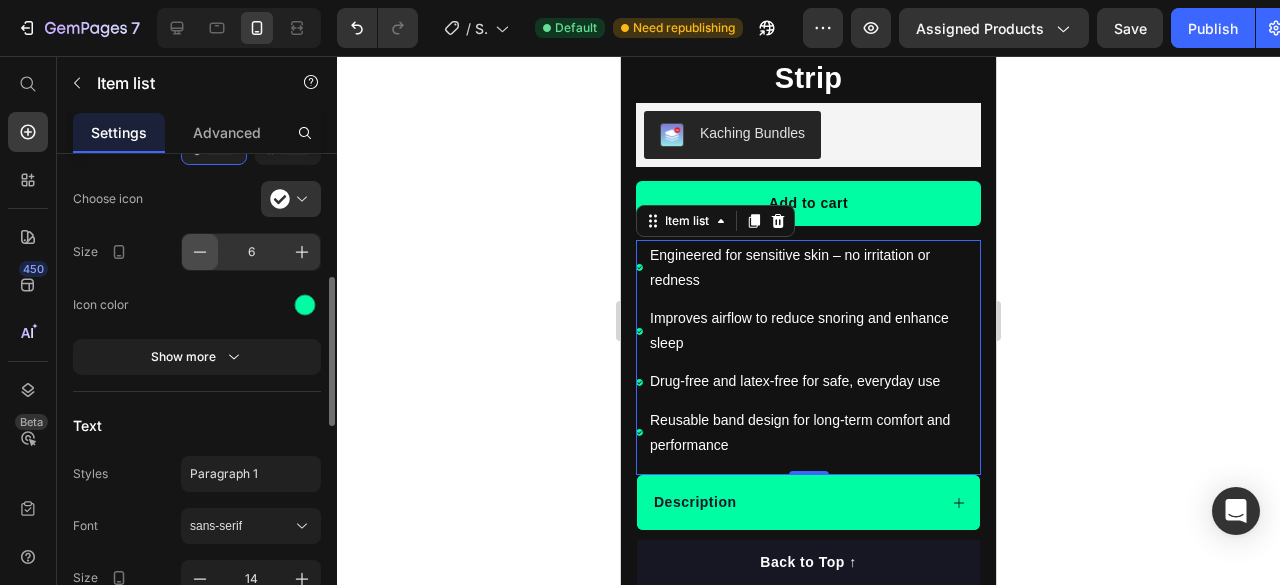 click 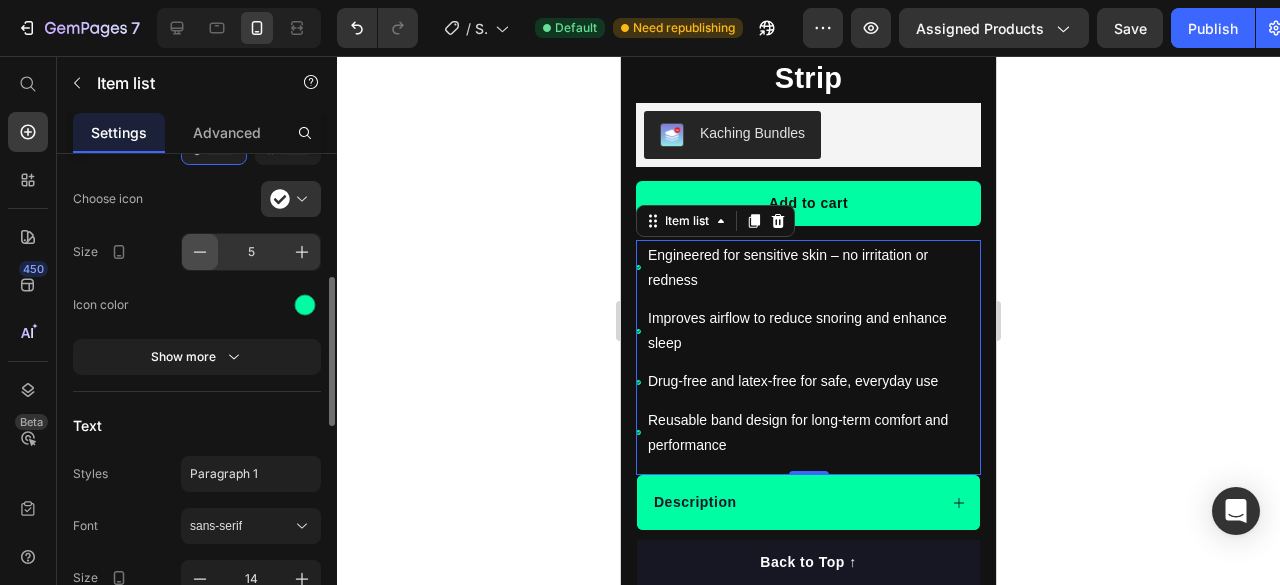 click 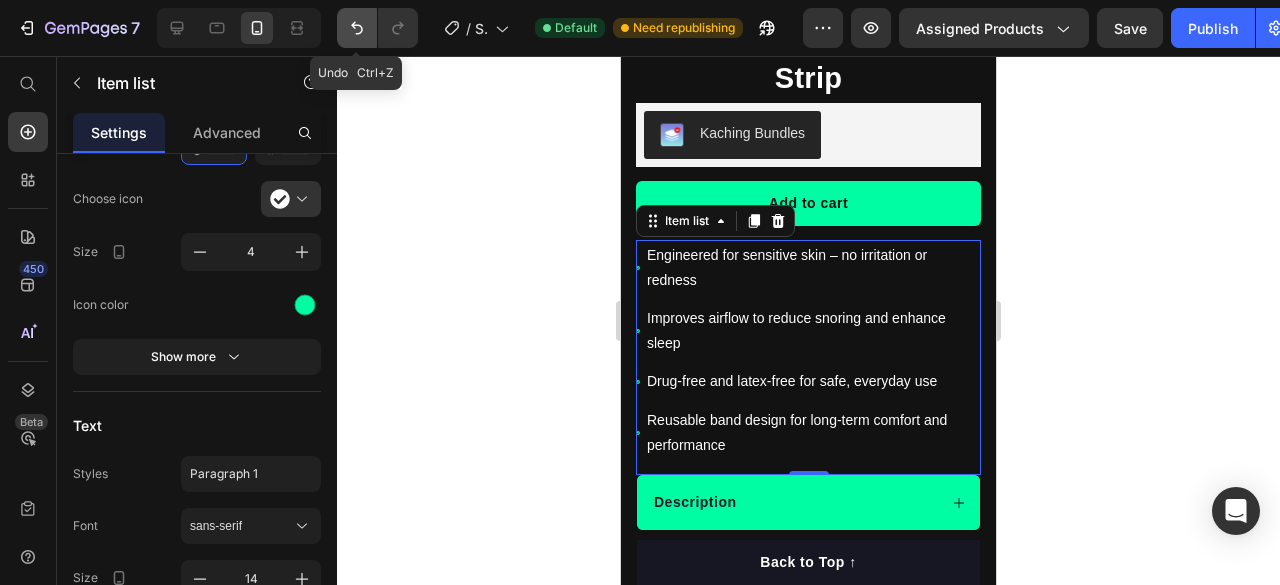 click 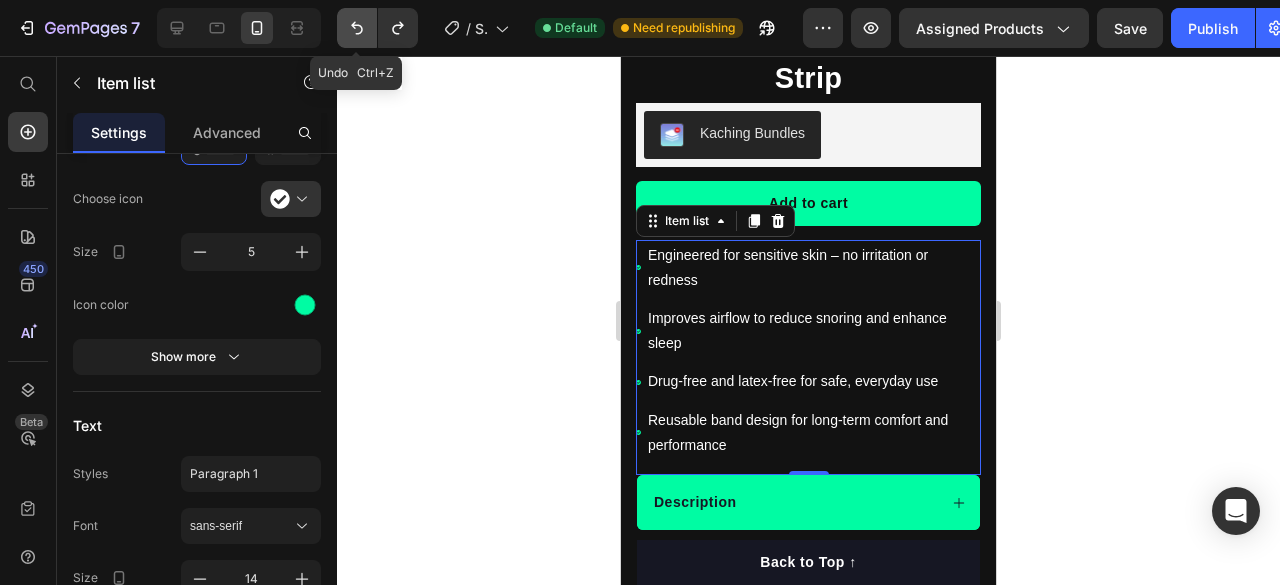 click 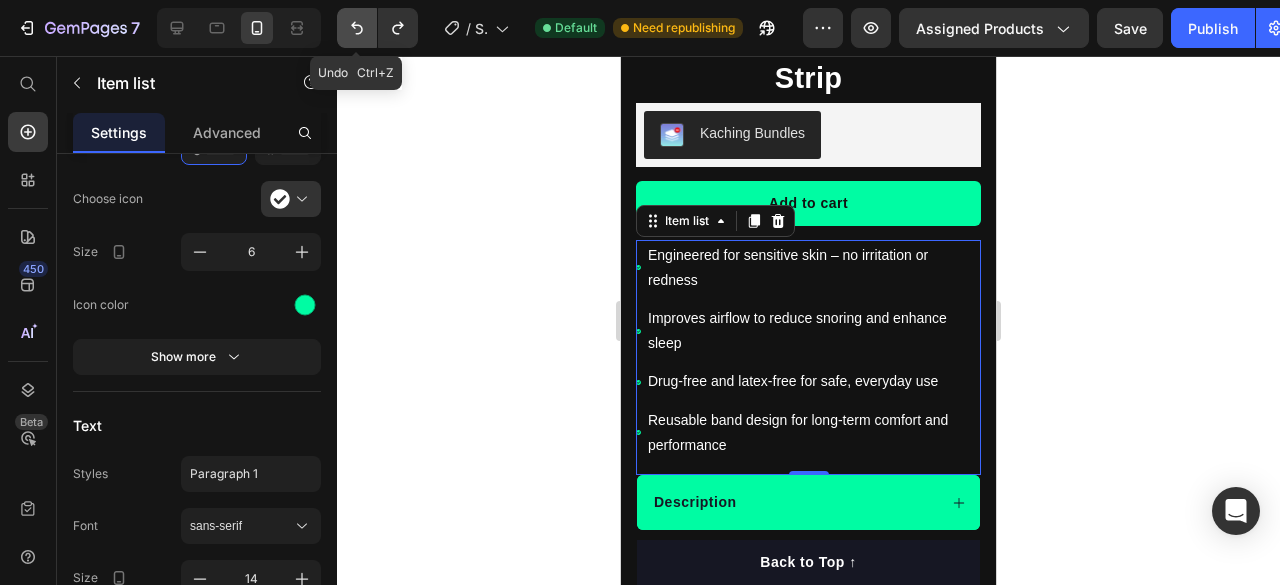 click 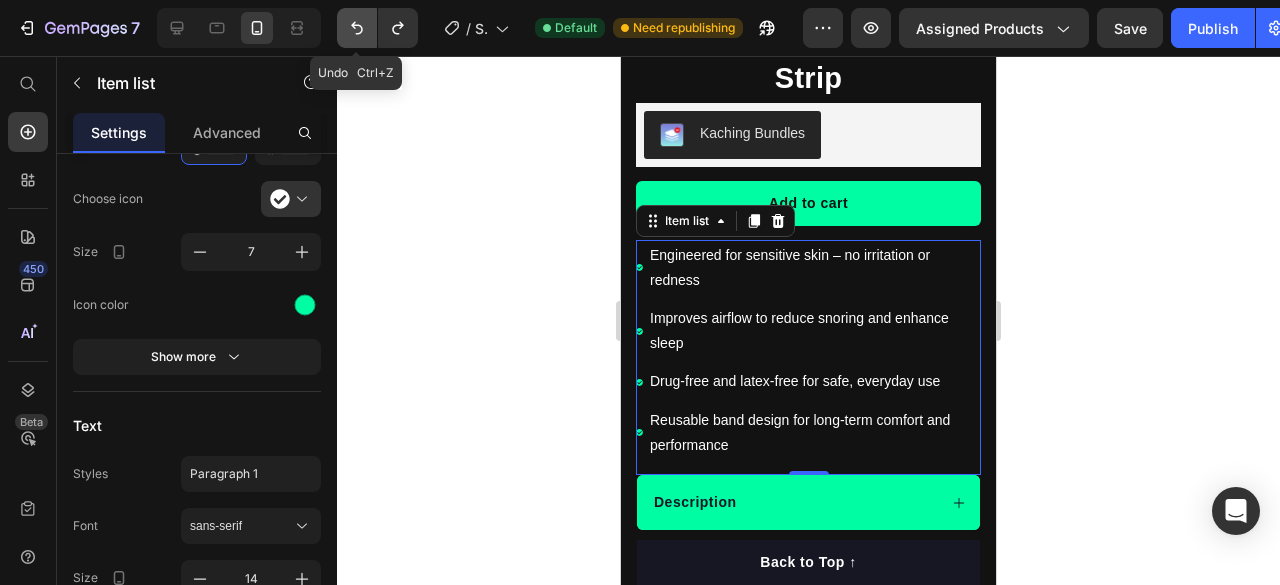 click 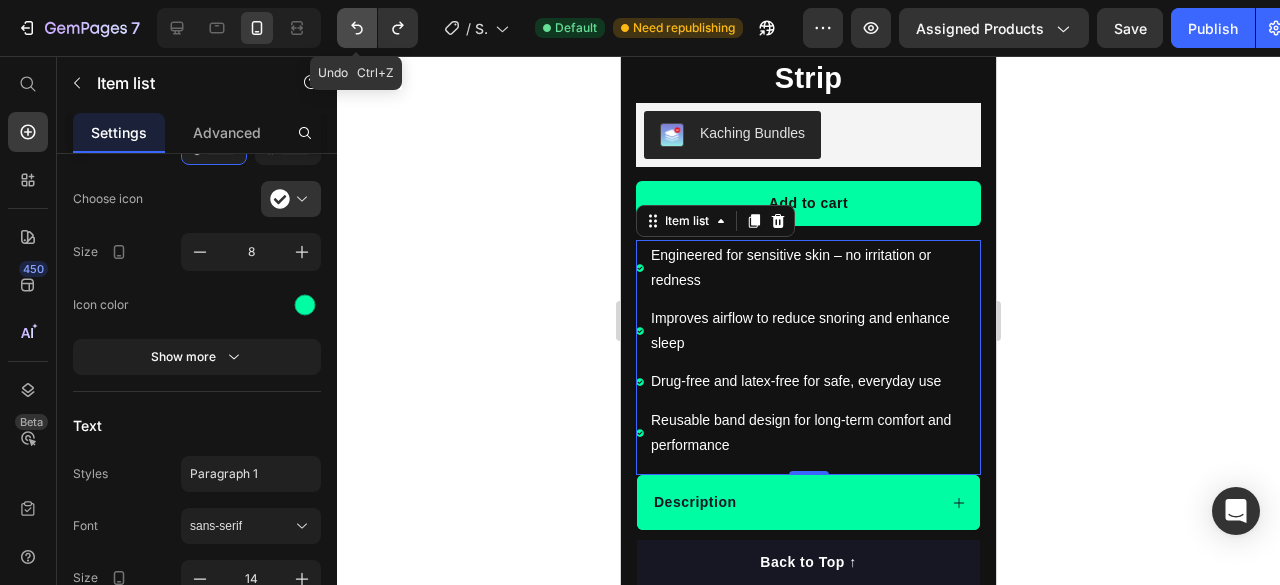 click 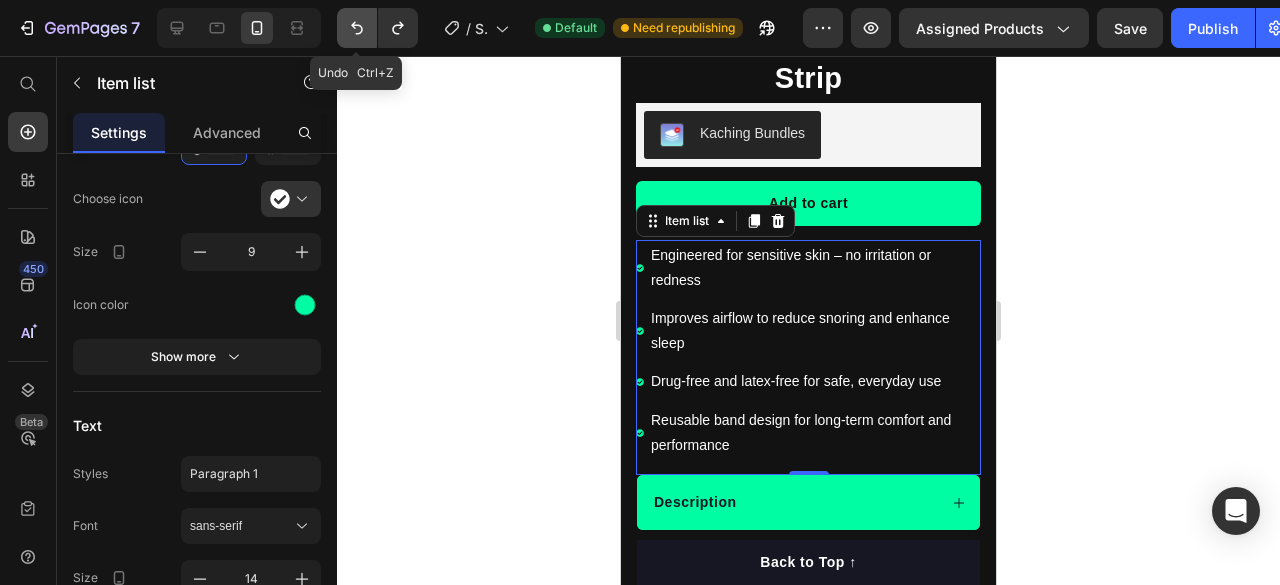 click 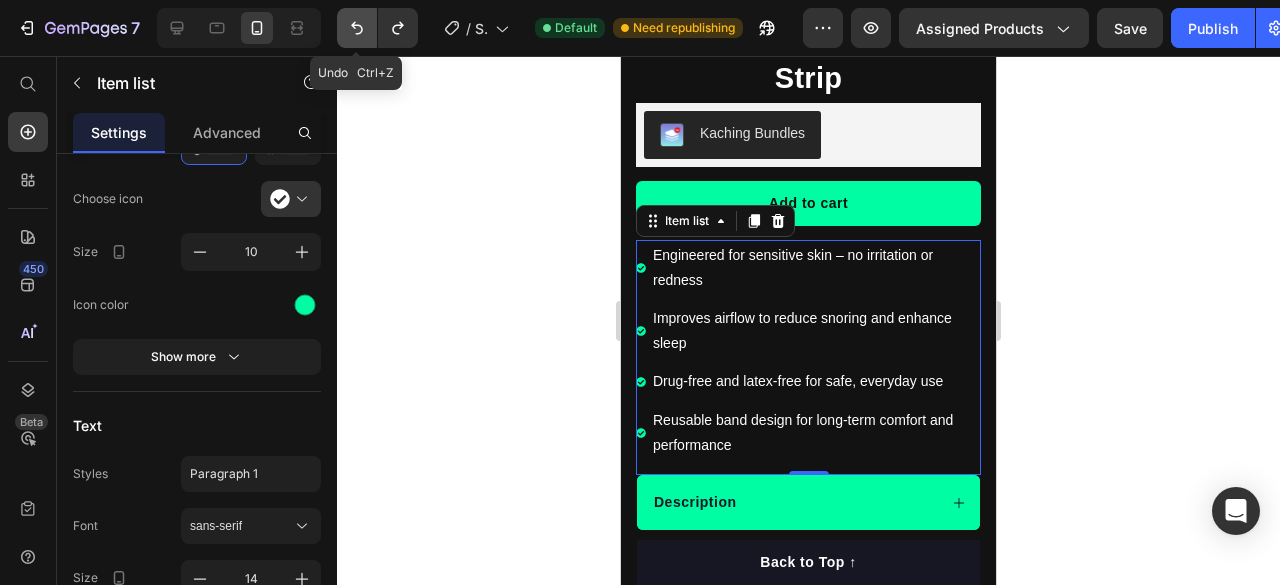 click 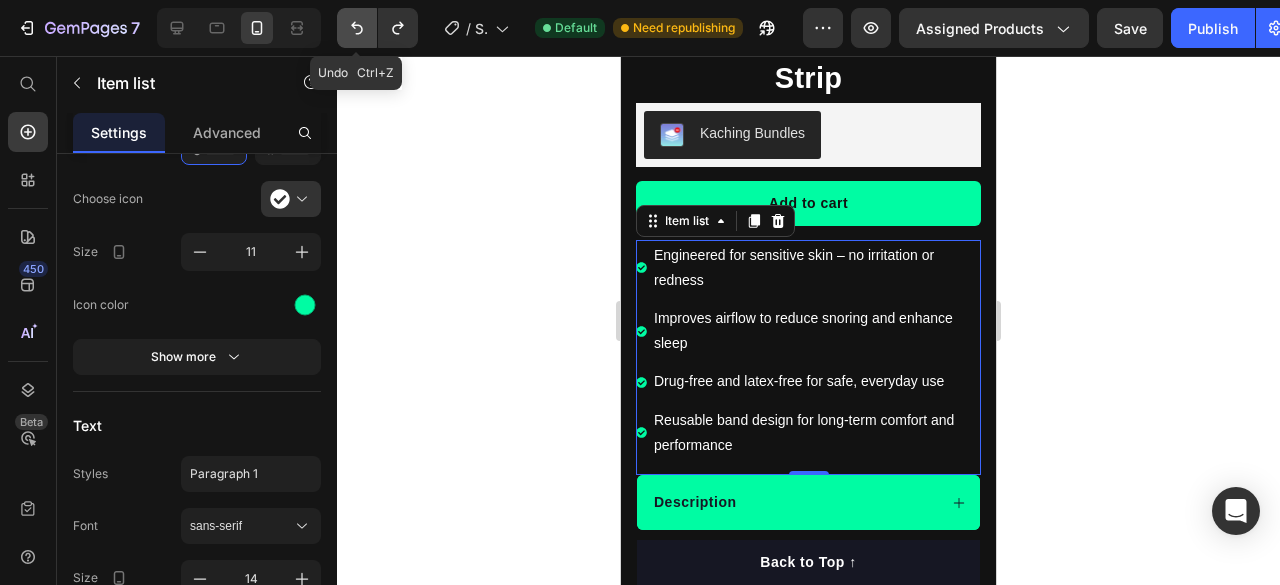 click 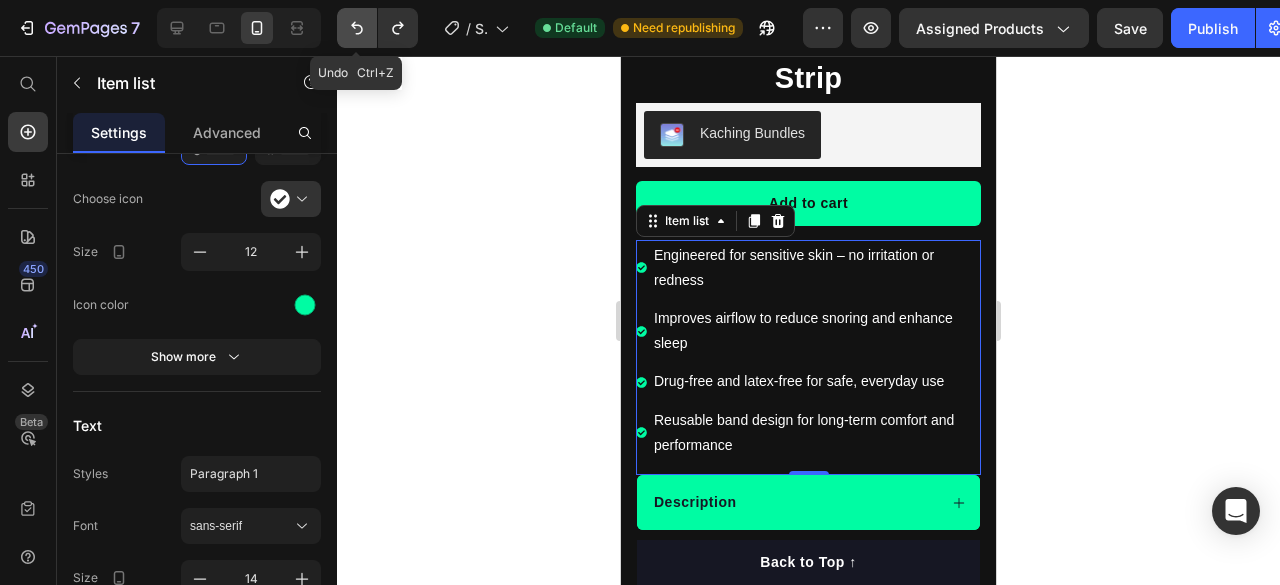 click 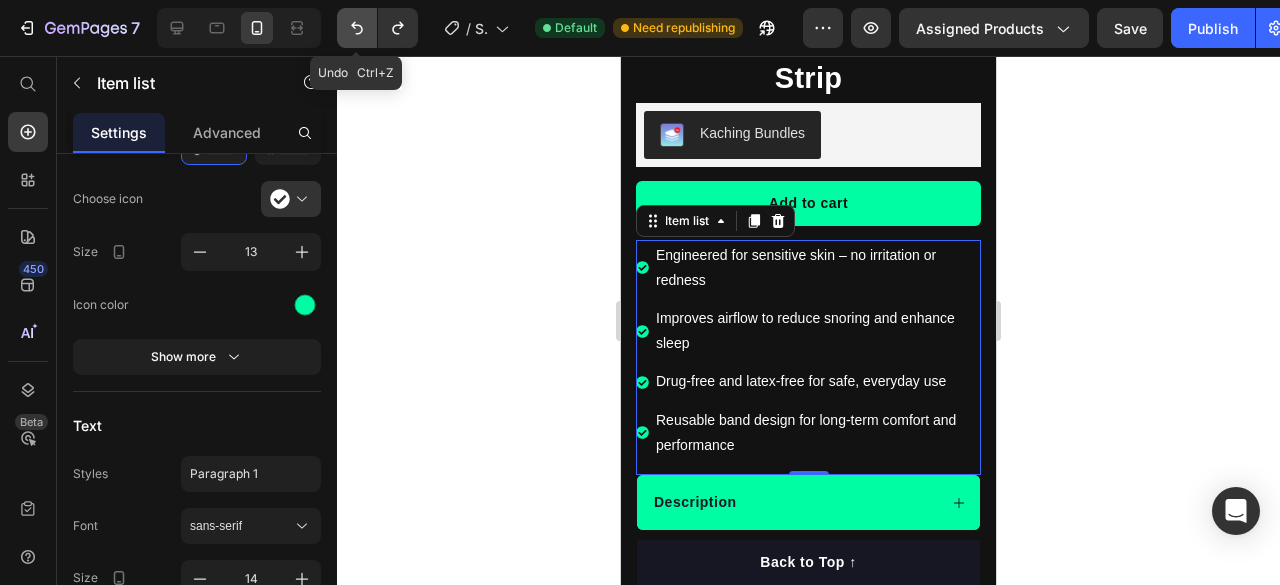 click 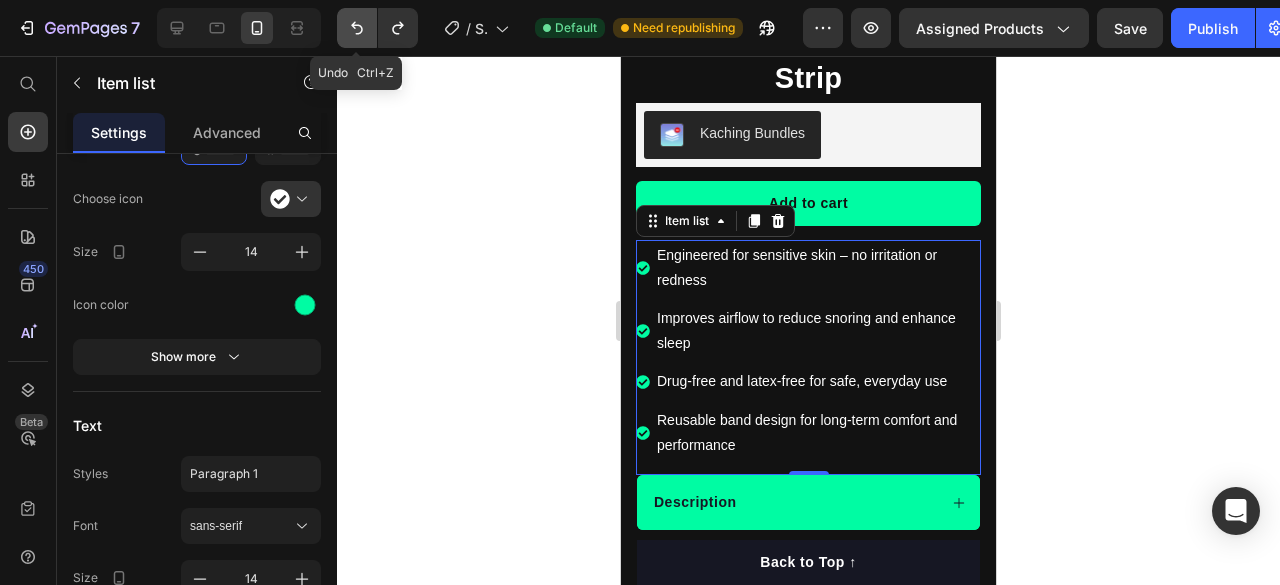 click 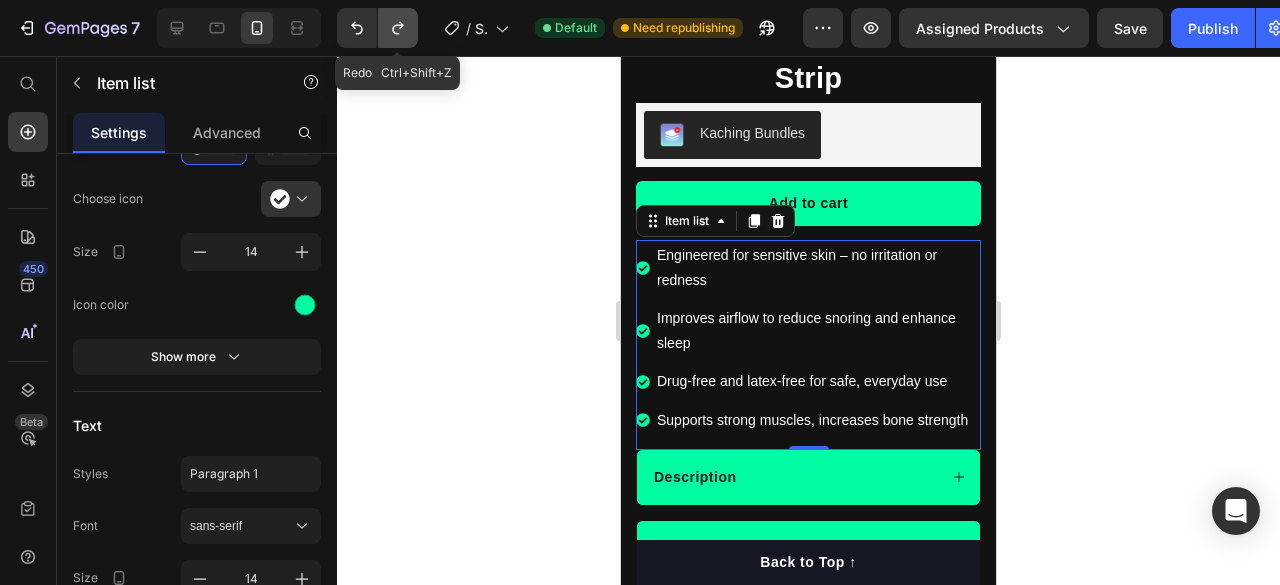 click 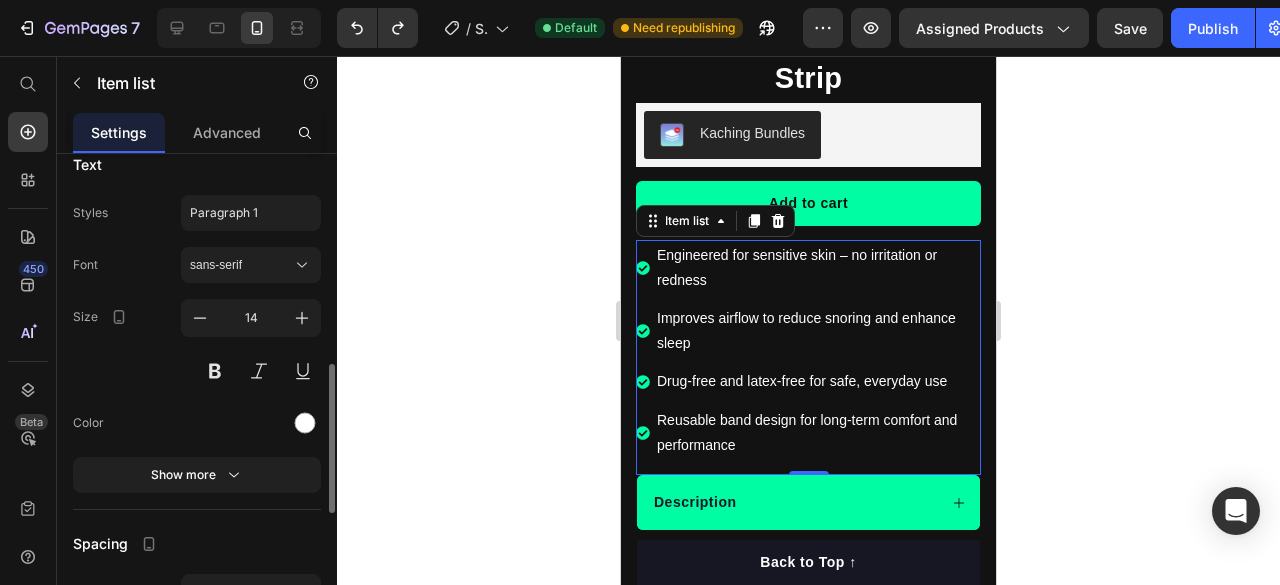 scroll, scrollTop: 670, scrollLeft: 0, axis: vertical 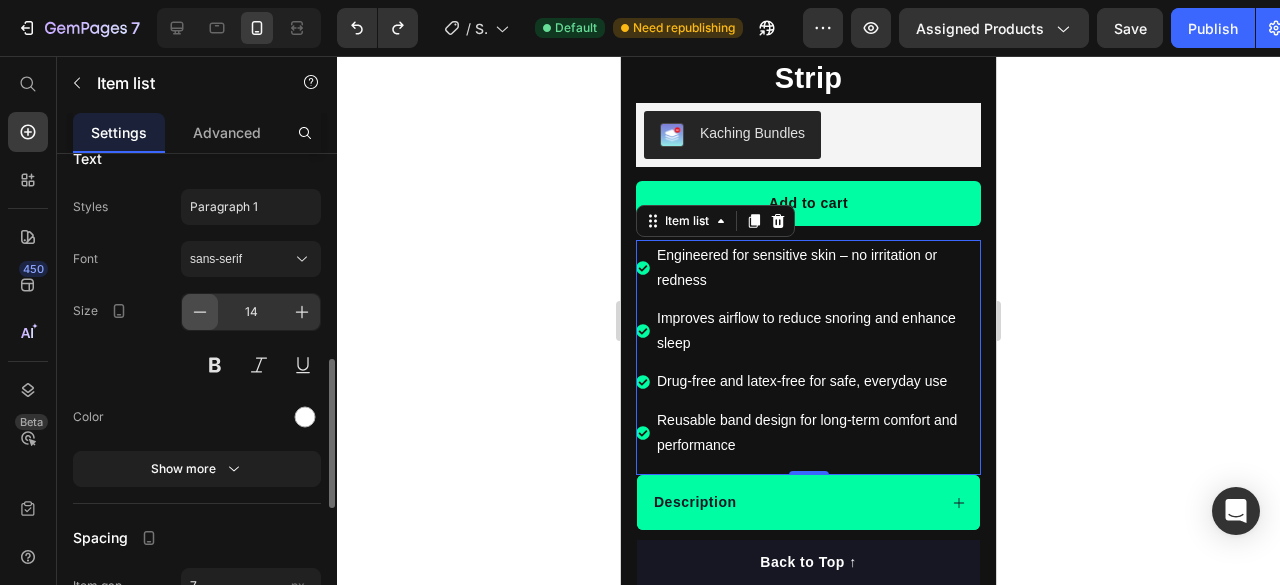 click 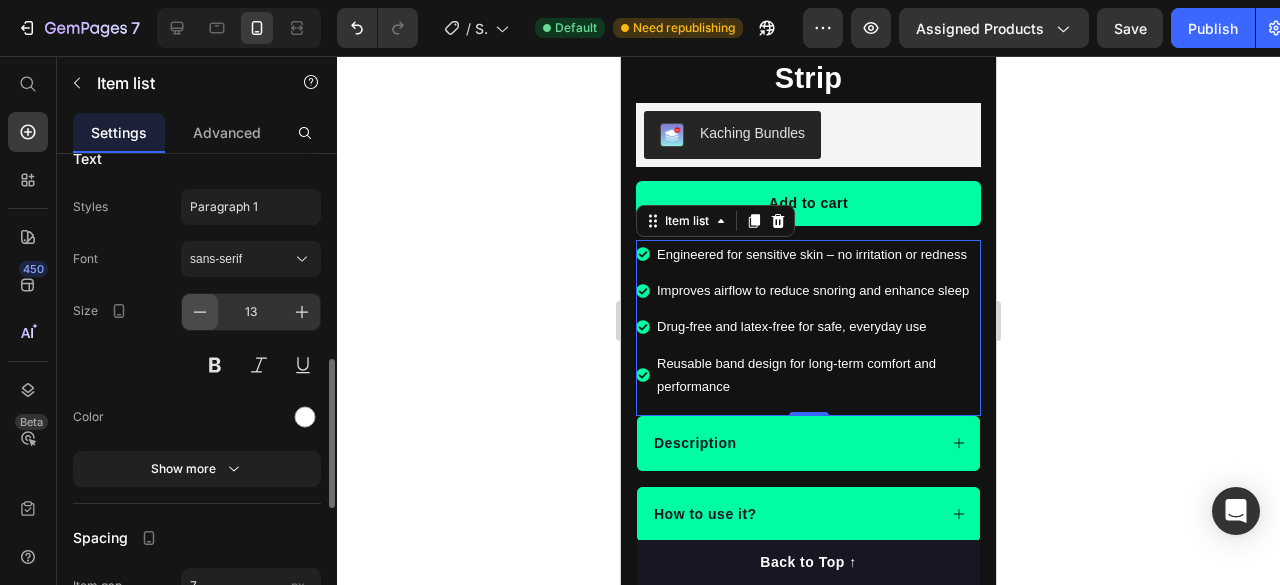 click 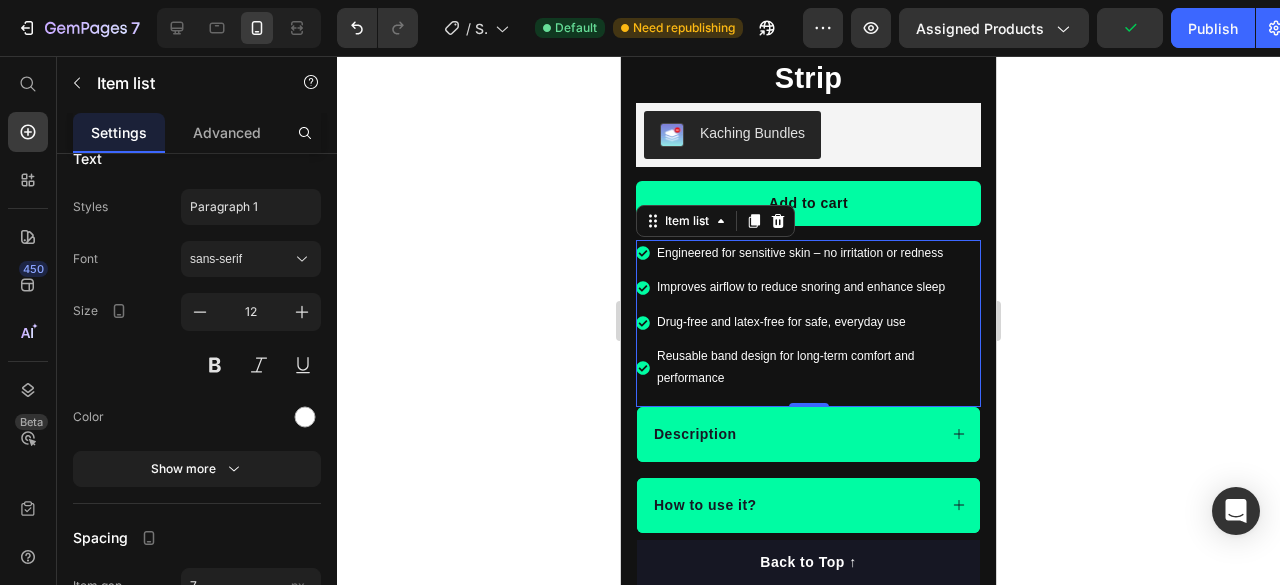 click 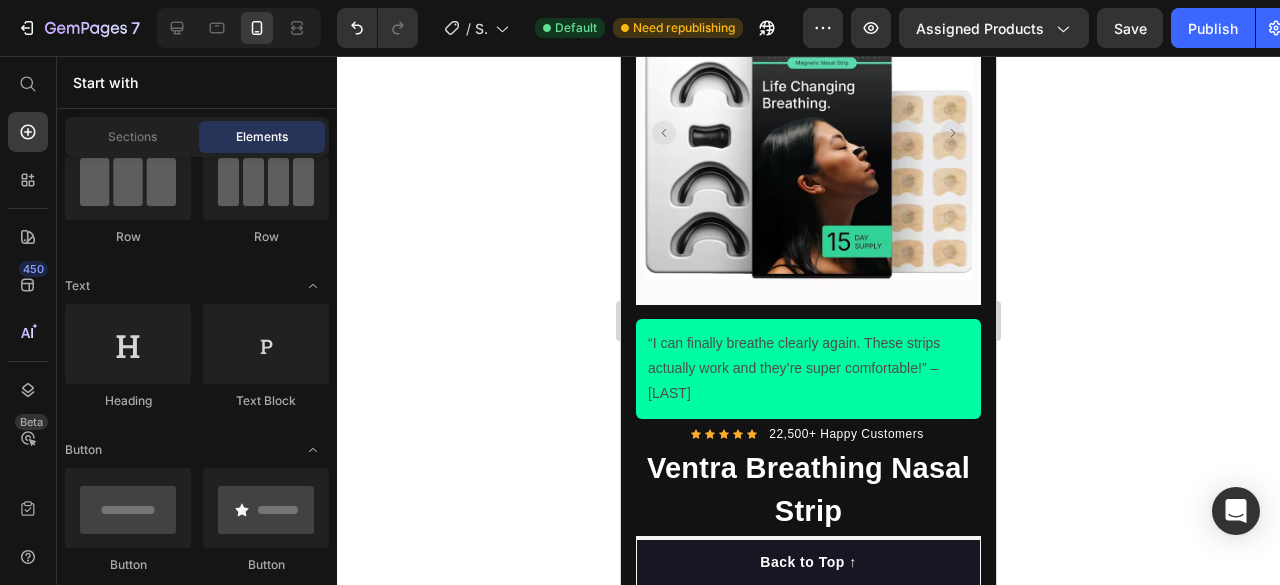 scroll, scrollTop: 705, scrollLeft: 0, axis: vertical 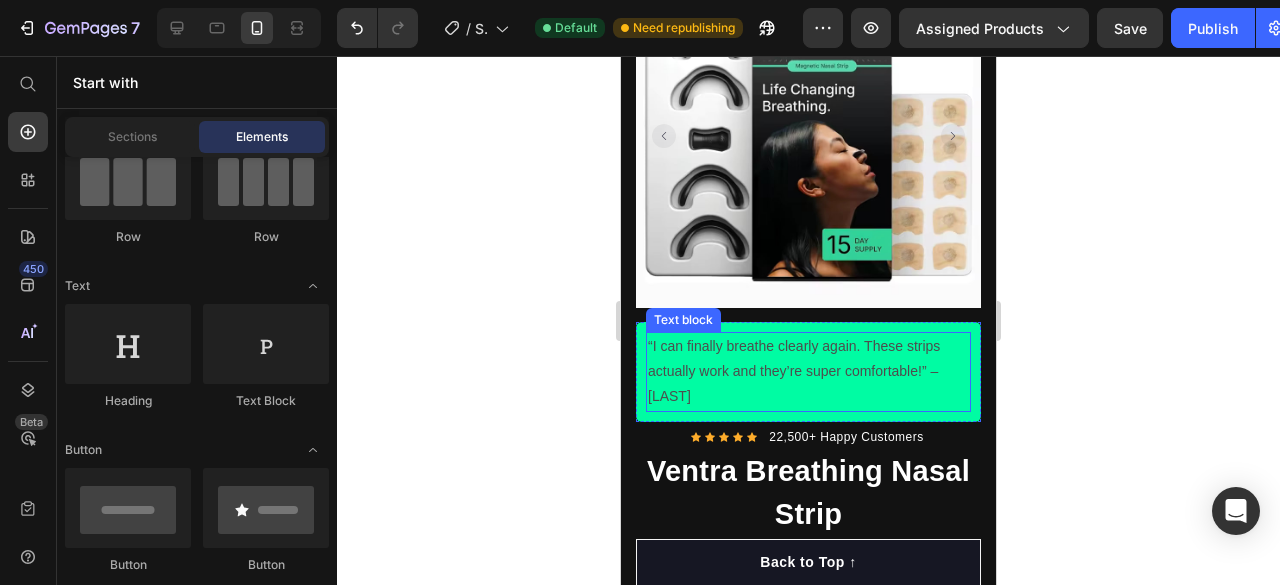click on "“I can finally breathe clearly again. These strips actually work and they’re super comfortable!” – [PERSON]" at bounding box center (808, 372) 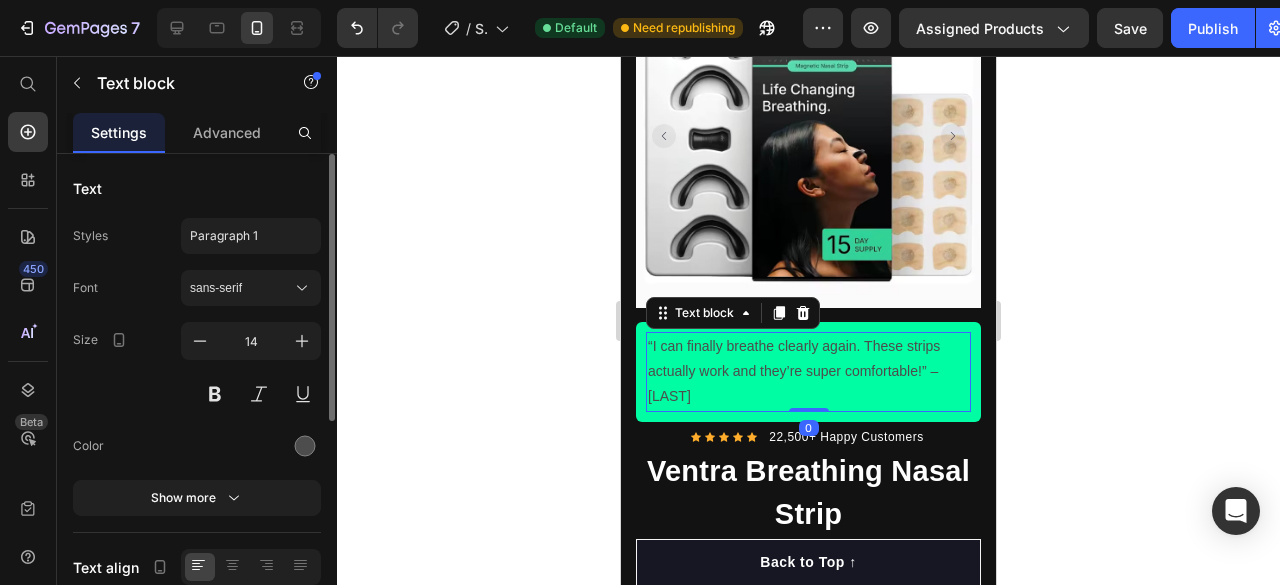 click on "“I can finally breathe clearly again. These strips actually work and they’re super comfortable!” – [PERSON]" at bounding box center (808, 372) 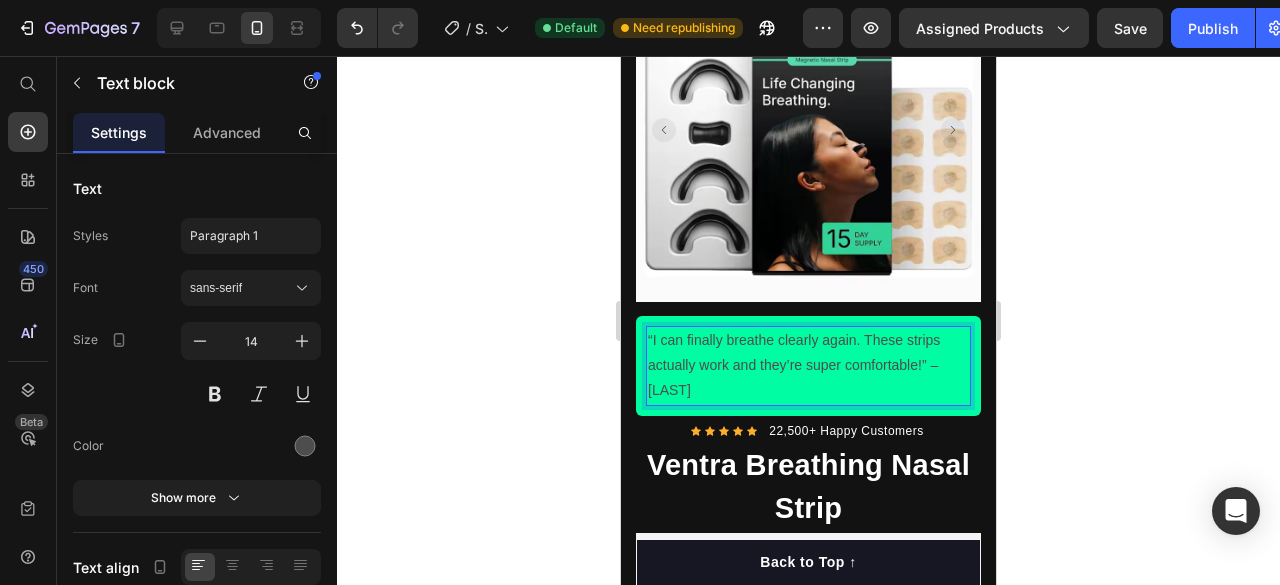 scroll, scrollTop: 712, scrollLeft: 0, axis: vertical 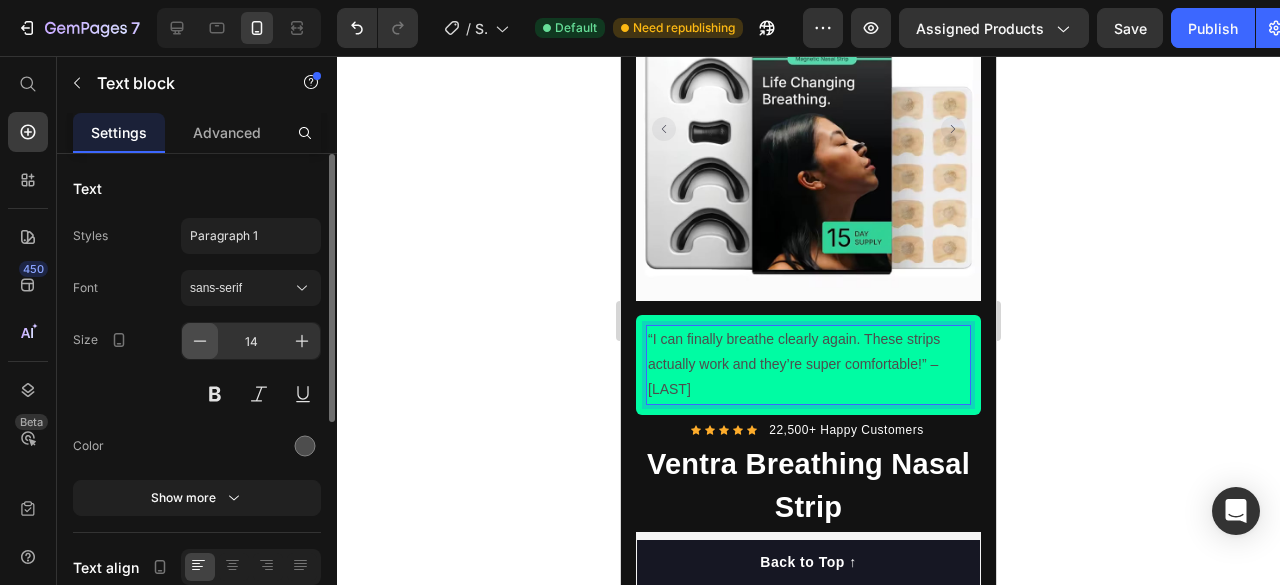 click 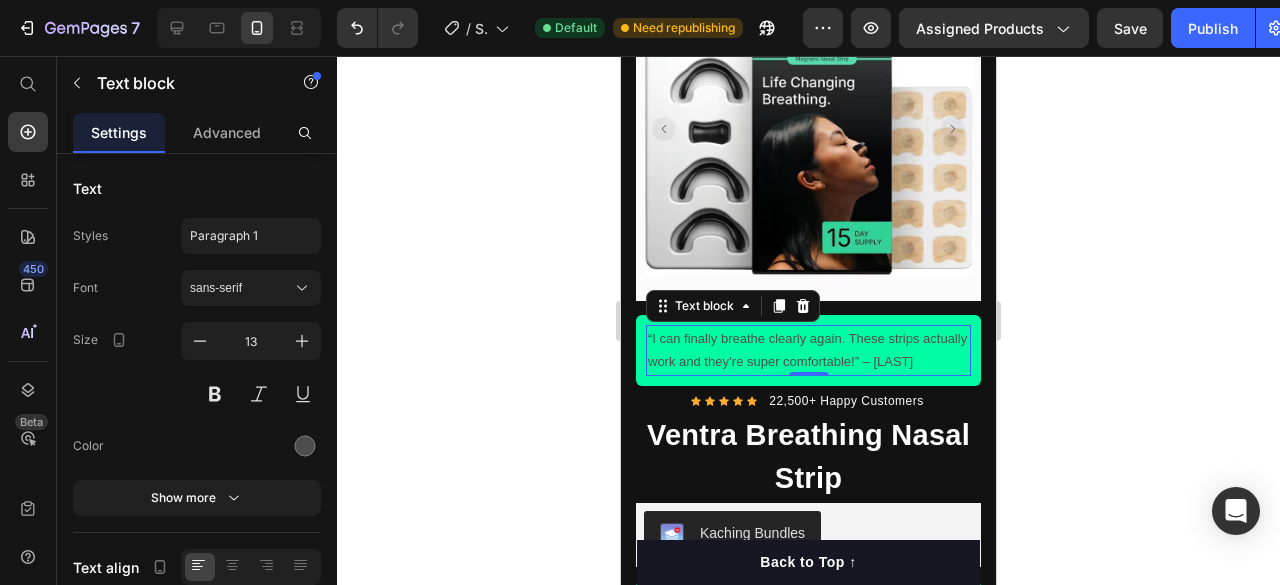 click 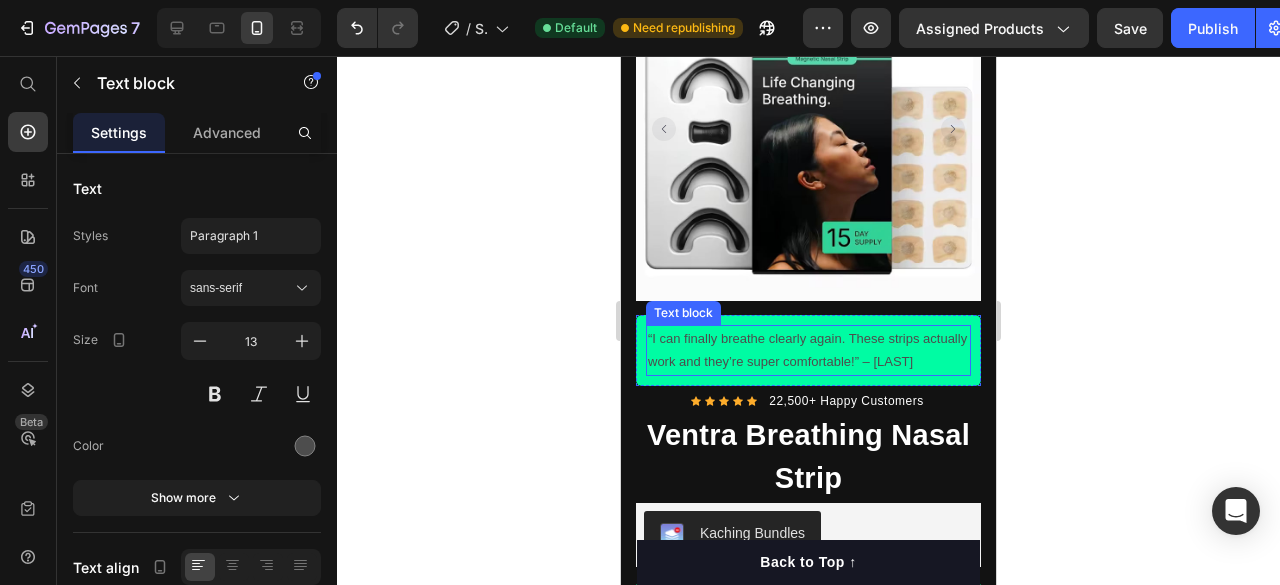 click on "“I can finally breathe clearly again. These strips actually work and they’re super comfortable!” – [PERSON]" at bounding box center (808, 350) 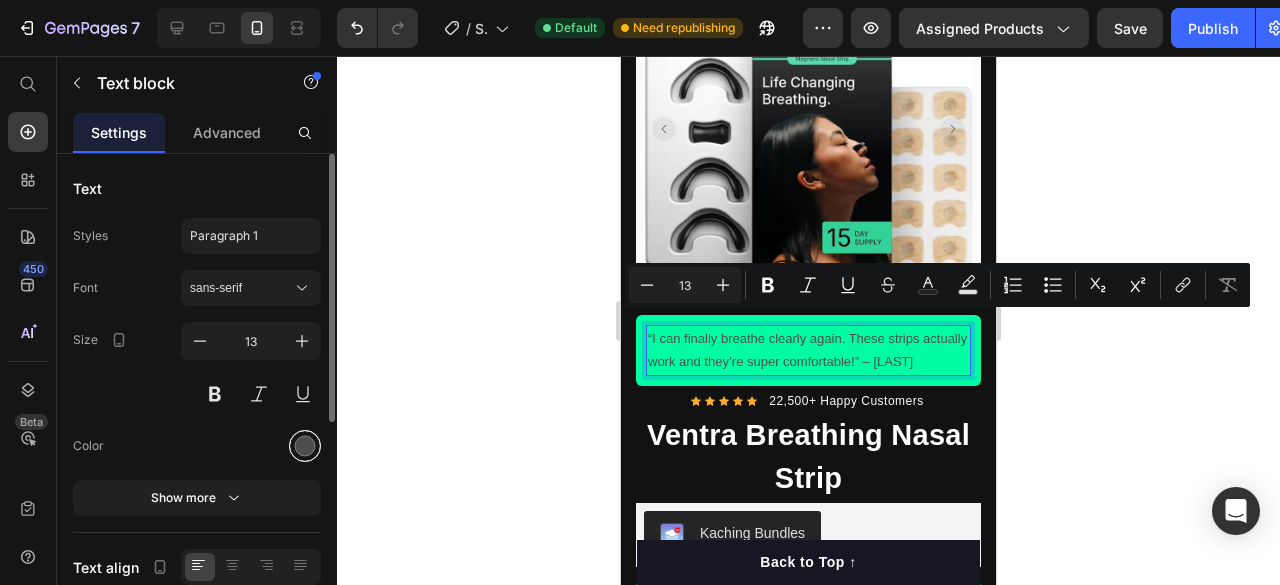 click at bounding box center (305, 446) 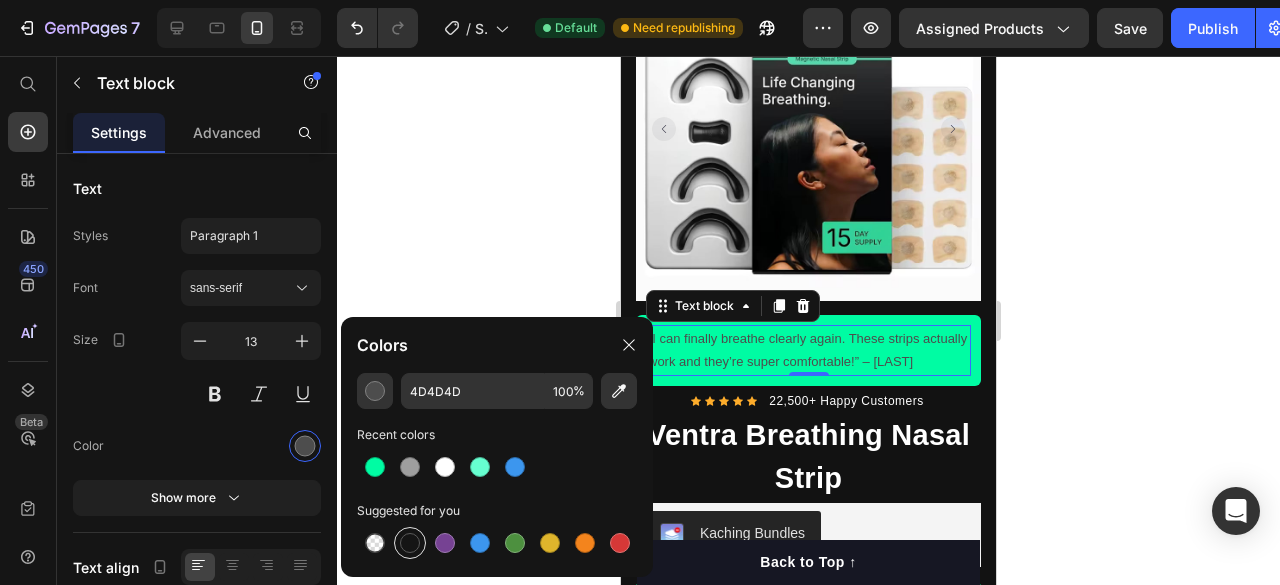 click at bounding box center (410, 543) 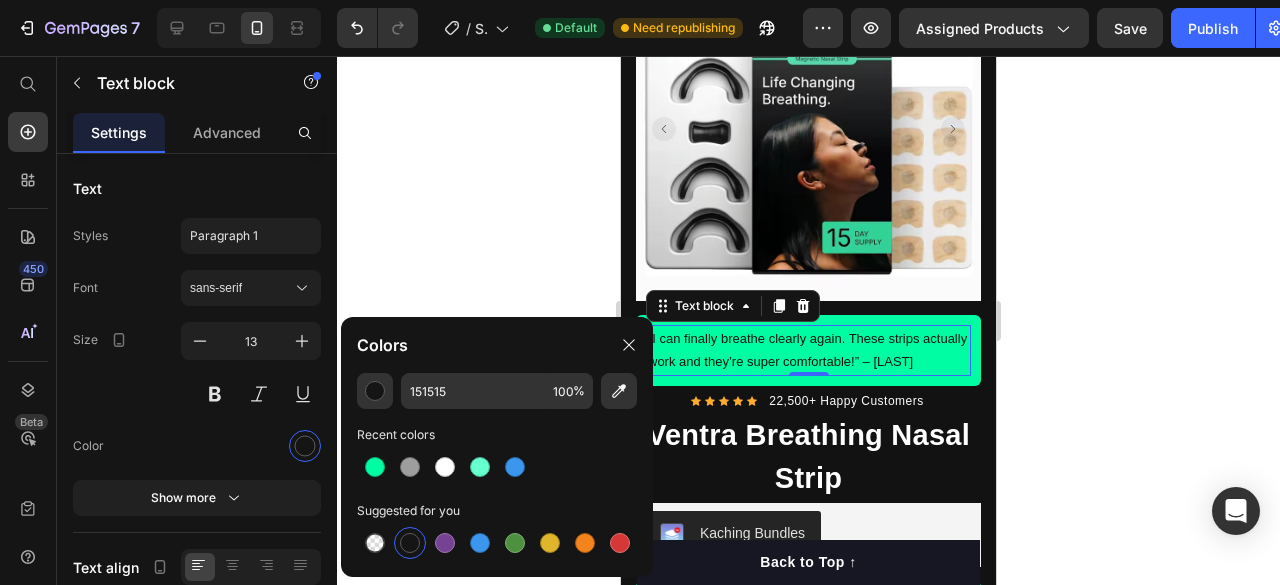 click 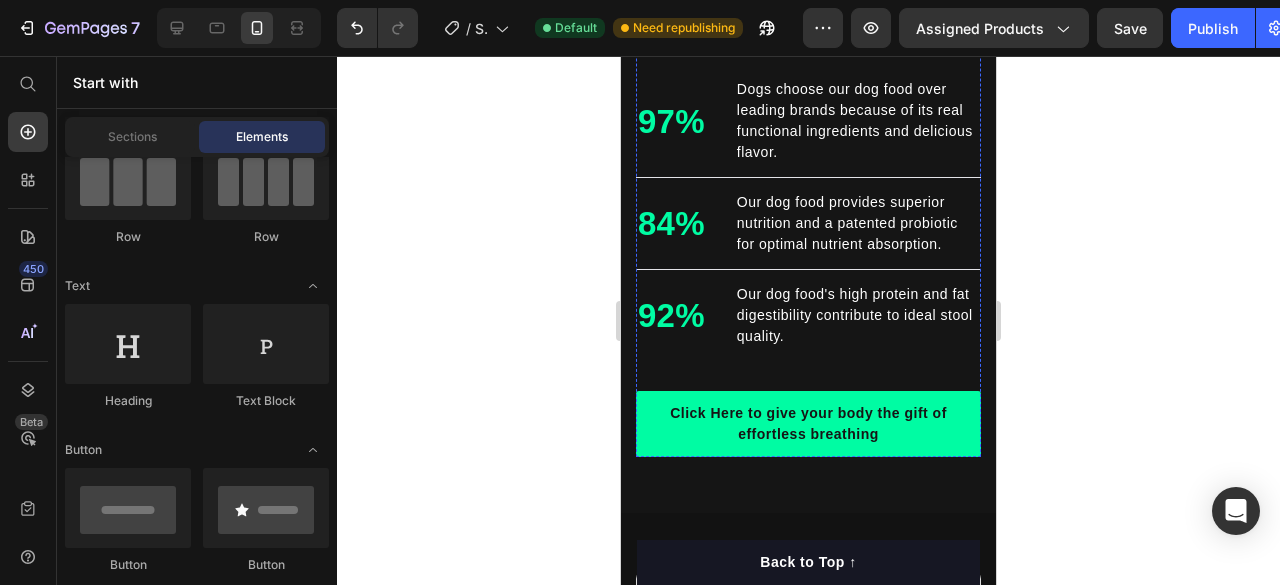 scroll, scrollTop: 2454, scrollLeft: 0, axis: vertical 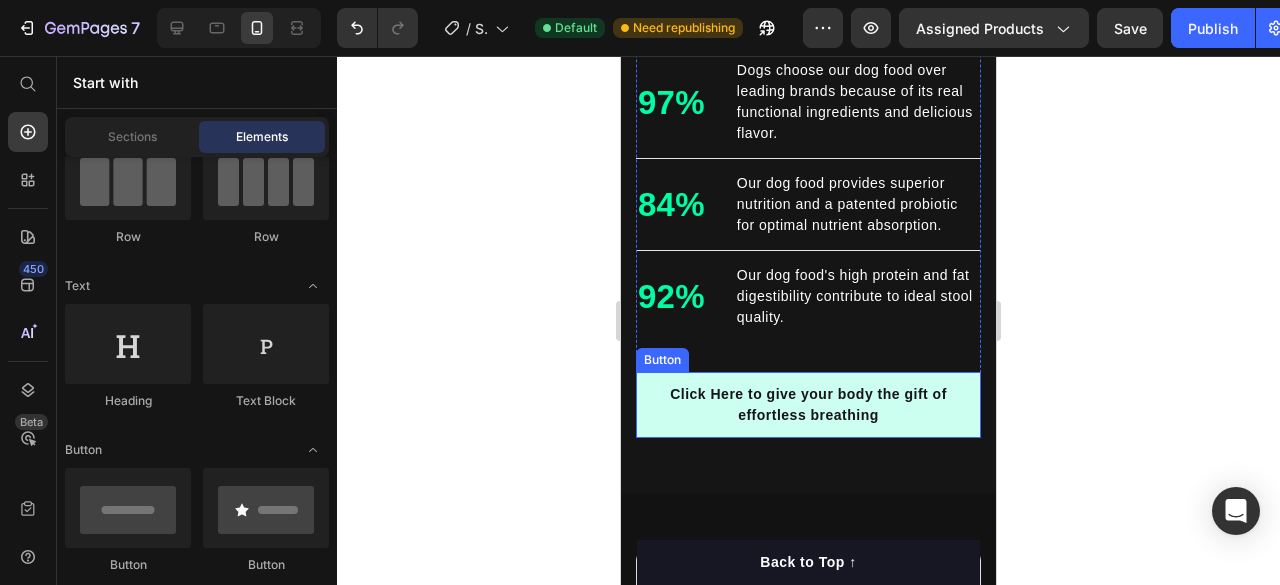 click on "Click Here to give your body the gift of effortless breathing" at bounding box center [808, 405] 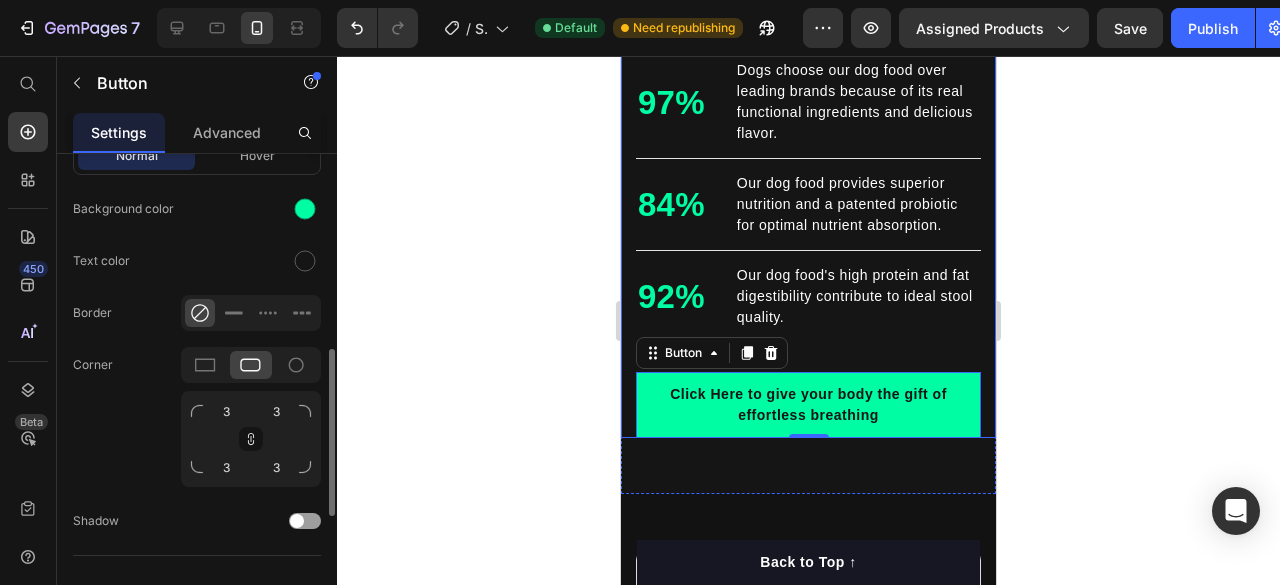 scroll, scrollTop: 584, scrollLeft: 0, axis: vertical 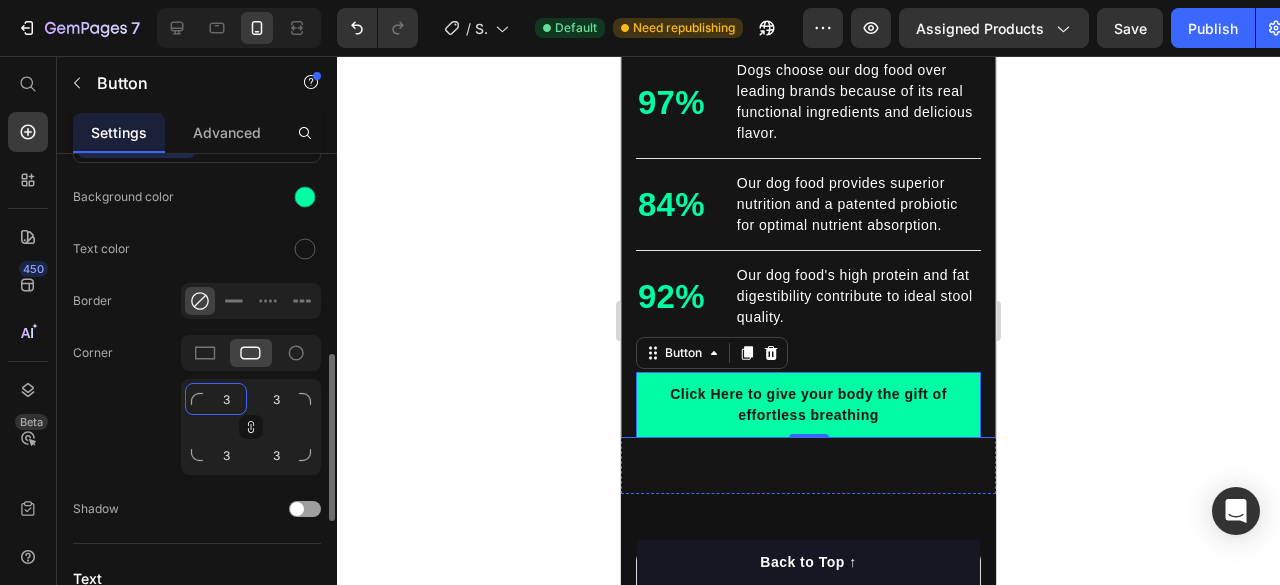 click on "3" 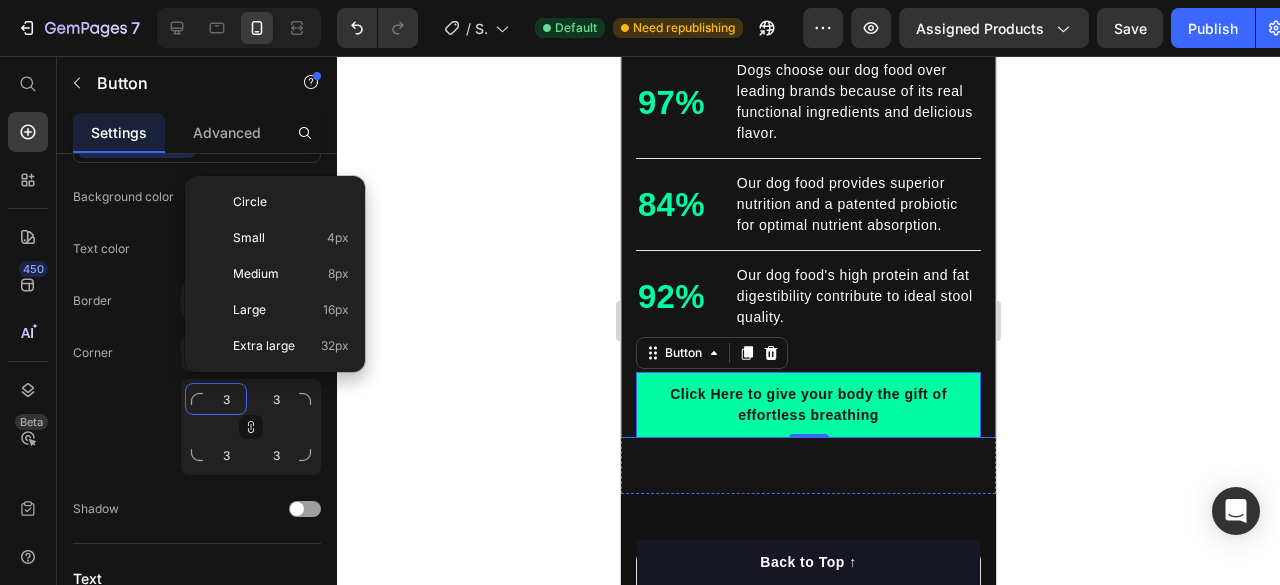 type on "8" 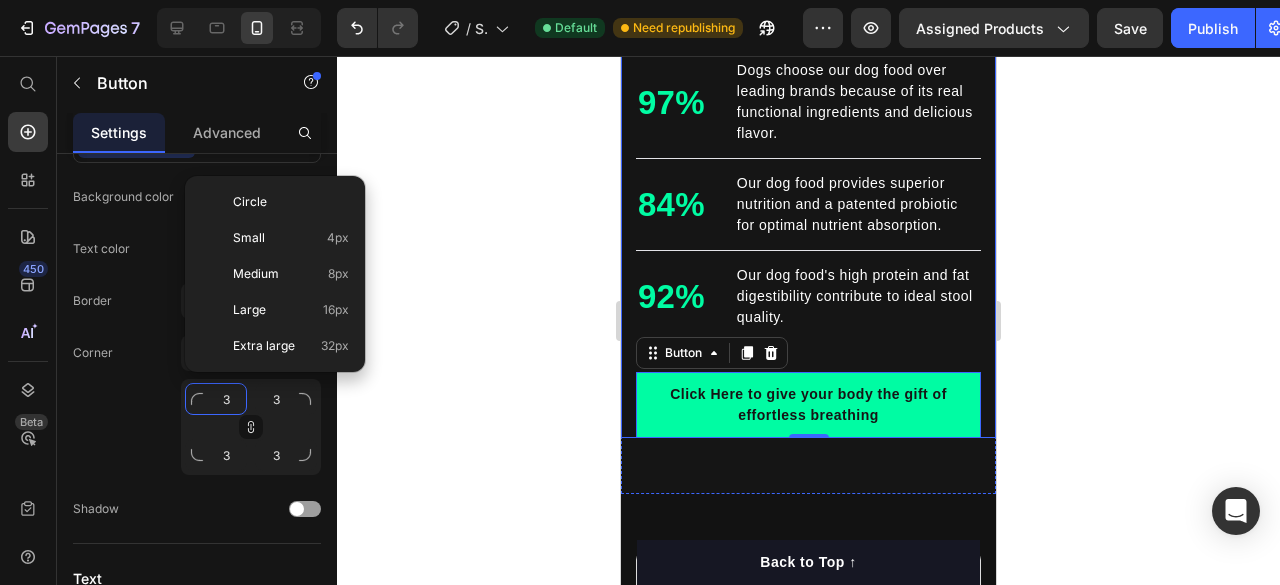 type on "8" 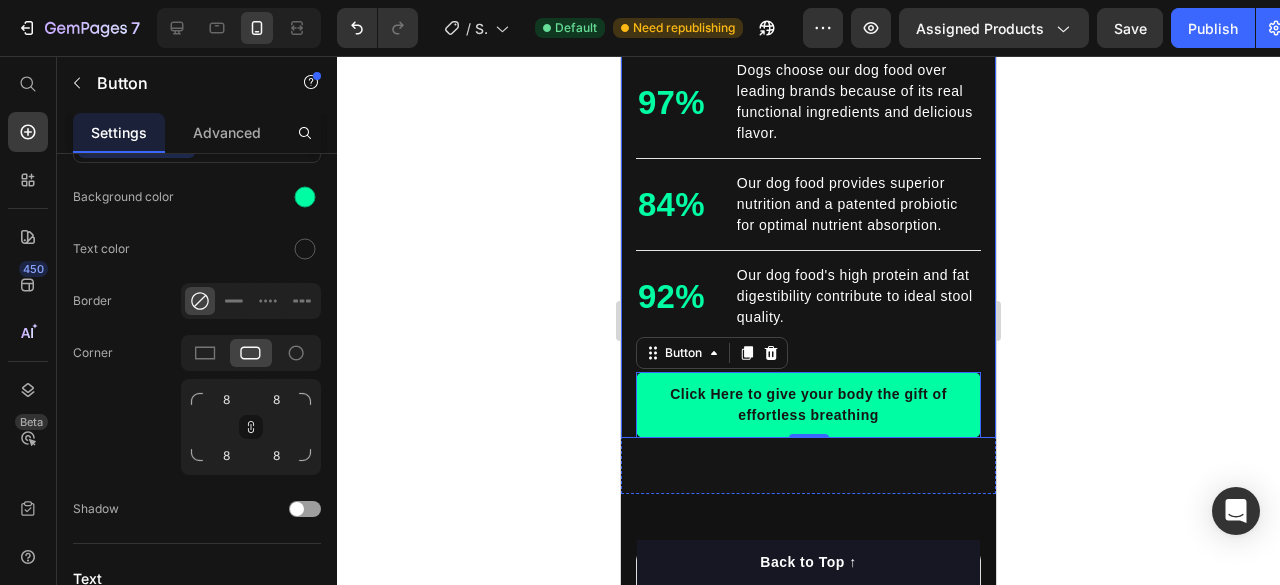 click 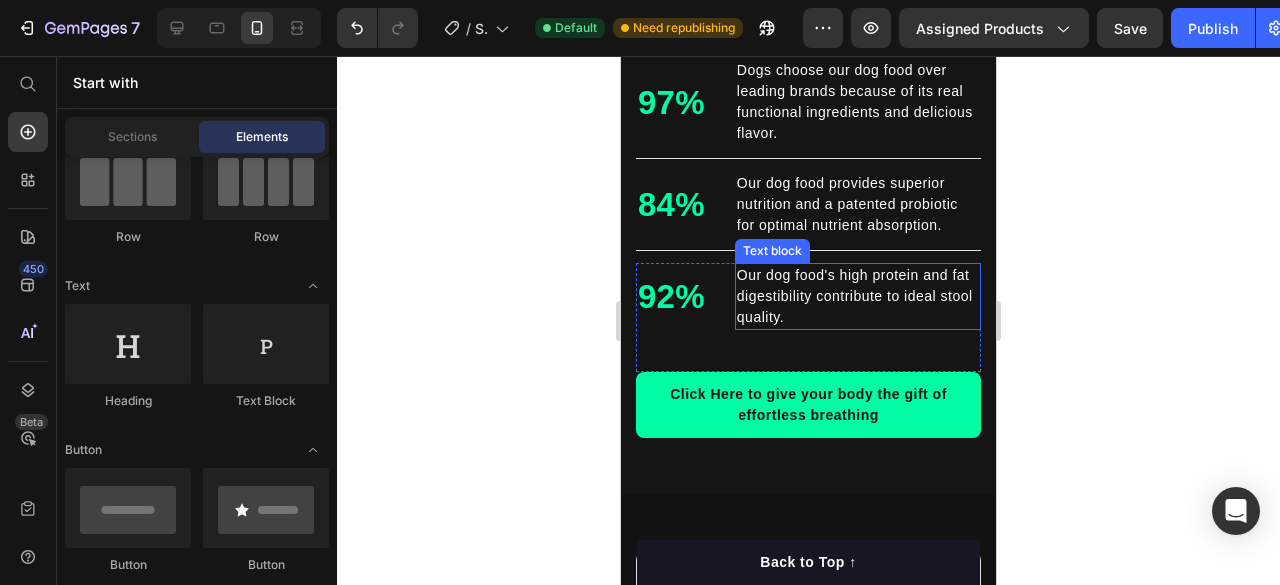 click on "Our dog food's high protein and fat digestibility contribute to ideal stool quality." at bounding box center [858, 296] 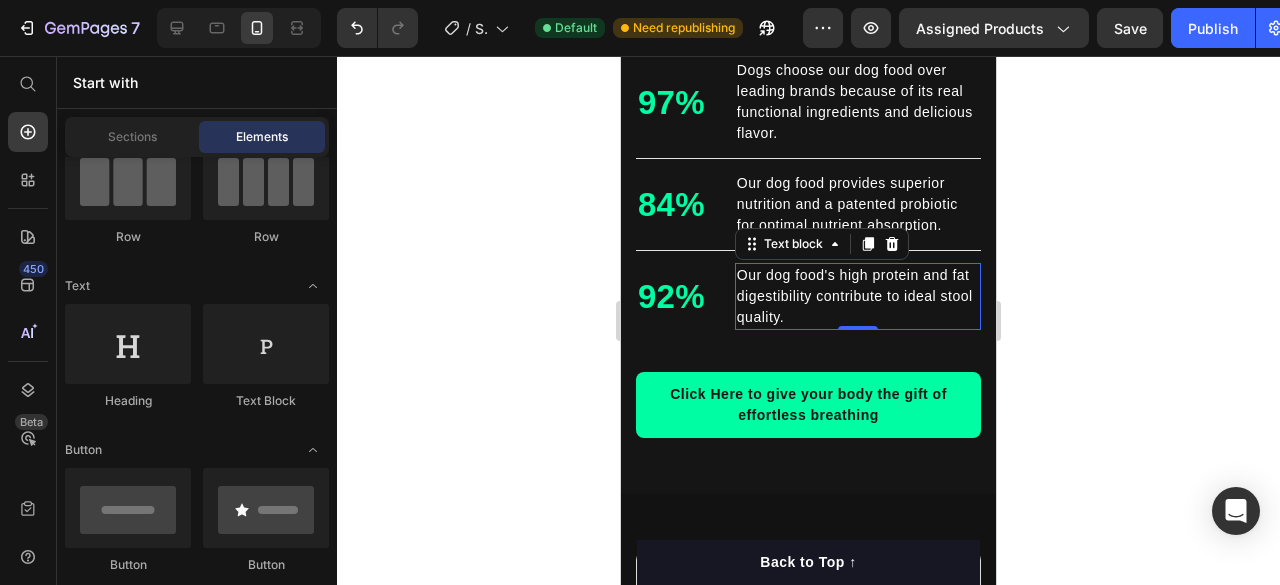 scroll, scrollTop: 0, scrollLeft: 0, axis: both 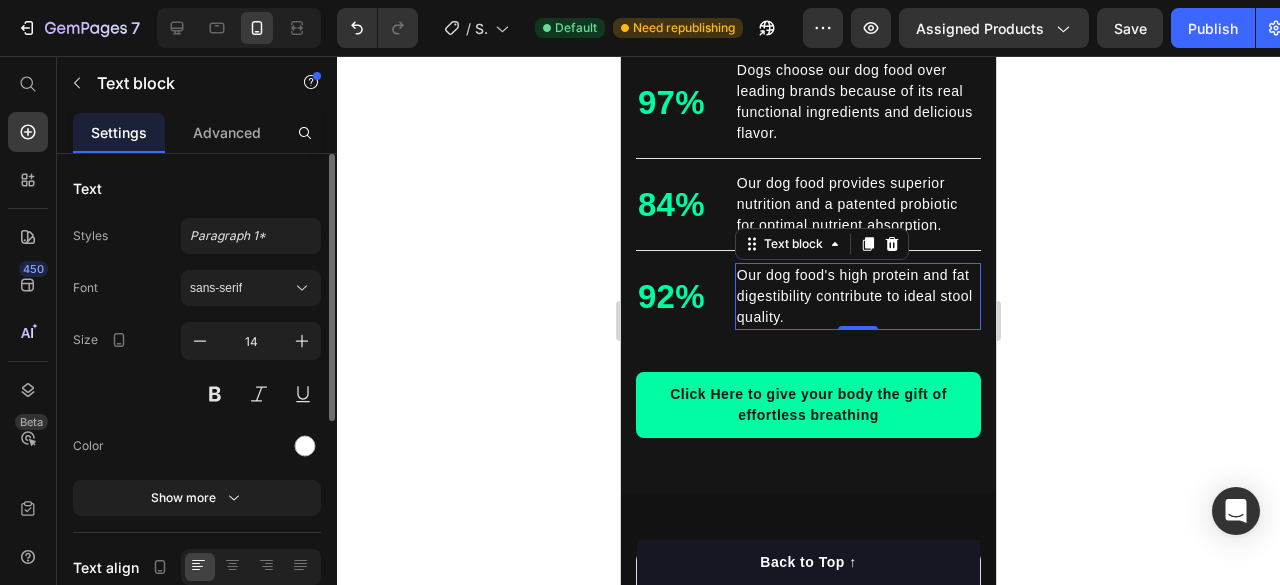 click on "Our dog food's high protein and fat digestibility contribute to ideal stool quality." at bounding box center (858, 296) 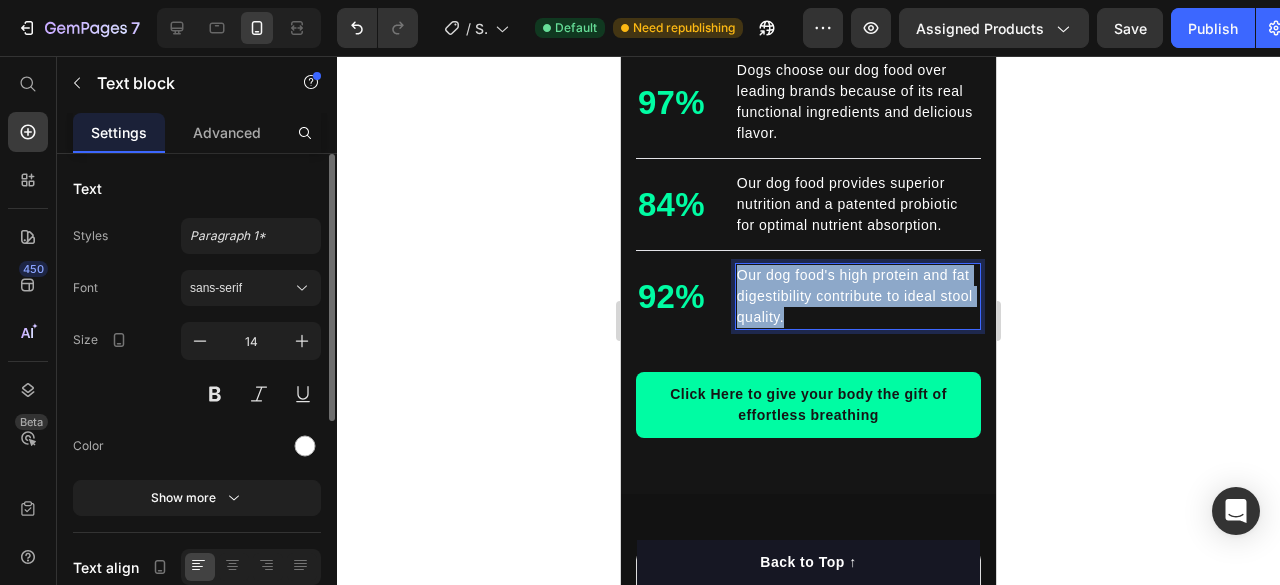 click on "Our dog food's high protein and fat digestibility contribute to ideal stool quality." at bounding box center [858, 296] 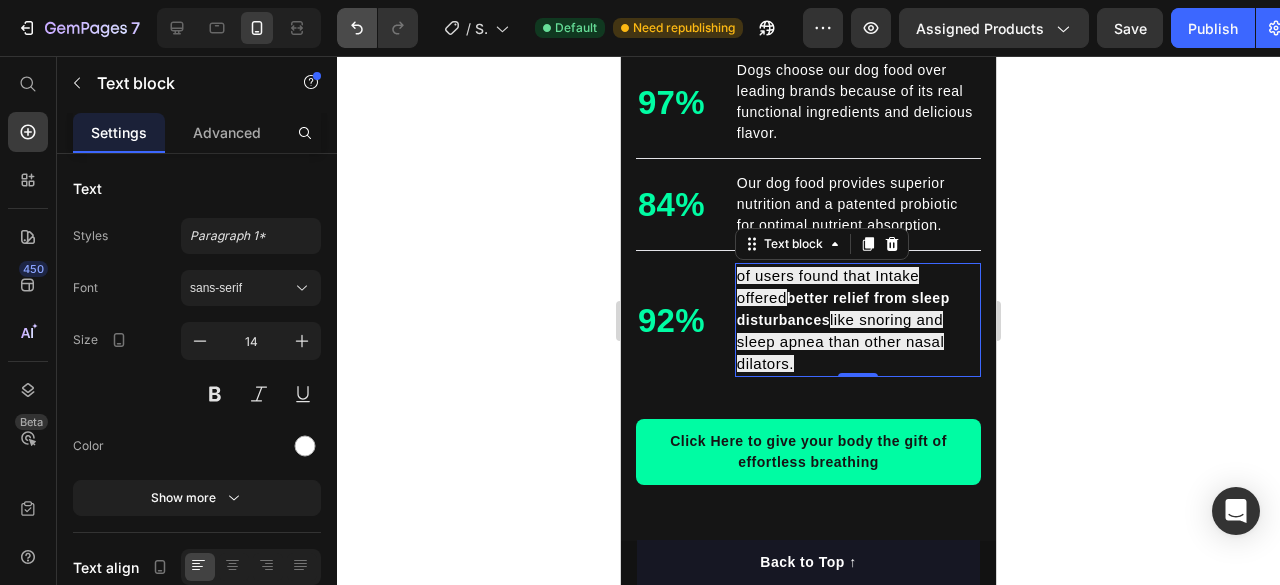 click 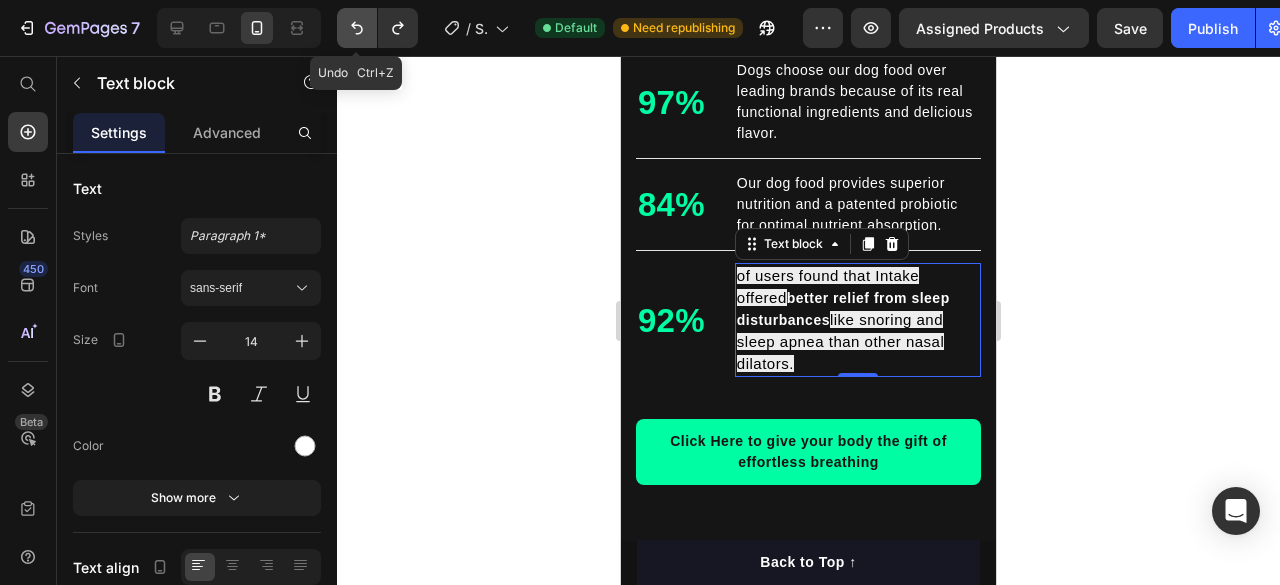 click 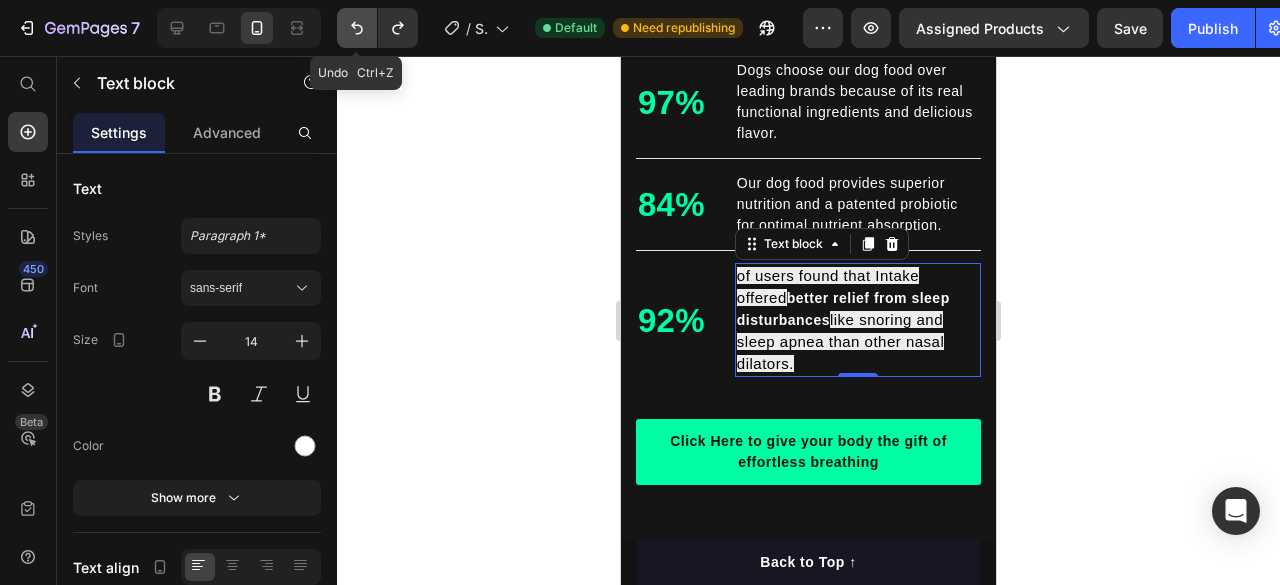 click 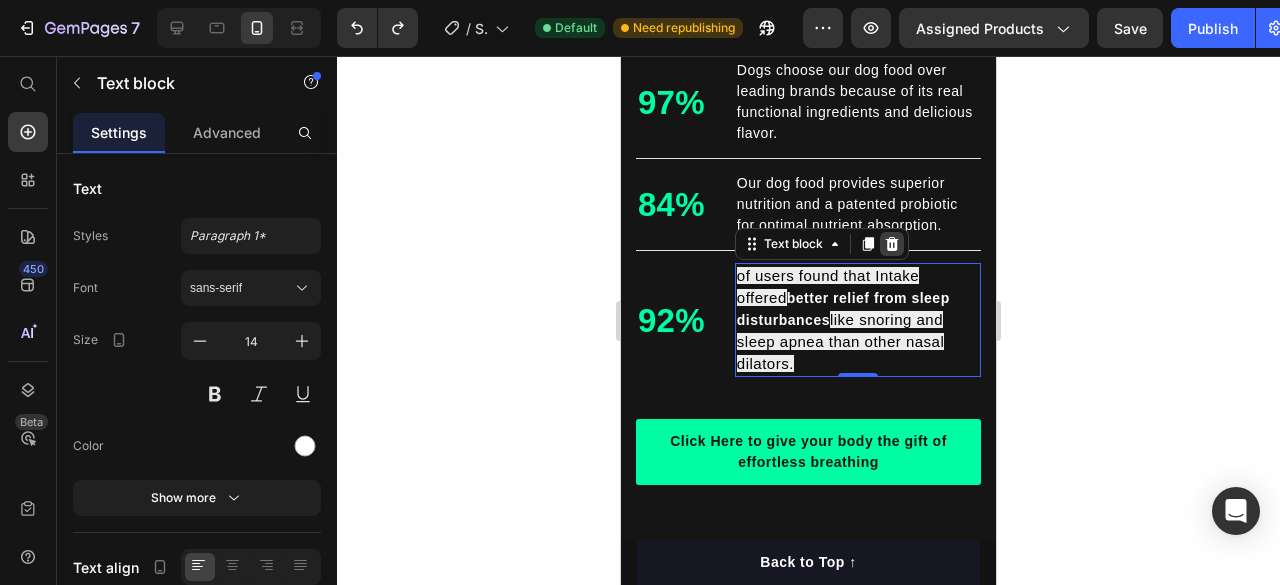 click at bounding box center [892, 244] 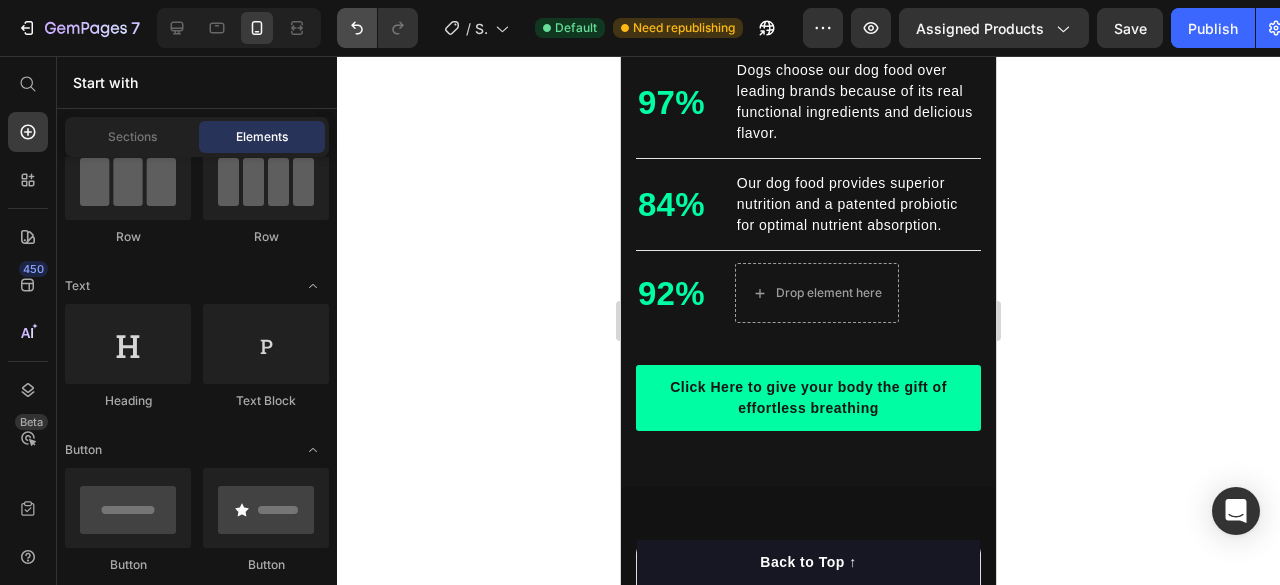 click 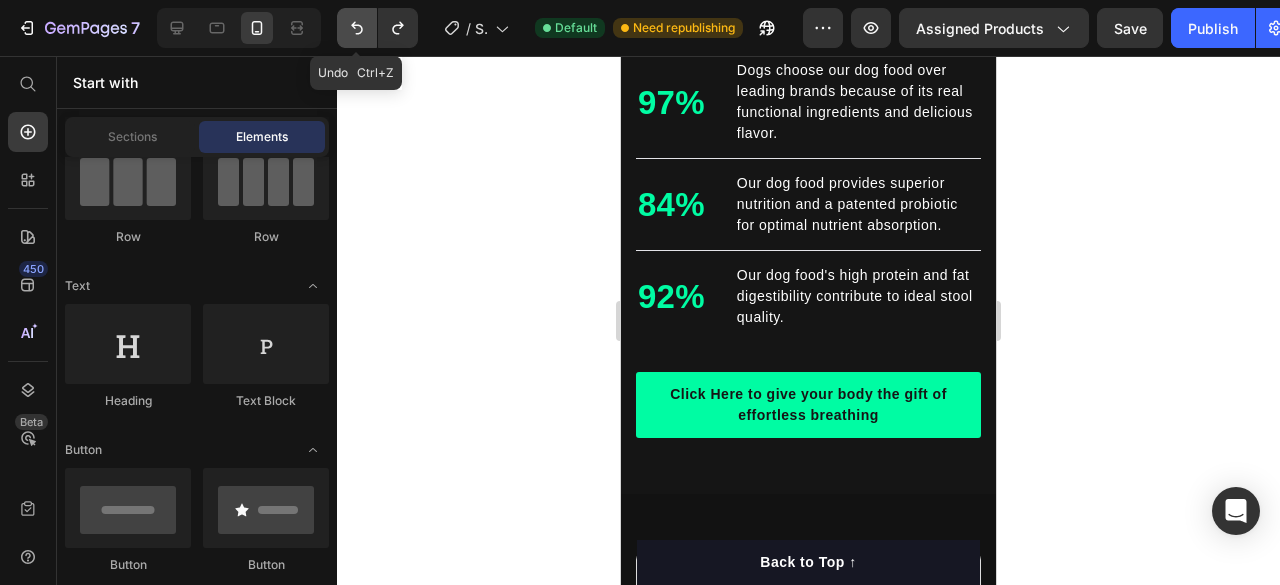 click 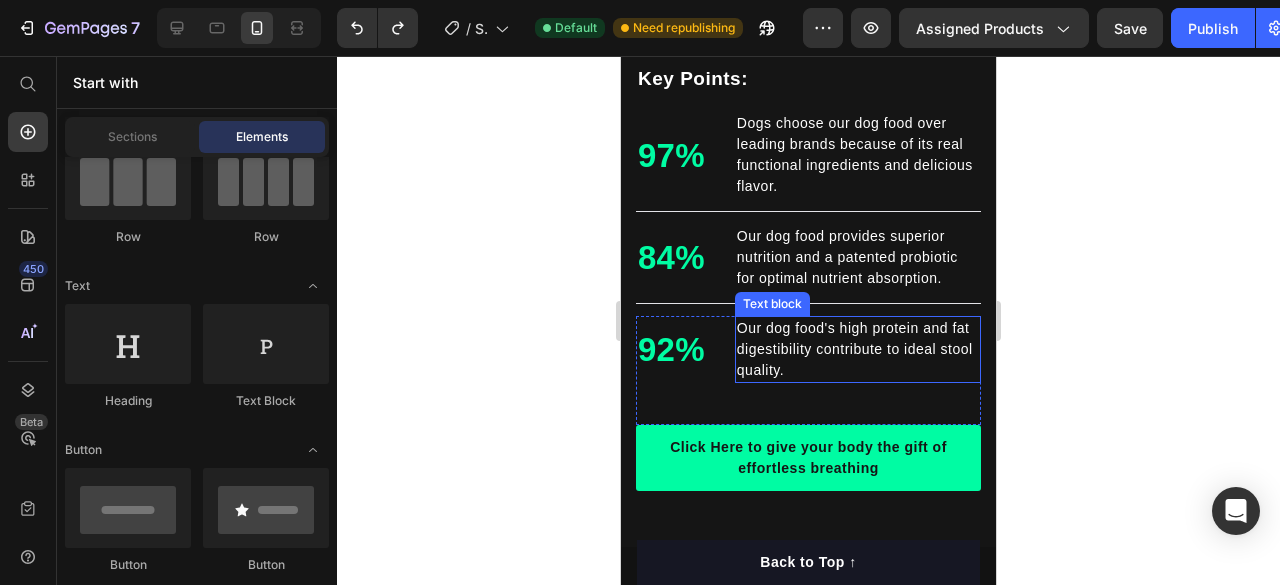 scroll, scrollTop: 2400, scrollLeft: 0, axis: vertical 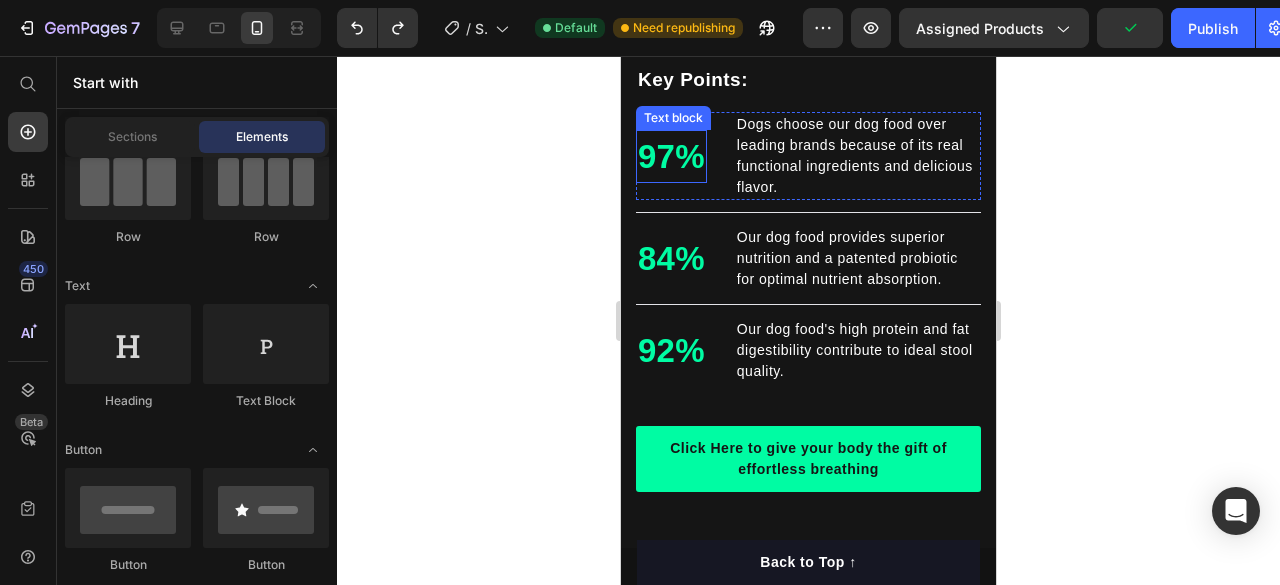 click on "97%" at bounding box center [671, 157] 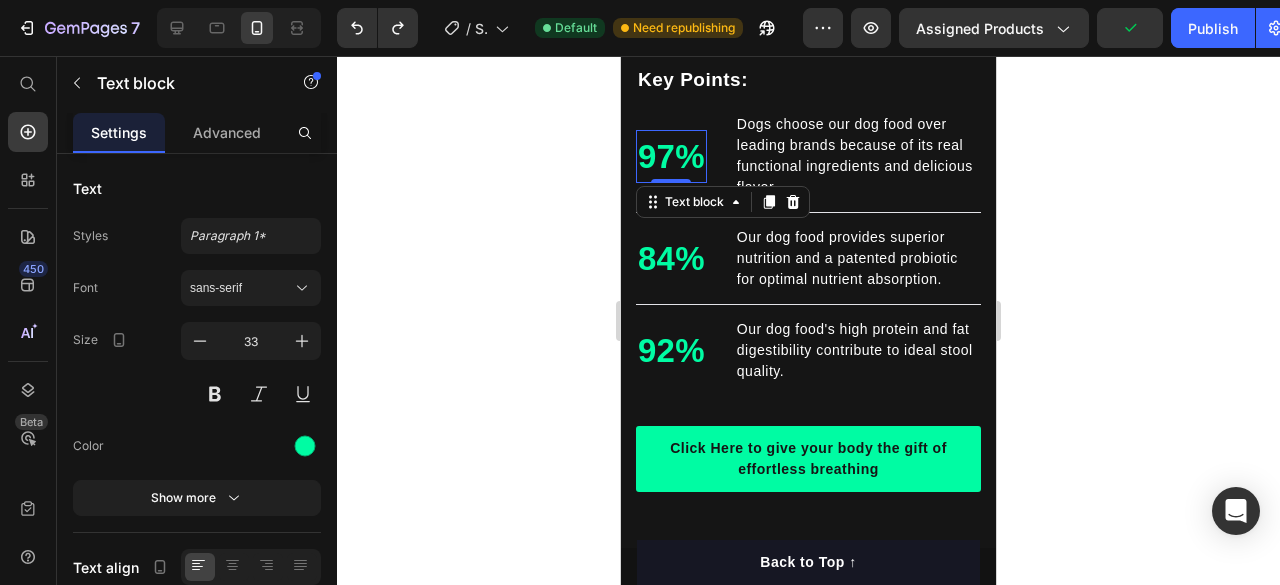 click on "97%" at bounding box center (671, 157) 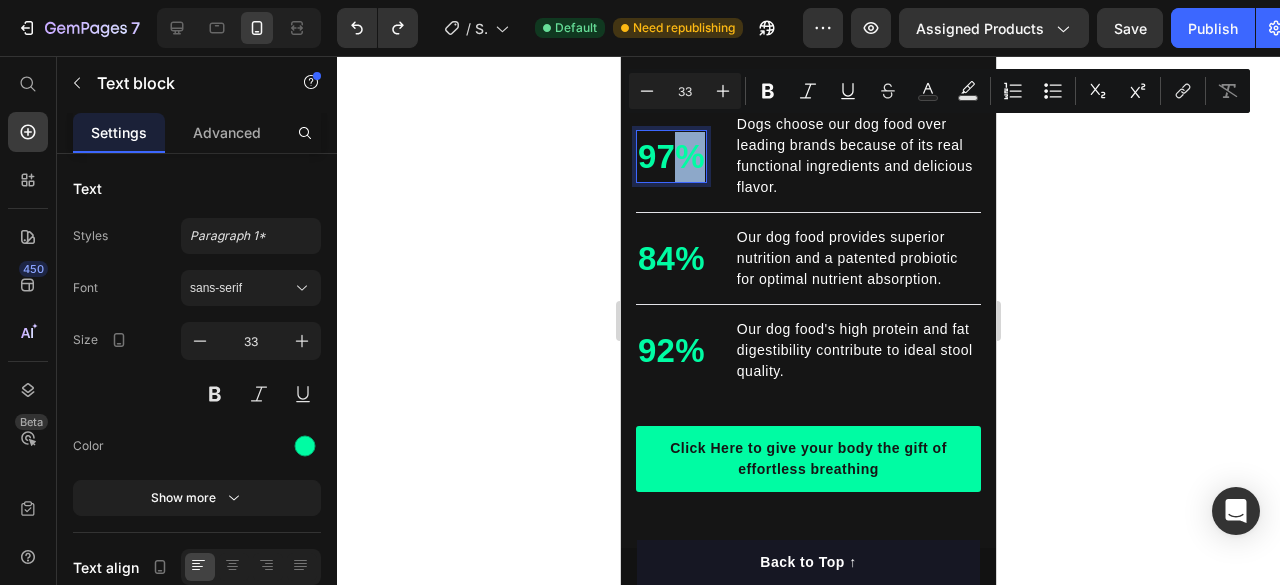 click on "97%" at bounding box center [671, 157] 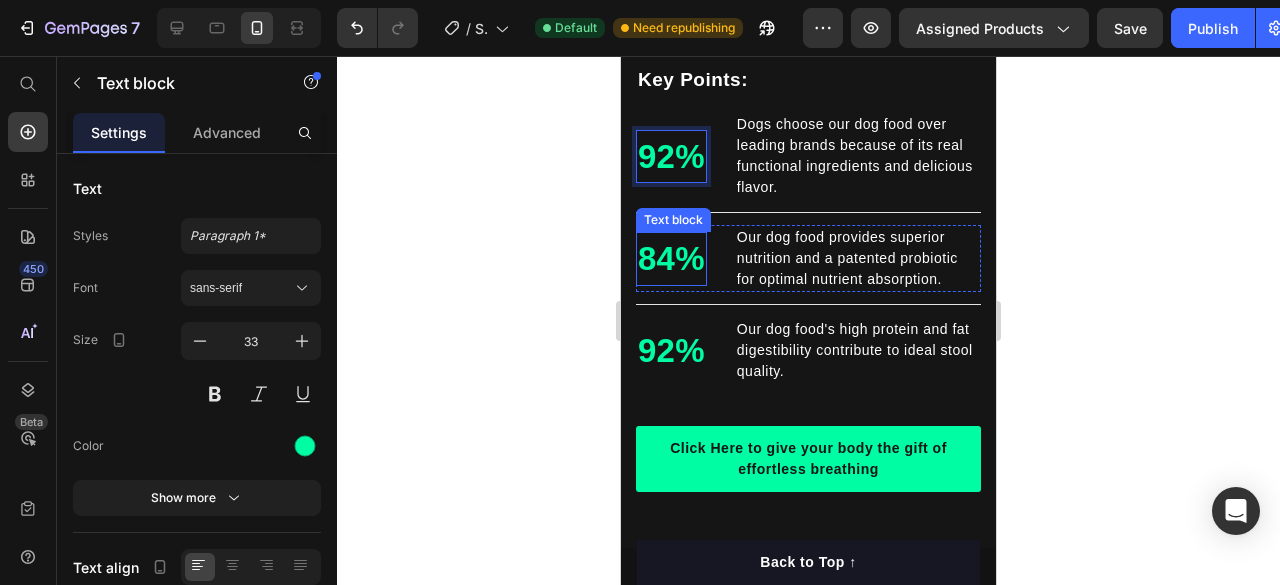 click on "84%" at bounding box center [671, 259] 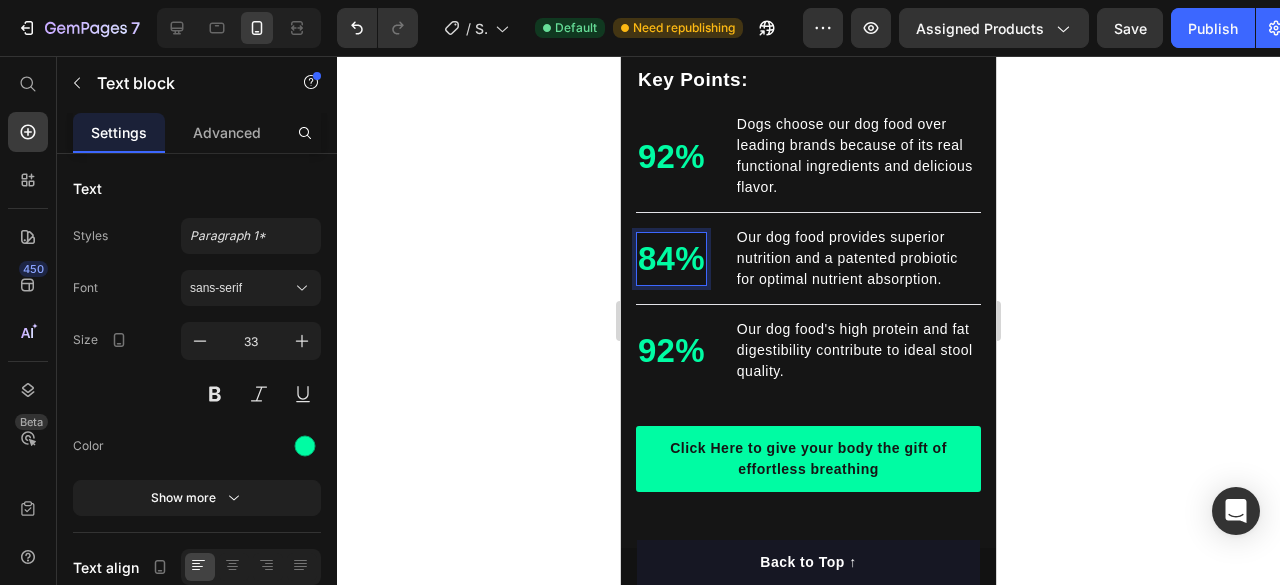 click on "84%" at bounding box center (671, 259) 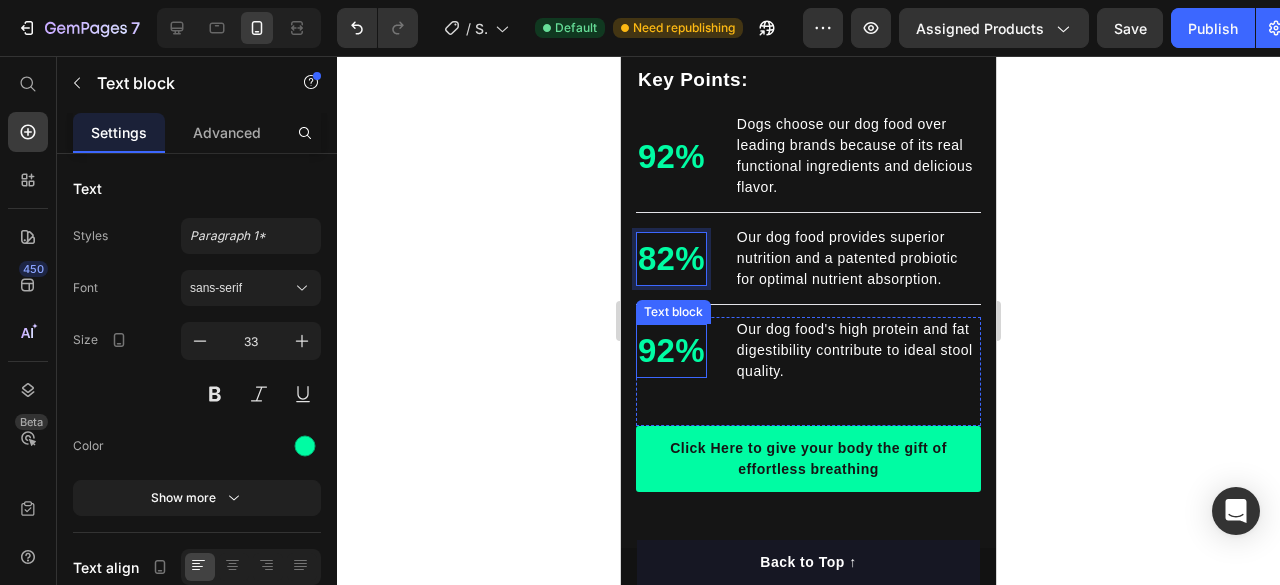 click on "92%" at bounding box center [671, 351] 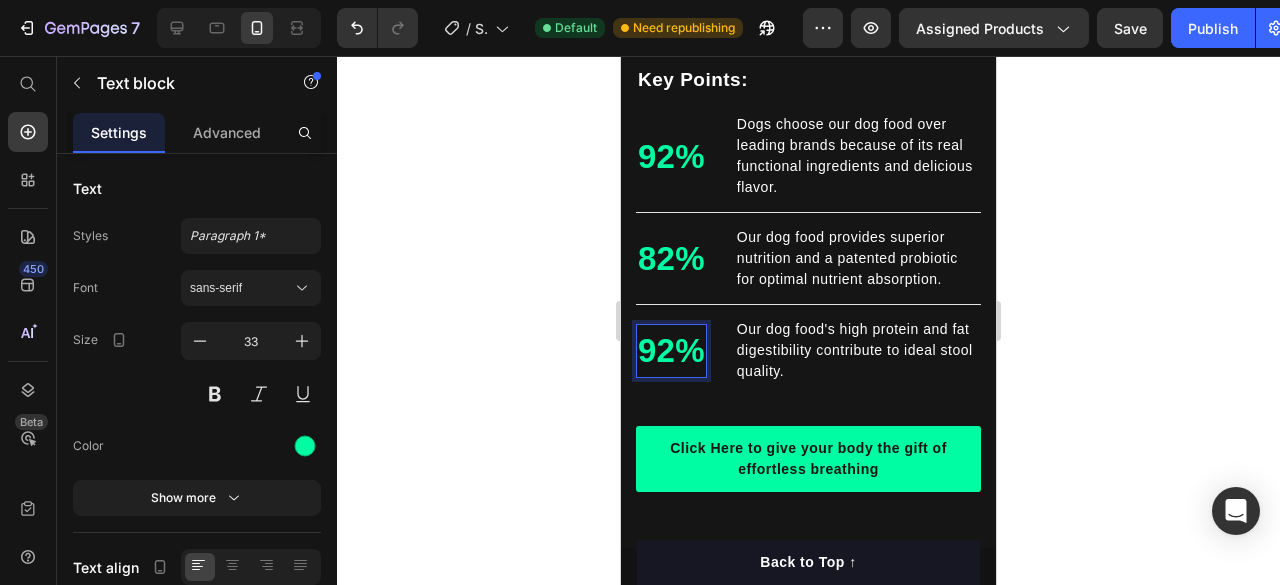 click on "92%" at bounding box center [671, 351] 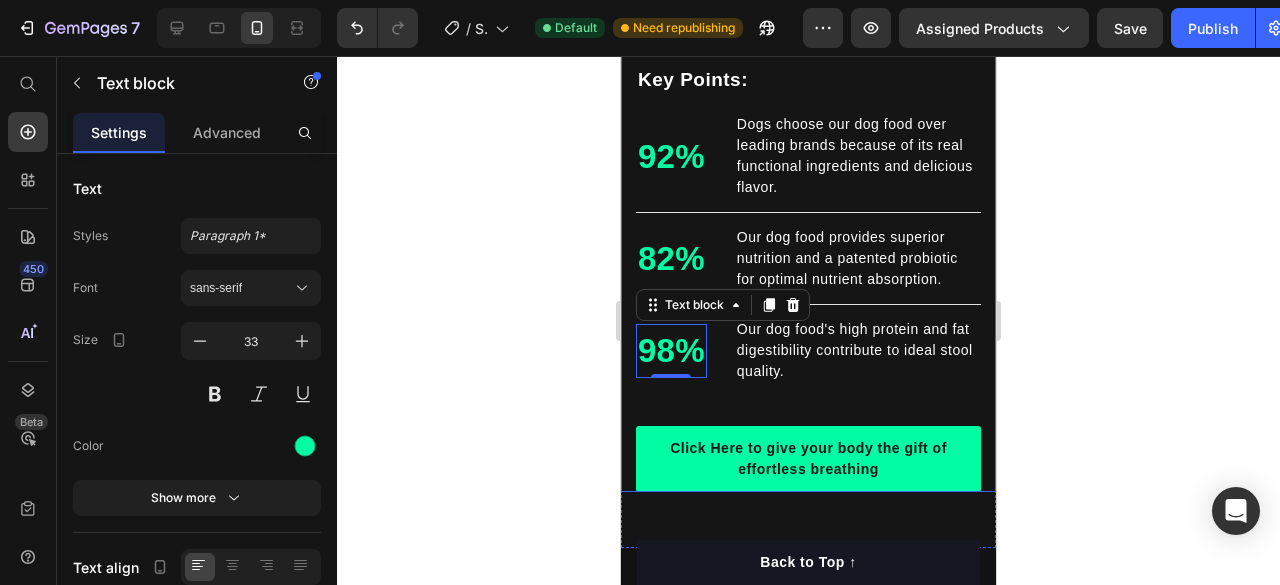 click 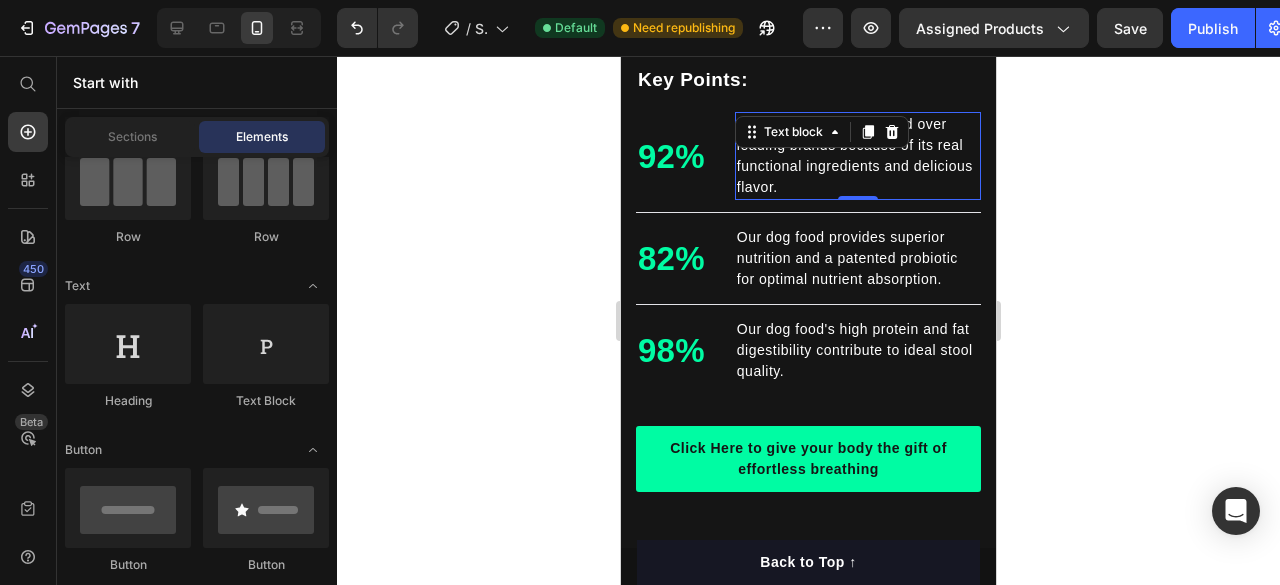 click on "Dogs choose our dog food over leading brands because of its real functional ingredients and delicious flavor." at bounding box center (858, 156) 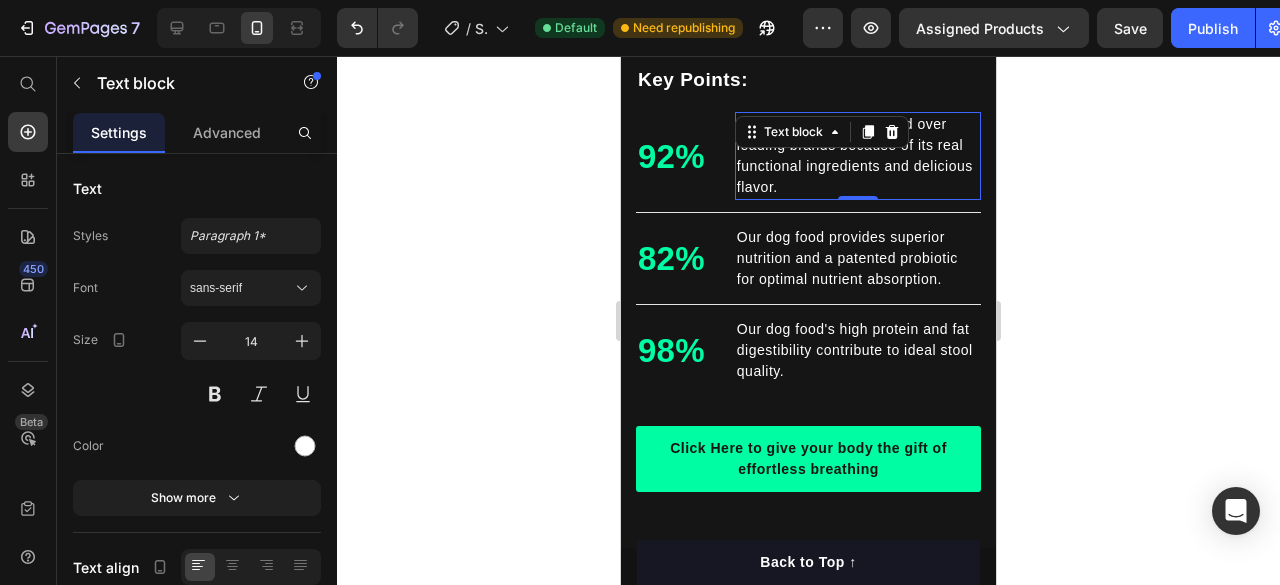 click on "Dogs choose our dog food over leading brands because of its real functional ingredients and delicious flavor." at bounding box center (858, 156) 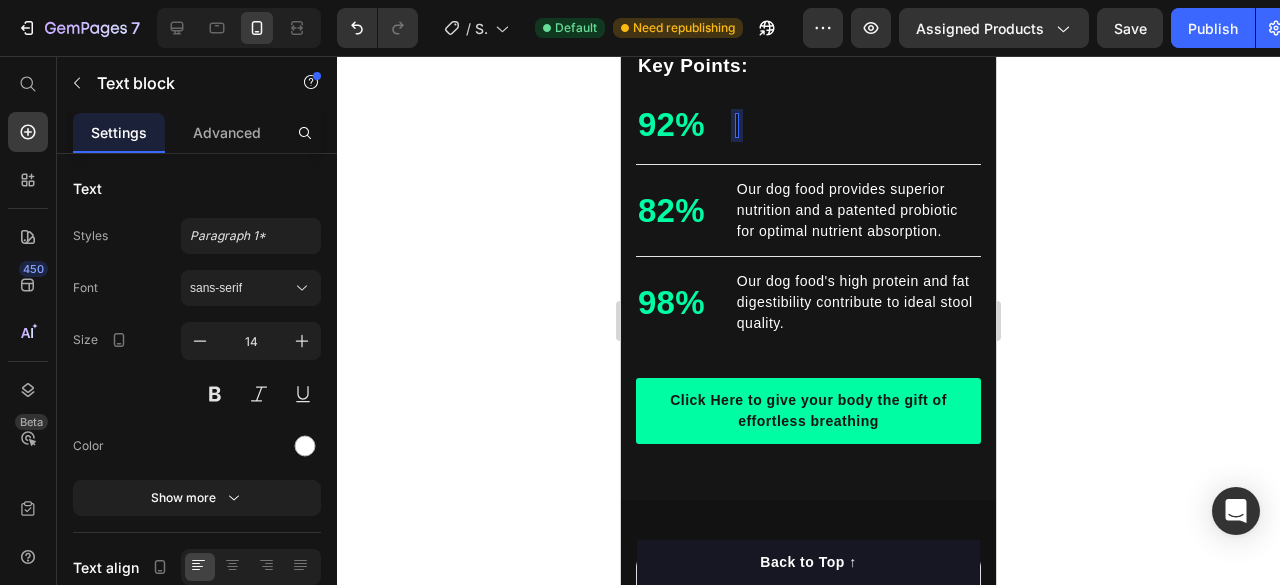 scroll, scrollTop: 2404, scrollLeft: 0, axis: vertical 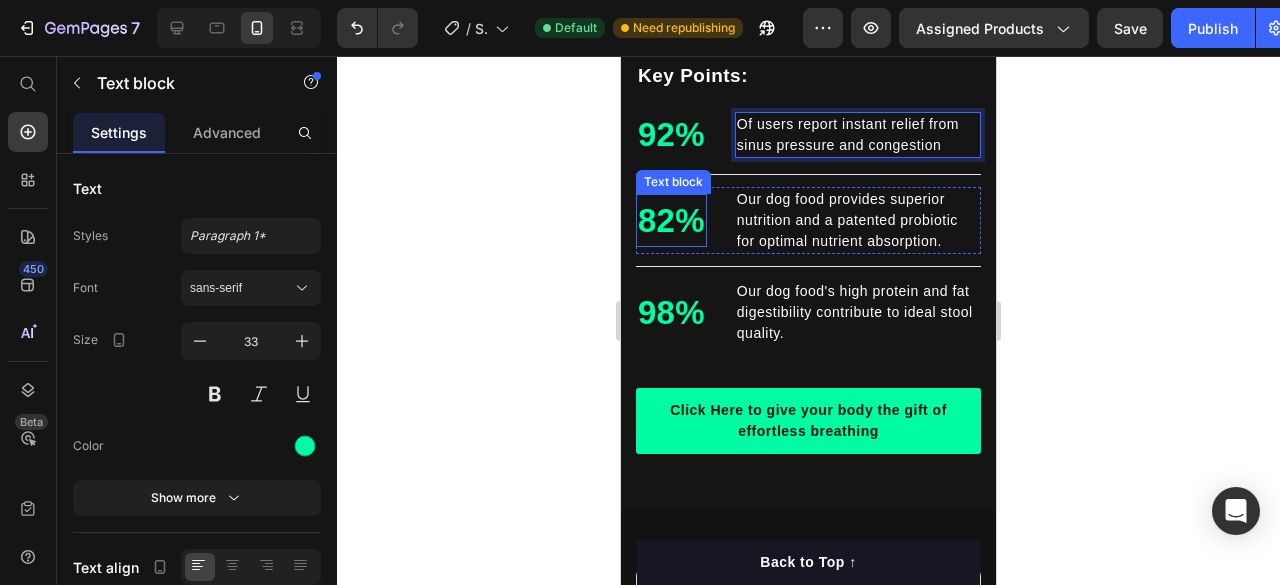 click on "82%" at bounding box center (671, 221) 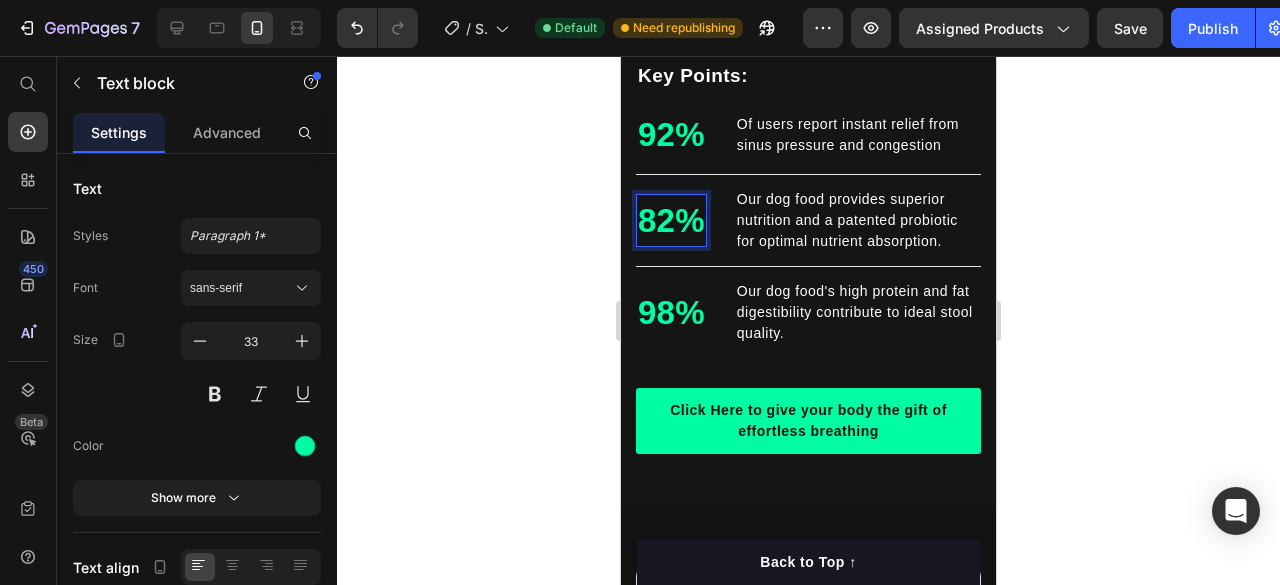click on "82%" at bounding box center [671, 221] 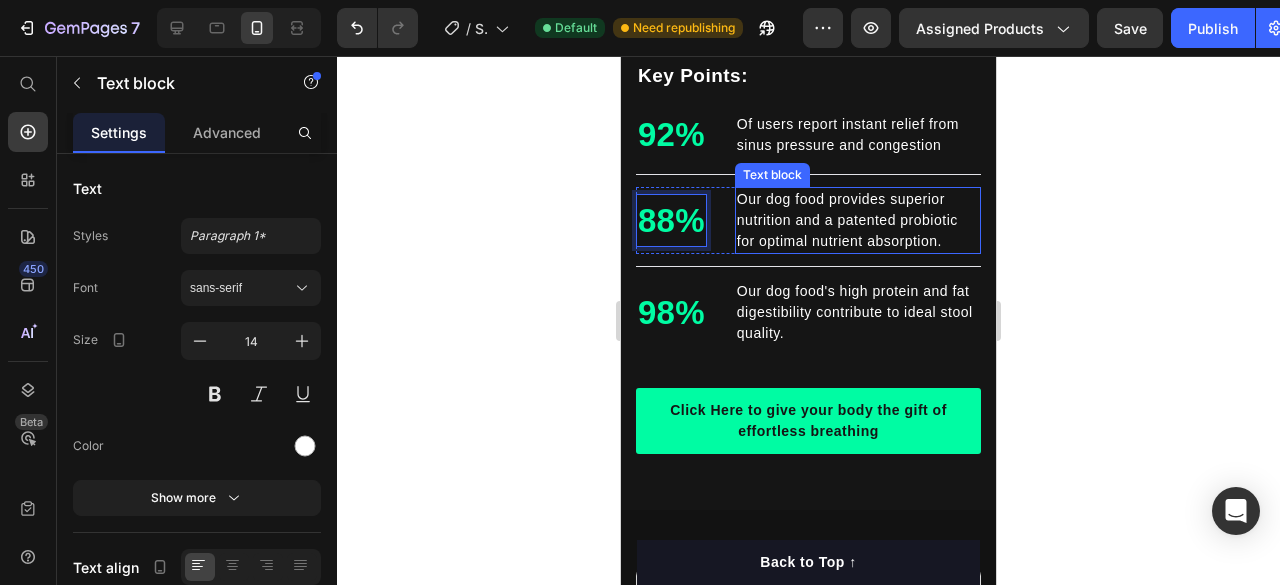 click on "Our dog food provides superior nutrition and a patented probiotic for optimal nutrient absorption." at bounding box center (858, 220) 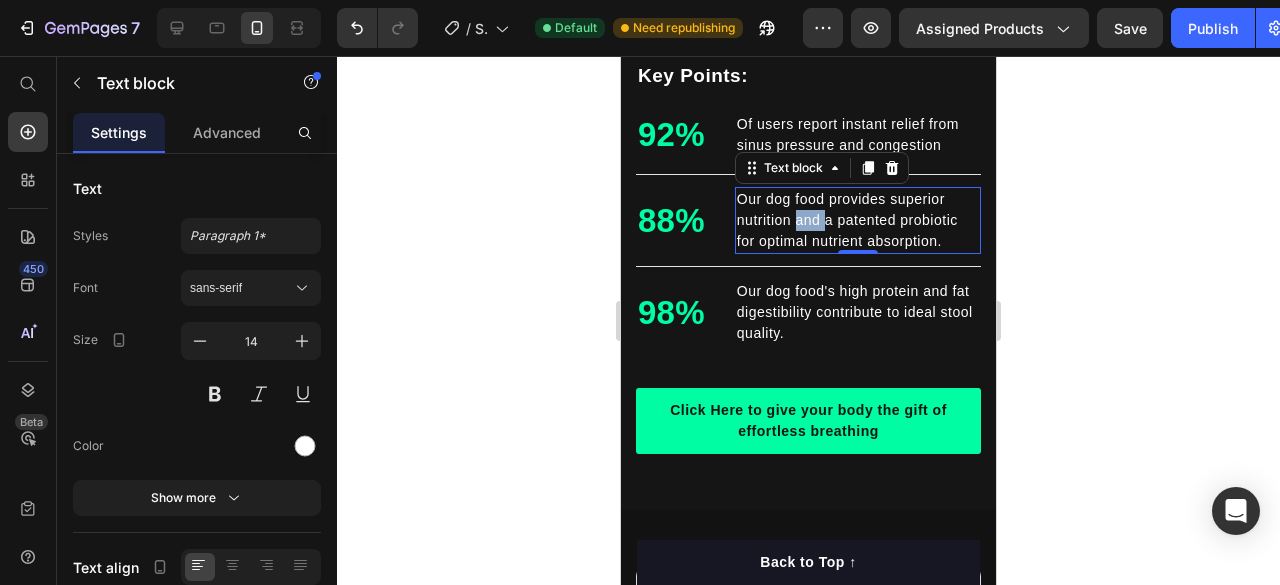 click on "Our dog food provides superior nutrition and a patented probiotic for optimal nutrient absorption." at bounding box center (858, 220) 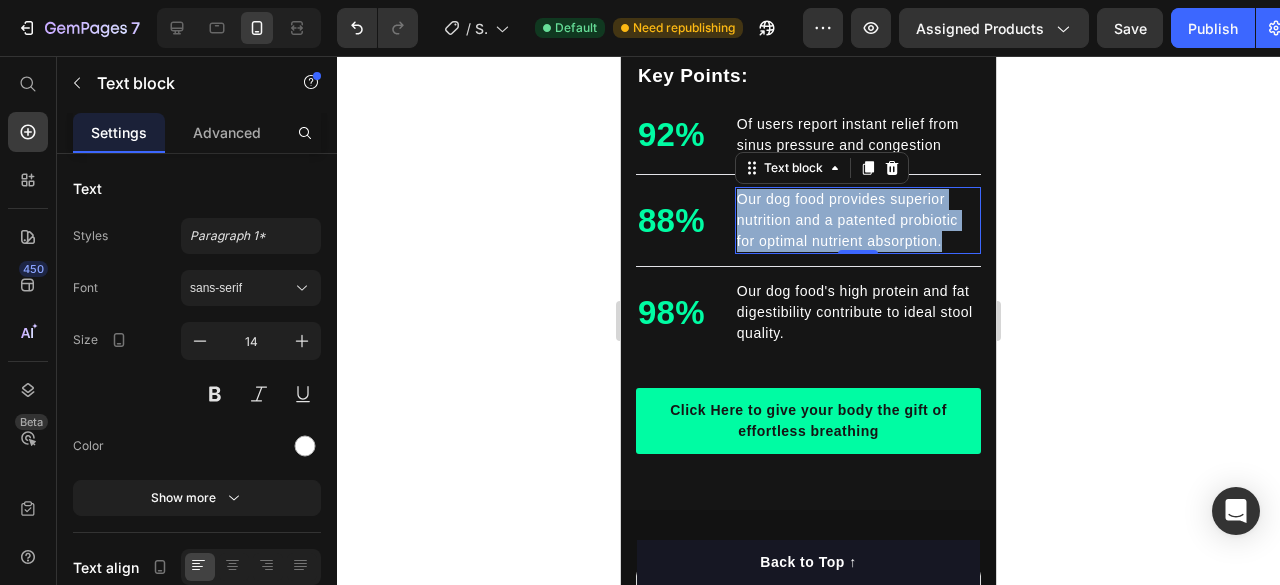 click on "Our dog food provides superior nutrition and a patented probiotic for optimal nutrient absorption." at bounding box center [858, 220] 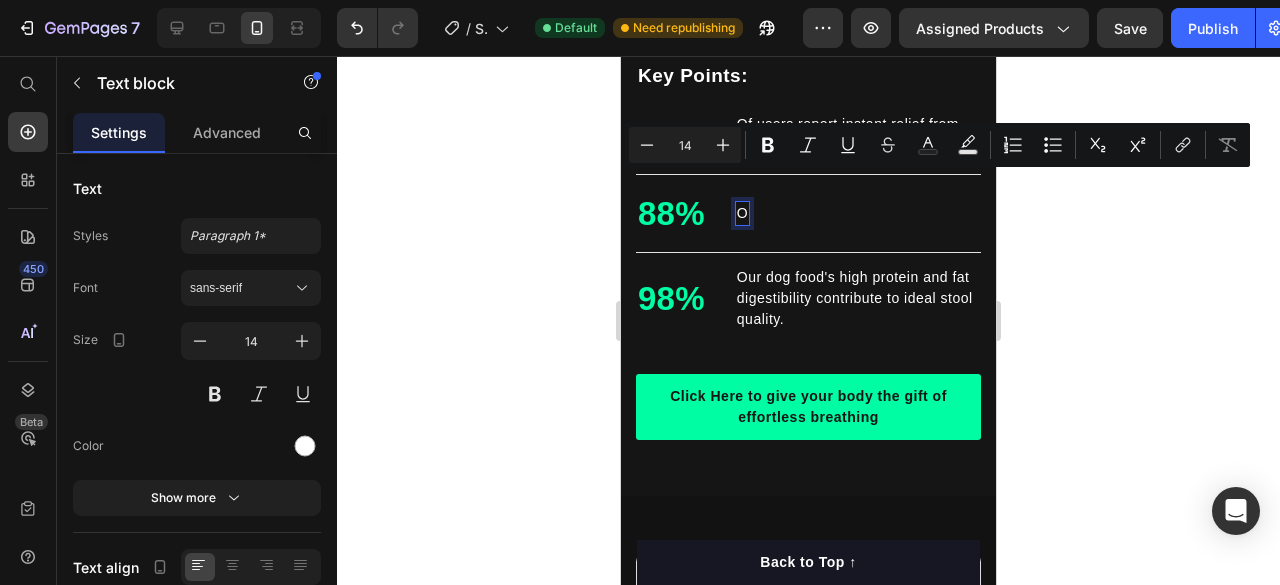scroll, scrollTop: 2418, scrollLeft: 0, axis: vertical 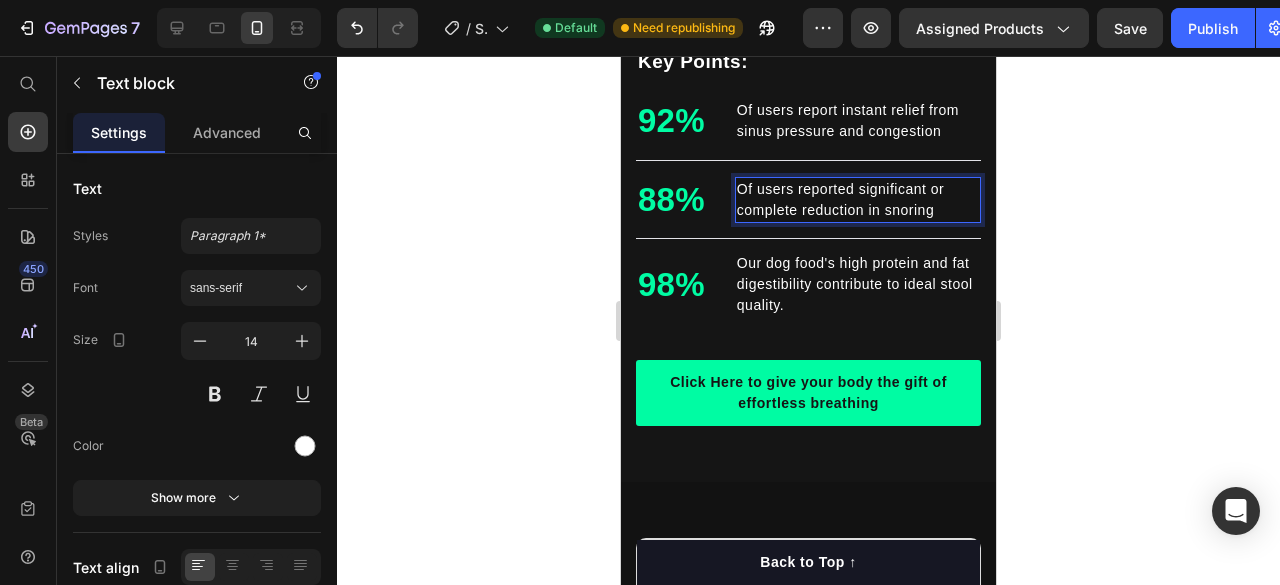 click on "Of users reported significant or complete reduction in snoring" at bounding box center [858, 200] 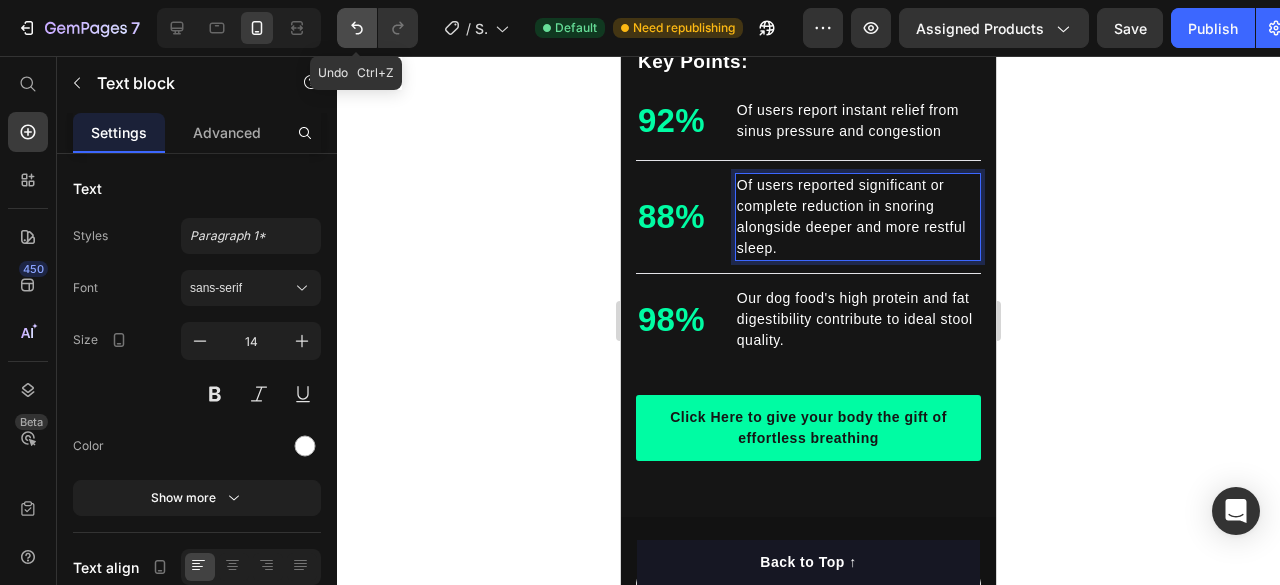 click 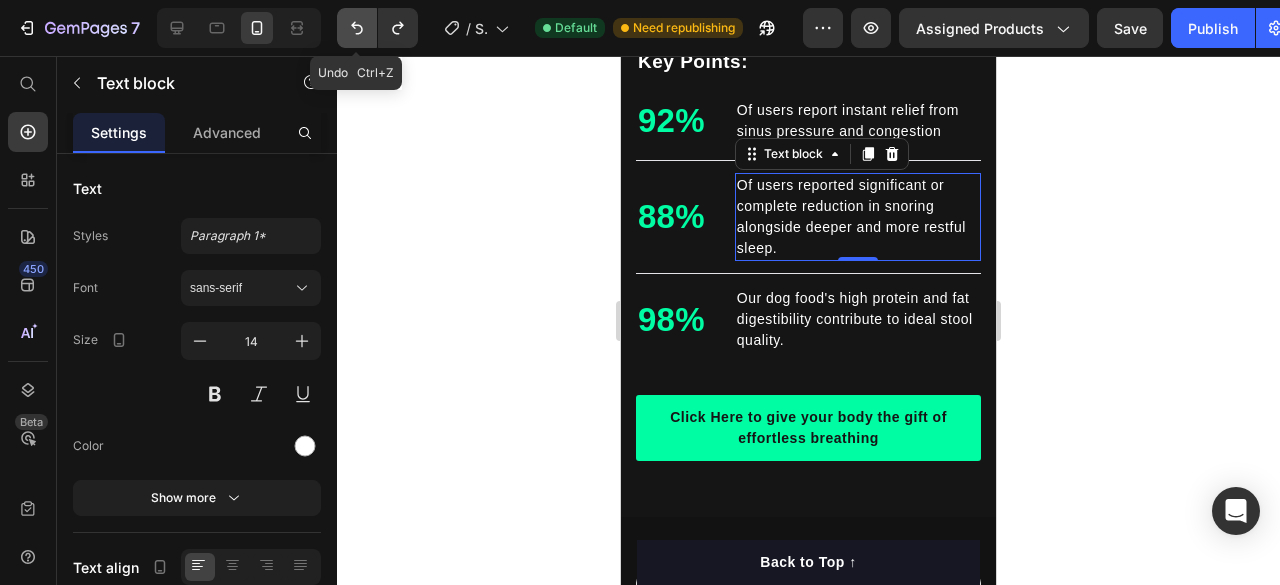 click 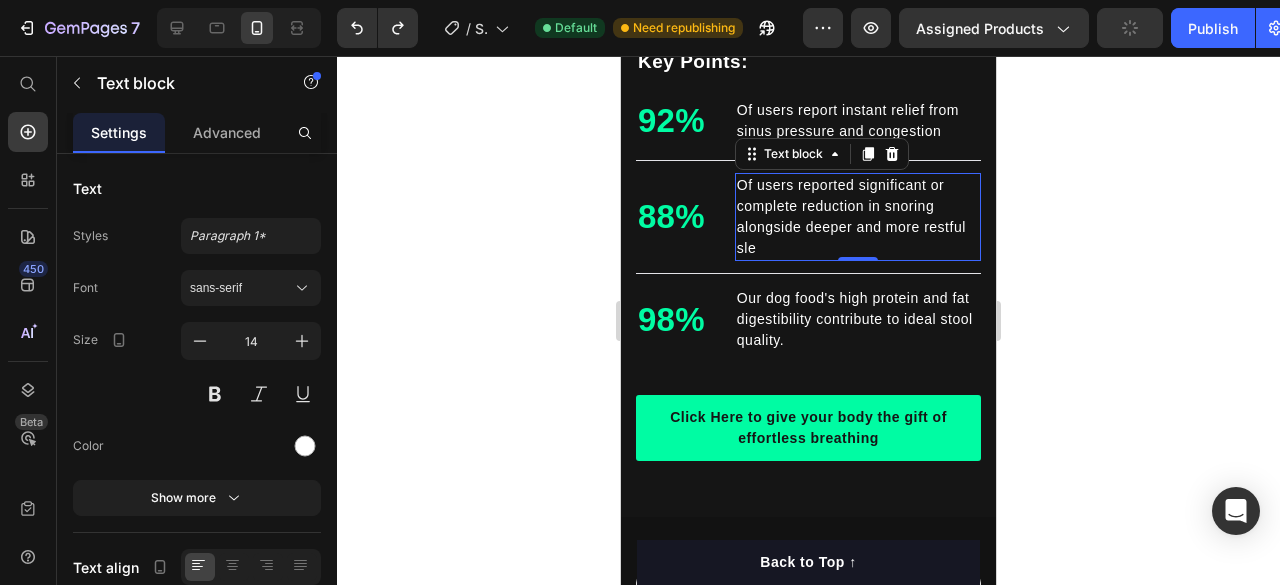 click 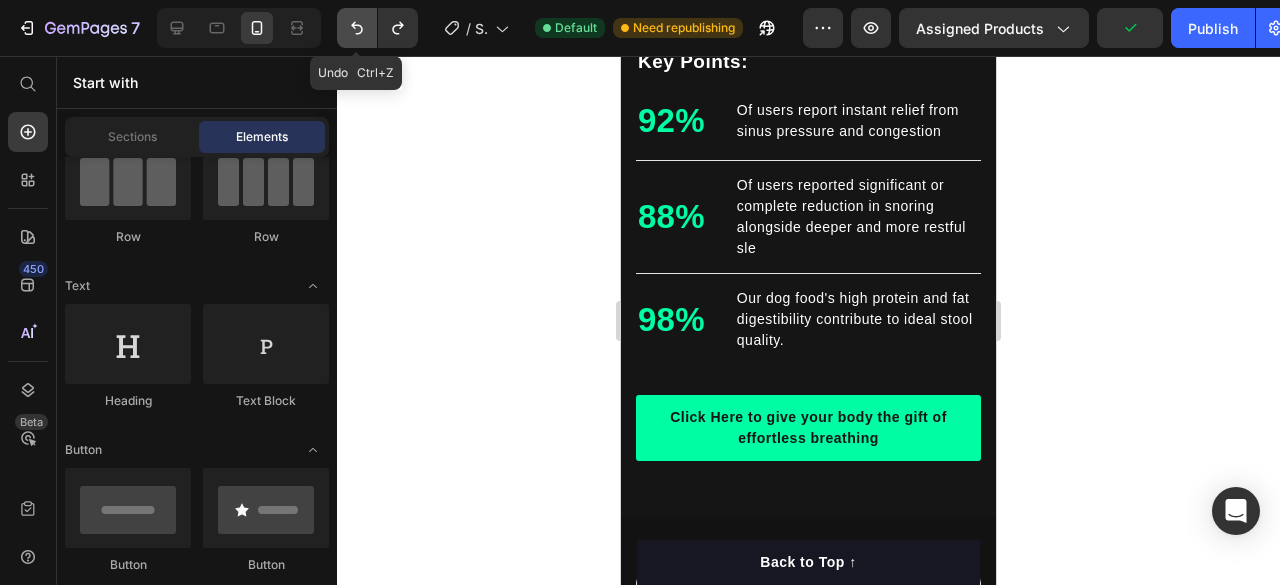 click 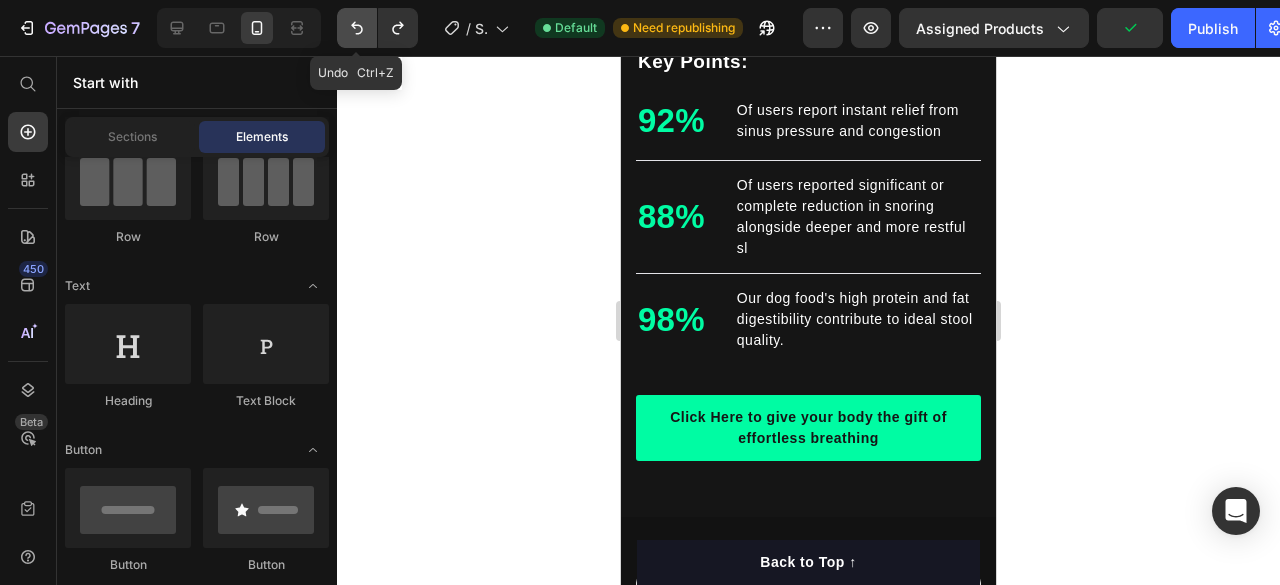 click 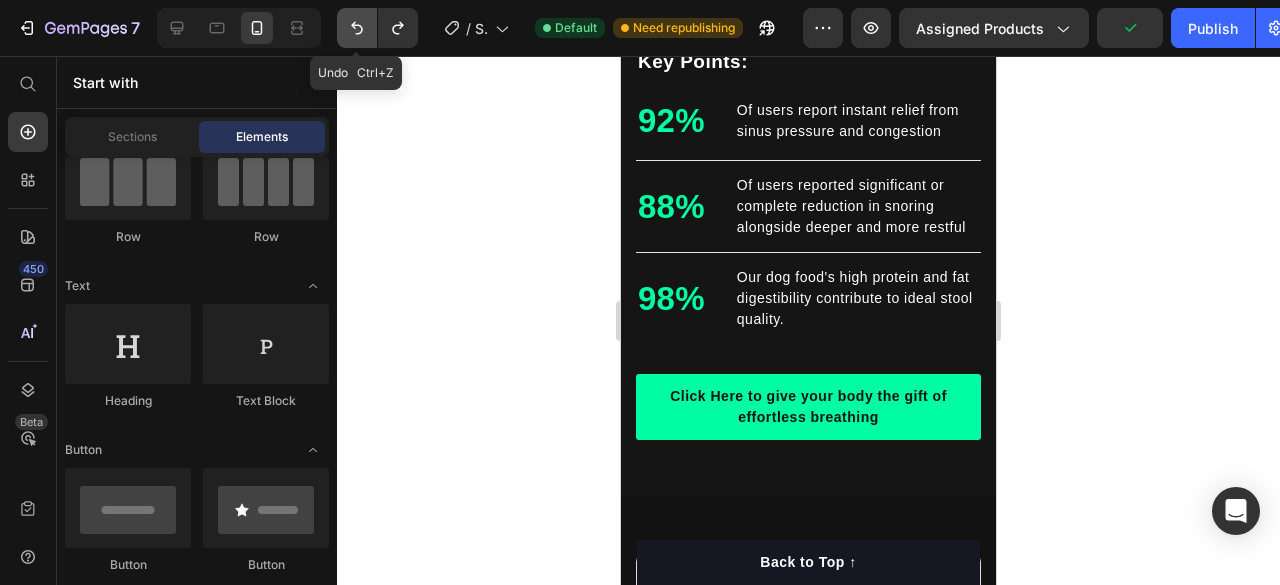 click 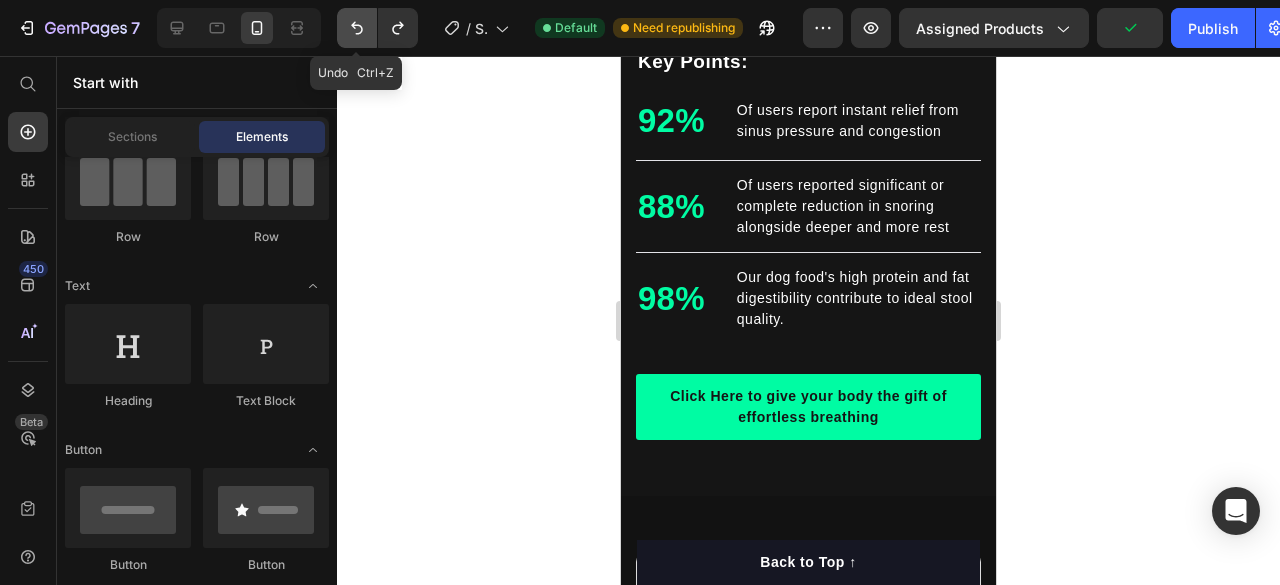 click 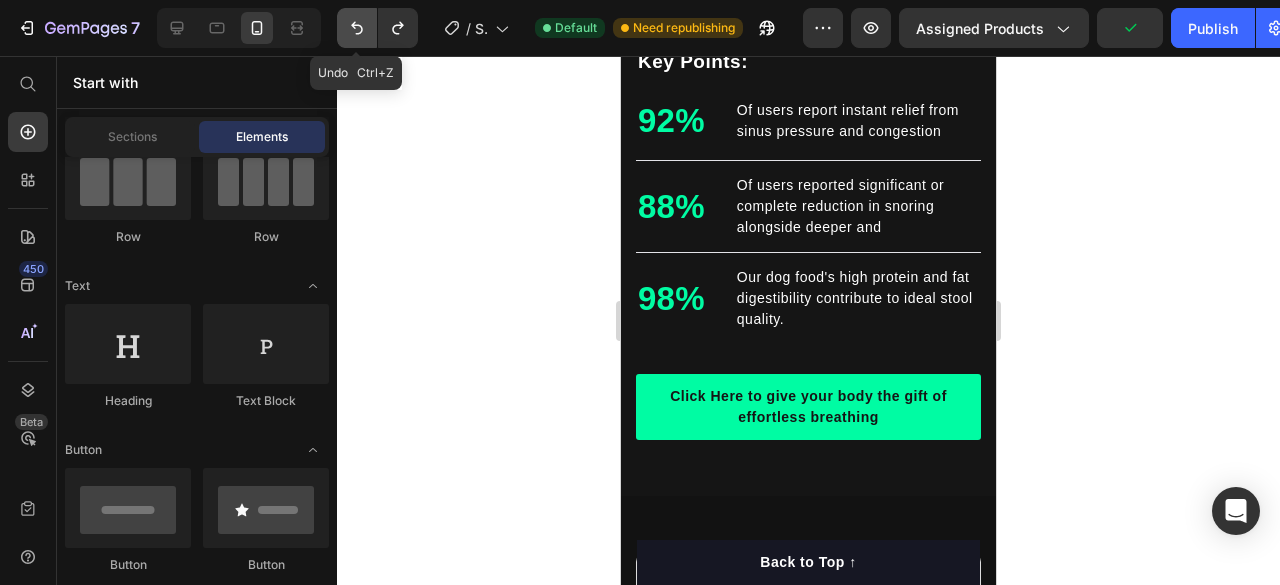 click 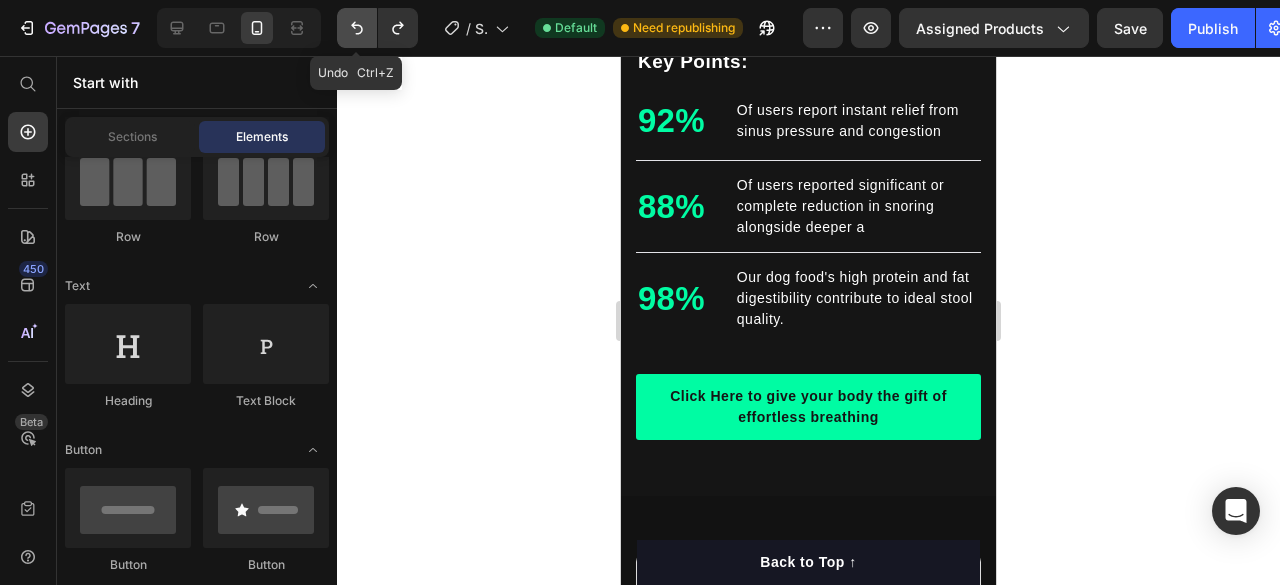 click 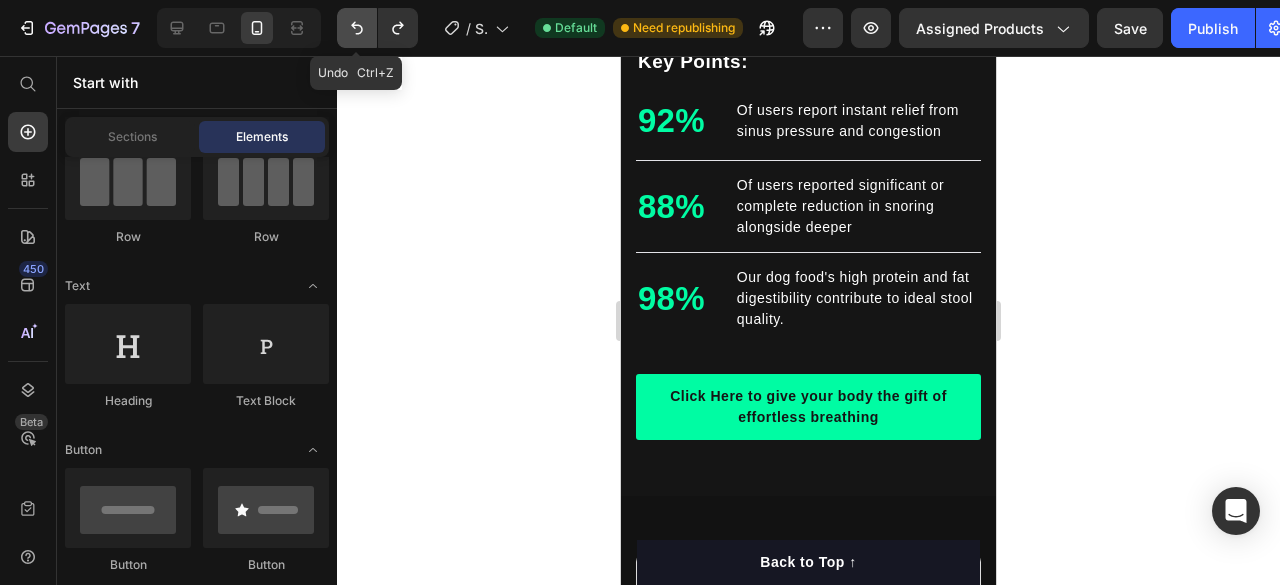 click 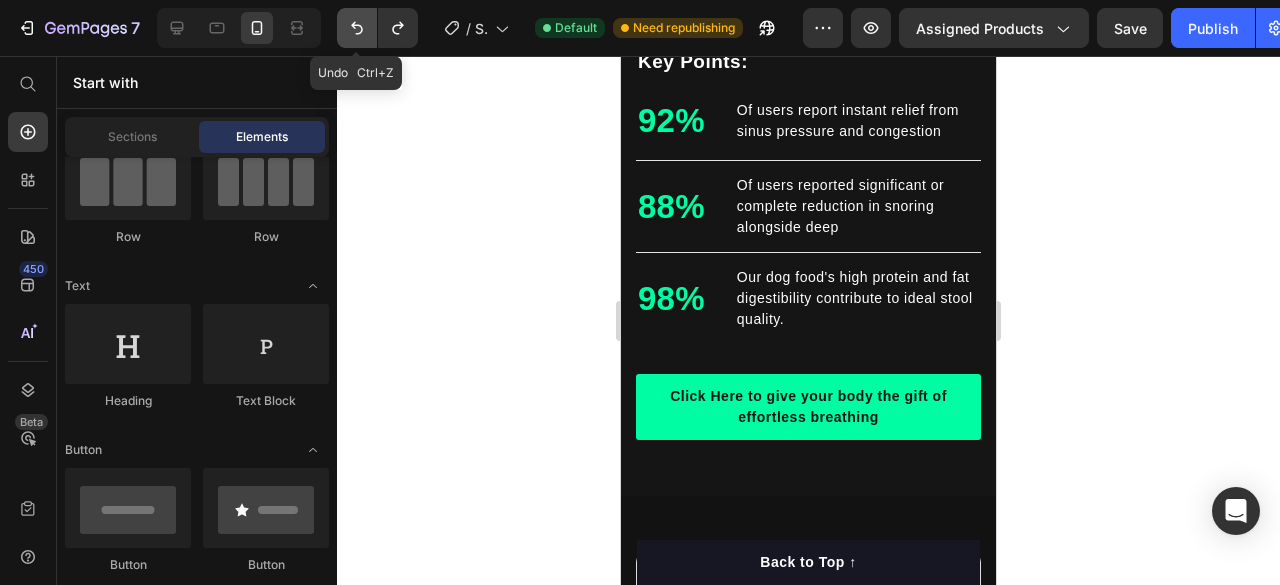 click 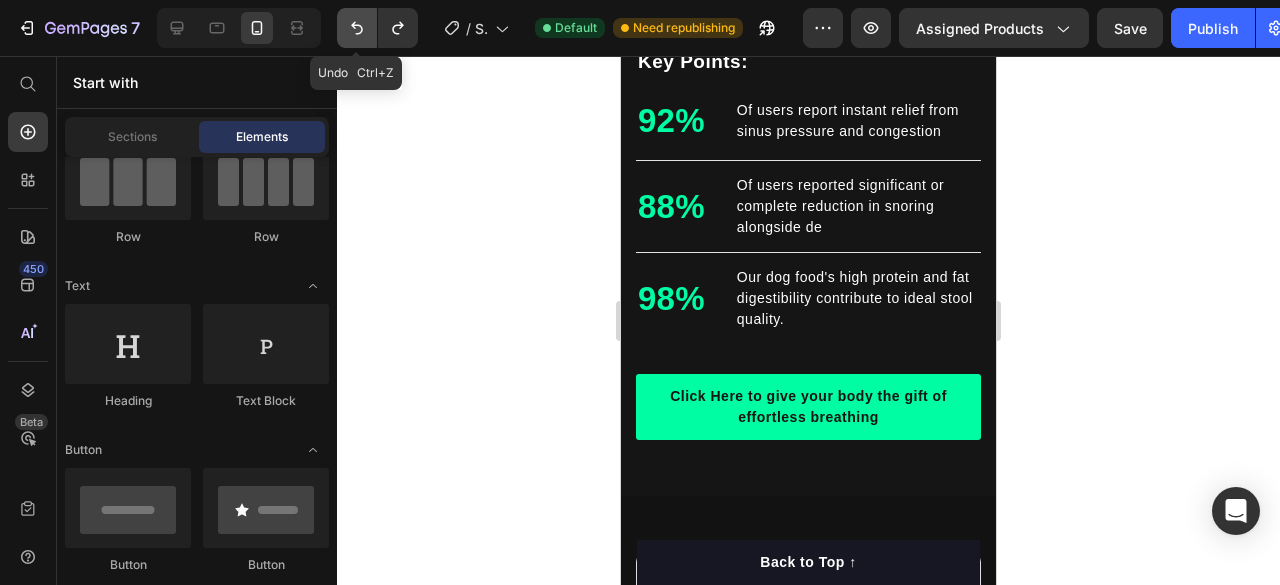 click 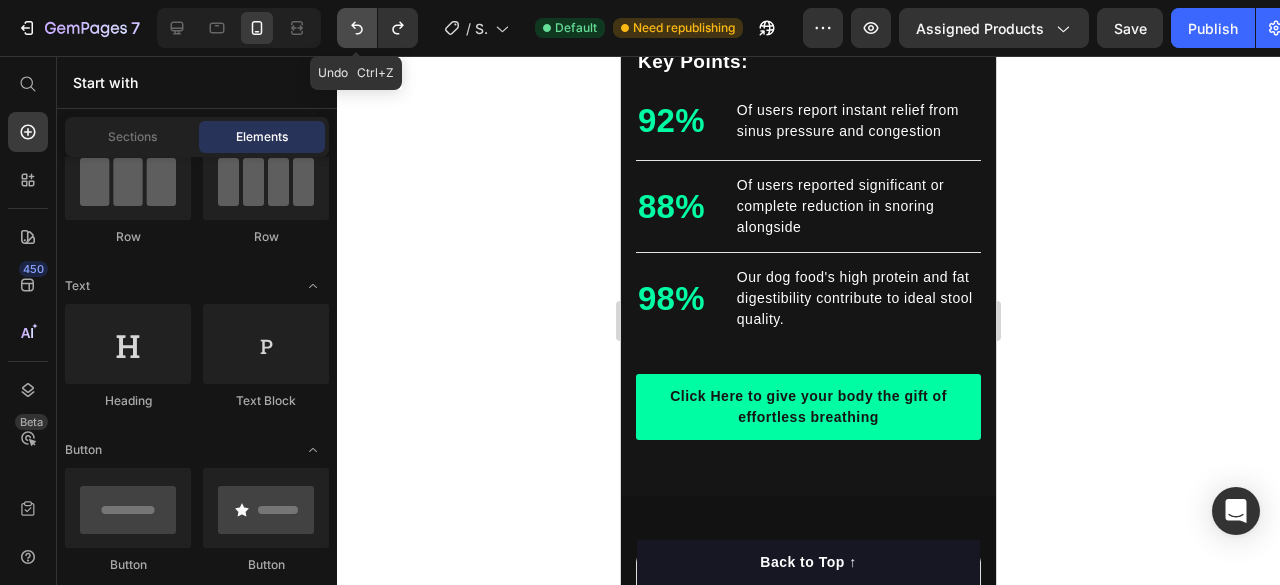 click 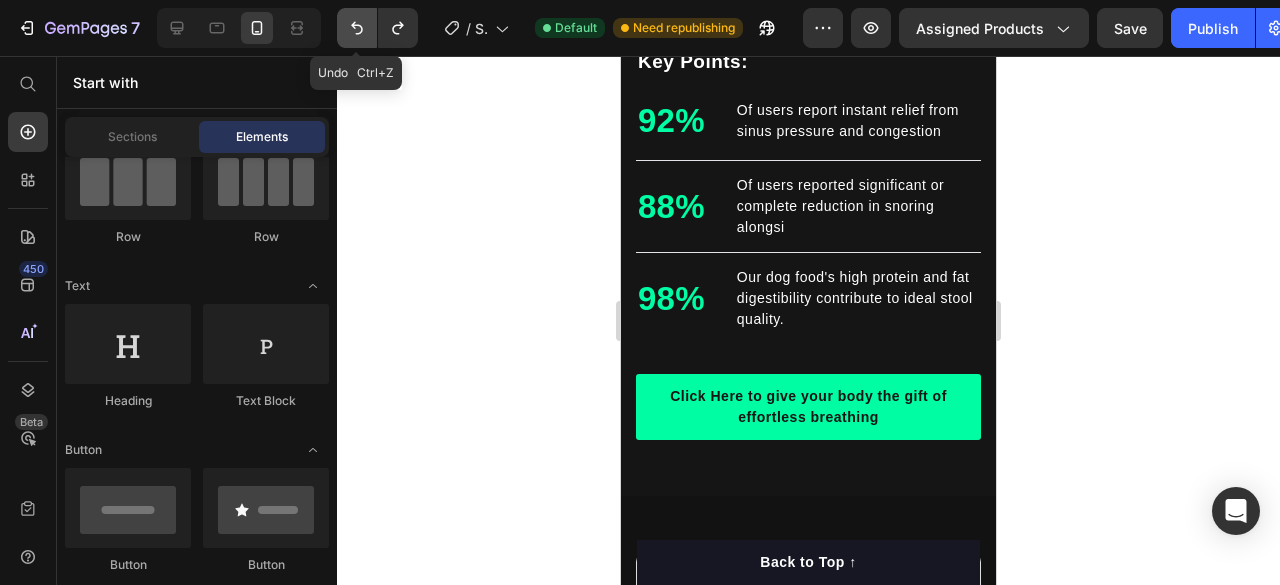 click 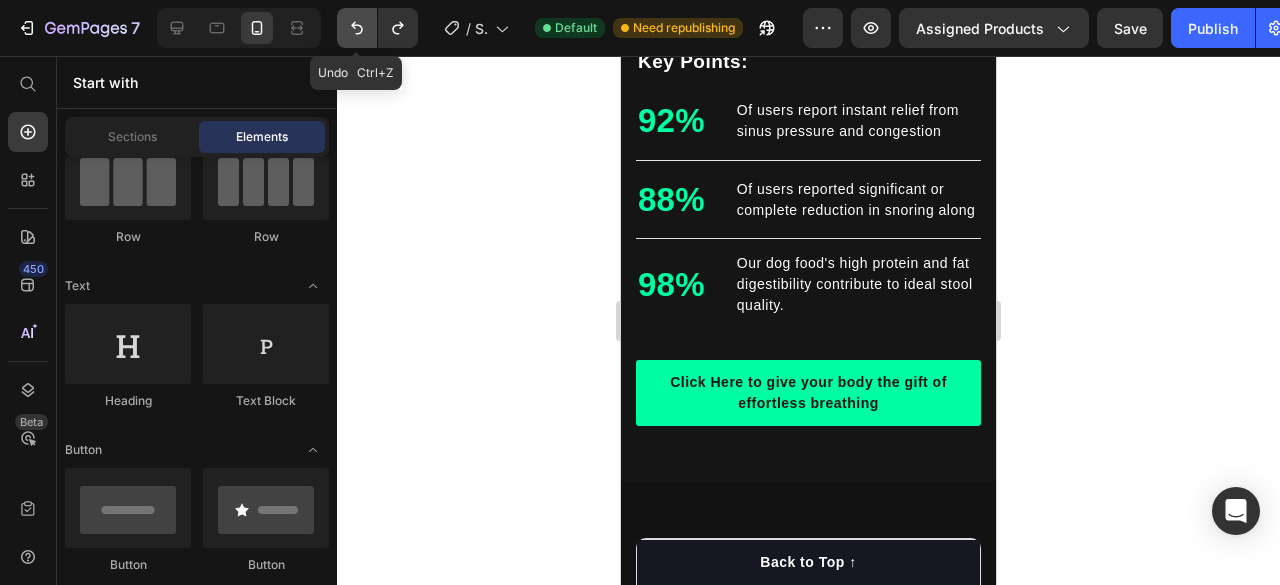 click 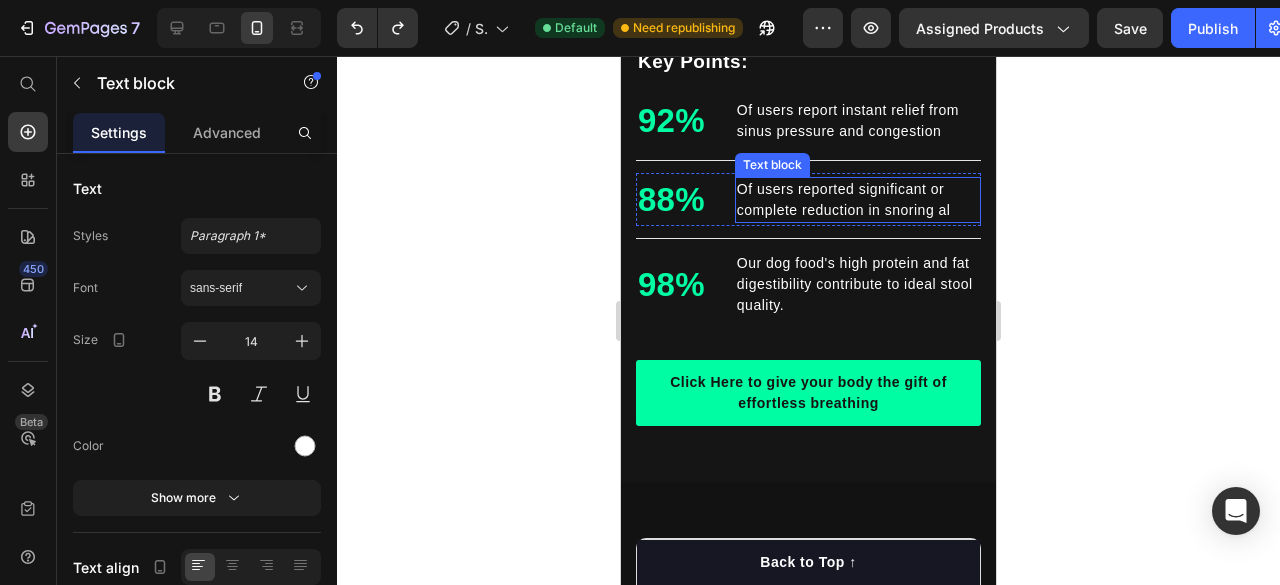 click on "Of users reported significant or complete reduction in snoring al" at bounding box center [858, 200] 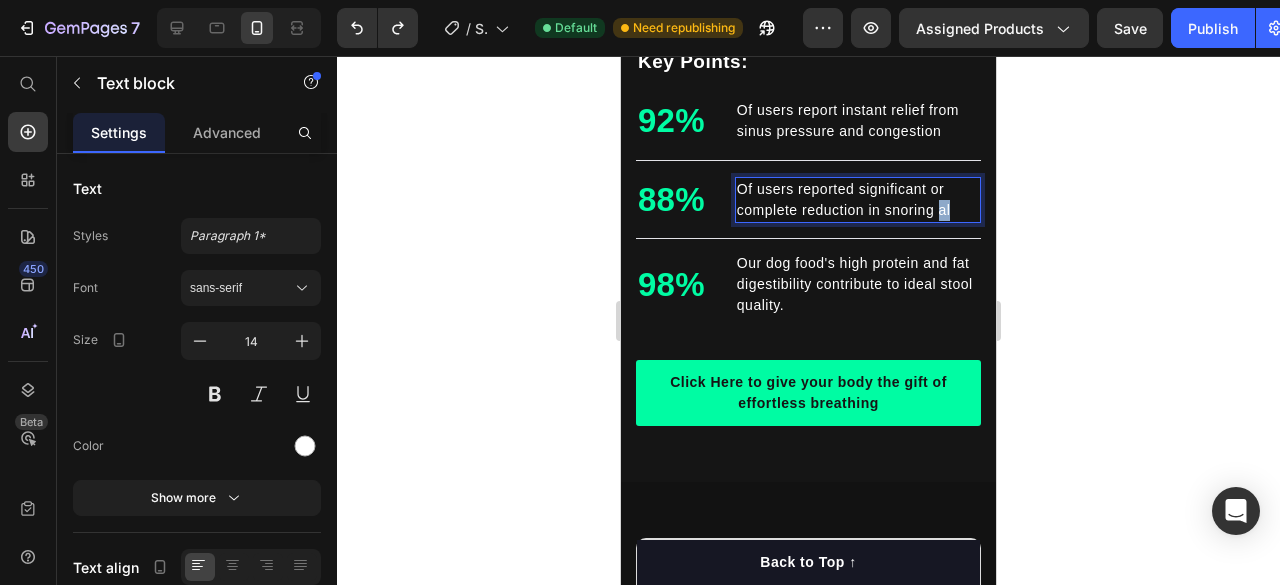 click on "Of users reported significant or complete reduction in snoring al" at bounding box center [858, 200] 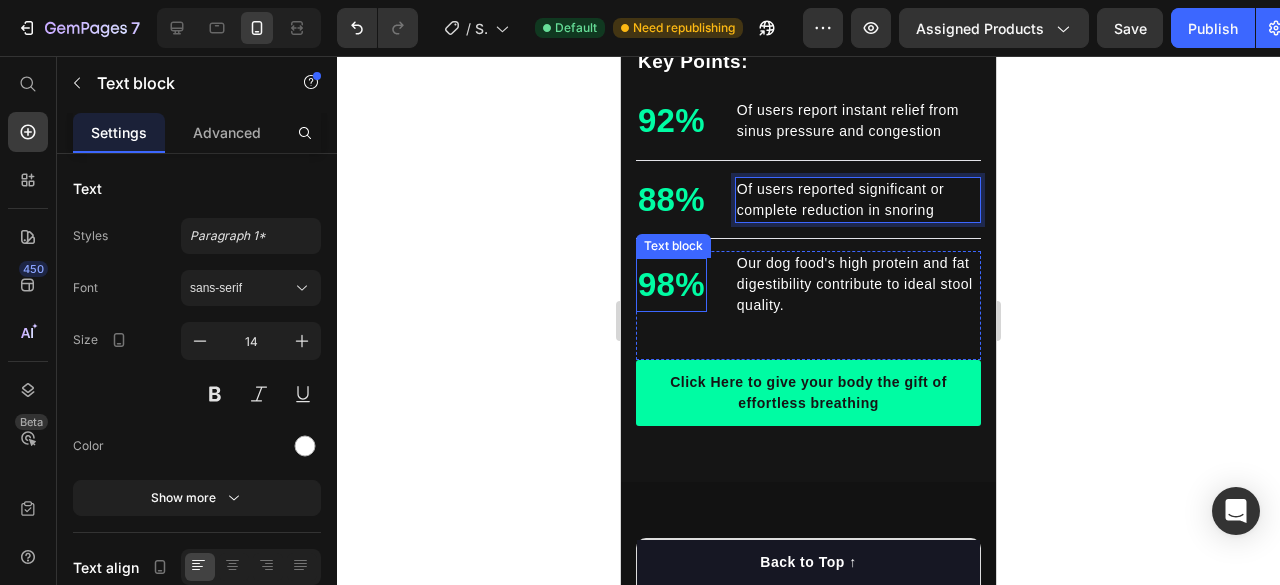 click on "98%" at bounding box center [671, 285] 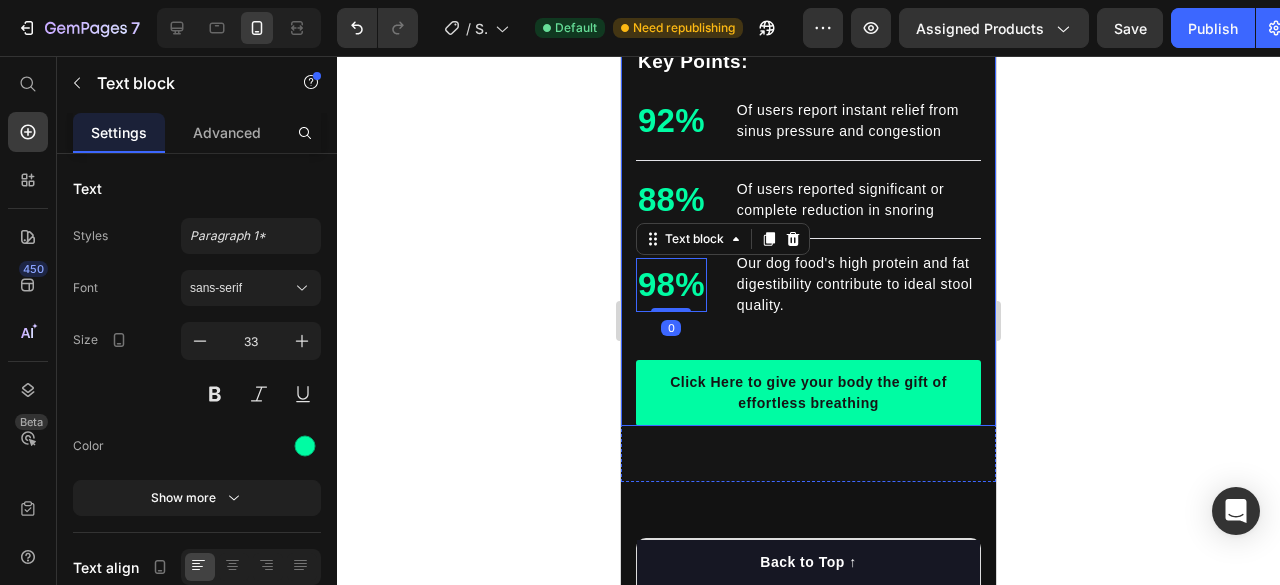 click 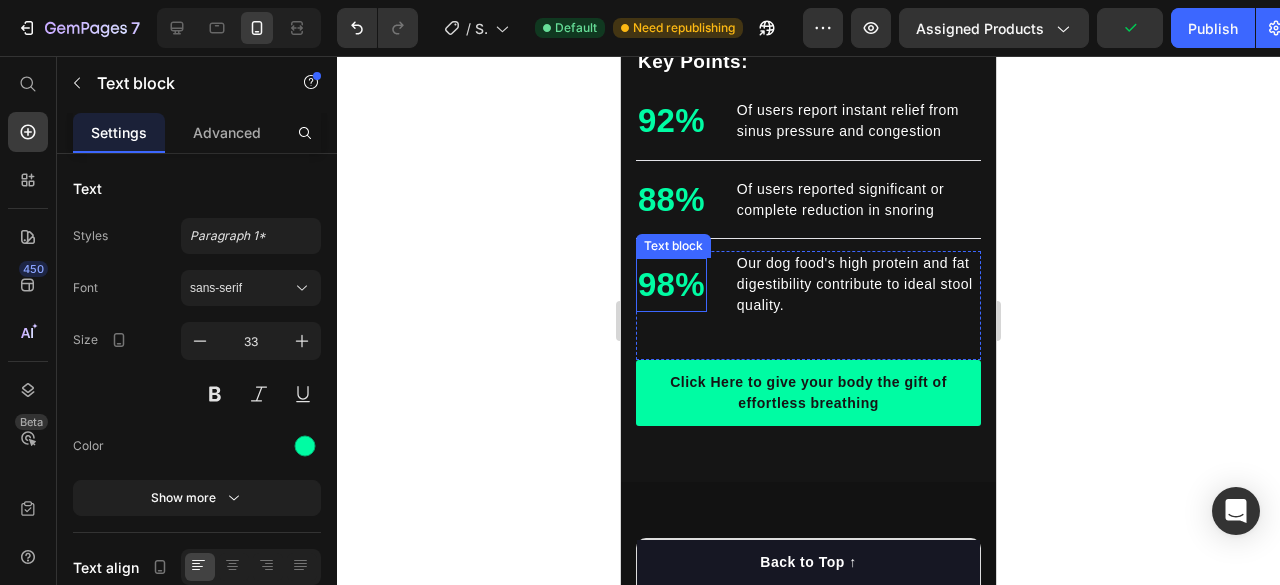 click on "98%" at bounding box center [671, 285] 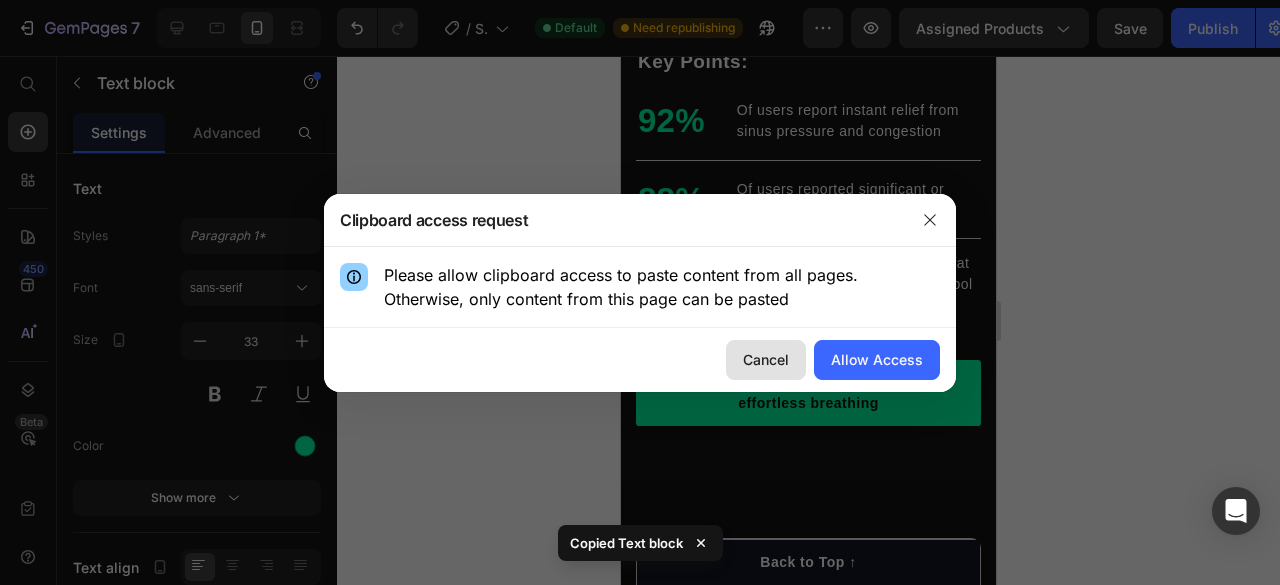 click on "Cancel" 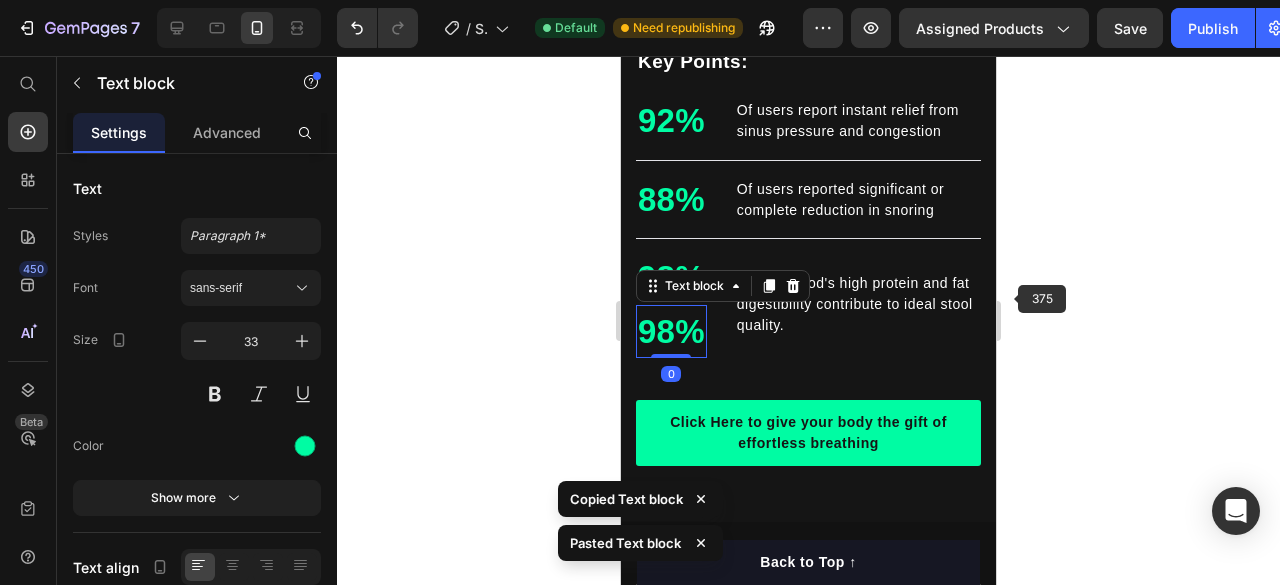 click 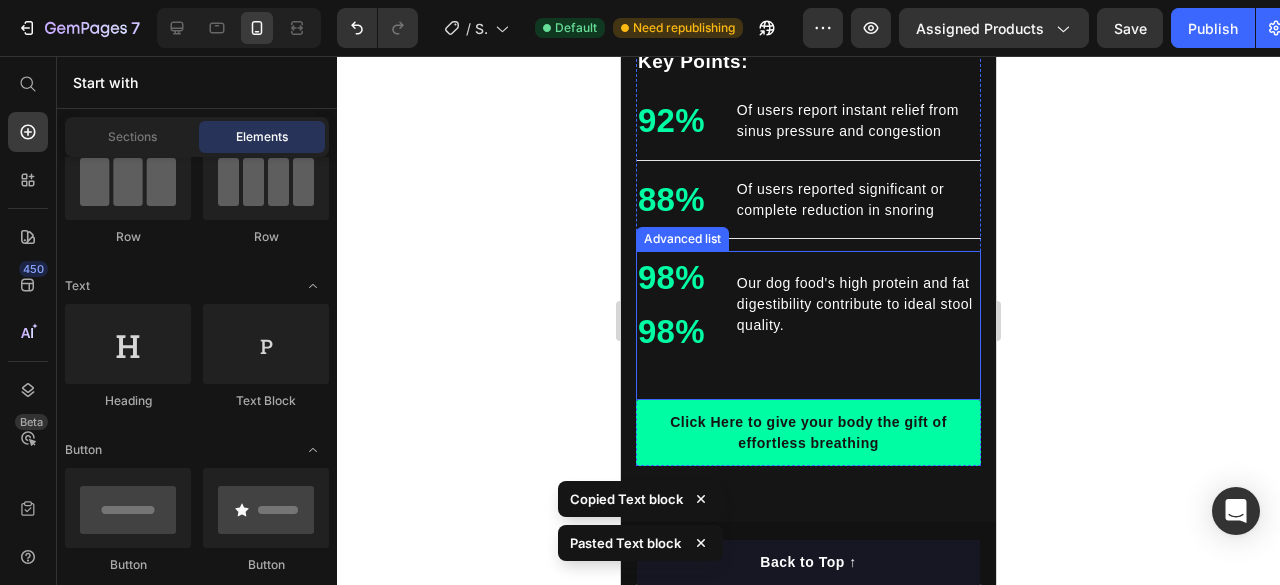click on "98% Text block 98% Text block Our dog food's high protein and fat digestibility contribute to ideal stool quality. Text block" at bounding box center [808, 325] 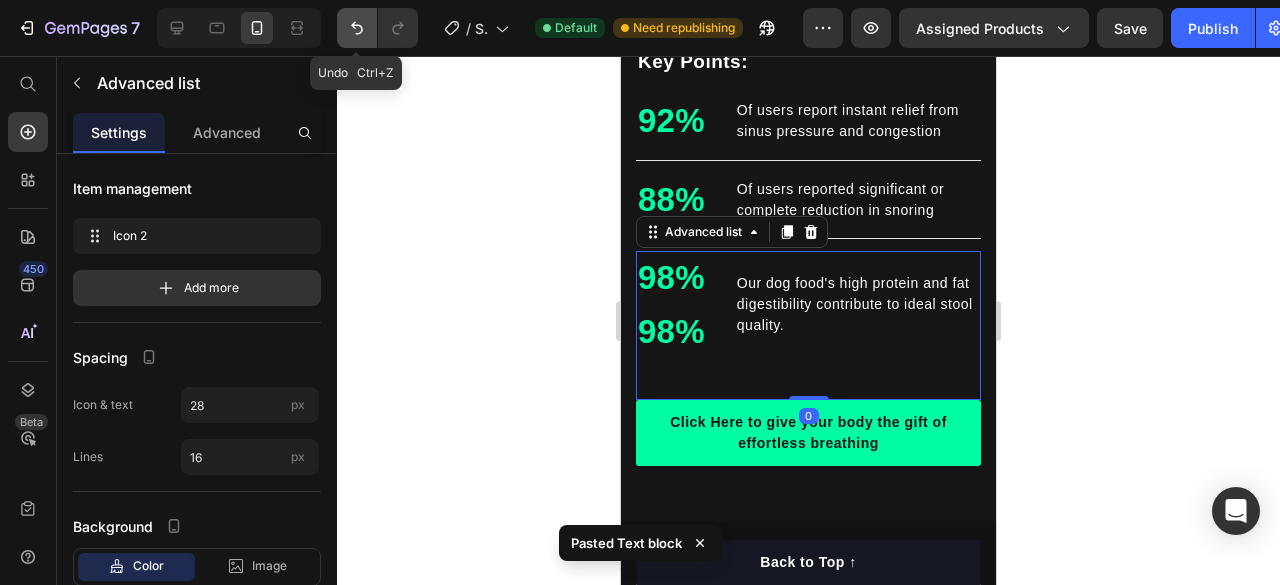 click 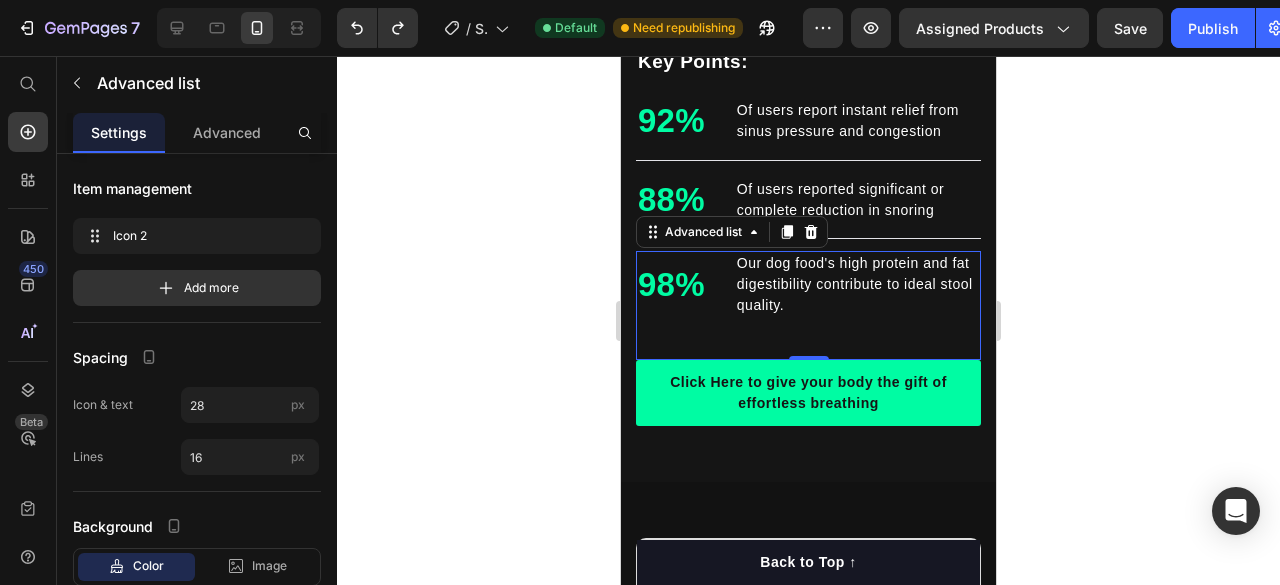 click 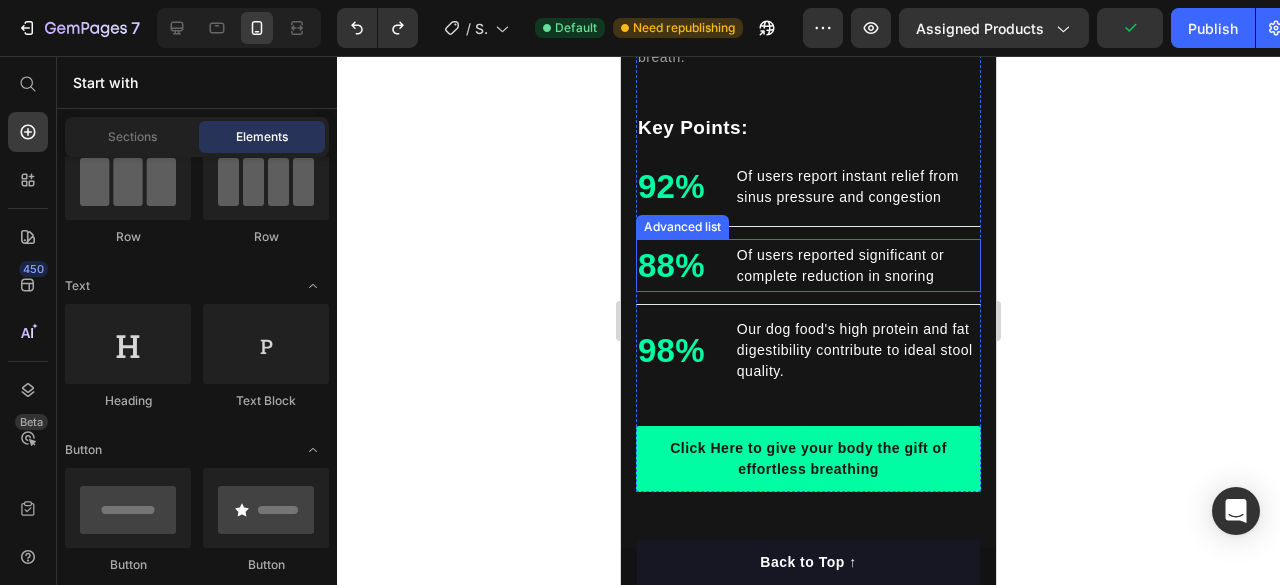 scroll, scrollTop: 2352, scrollLeft: 0, axis: vertical 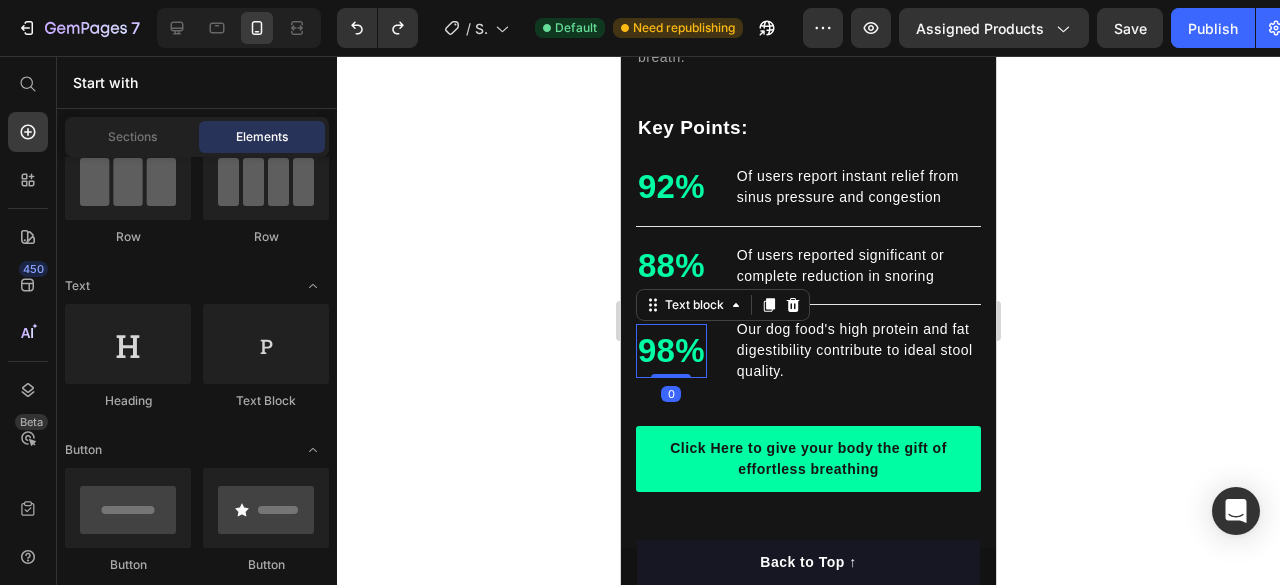 click on "98%" at bounding box center [671, 351] 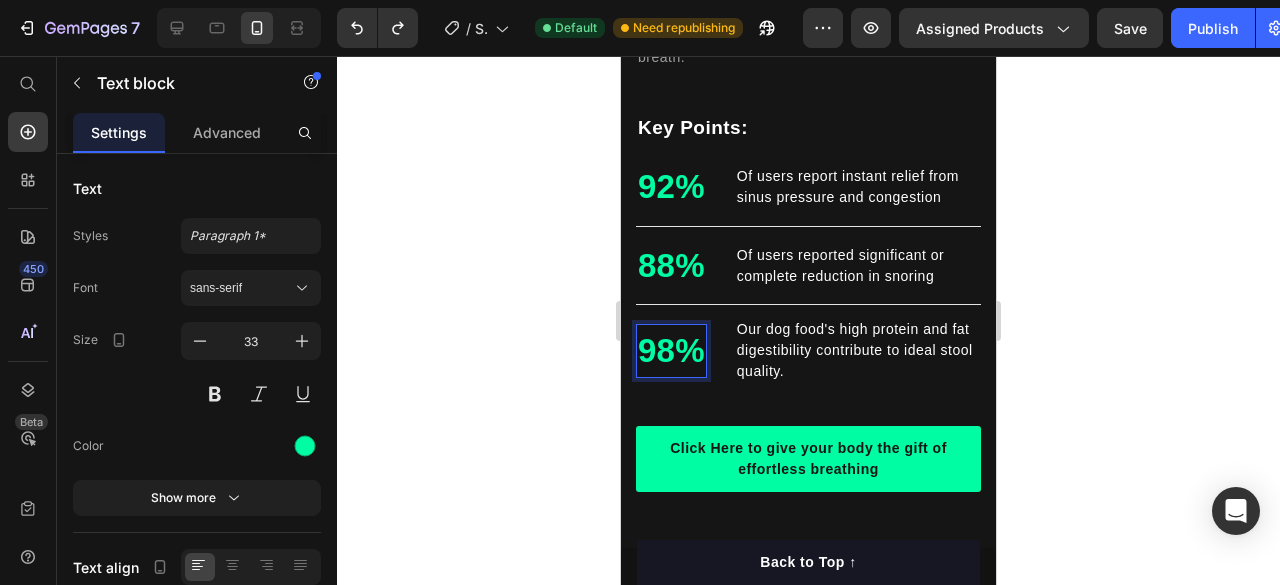 click on "98%" at bounding box center (671, 351) 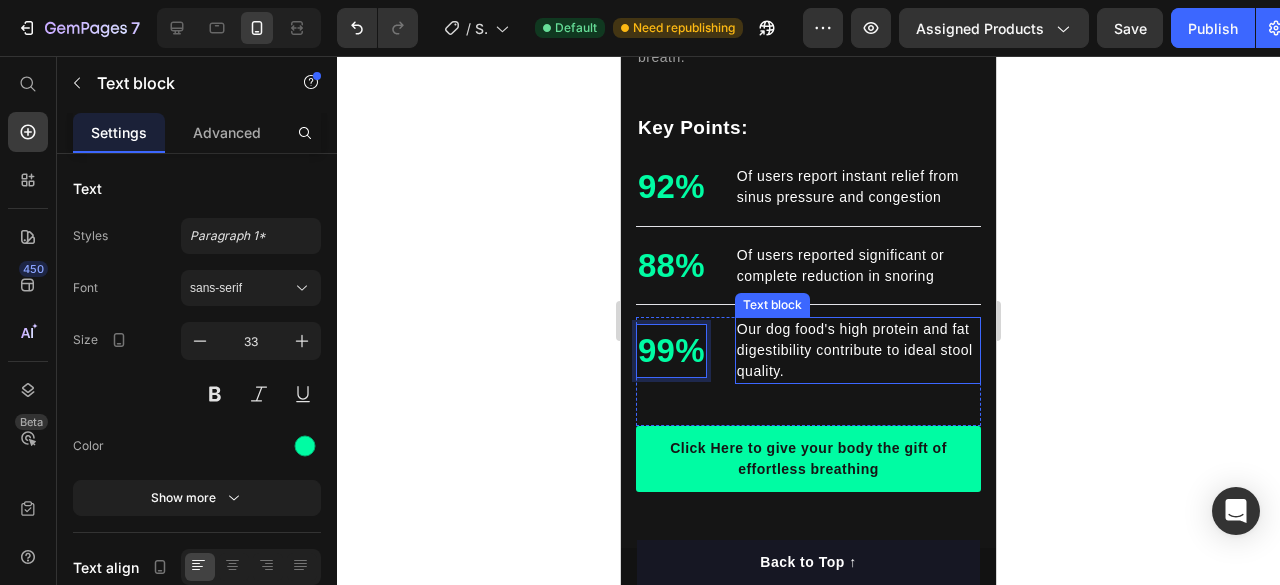 click on "Our dog food's high protein and fat digestibility contribute to ideal stool quality." at bounding box center (858, 350) 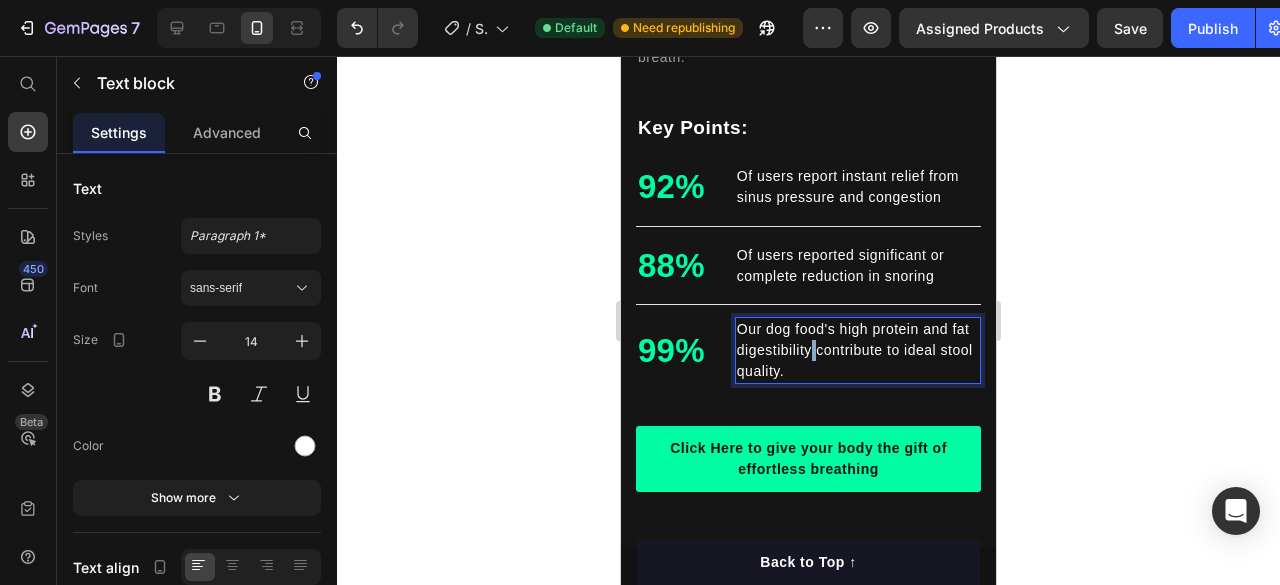 click on "Our dog food's high protein and fat digestibility contribute to ideal stool quality." at bounding box center [858, 350] 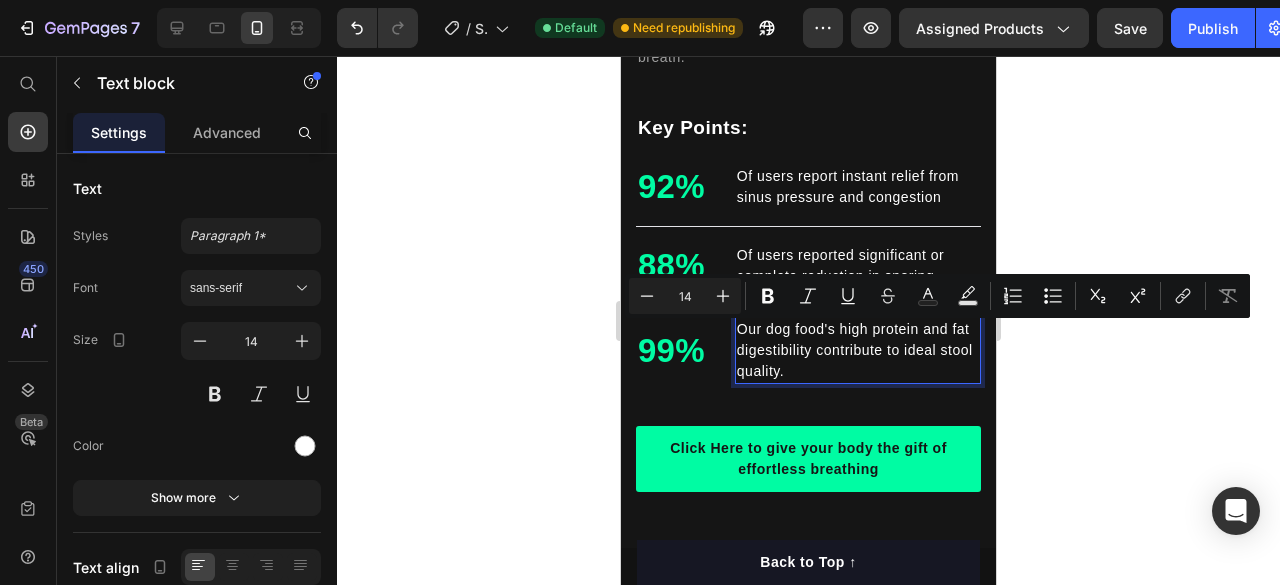 click on "Our dog food's high protein and fat digestibility contribute to ideal stool quality." at bounding box center [858, 350] 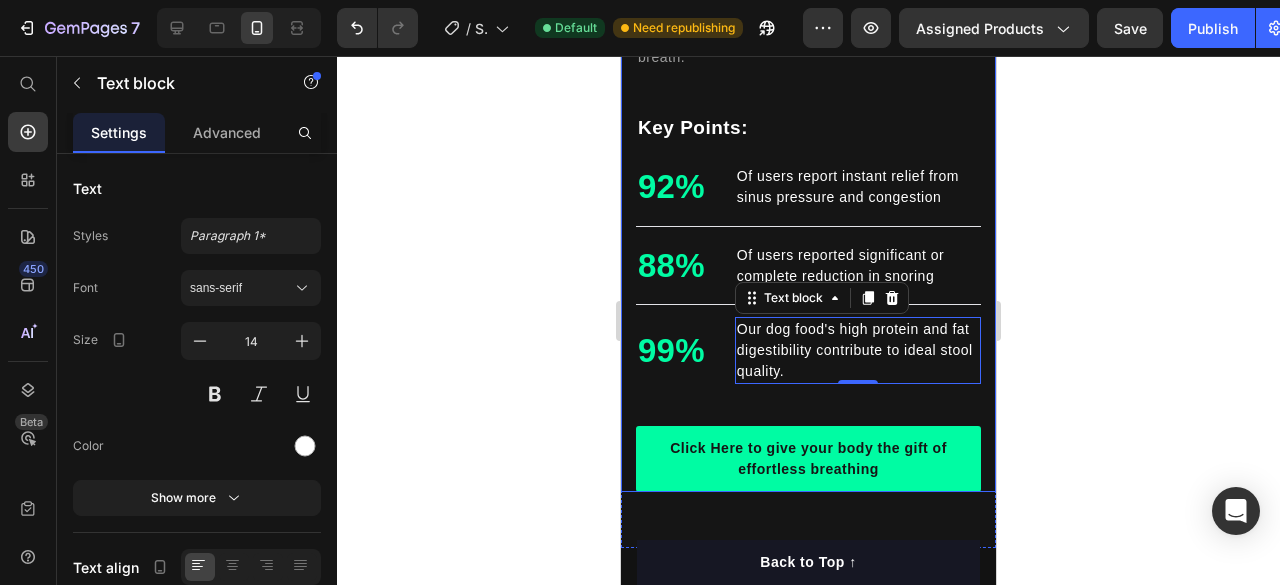 click on "99%" at bounding box center (671, 351) 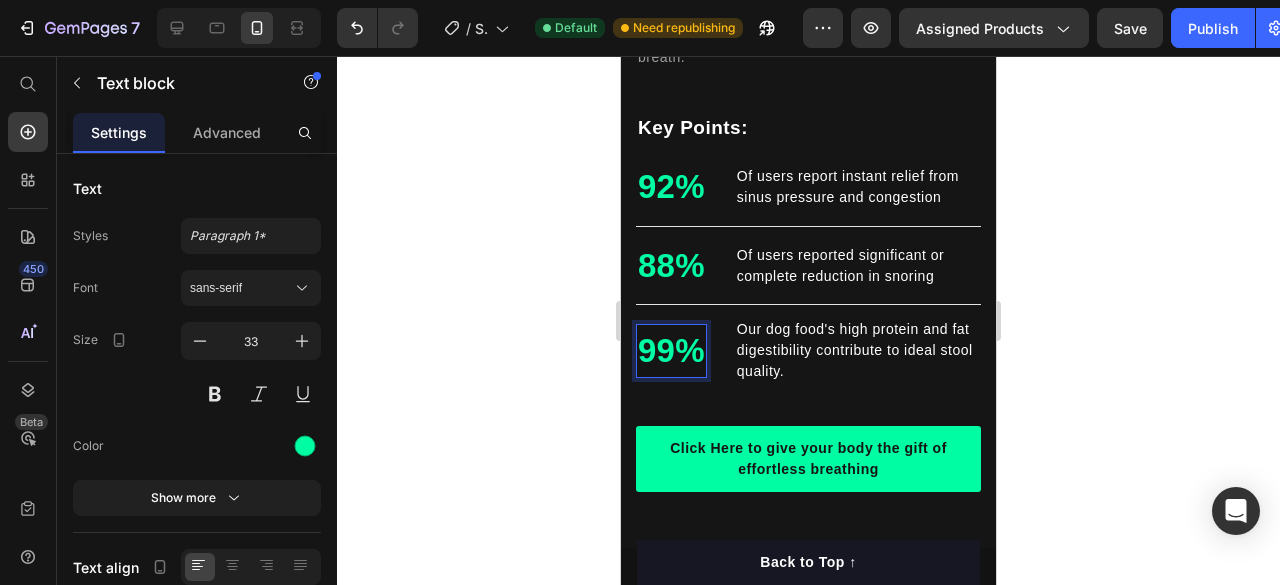click on "99%" at bounding box center (671, 351) 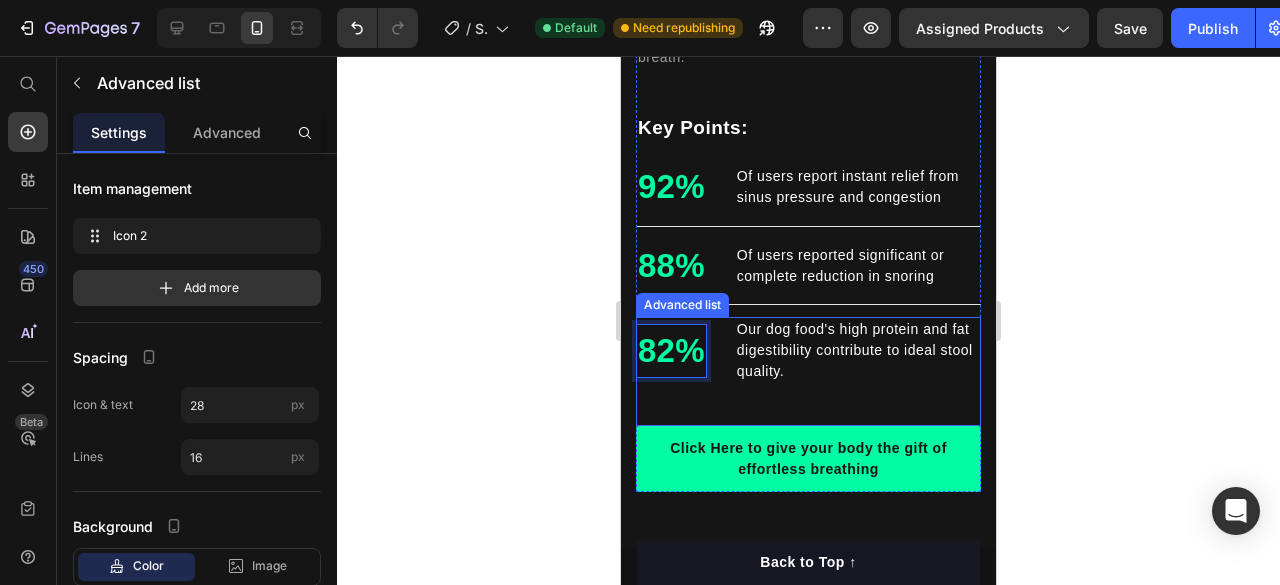 click on "82% Text block   0 Our dog food's high protein and fat digestibility contribute to ideal stool quality. Text block" at bounding box center [808, 350] 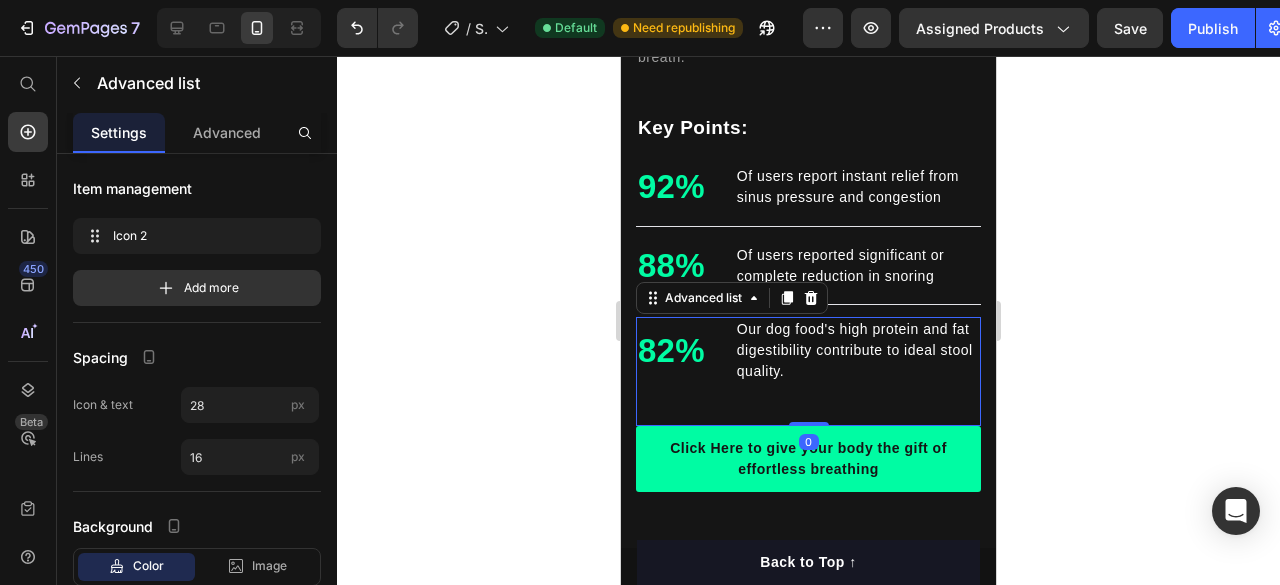 click on "Our dog food's high protein and fat digestibility contribute to ideal stool quality." at bounding box center (858, 350) 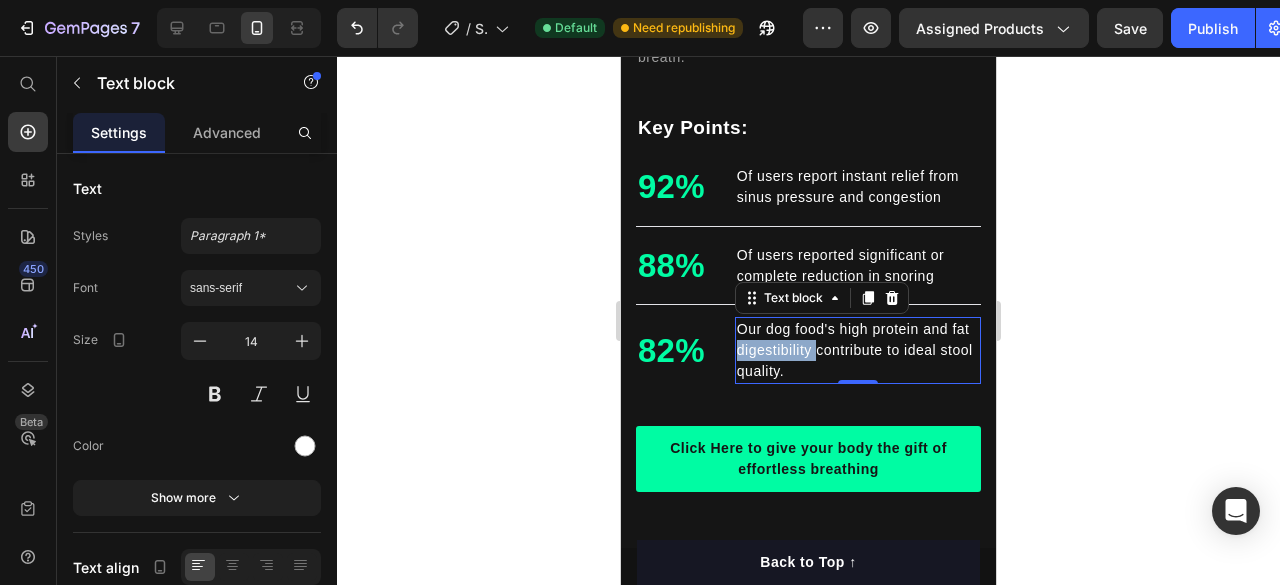 click on "Our dog food's high protein and fat digestibility contribute to ideal stool quality." at bounding box center (858, 350) 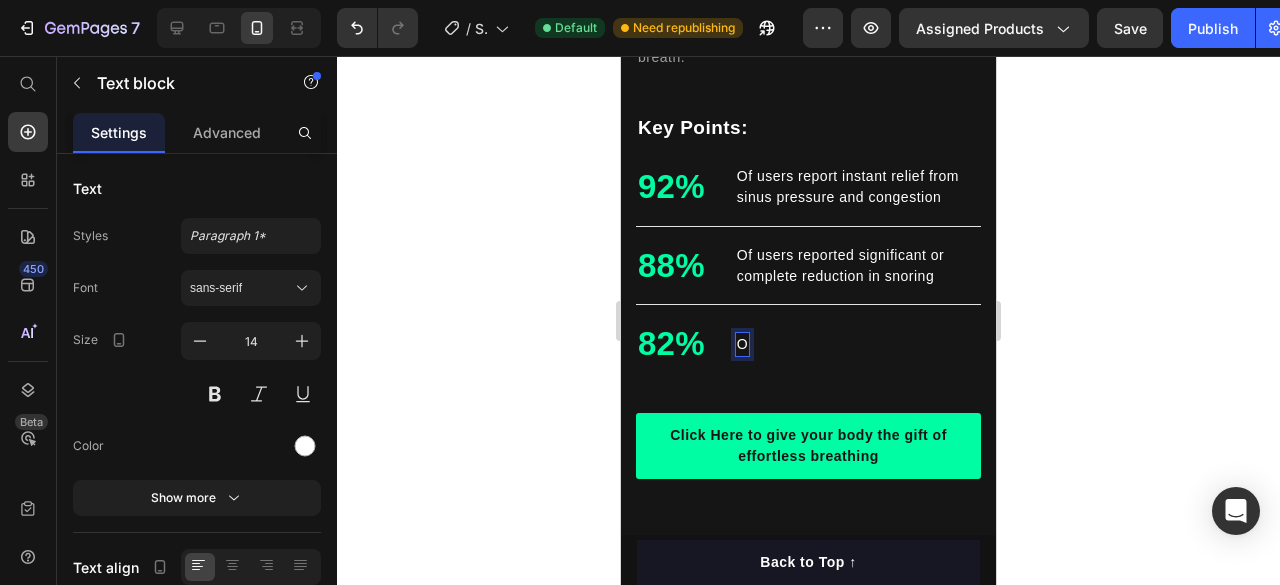 scroll, scrollTop: 2367, scrollLeft: 0, axis: vertical 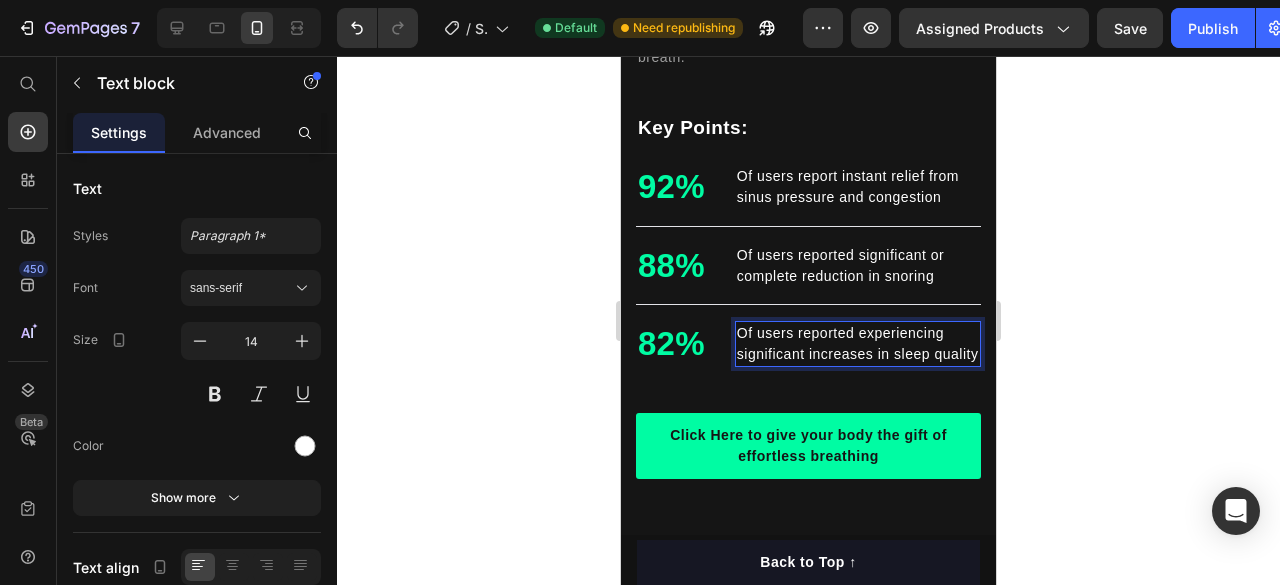 click on "Of users reported experiencing significant increases in sleep quality" at bounding box center (858, 344) 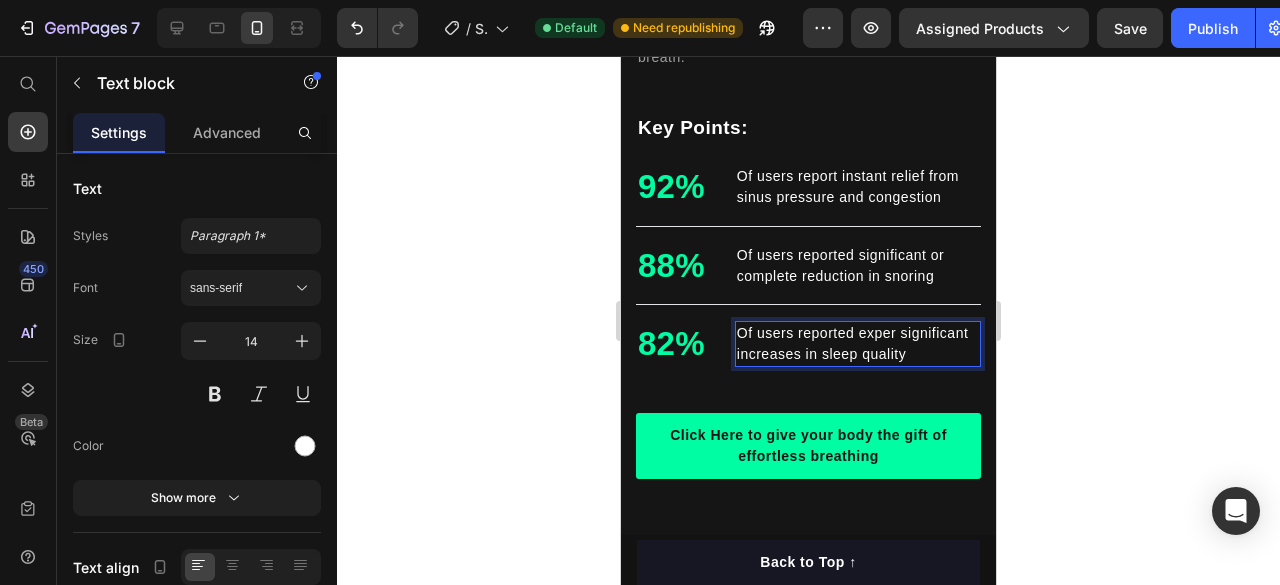 scroll, scrollTop: 2356, scrollLeft: 0, axis: vertical 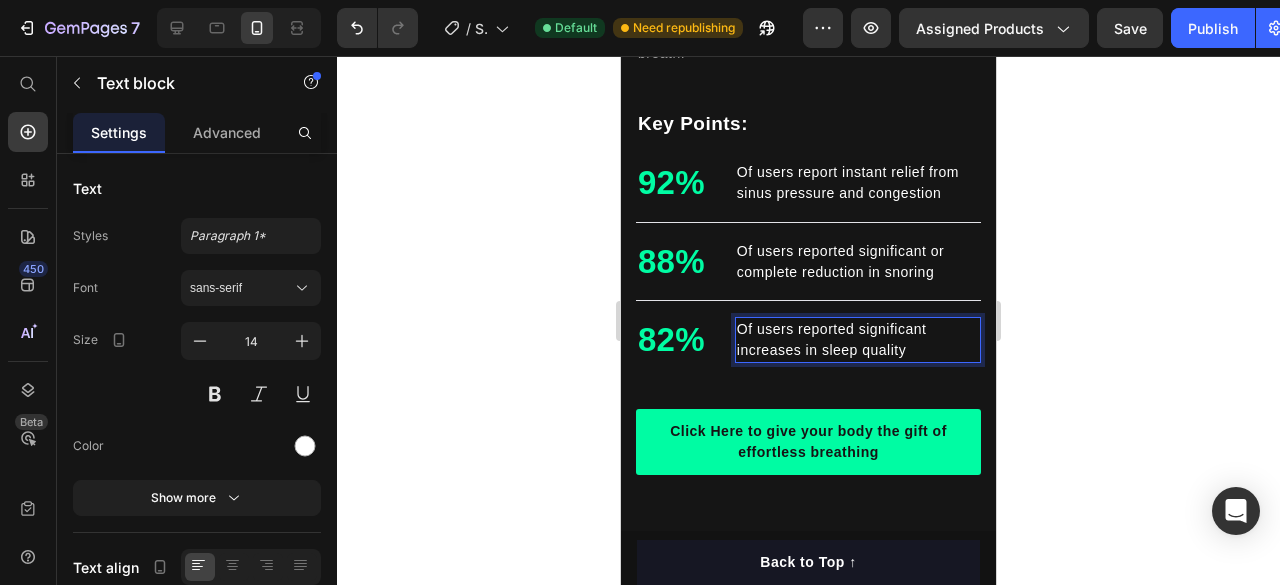 click on "Of users reported significant increases in sleep quality" at bounding box center (858, 340) 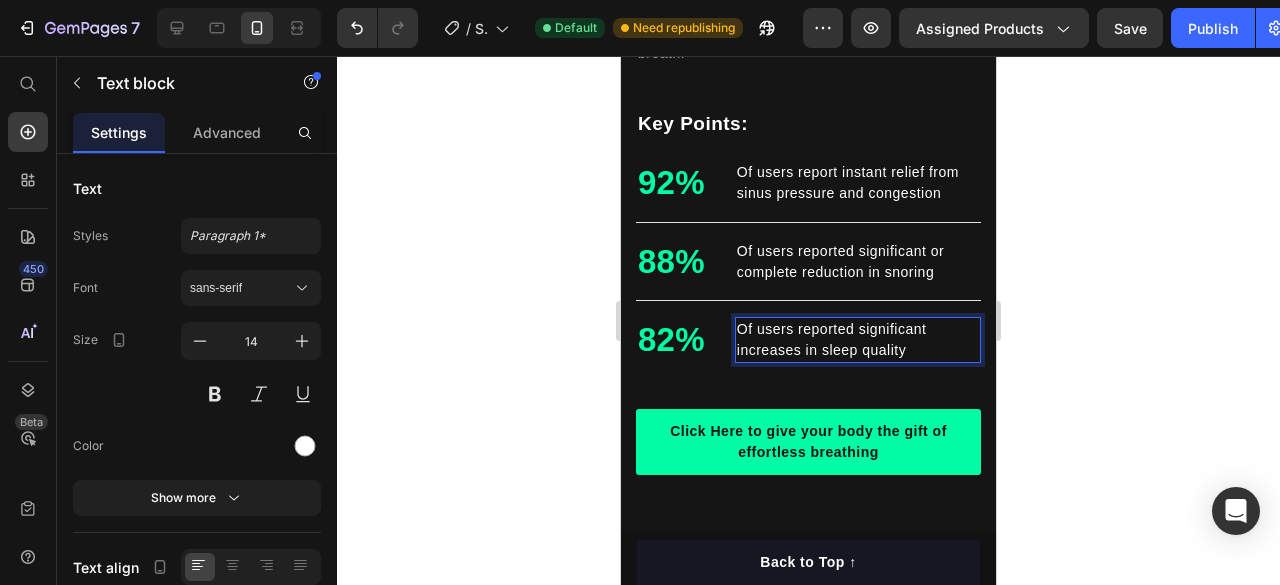 click 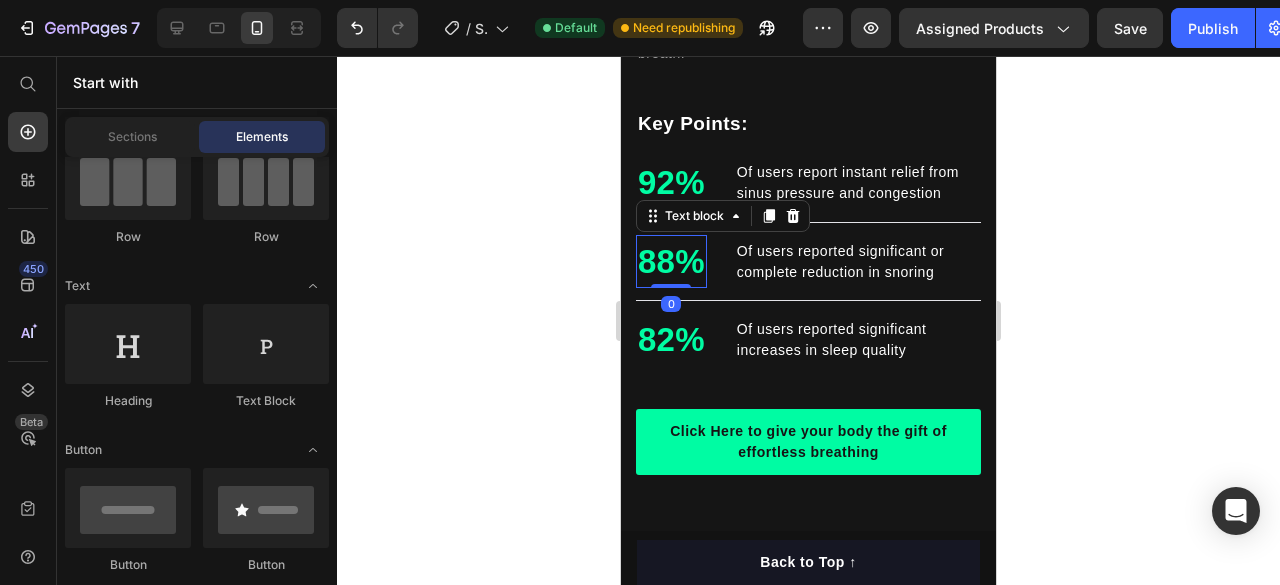 click on "88%" at bounding box center [671, 262] 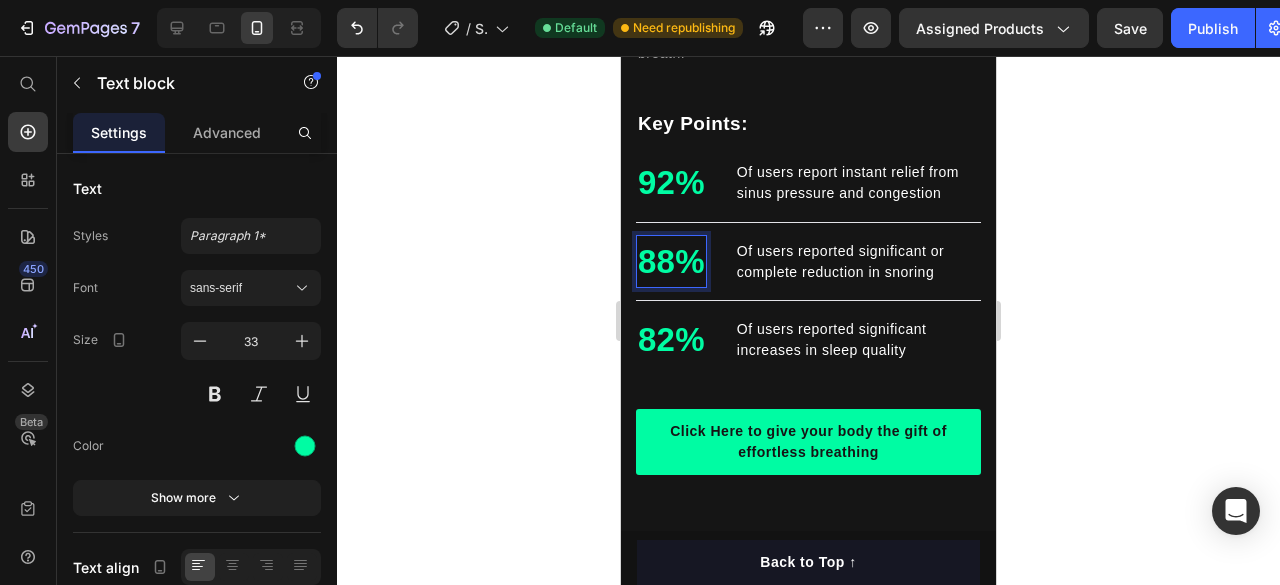 click on "88%" at bounding box center (671, 262) 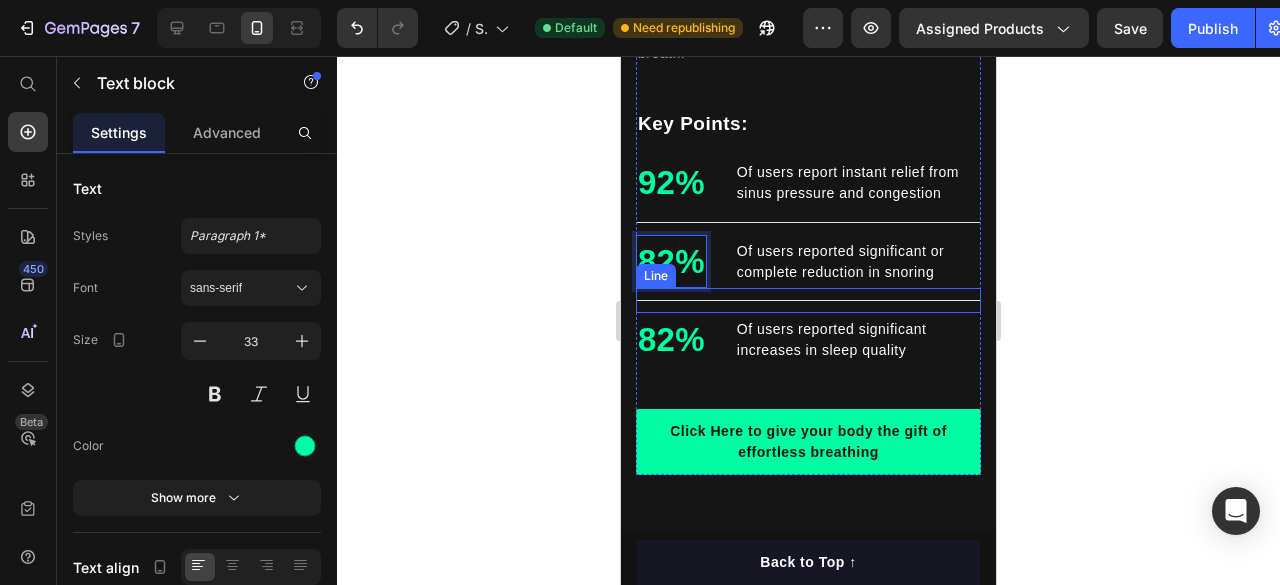 click on "Of users reported significant increases in sleep quality" at bounding box center [858, 340] 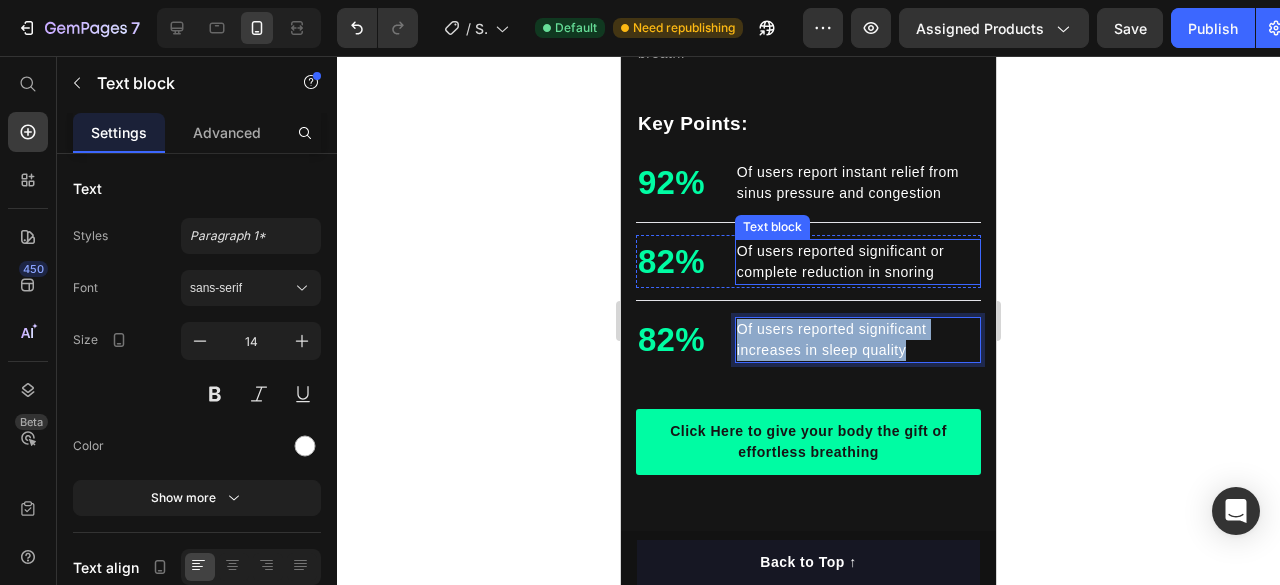 click on "Of users reported significant or complete reduction in snoring" at bounding box center [858, 262] 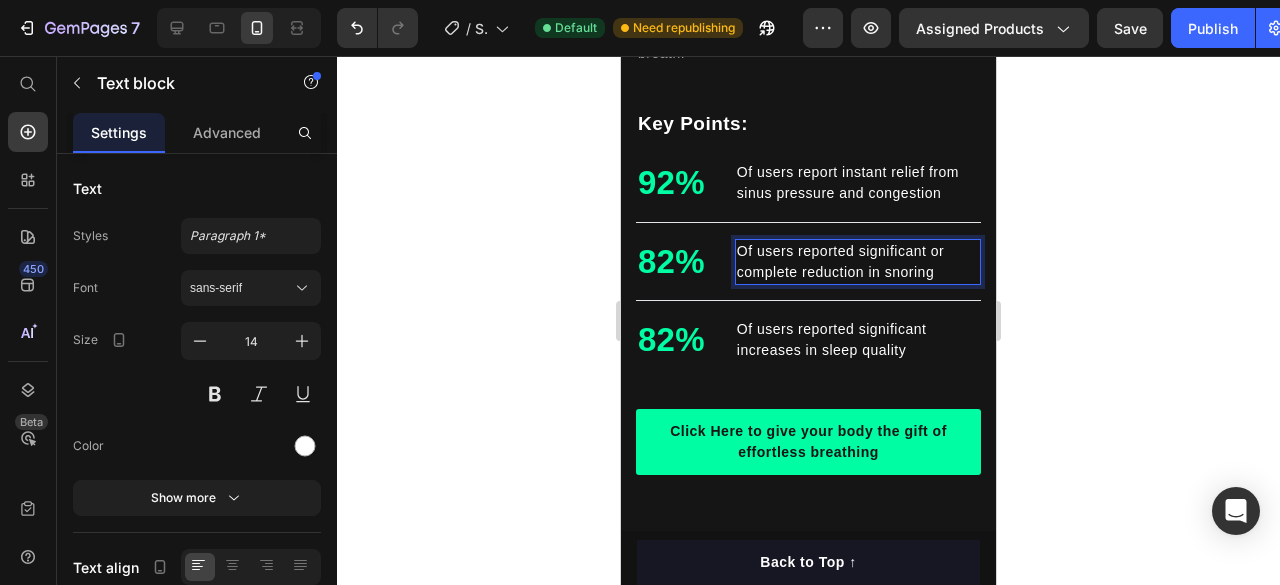 click on "Of users reported significant or complete reduction in snoring" at bounding box center [858, 262] 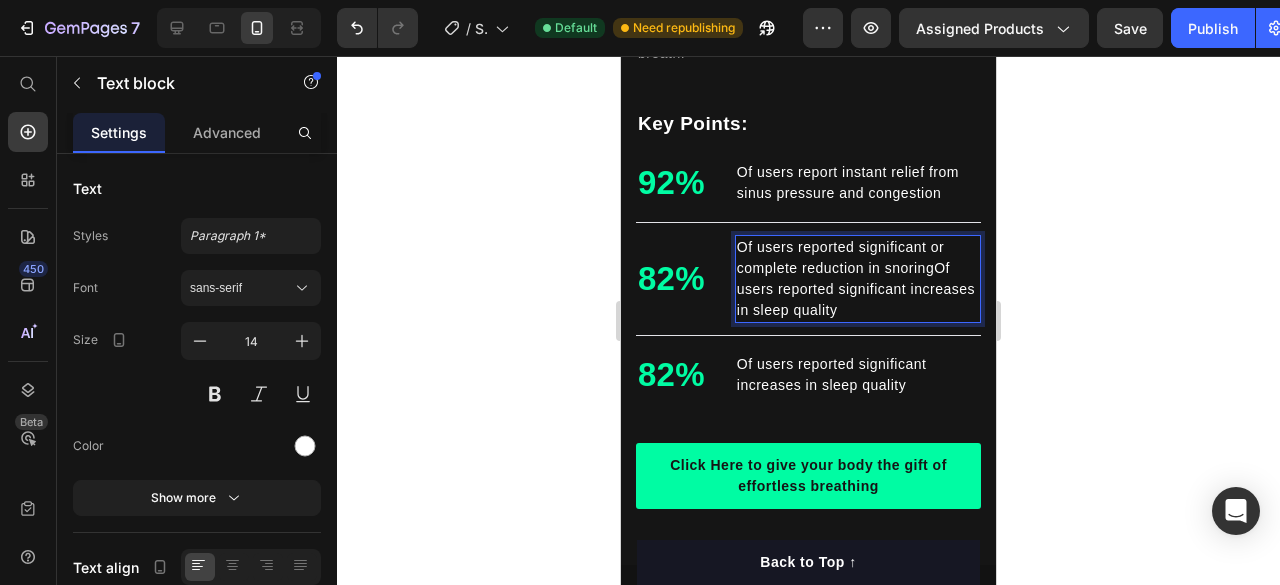 scroll, scrollTop: 2352, scrollLeft: 0, axis: vertical 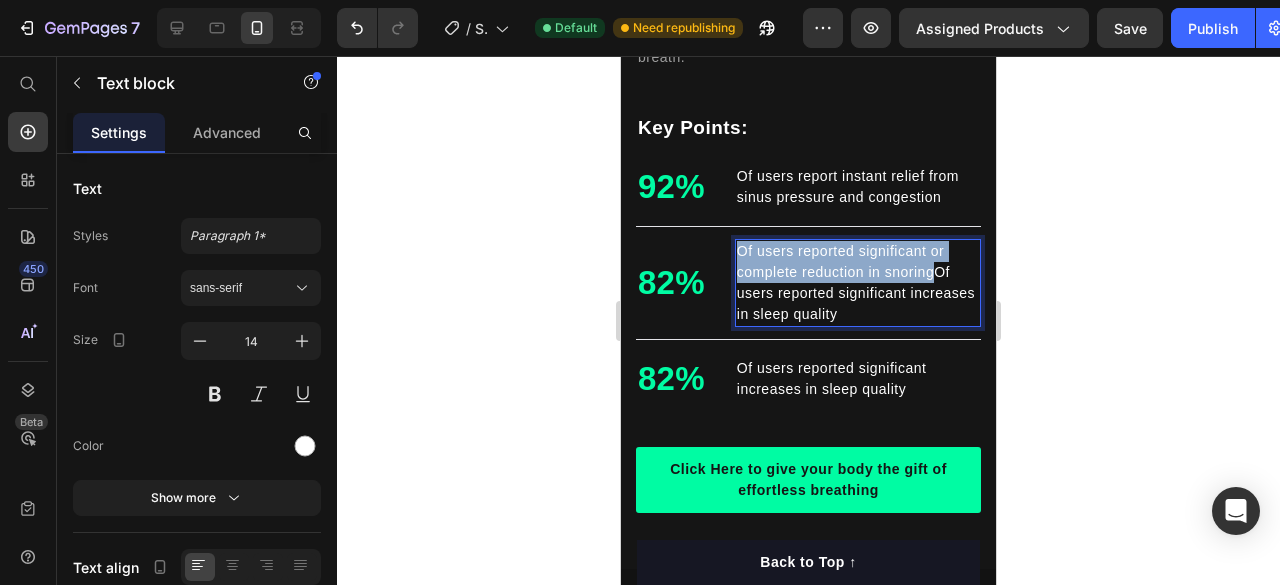 drag, startPoint x: 932, startPoint y: 260, endPoint x: 739, endPoint y: 231, distance: 195.1666 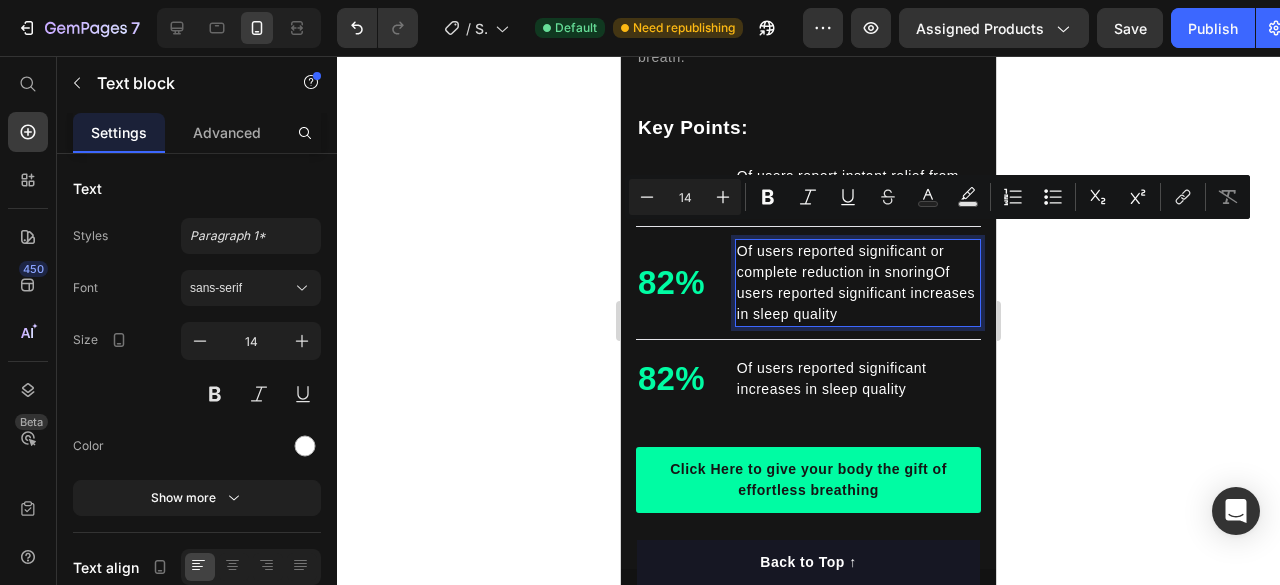 scroll, scrollTop: 2356, scrollLeft: 0, axis: vertical 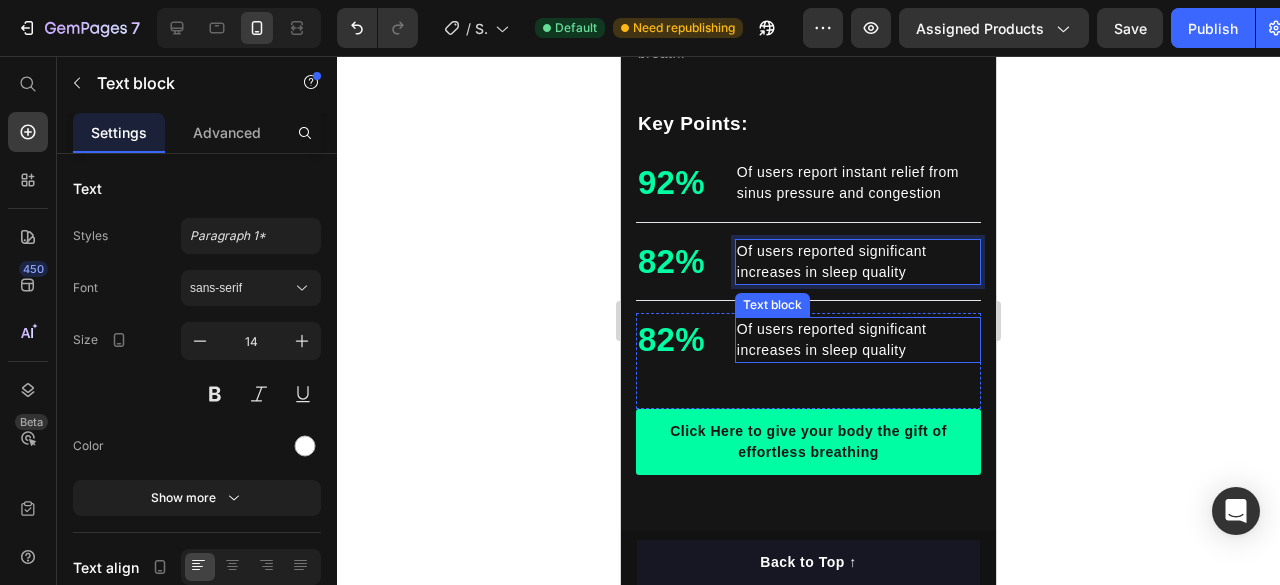 click on "Of users reported significant increases in sleep quality" at bounding box center (858, 340) 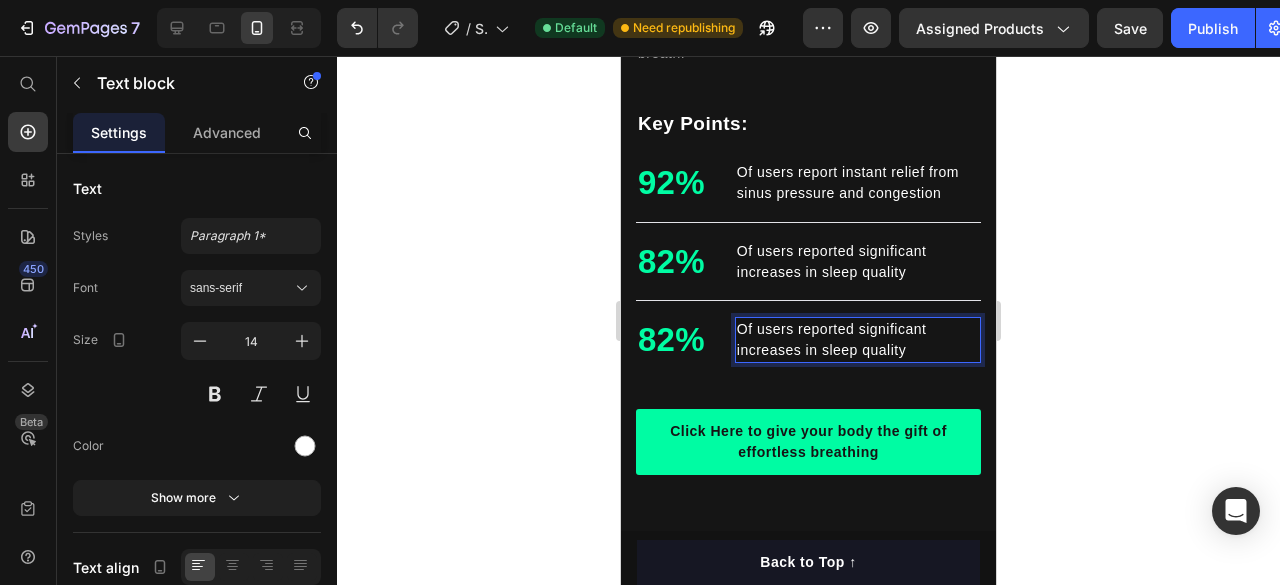 click on "Of users reported significant increases in sleep quality" at bounding box center (858, 340) 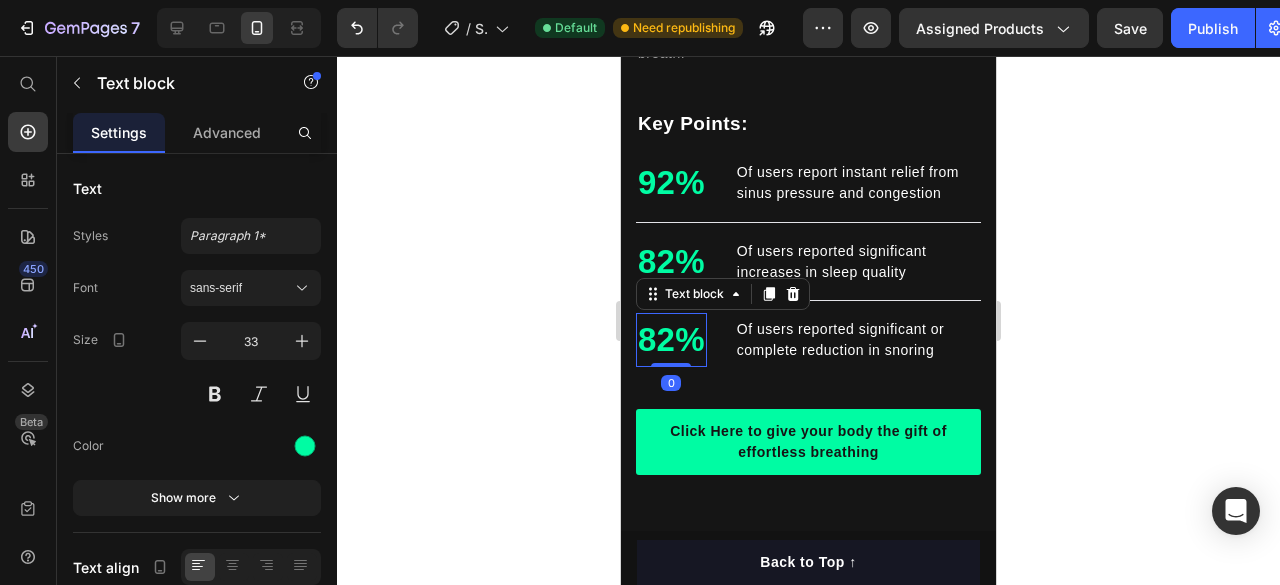 click on "82%" at bounding box center (671, 340) 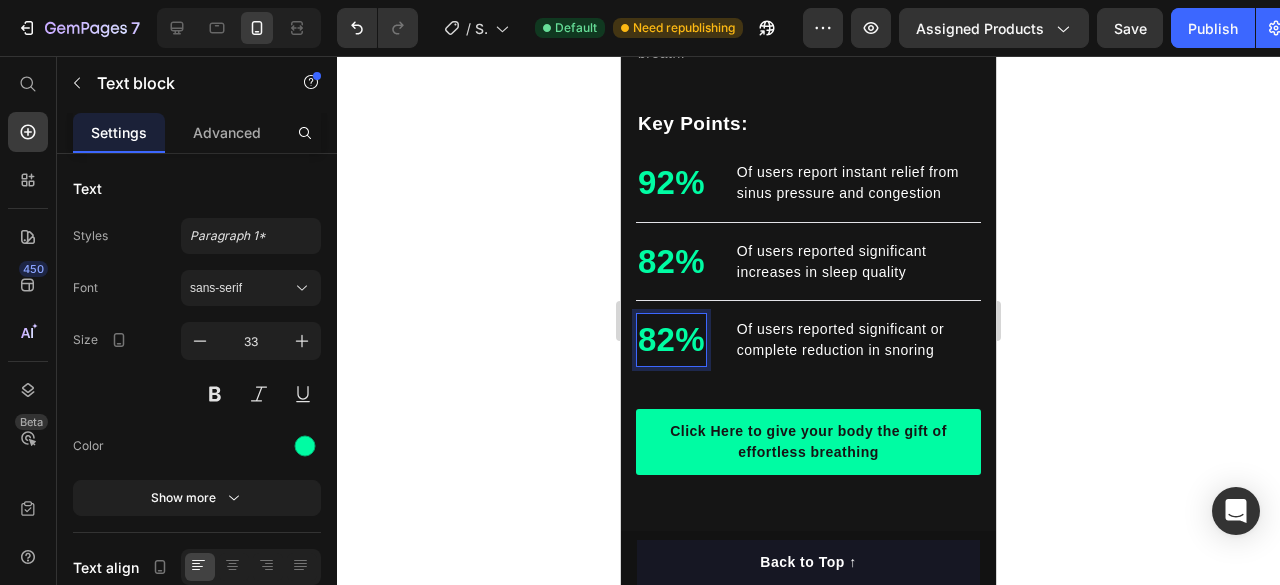 click on "82%" at bounding box center [671, 340] 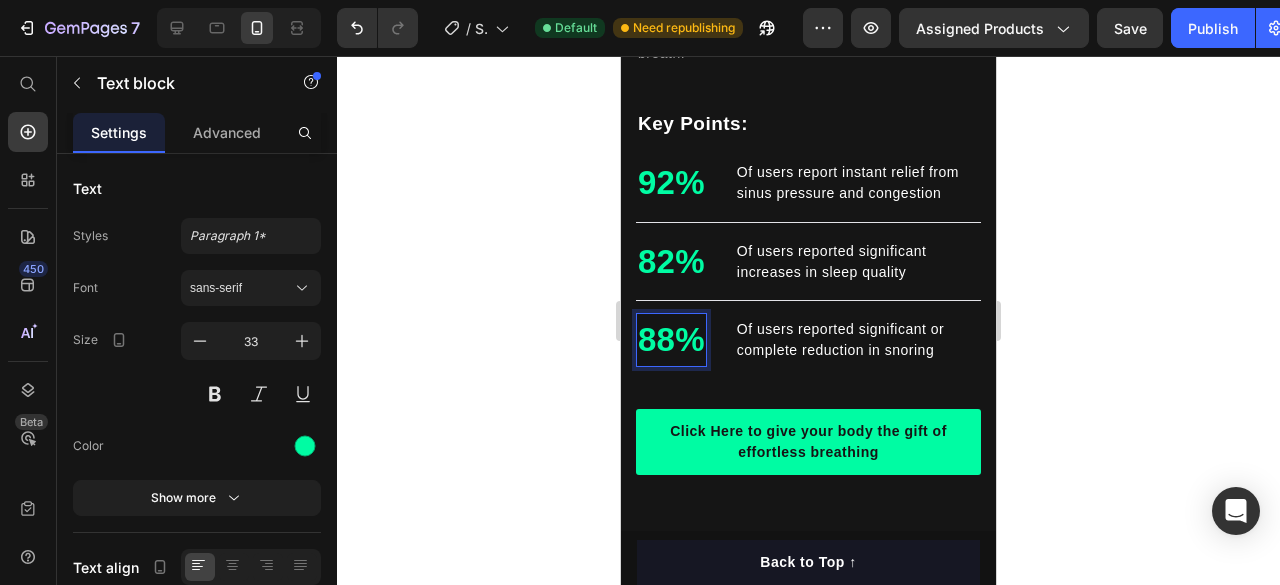 click 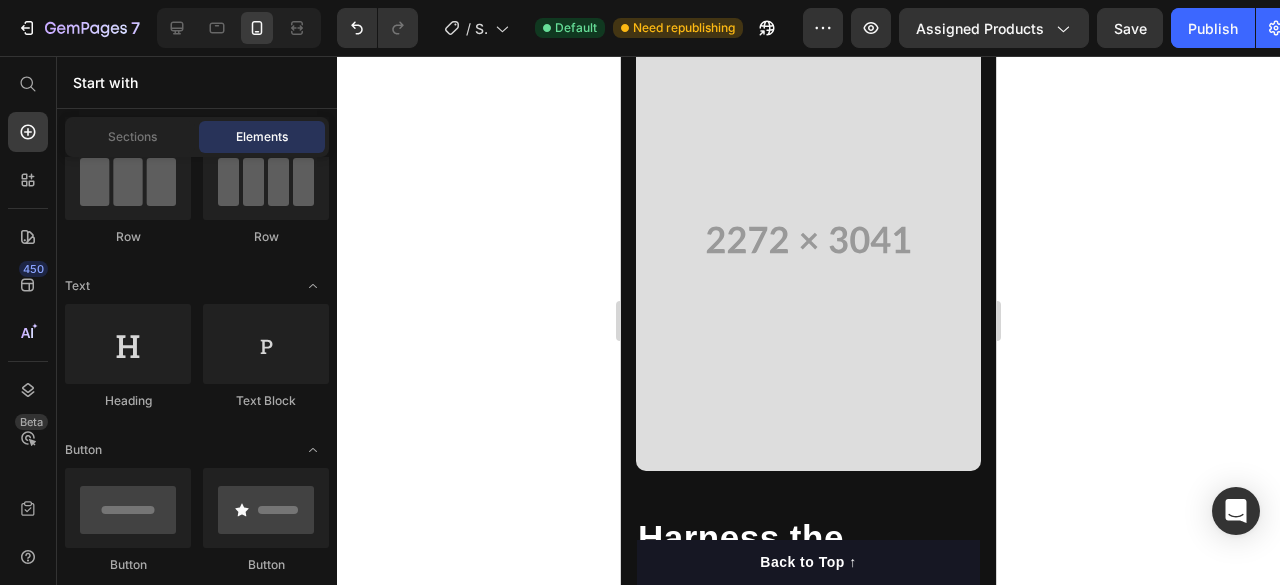 scroll, scrollTop: 2936, scrollLeft: 0, axis: vertical 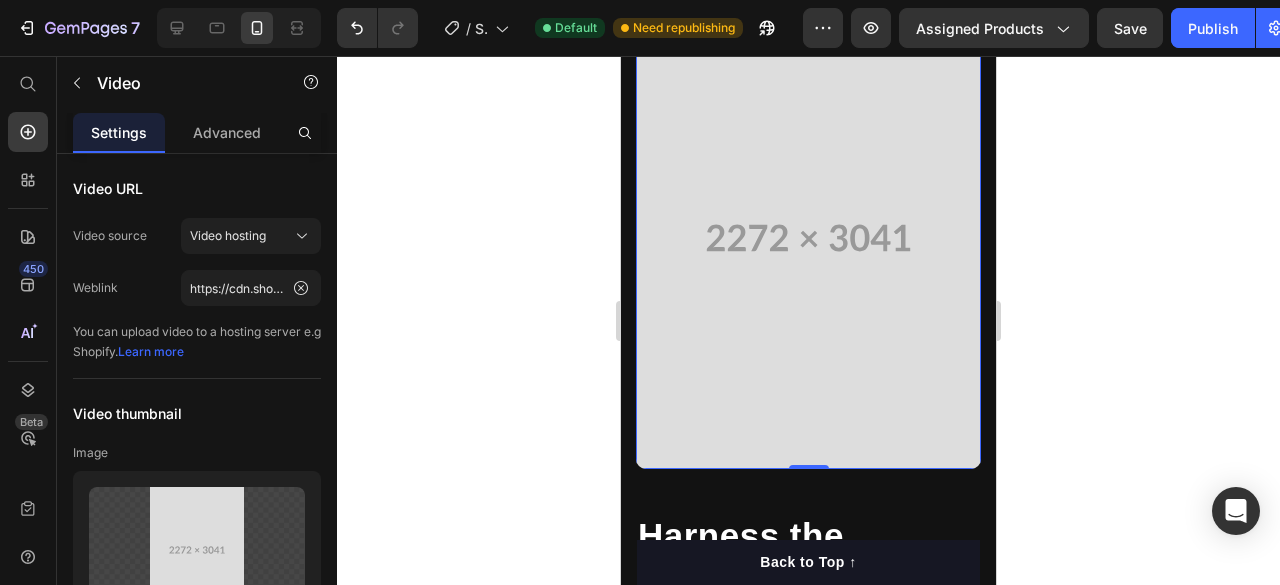 click at bounding box center (808, 238) 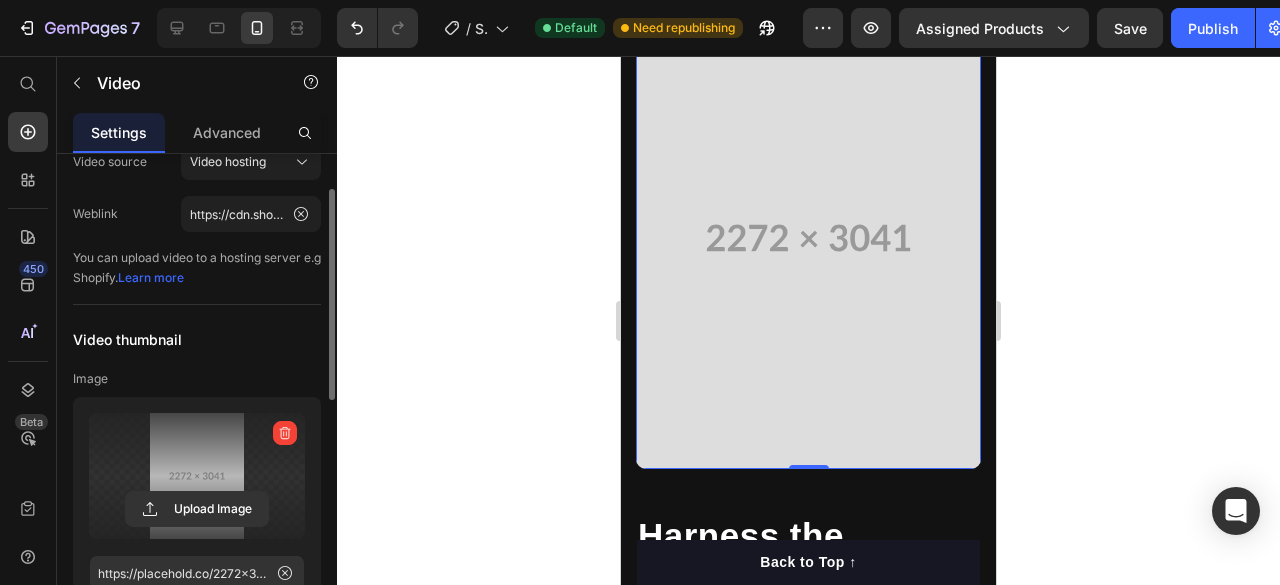 scroll, scrollTop: 76, scrollLeft: 0, axis: vertical 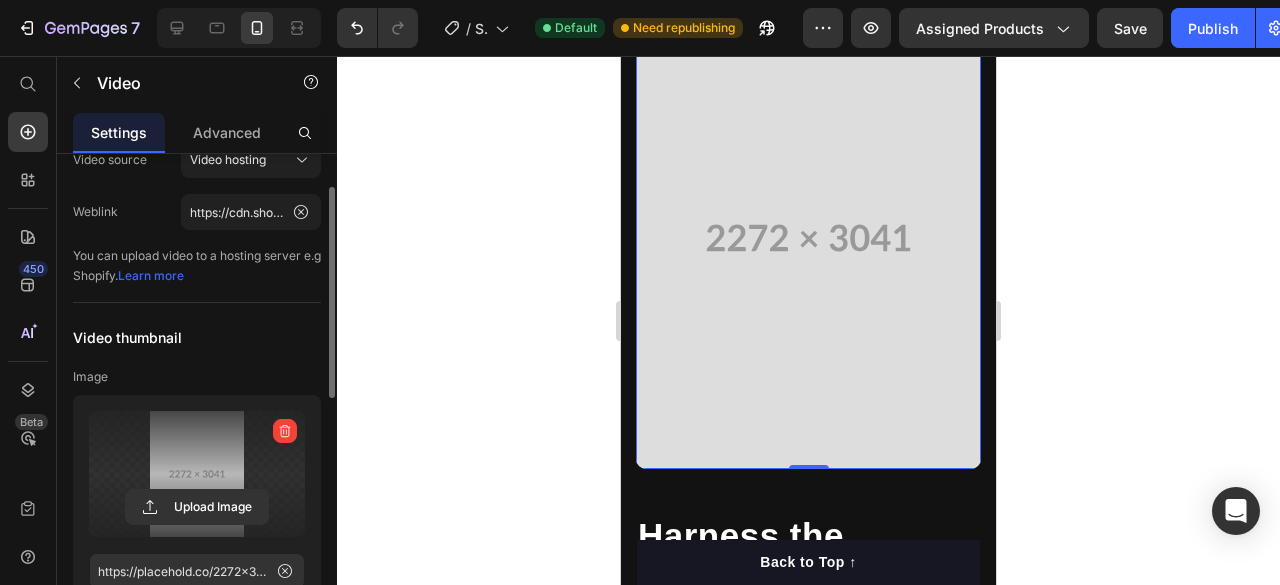 click at bounding box center [197, 474] 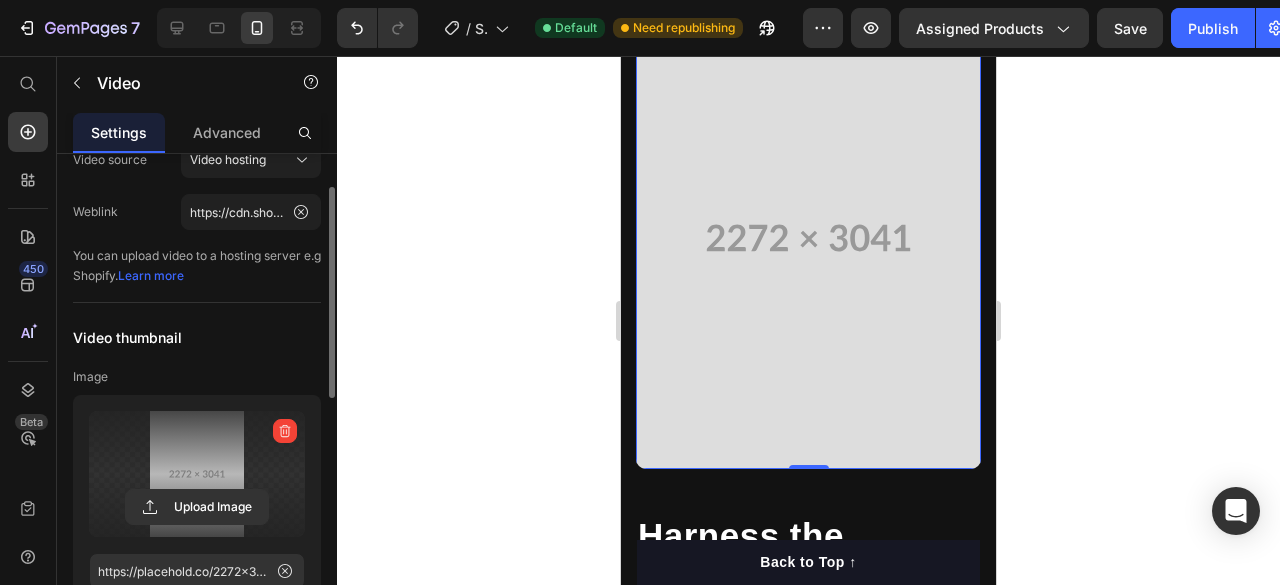 click 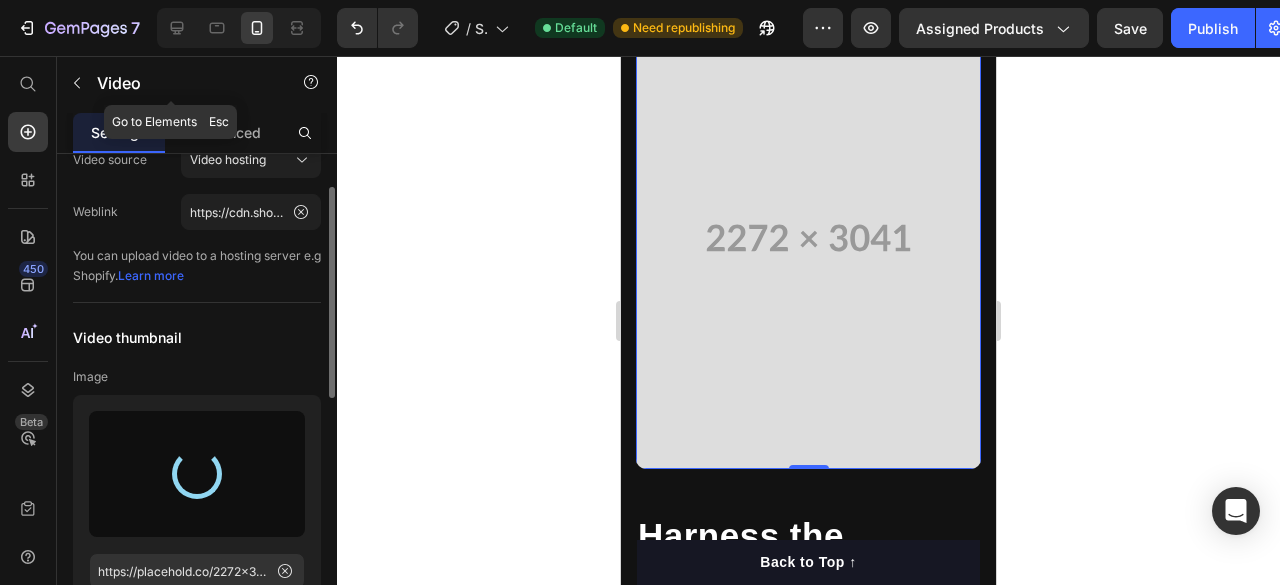type on "https://cdn.shopify.com/s/files/1/0712/9818/7449/files/gempages_575157076284671088-64da5a1e-1a2c-4a5c-b824-fad5f9003ea8.webp" 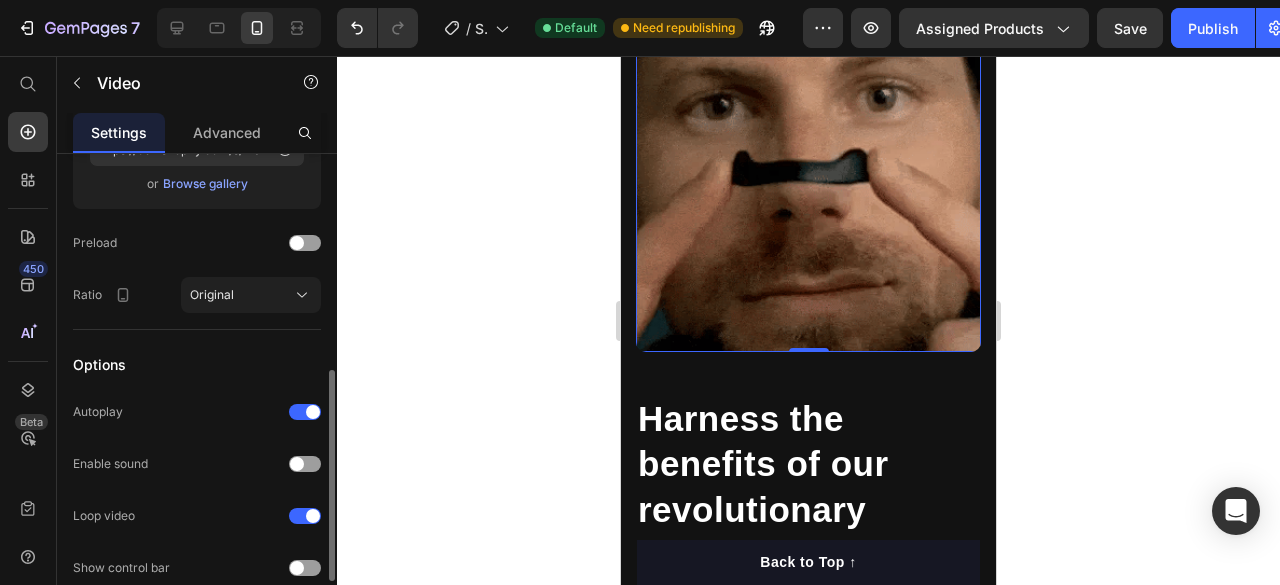 scroll, scrollTop: 640, scrollLeft: 0, axis: vertical 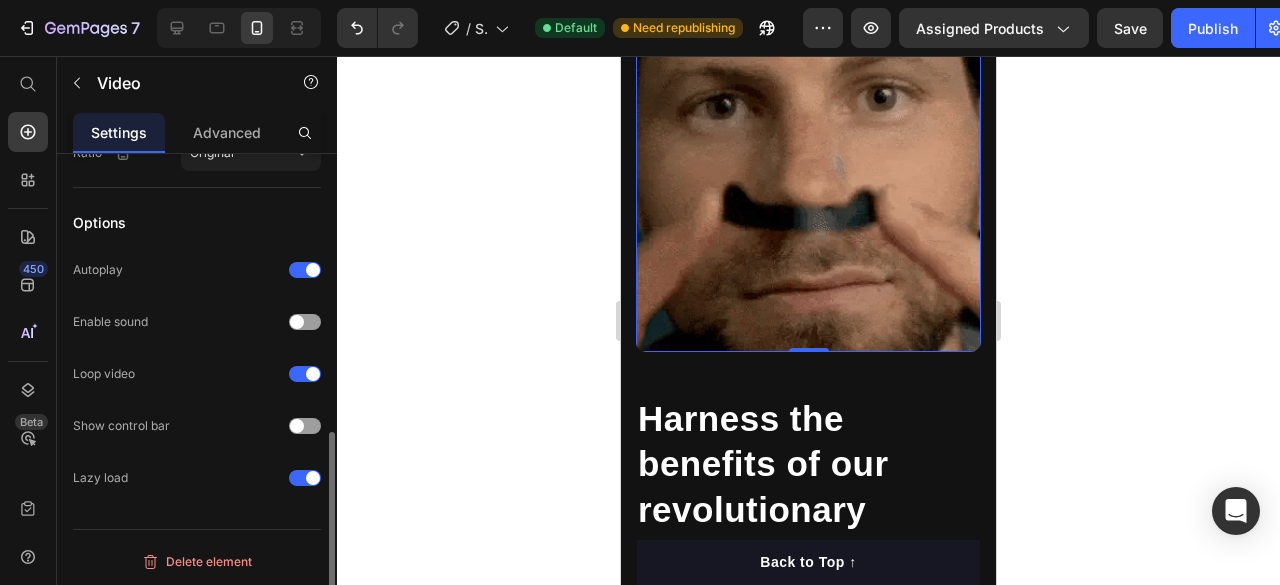 click 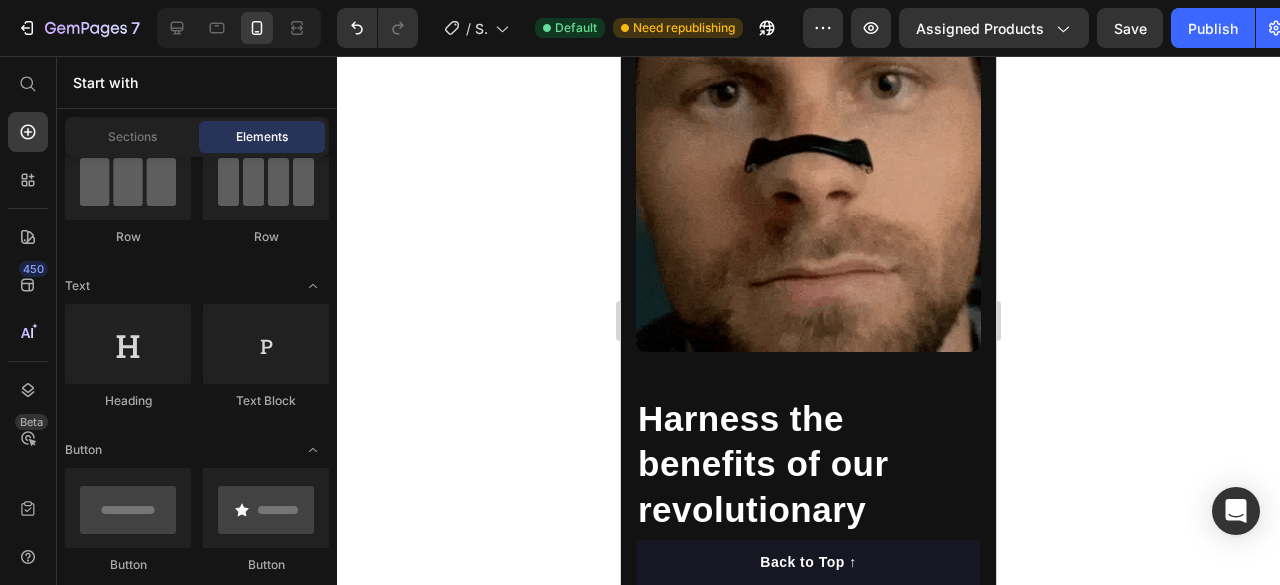 click at bounding box center [808, 179] 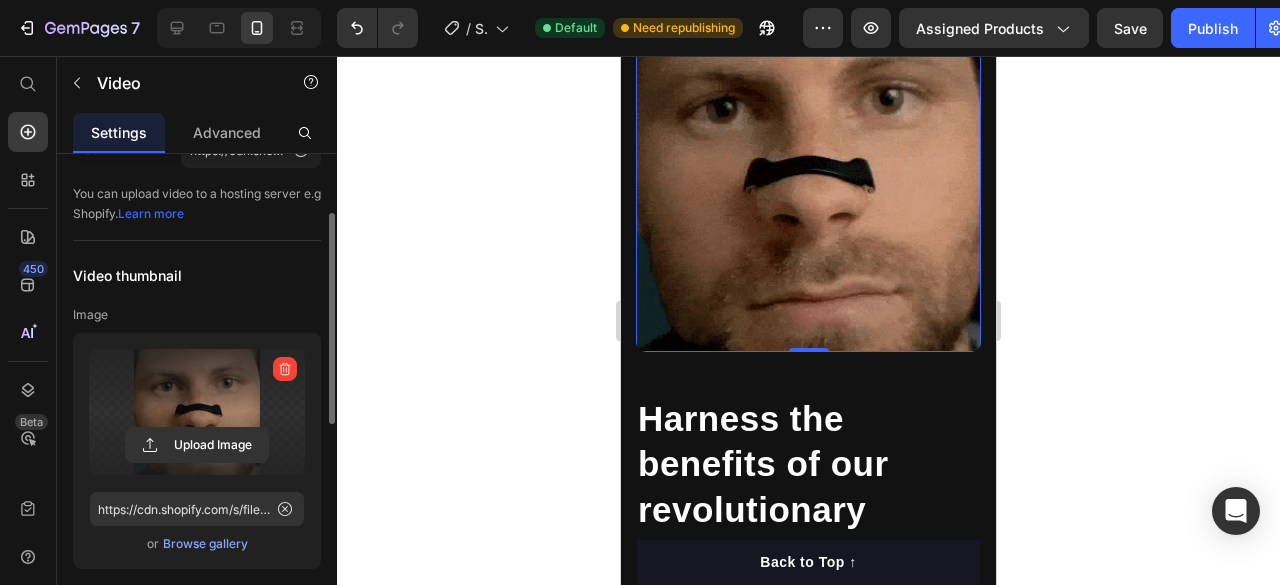 scroll, scrollTop: 138, scrollLeft: 0, axis: vertical 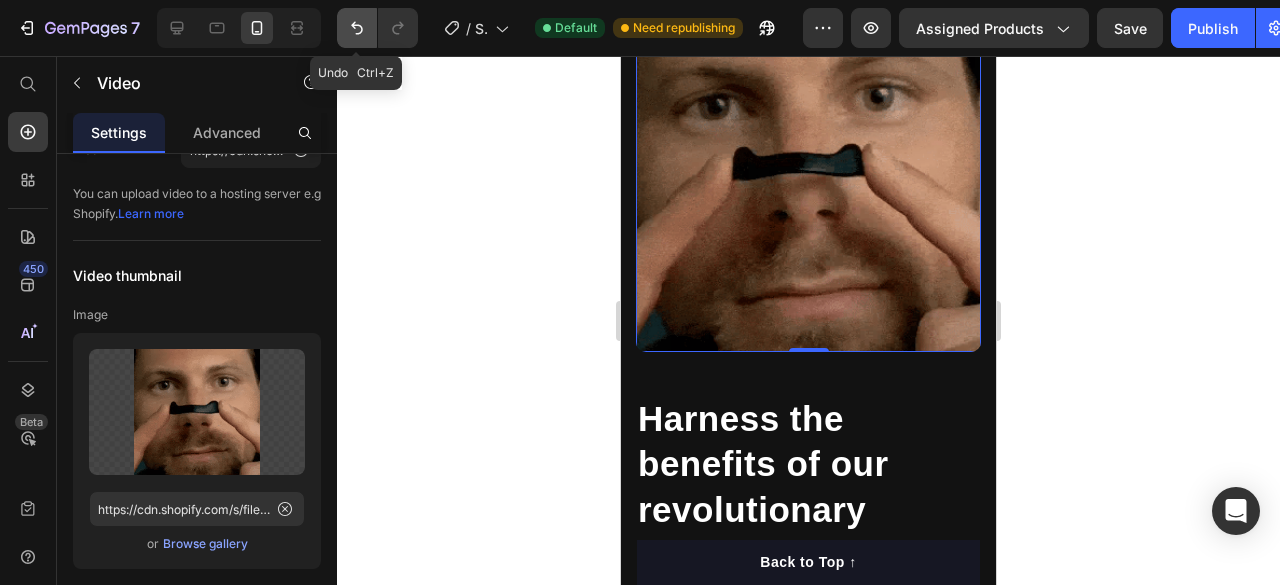 click 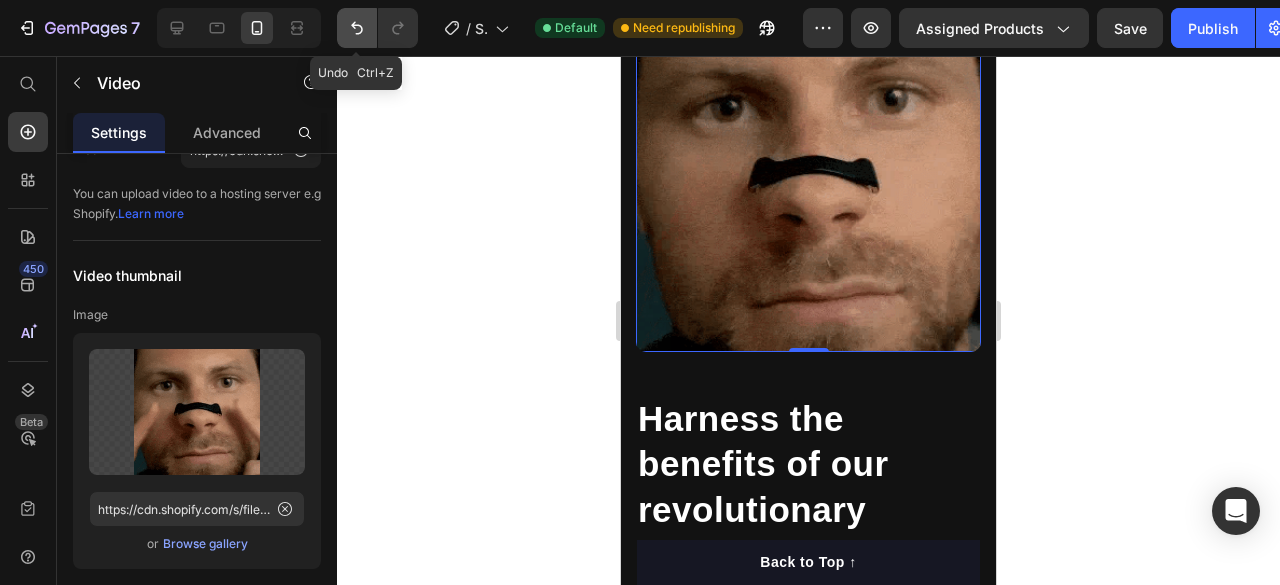 type on "https://placehold.co/2272x3041" 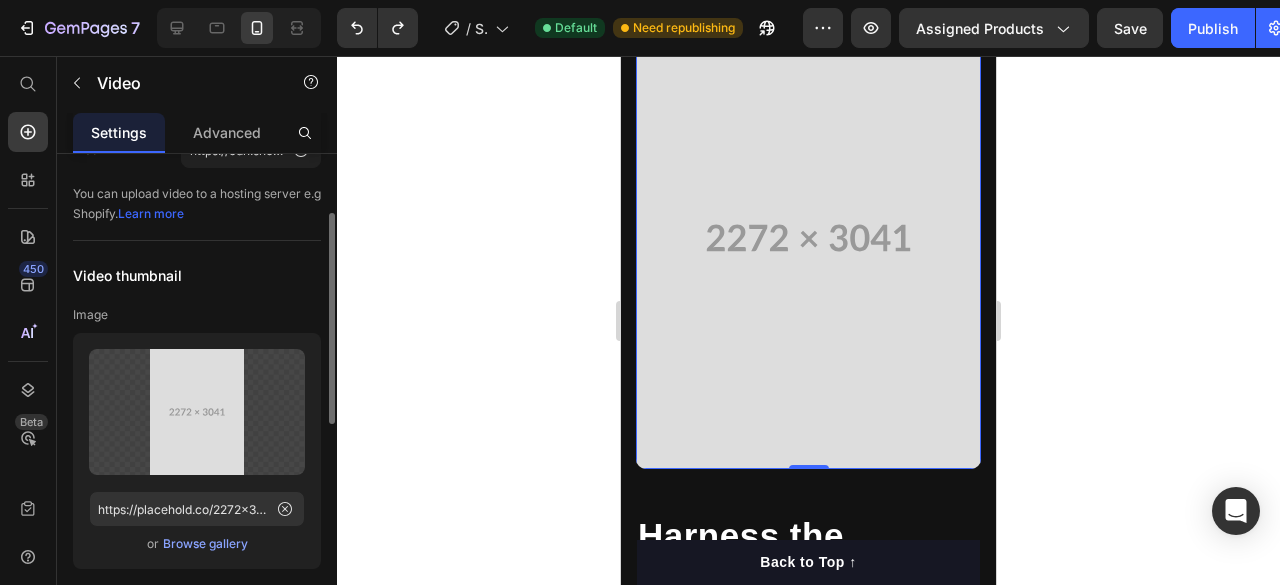 scroll, scrollTop: 0, scrollLeft: 0, axis: both 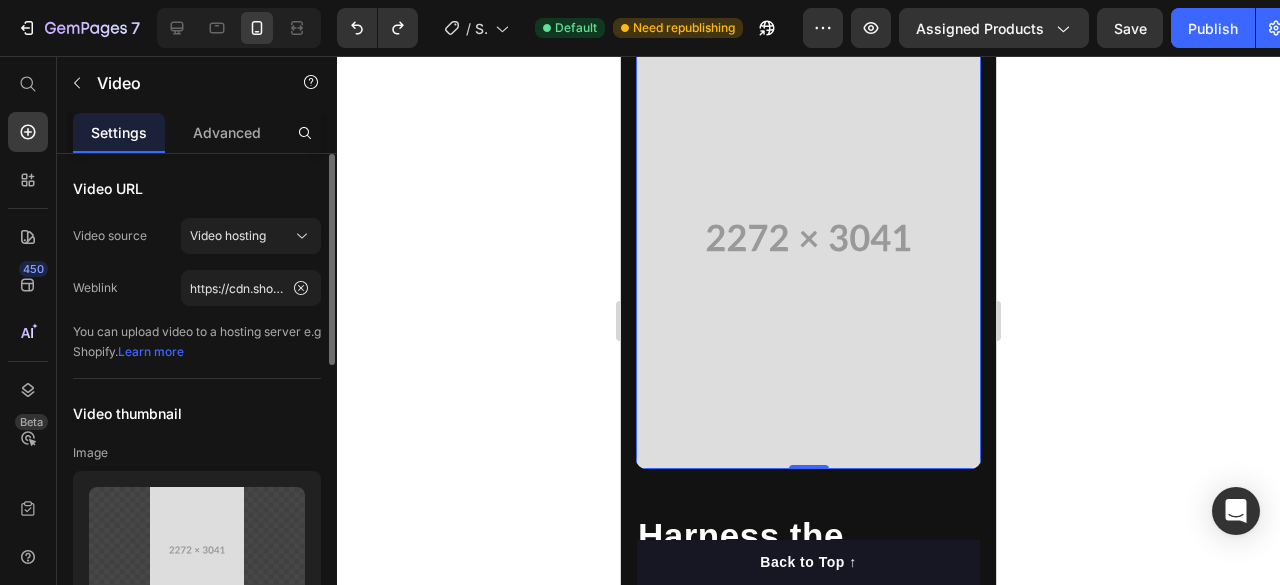 click at bounding box center (808, 238) 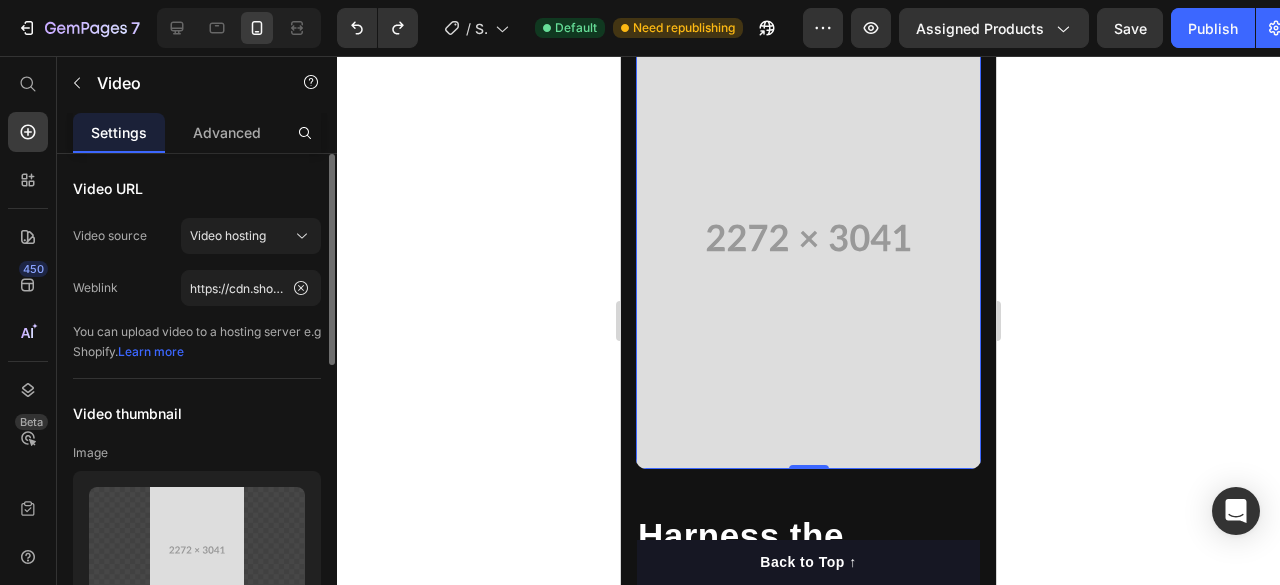 click at bounding box center (808, 238) 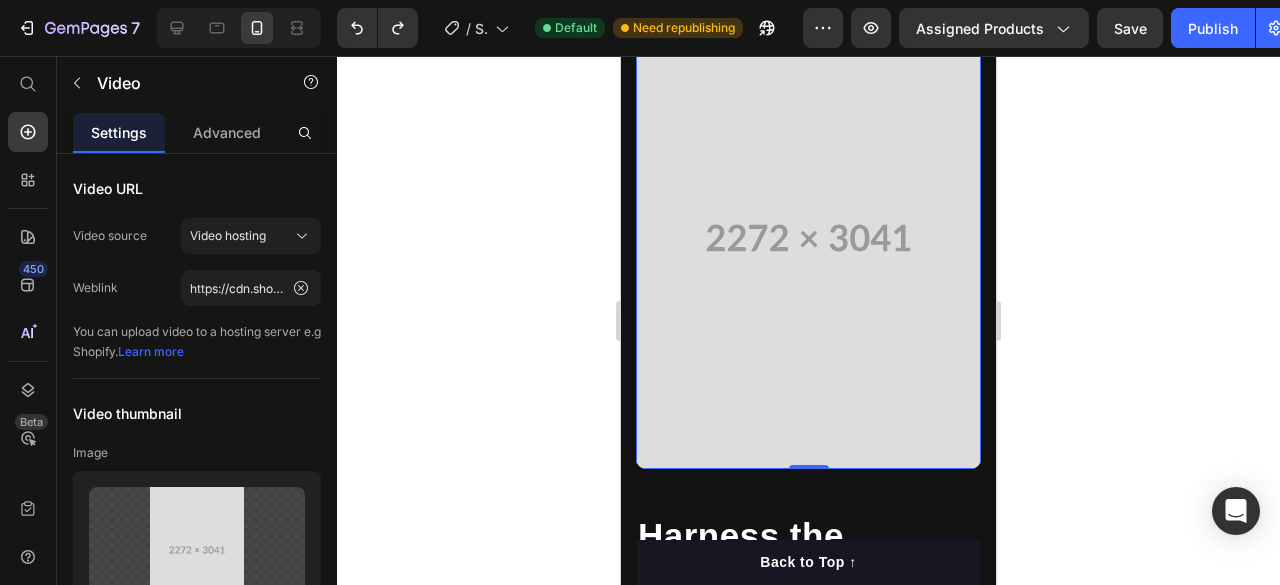 click at bounding box center (808, 238) 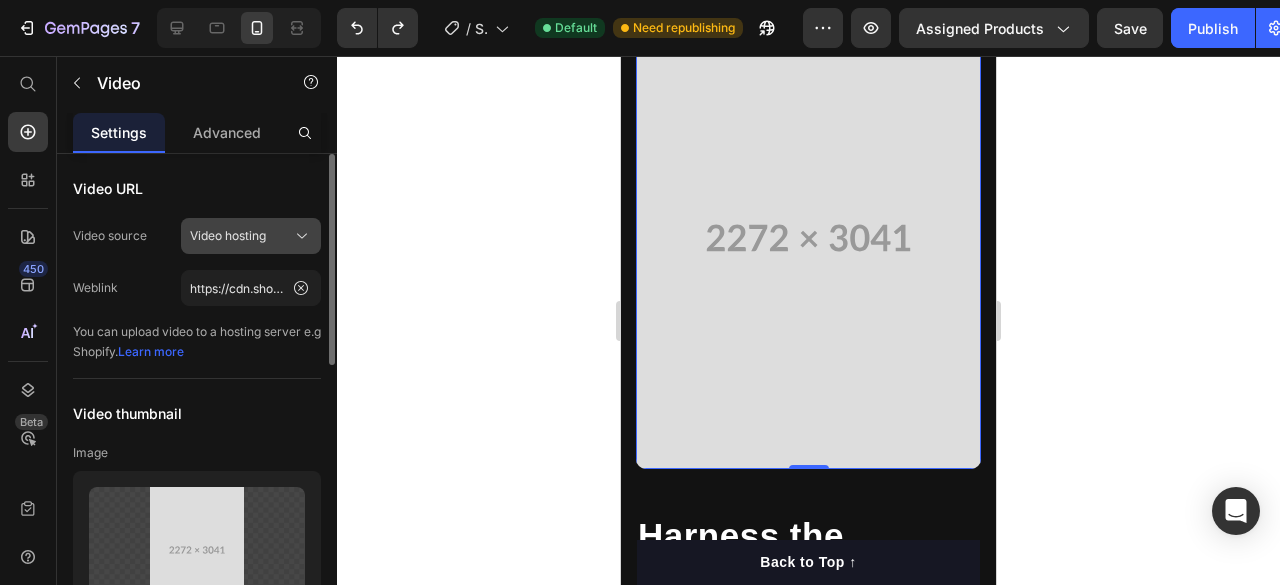 click on "Video hosting" at bounding box center [228, 236] 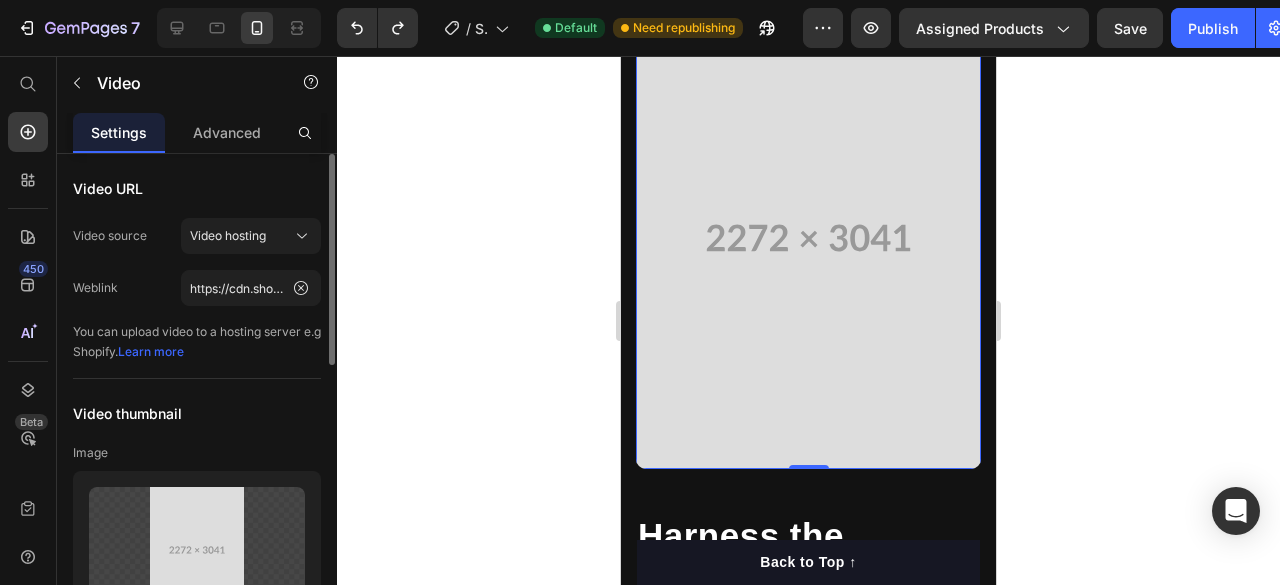 click on "Video URL" at bounding box center [197, 188] 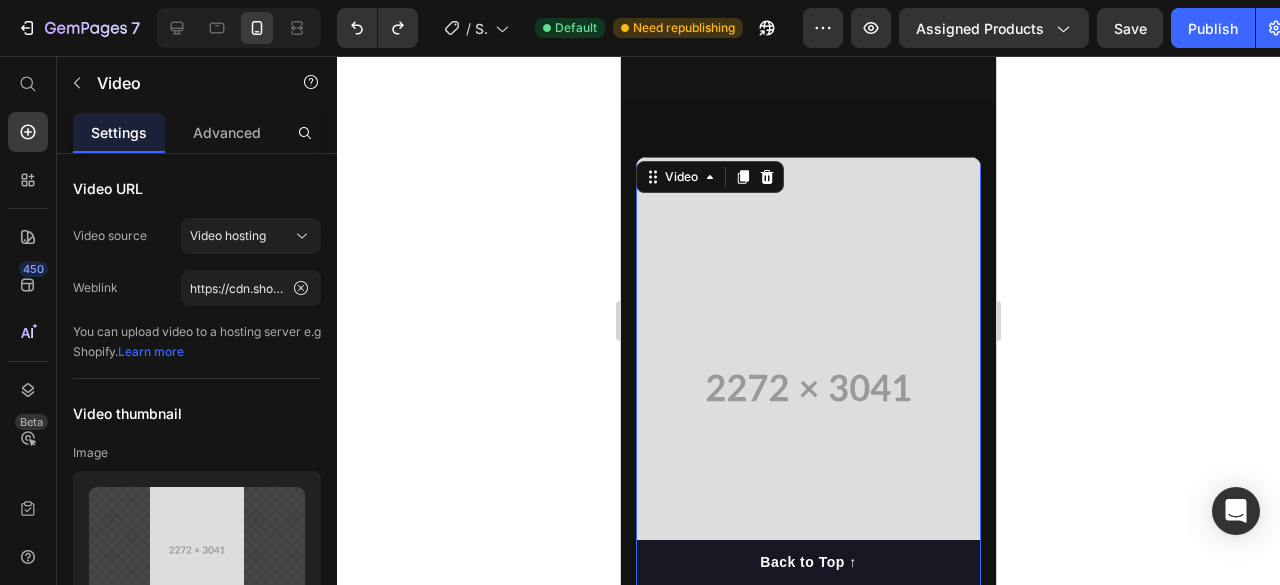 scroll, scrollTop: 2716, scrollLeft: 0, axis: vertical 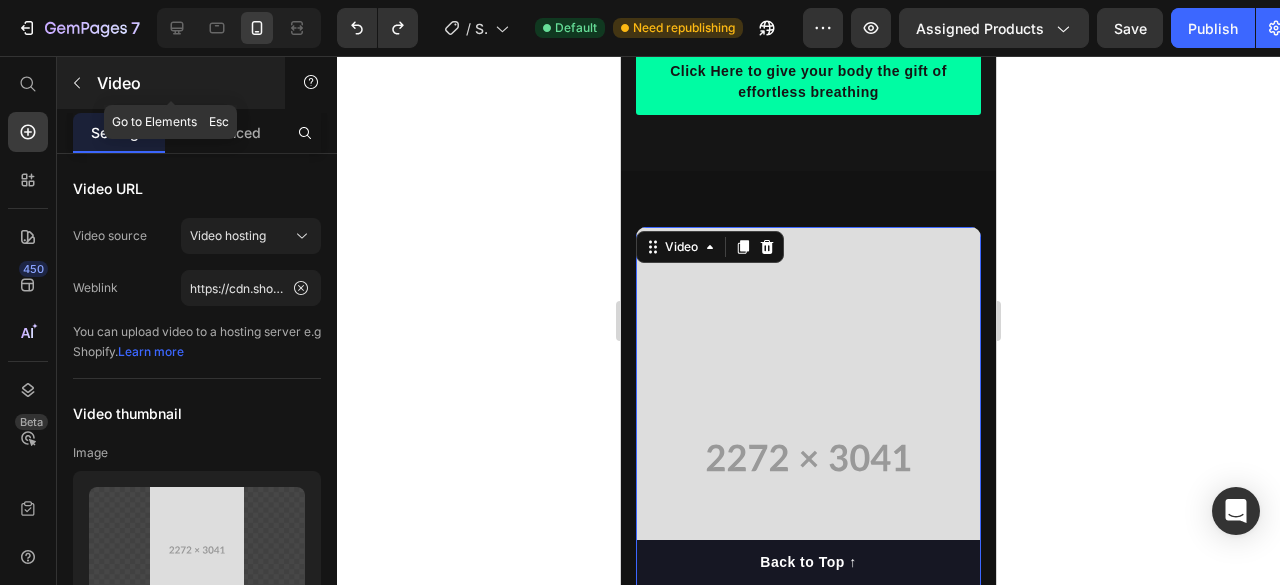 click at bounding box center (77, 83) 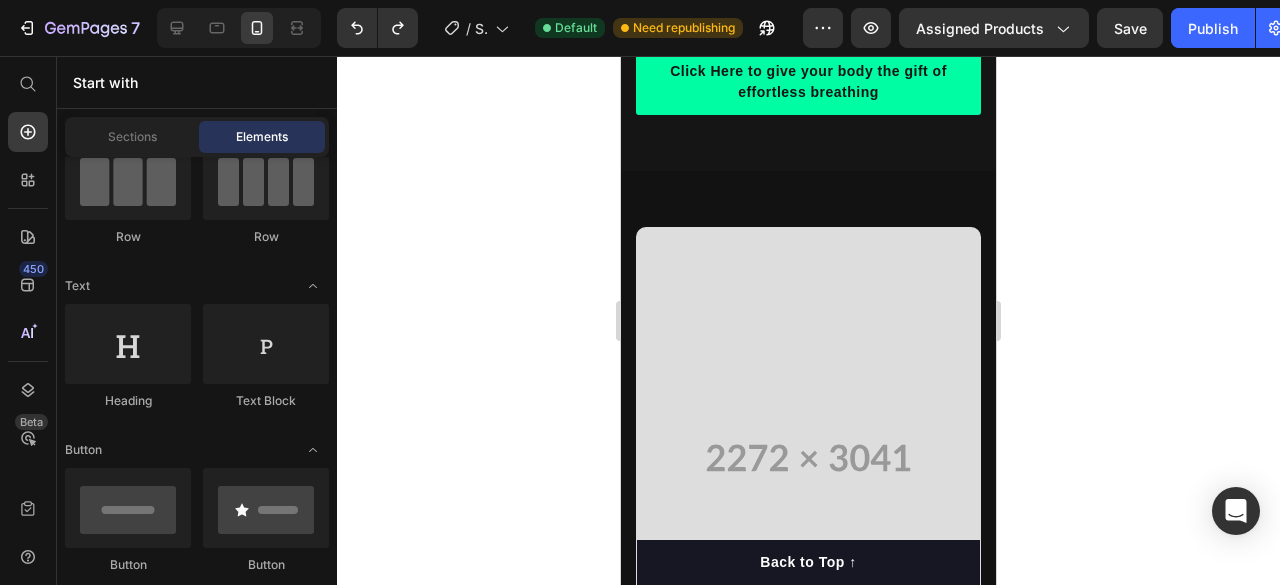 click on "Elements" at bounding box center [262, 137] 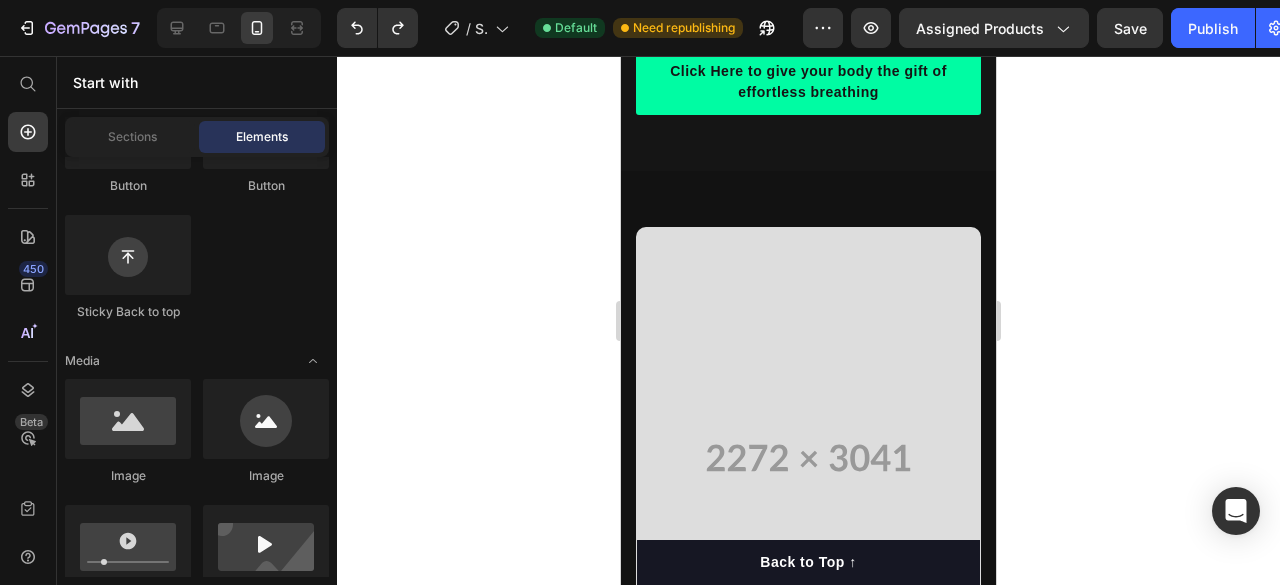scroll, scrollTop: 576, scrollLeft: 0, axis: vertical 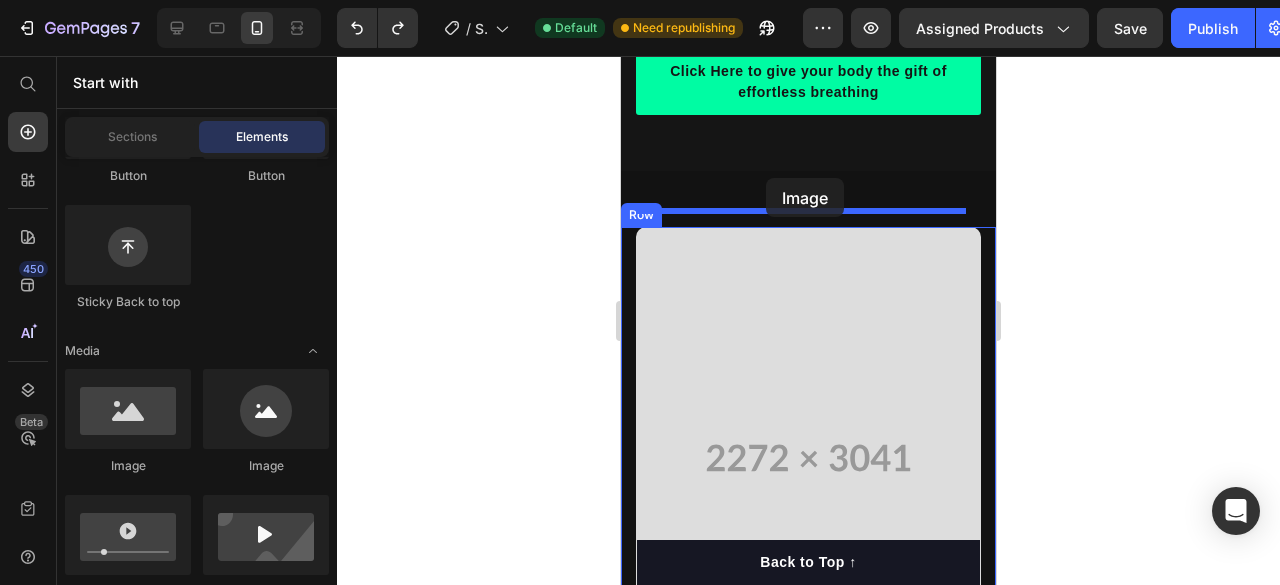drag, startPoint x: 757, startPoint y: 455, endPoint x: 765, endPoint y: 178, distance: 277.1155 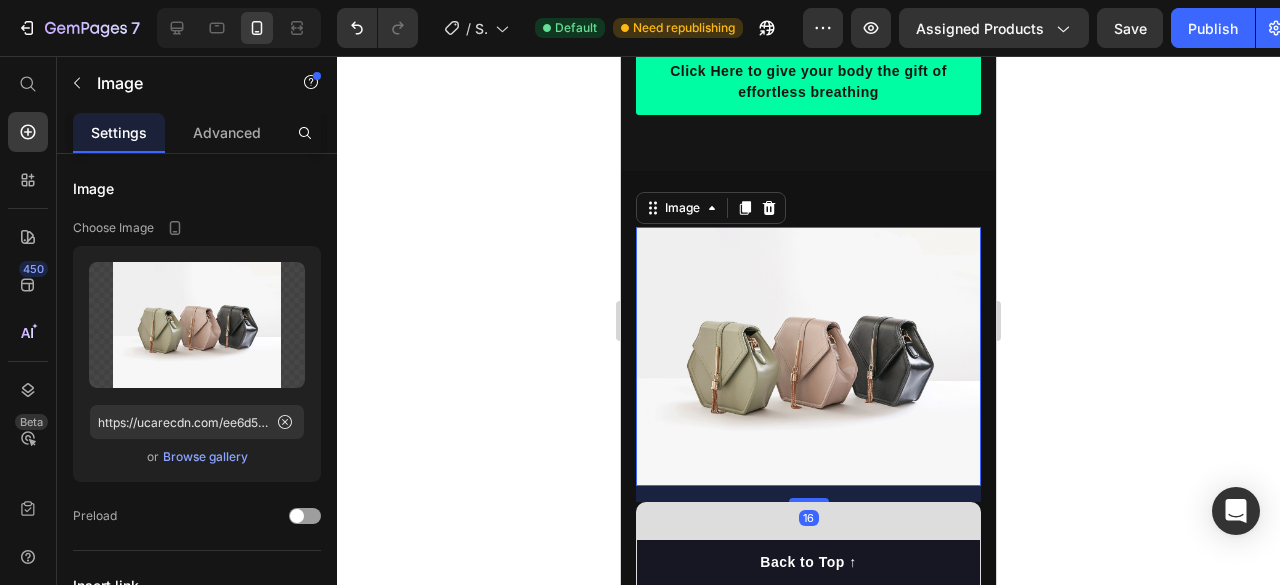 click at bounding box center (808, 356) 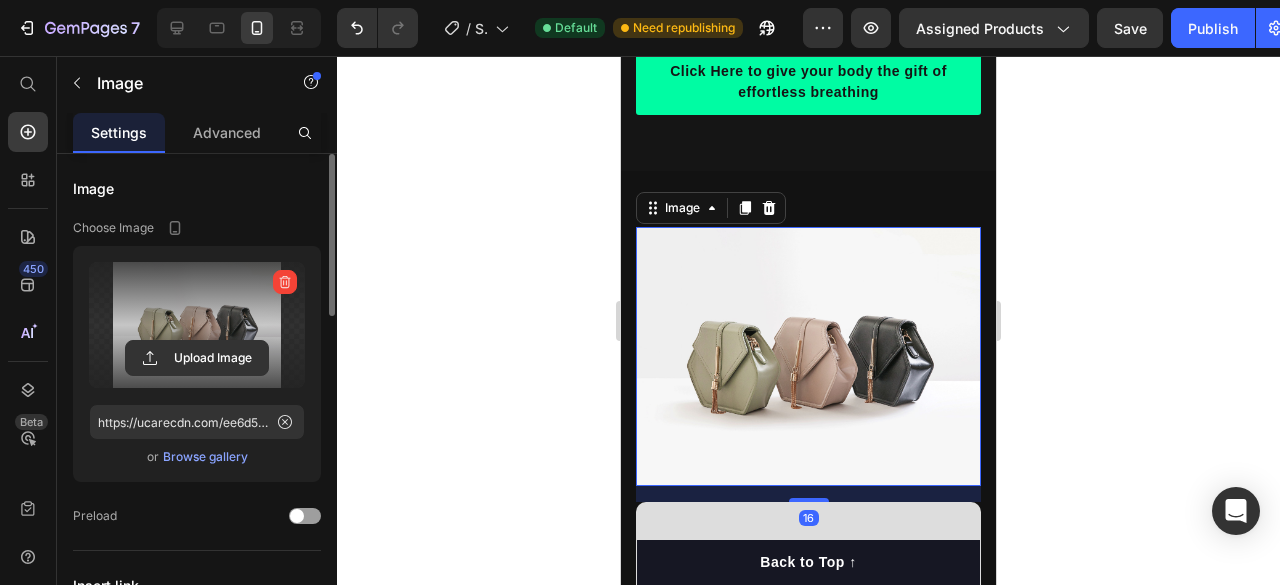 click at bounding box center [197, 325] 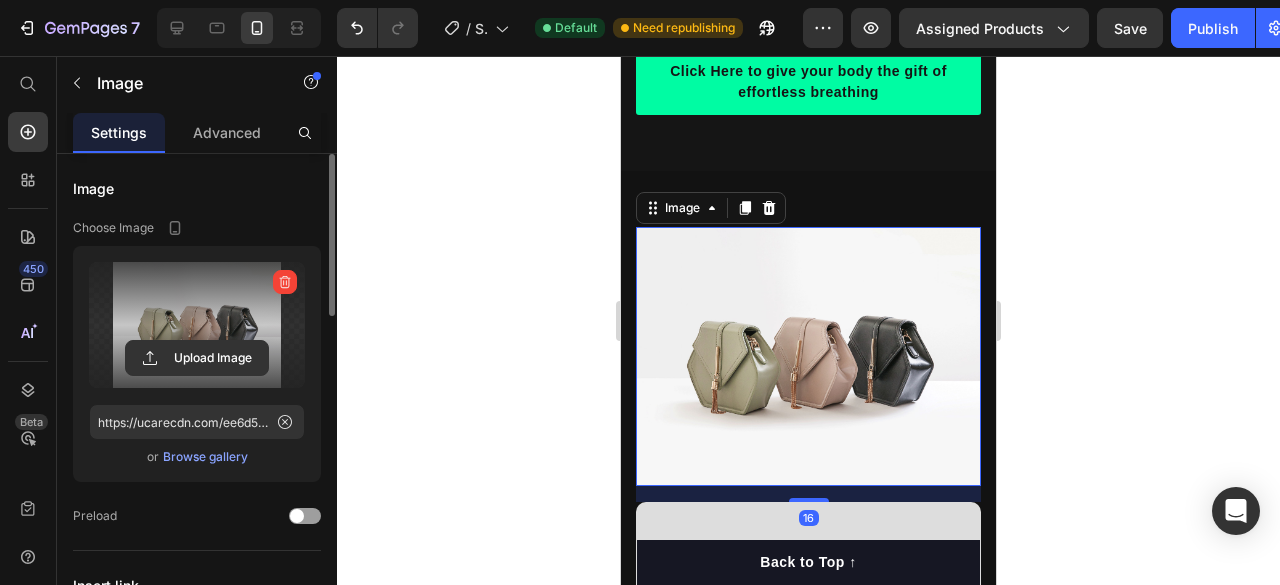 click 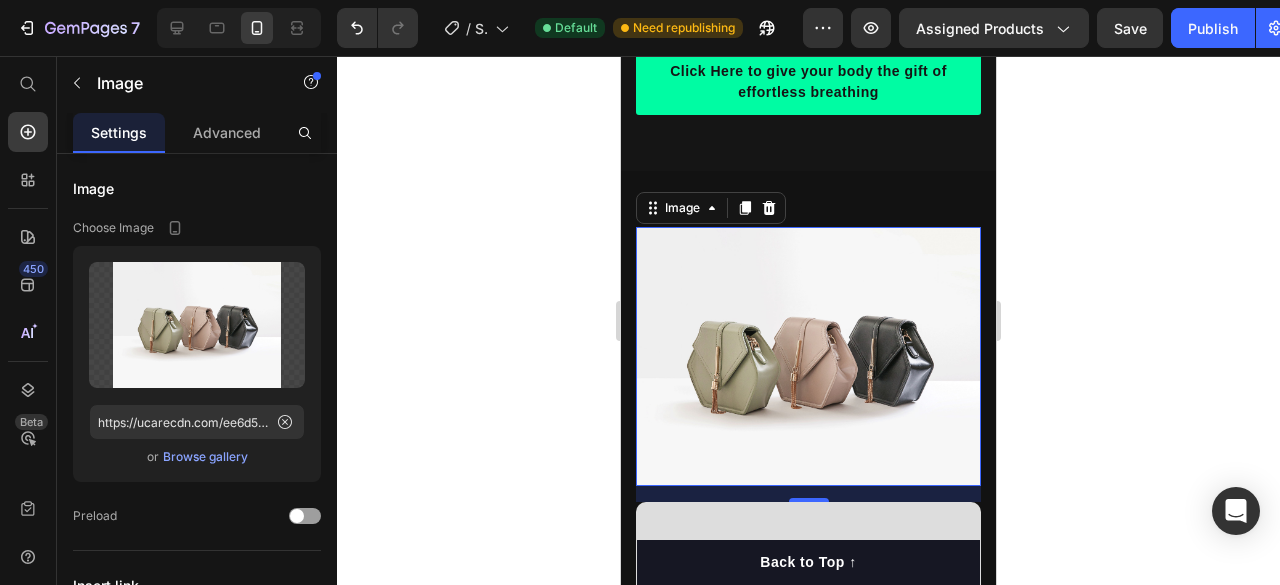 type on "https://cdn.shopify.com/s/files/1/0712/9818/7449/files/gempages_575157076284671088-64da5a1e-1a2c-4a5c-b824-fad5f9003ea8.webp" 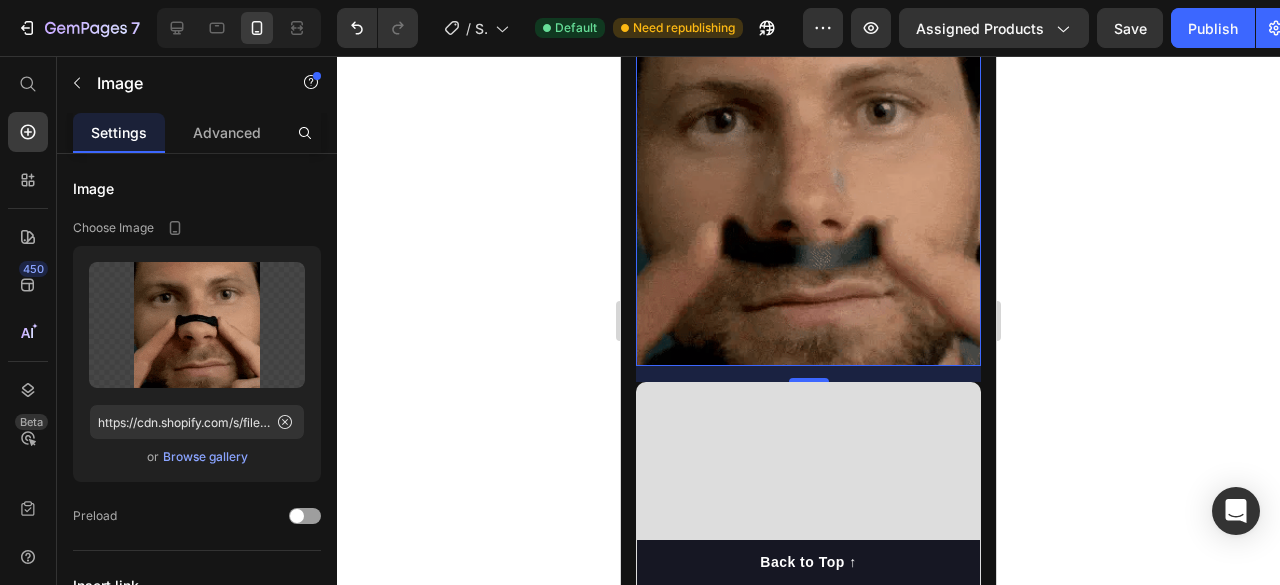 scroll, scrollTop: 2956, scrollLeft: 0, axis: vertical 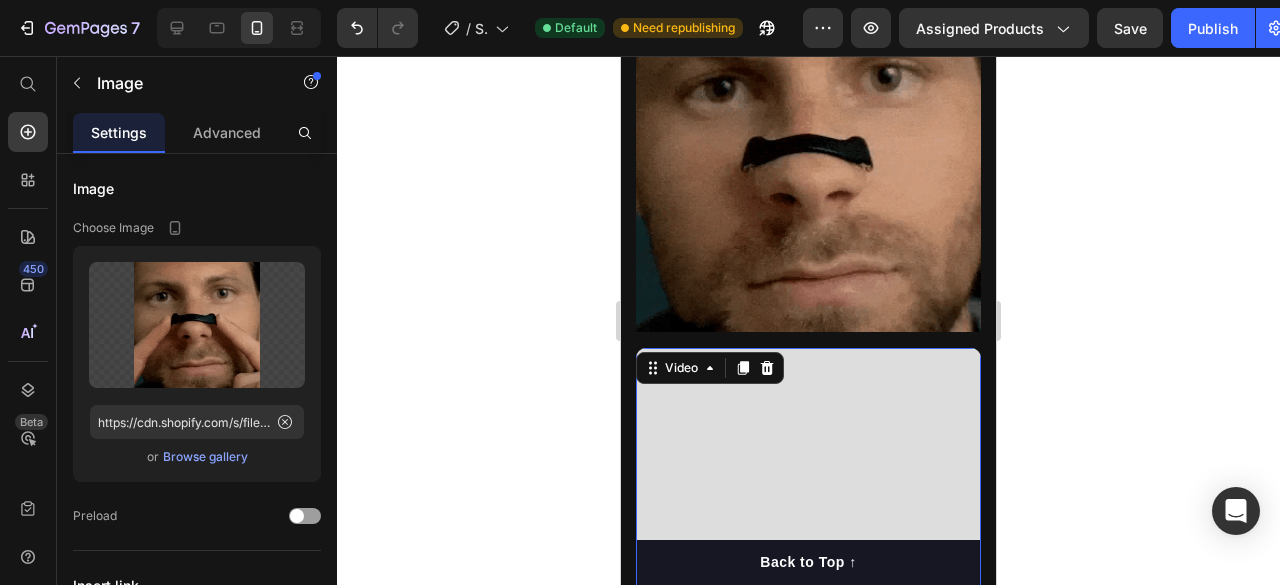 click at bounding box center (808, 579) 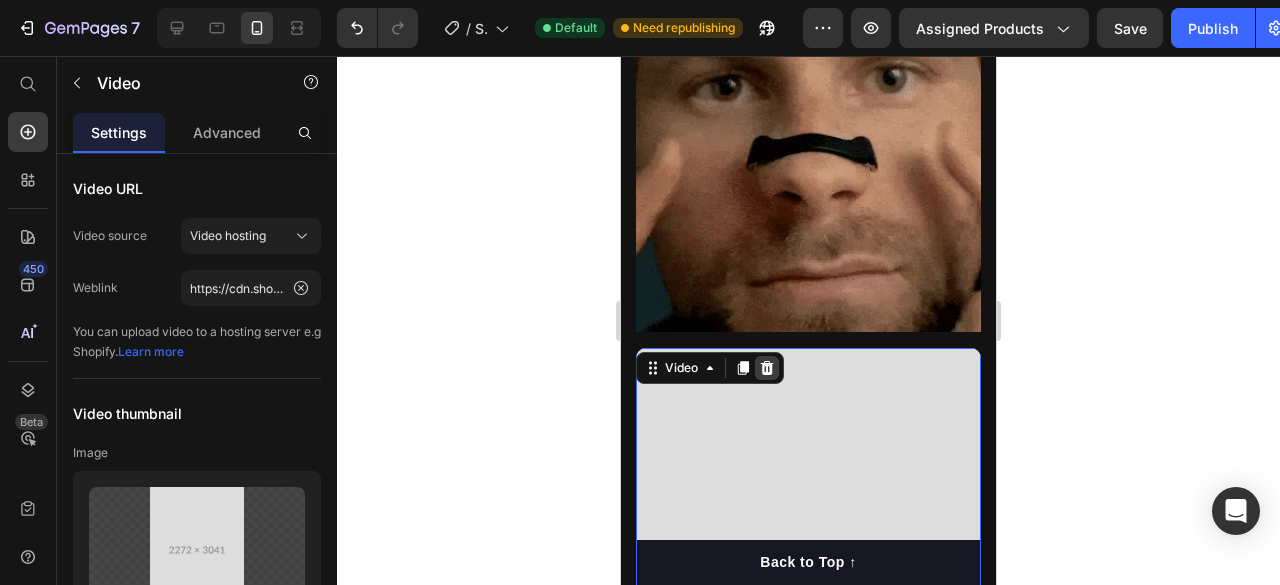 click 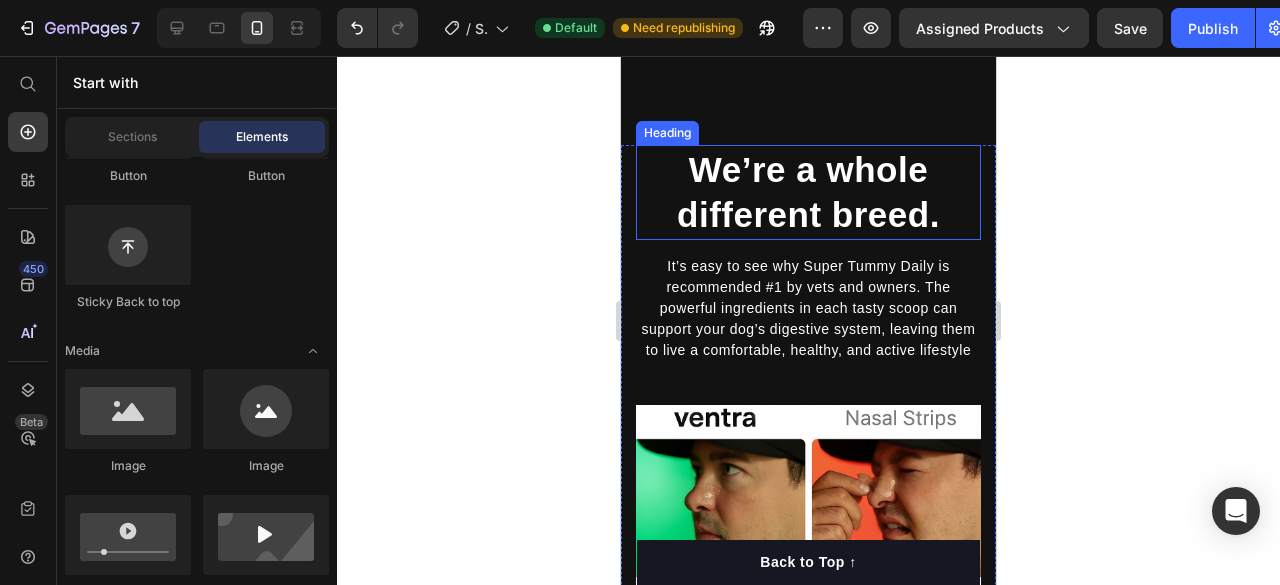 scroll, scrollTop: 4132, scrollLeft: 0, axis: vertical 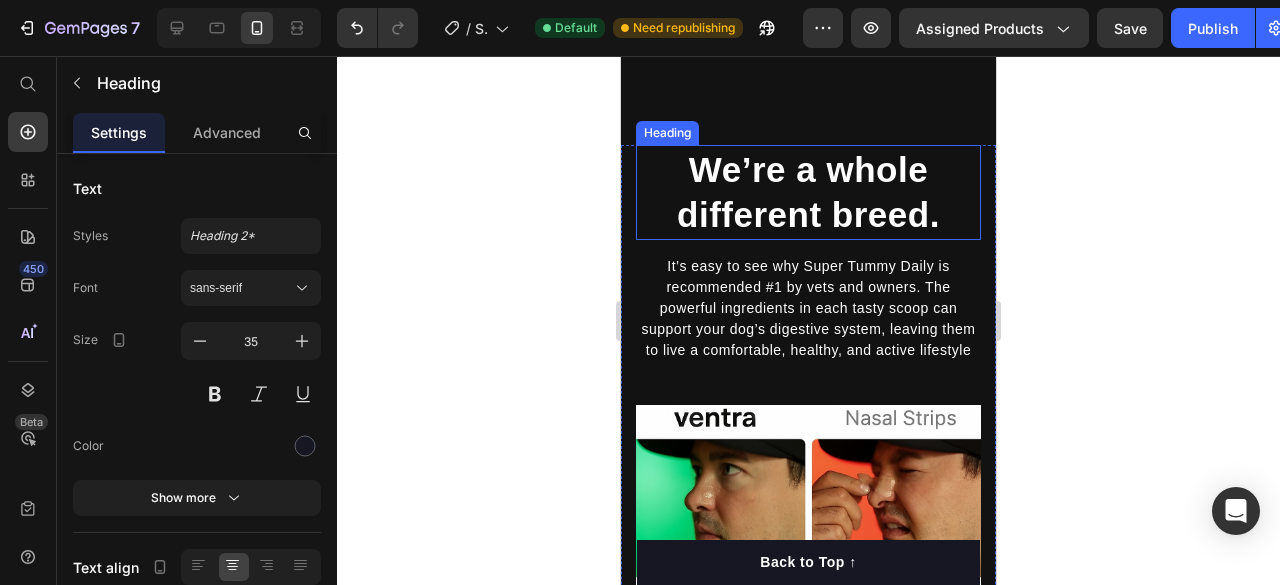 click on "We’re a whole different breed." at bounding box center (808, 192) 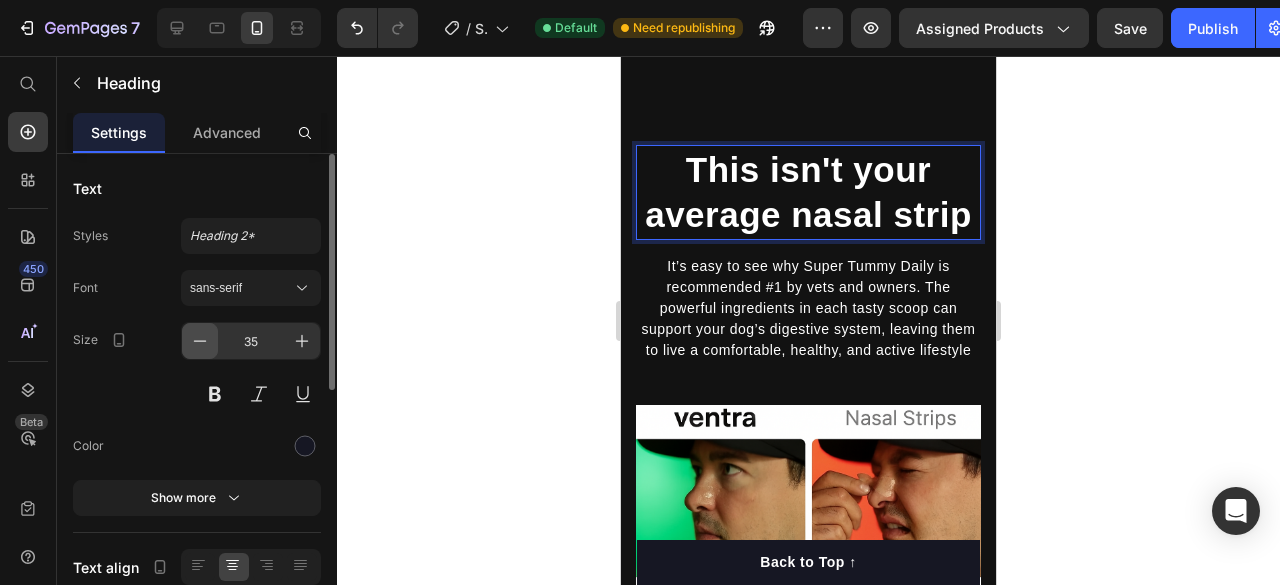 click 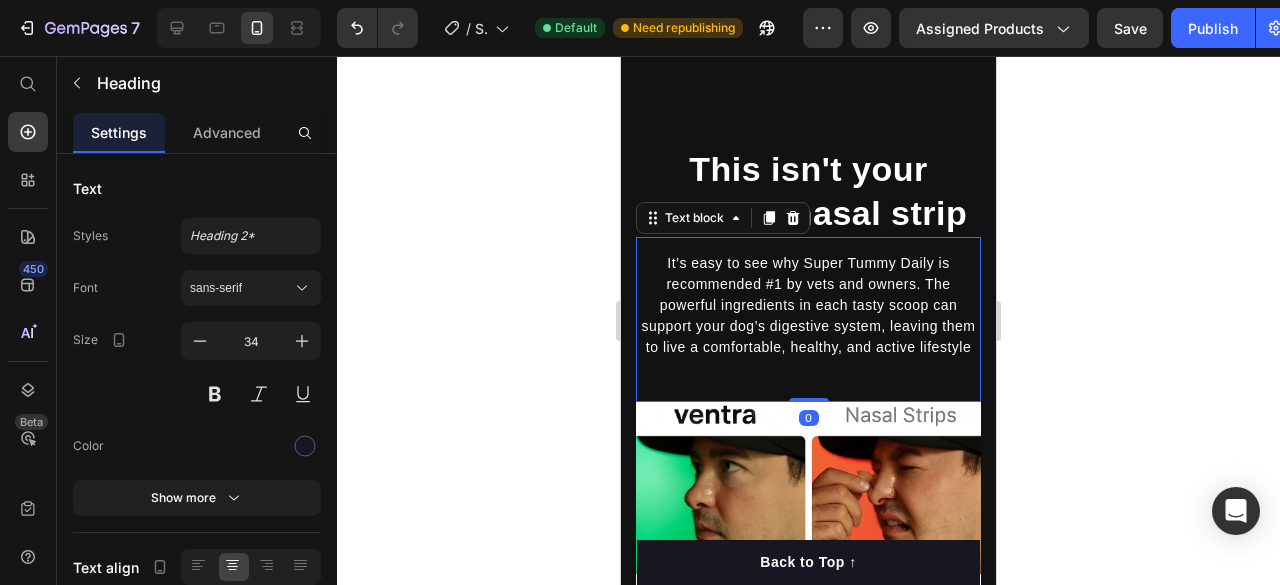 click on "It’s easy to see why Super Tummy Daily is recommended #1 by vets and owners. The powerful ingredients in each tasty scoop can support your dog’s digestive system, leaving them to live a comfortable, healthy, and active lifestyle" at bounding box center [809, 305] 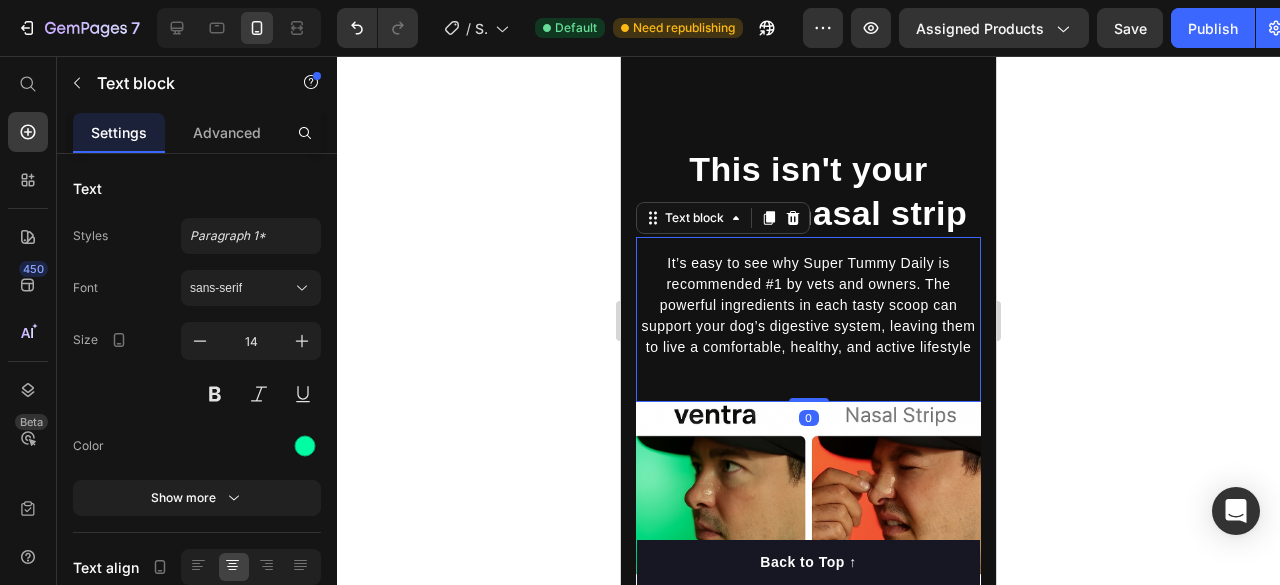 click on "It’s easy to see why Super Tummy Daily is recommended #1 by vets and owners. The powerful ingredients in each tasty scoop can support your dog’s digestive system, leaving them to live a comfortable, healthy, and active lifestyle" at bounding box center [809, 305] 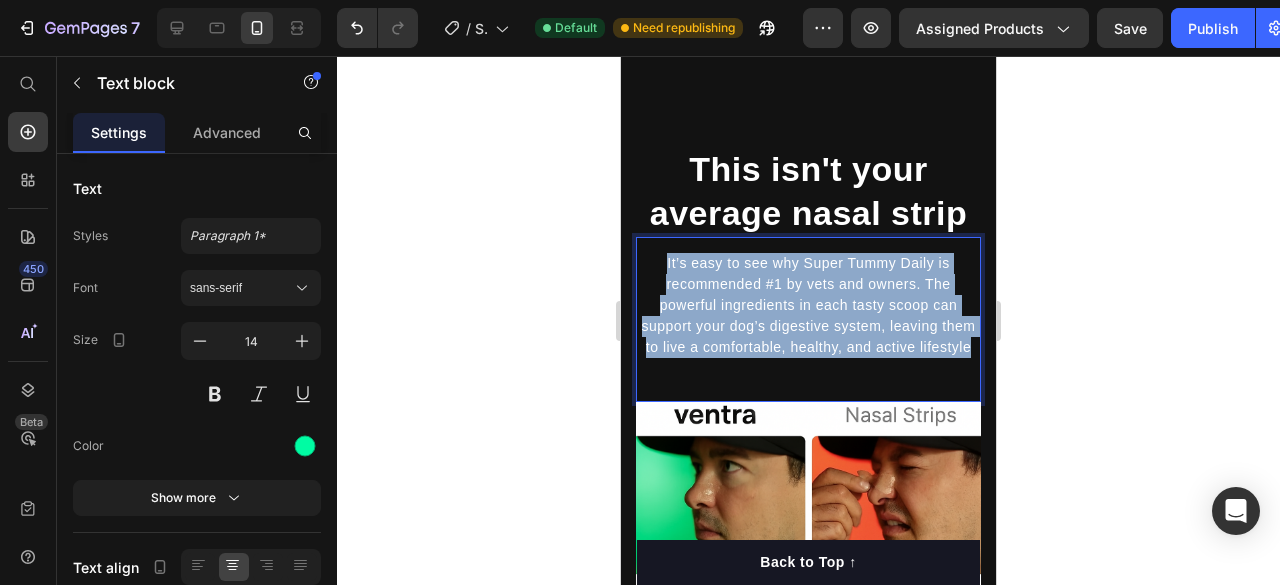 click on "It’s easy to see why Super Tummy Daily is recommended #1 by vets and owners. The powerful ingredients in each tasty scoop can support your dog’s digestive system, leaving them to live a comfortable, healthy, and active lifestyle" at bounding box center (809, 305) 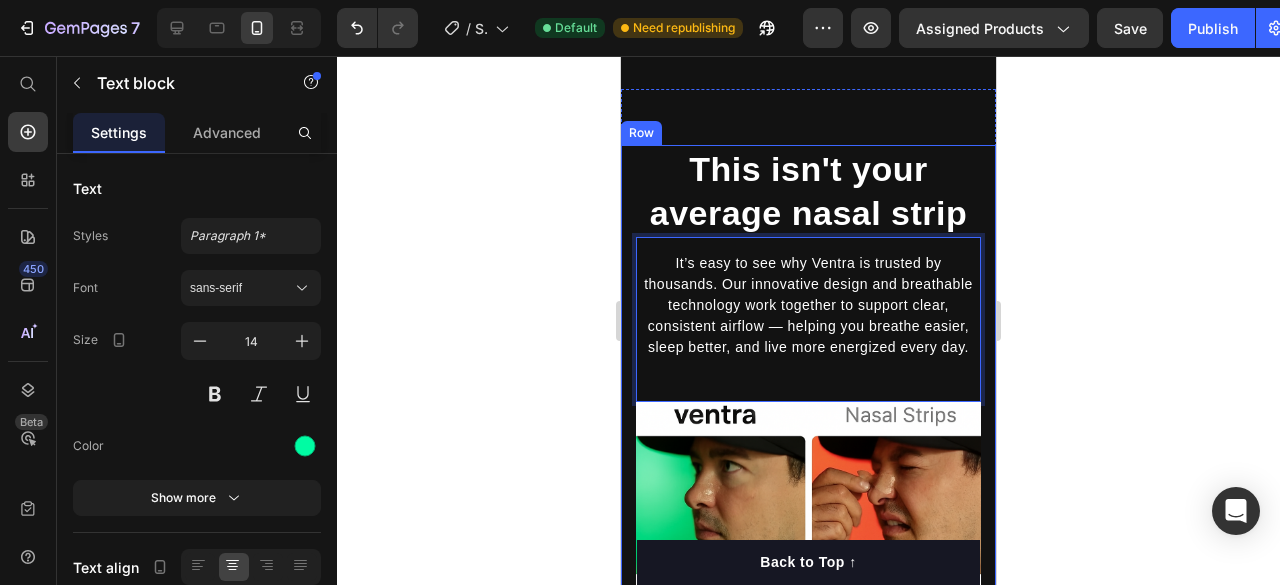 click 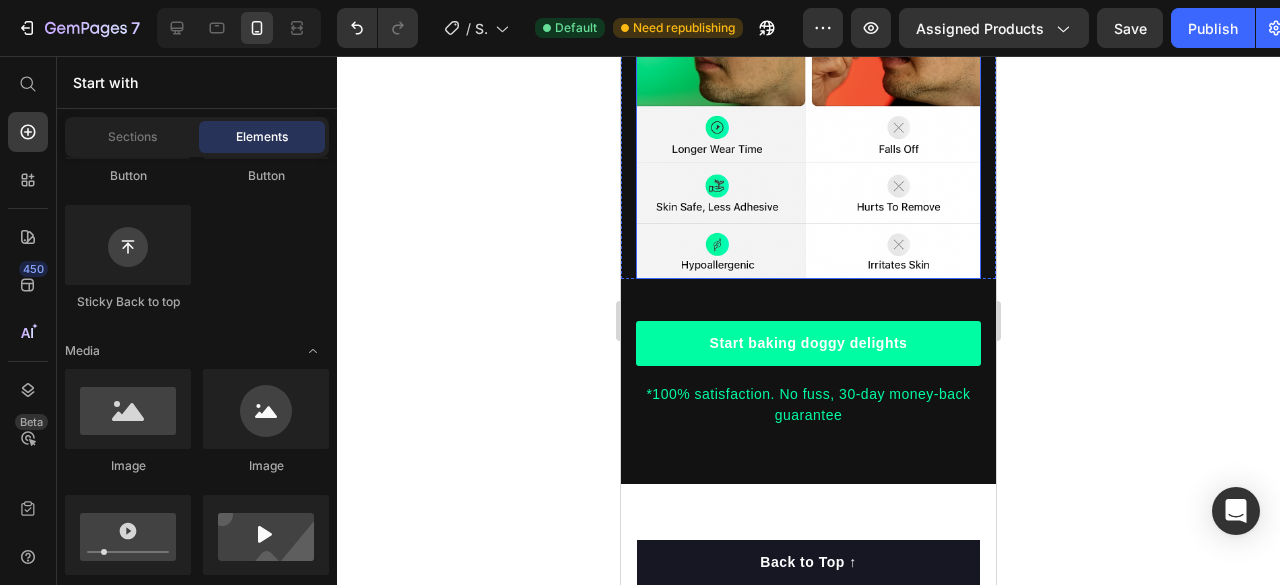 scroll, scrollTop: 4608, scrollLeft: 0, axis: vertical 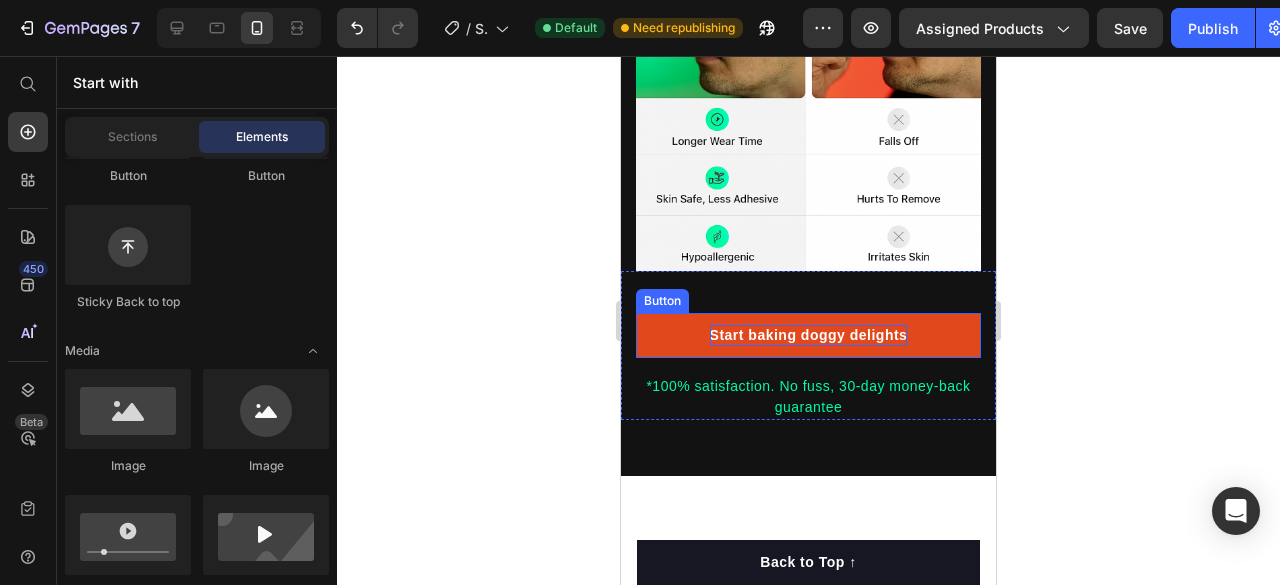 click on "Start baking doggy delights" at bounding box center (809, 335) 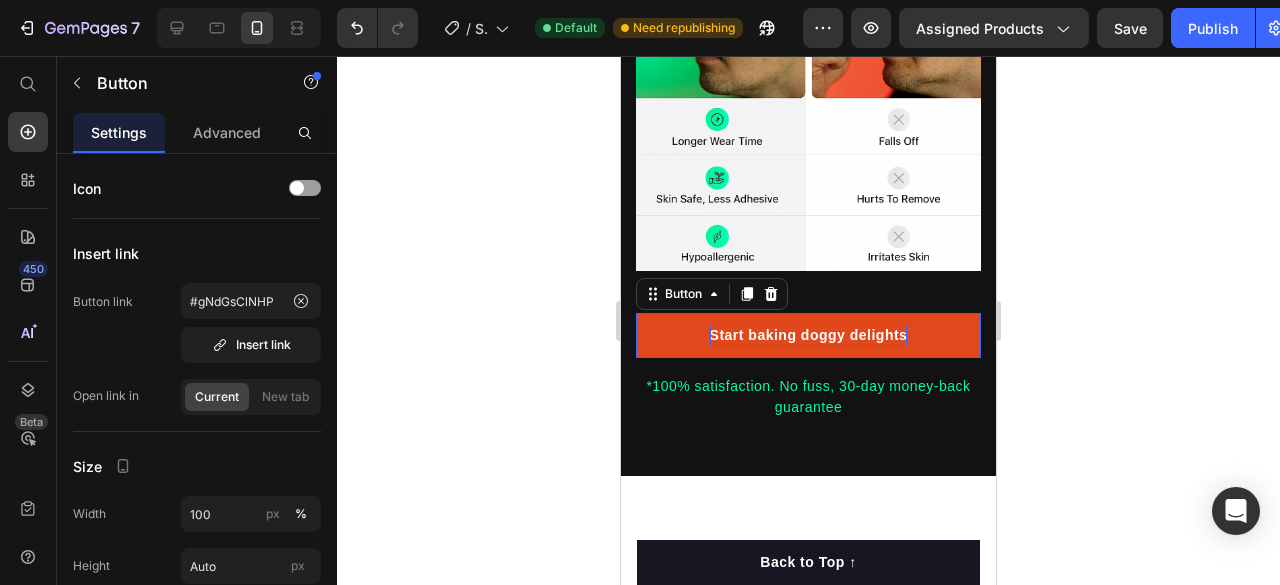 click on "Start baking doggy delights" at bounding box center [809, 335] 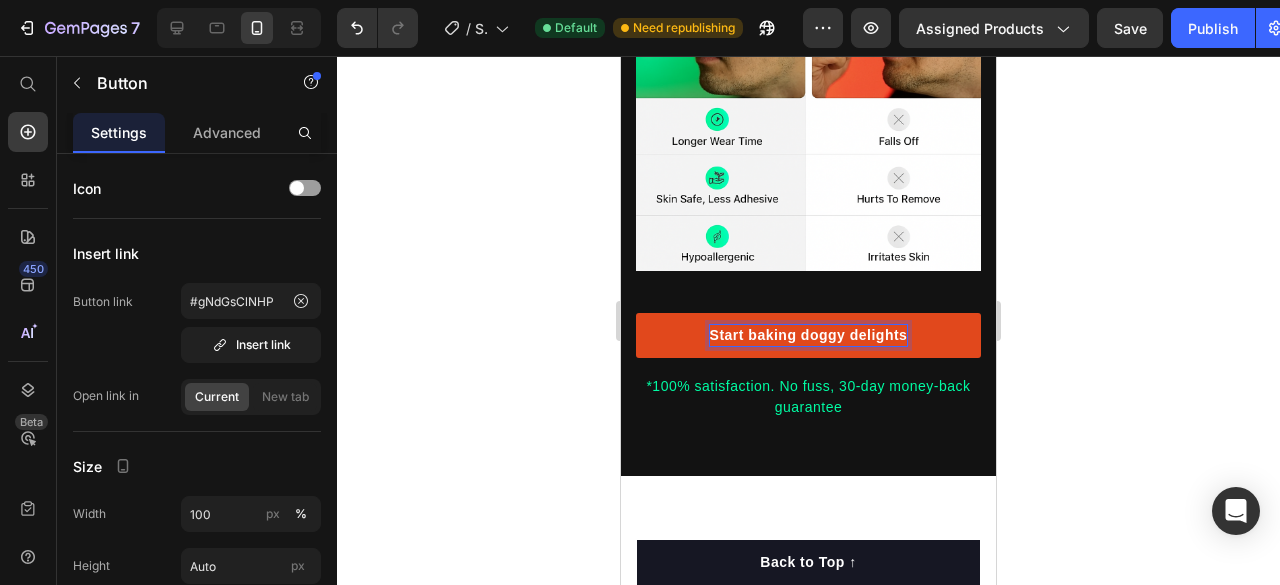 click on "Start baking doggy delights" at bounding box center [809, 335] 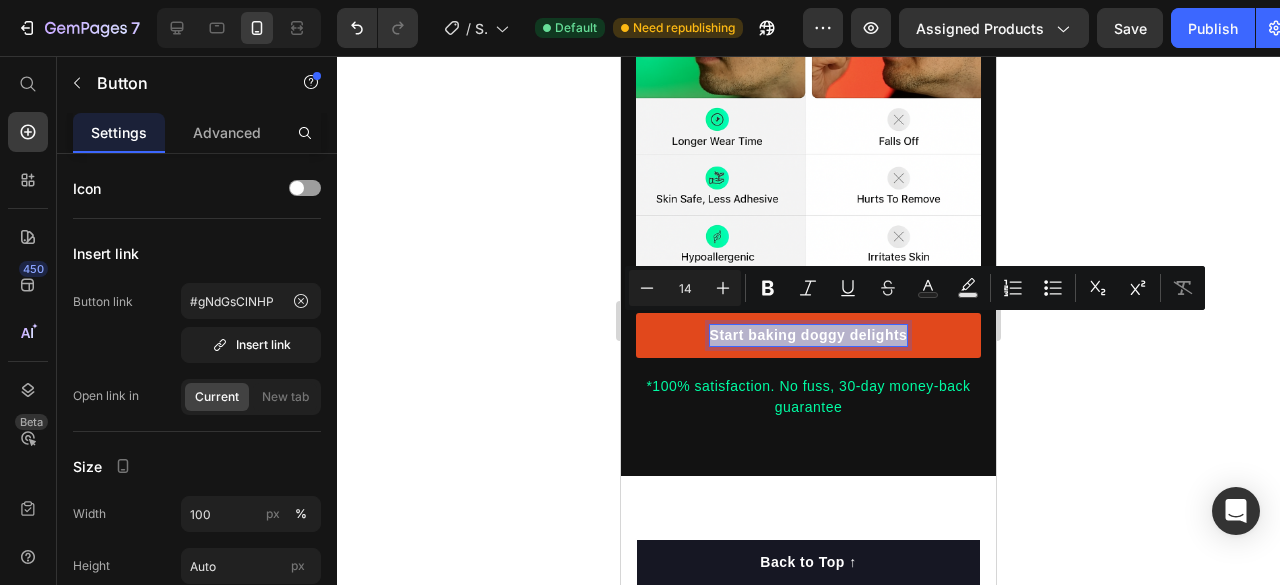 copy on "Start baking doggy delights" 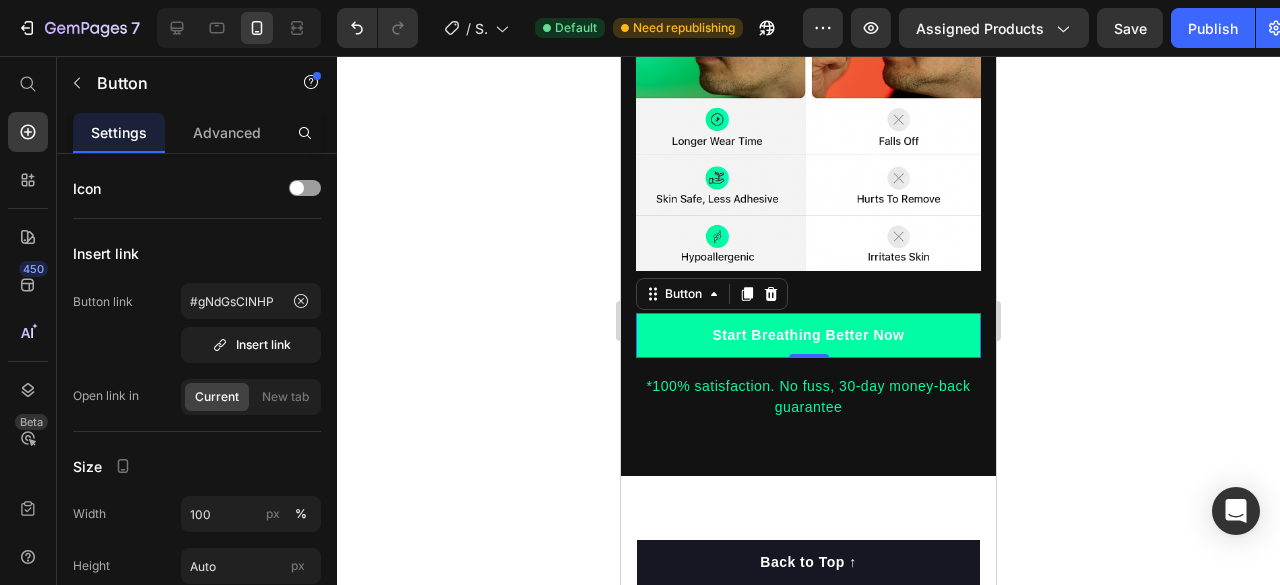 click 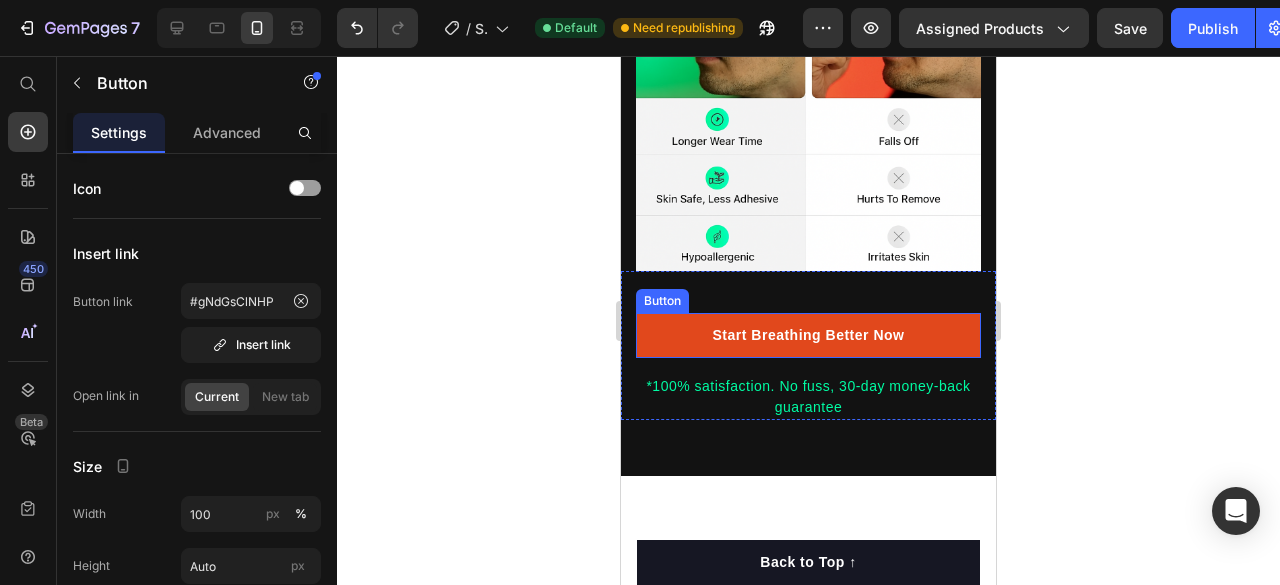 click on "Start Breathing Better Now" at bounding box center [808, 335] 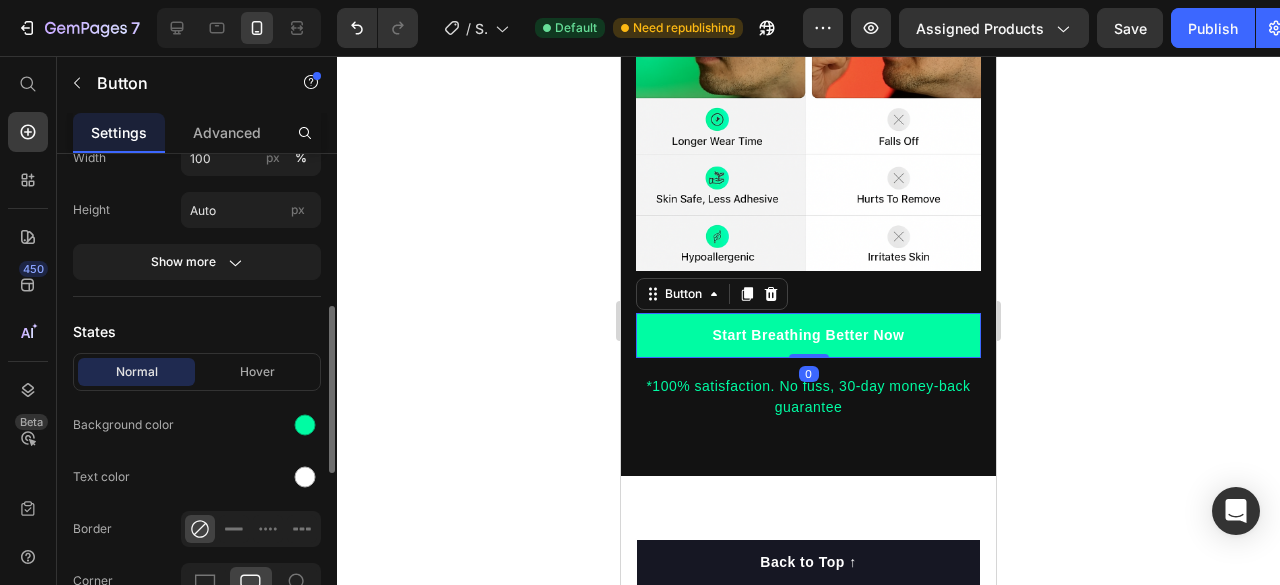 scroll, scrollTop: 410, scrollLeft: 0, axis: vertical 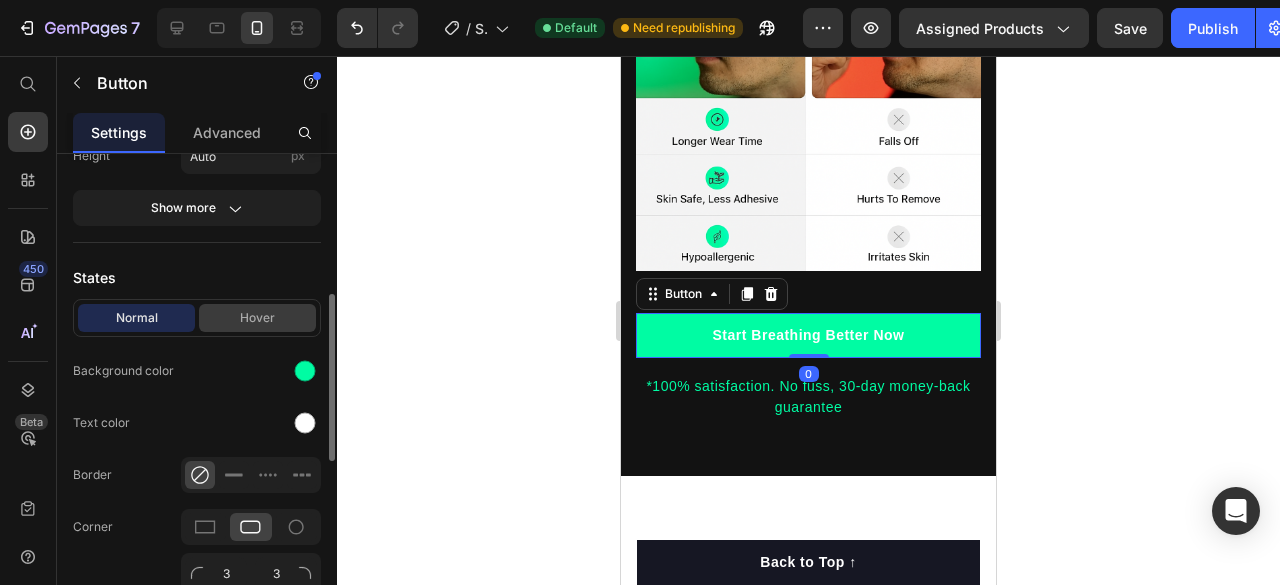 click on "Hover" at bounding box center [257, 318] 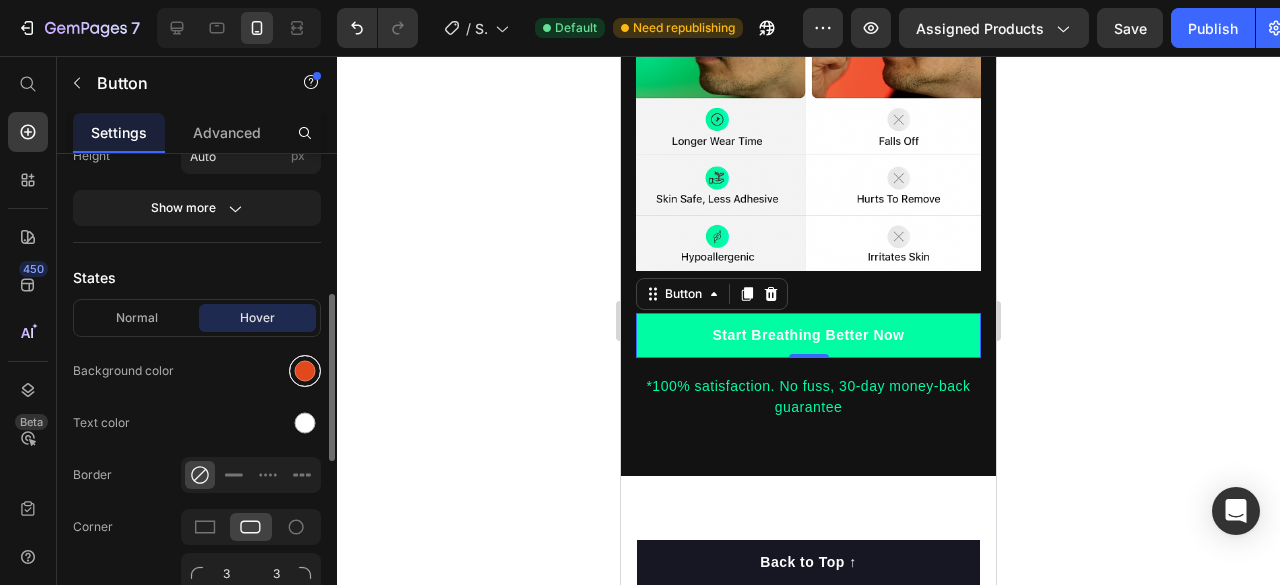 click at bounding box center (305, 371) 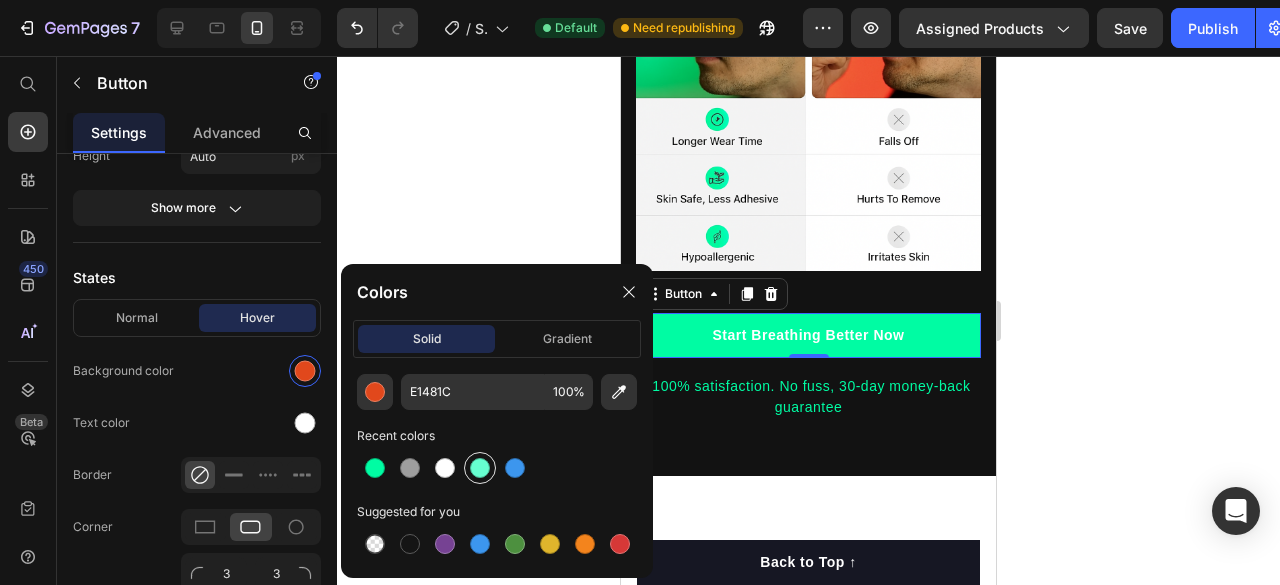 click at bounding box center [480, 468] 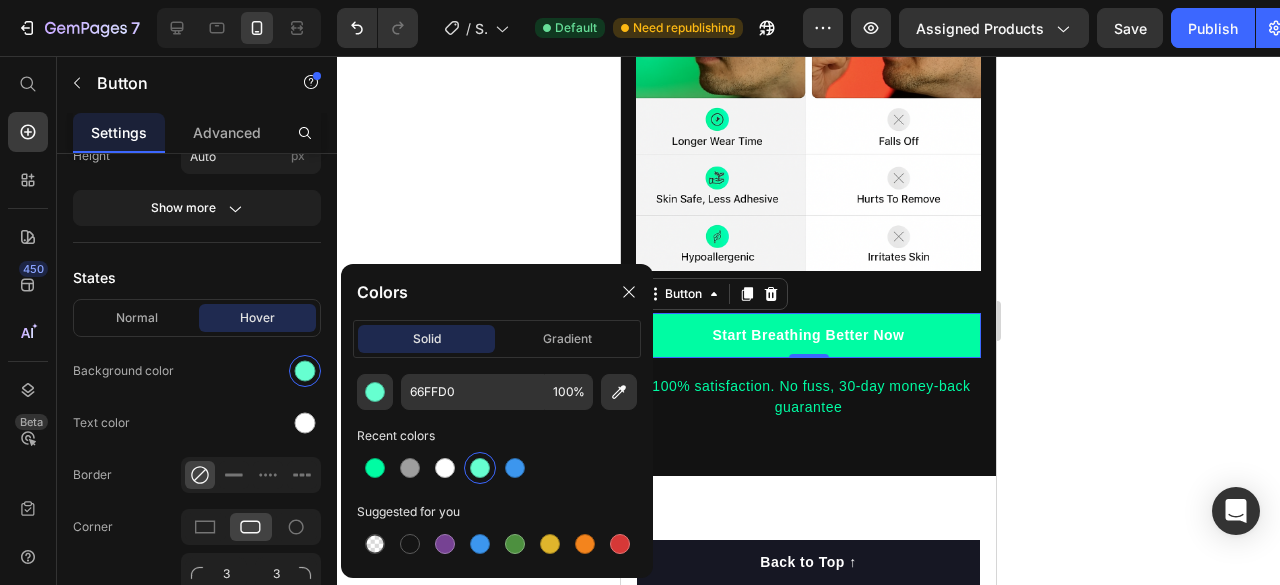 click 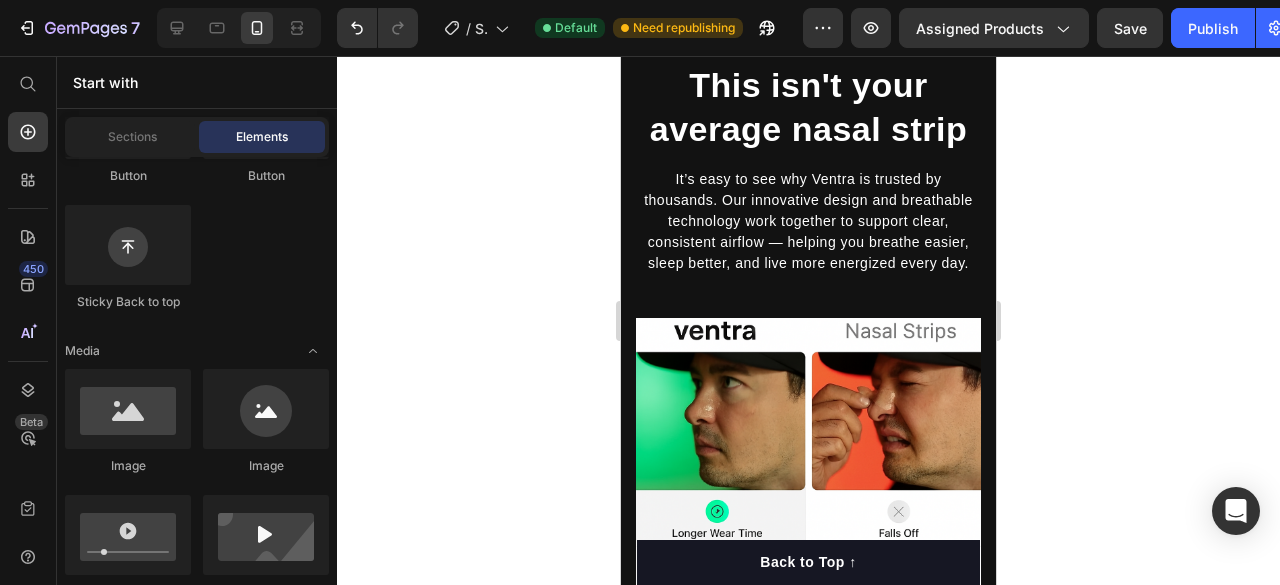 scroll, scrollTop: 4702, scrollLeft: 0, axis: vertical 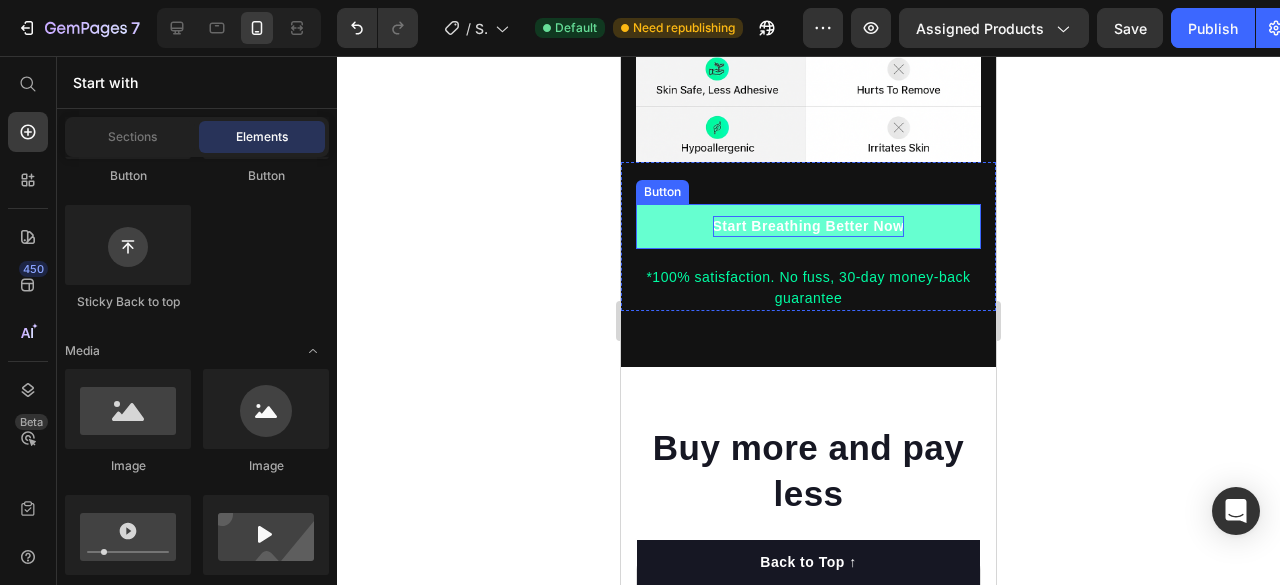 click on "Start Breathing Better Now" at bounding box center (809, 226) 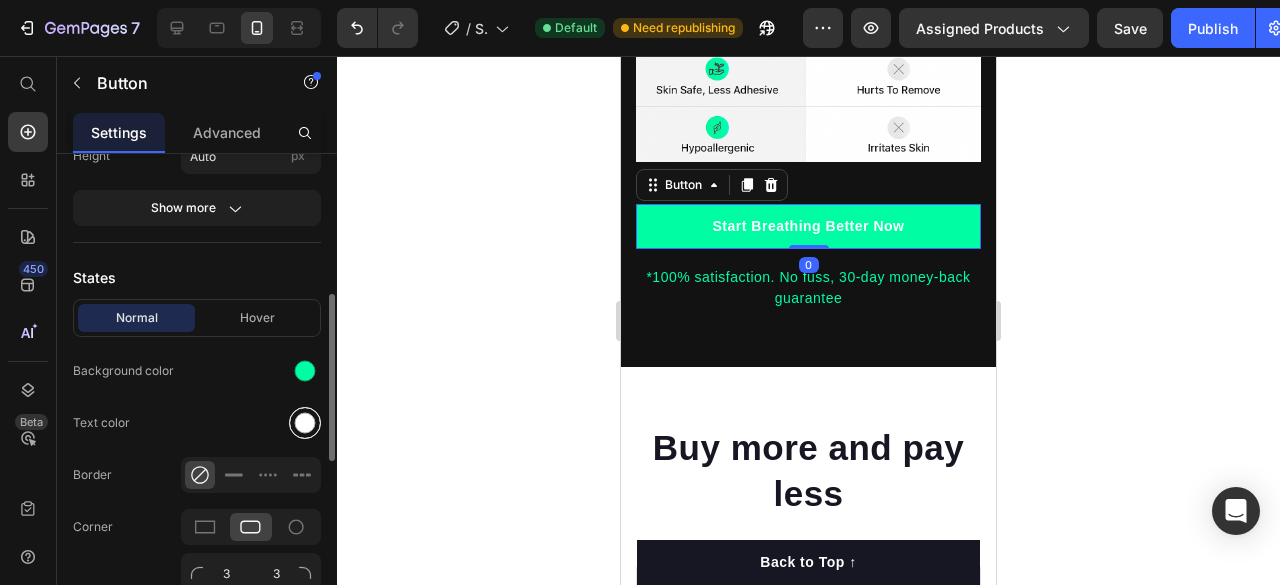 click at bounding box center [305, 423] 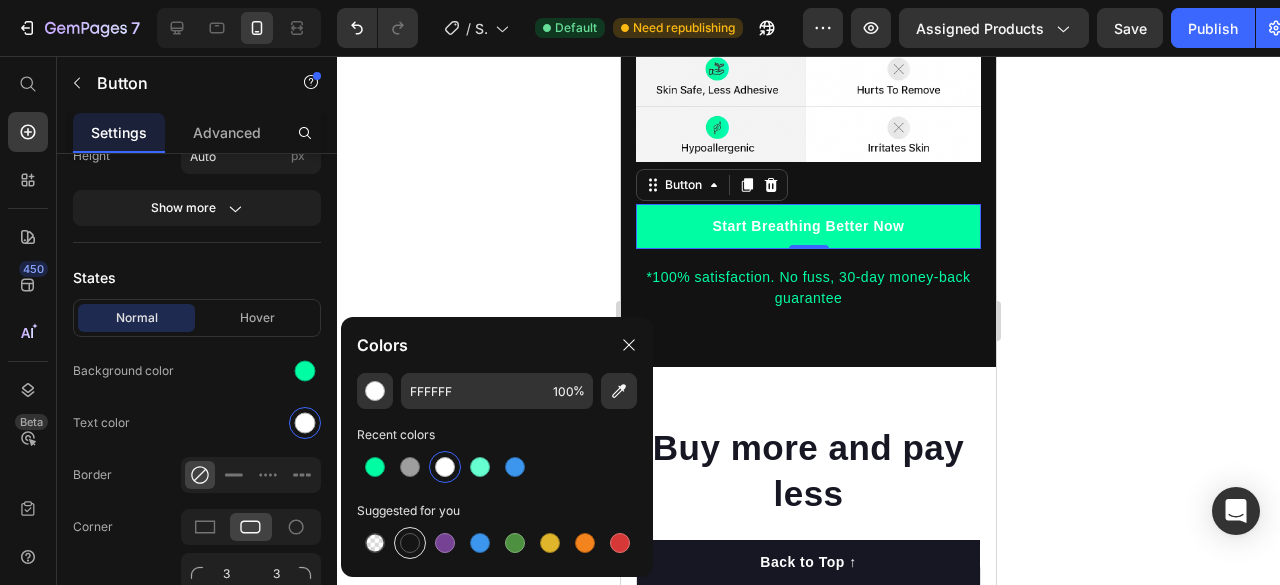 click at bounding box center (410, 543) 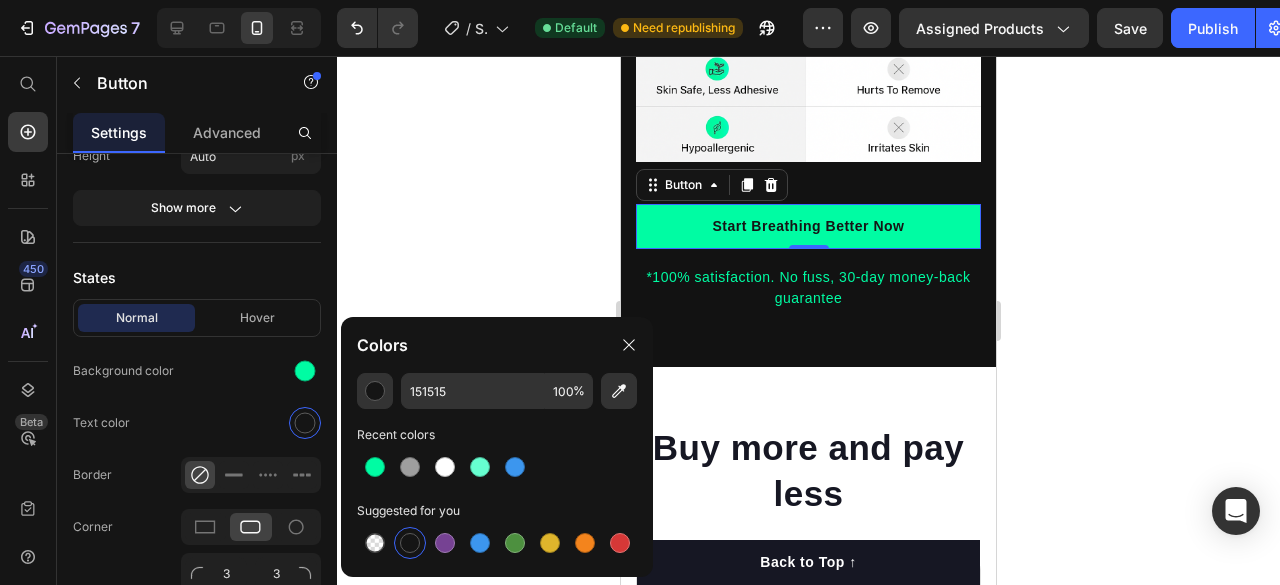 click 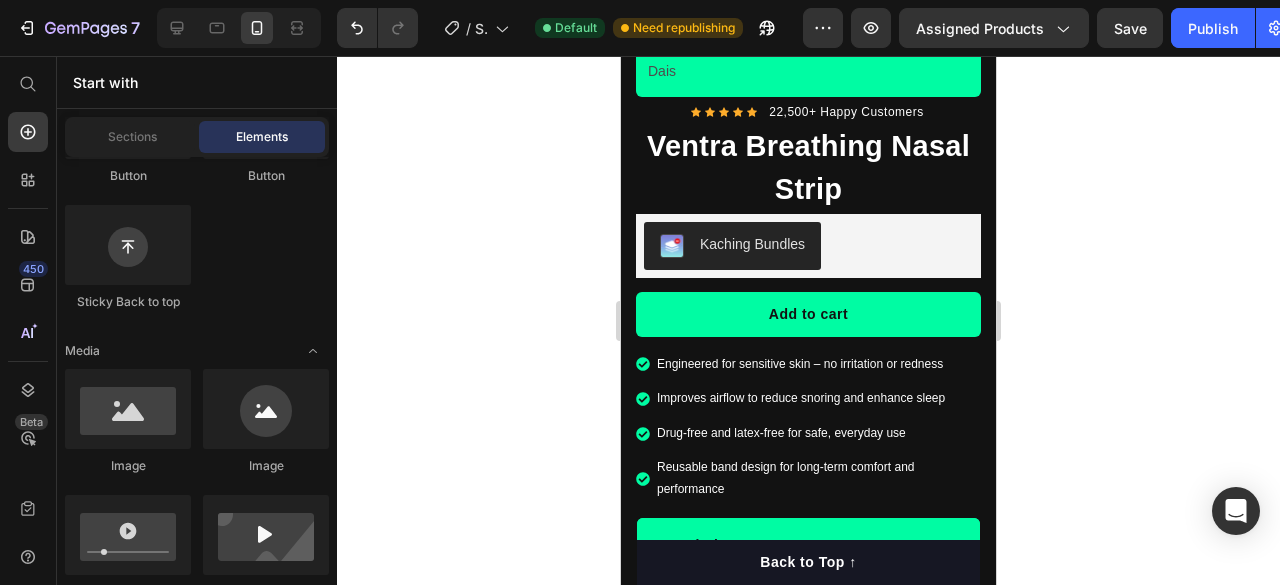 scroll, scrollTop: 1029, scrollLeft: 0, axis: vertical 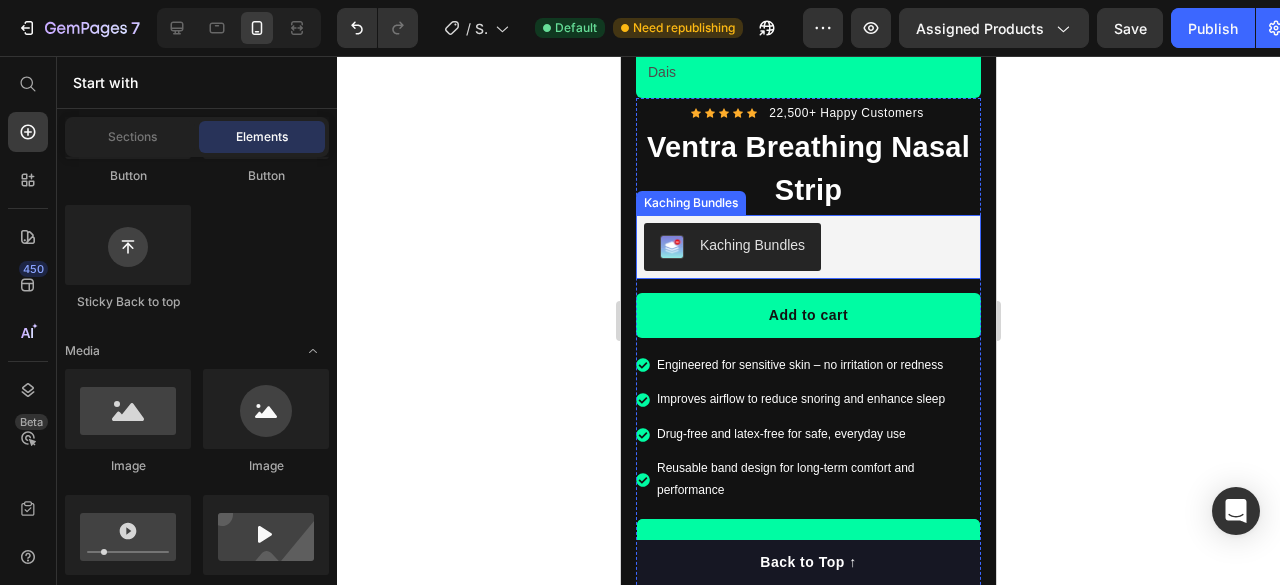 click on "Kaching Bundles" at bounding box center (752, 245) 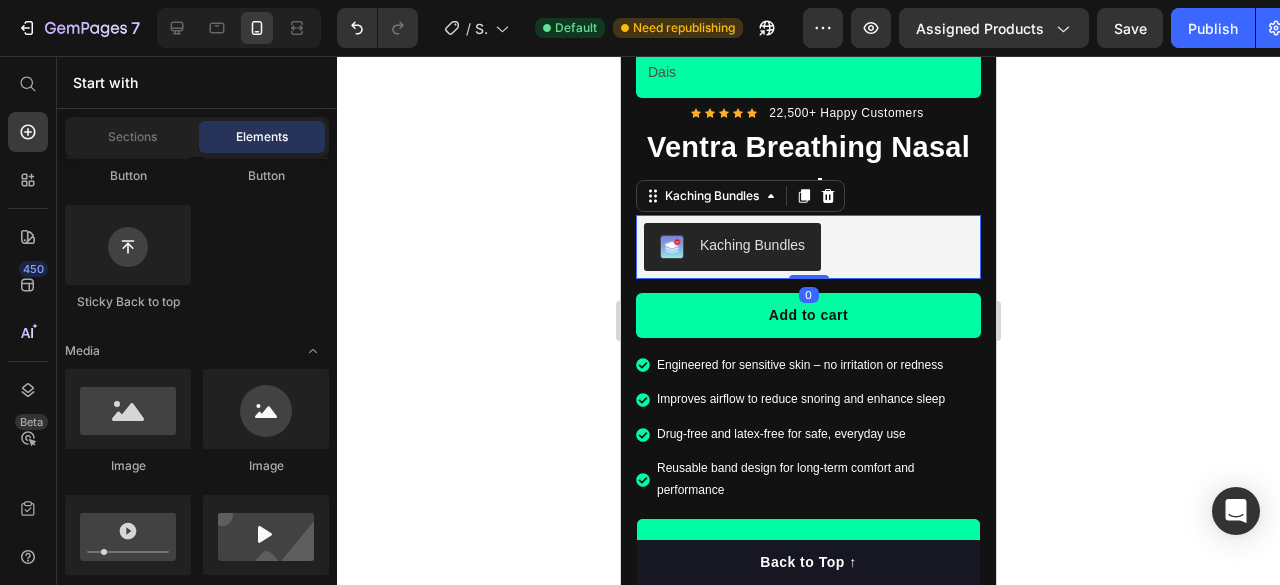 scroll, scrollTop: 0, scrollLeft: 0, axis: both 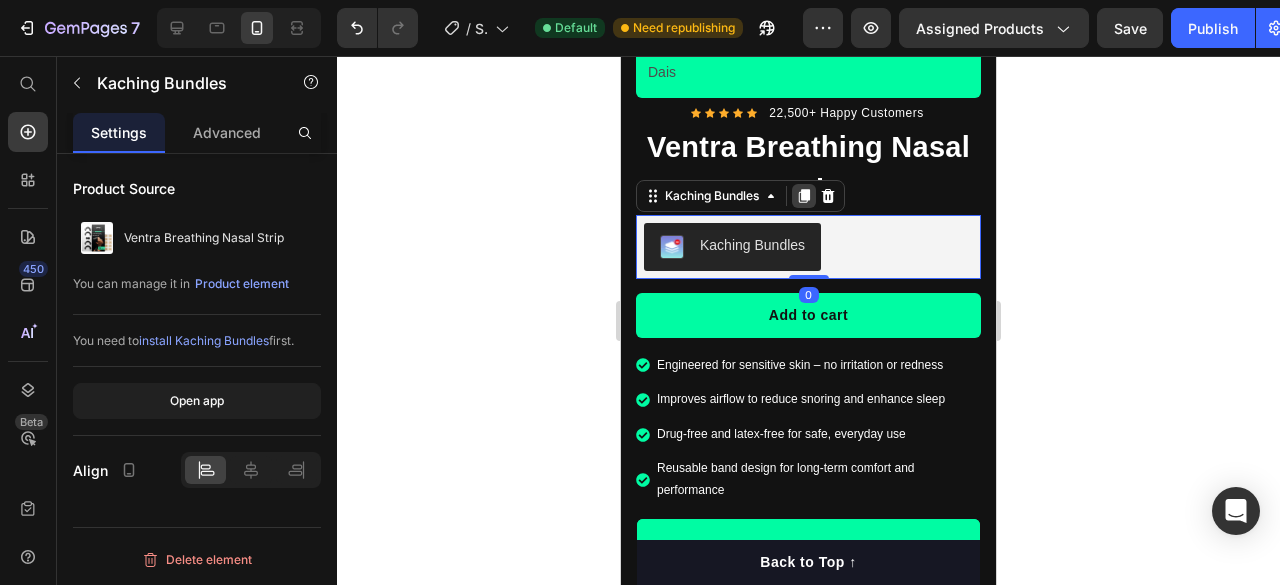 type 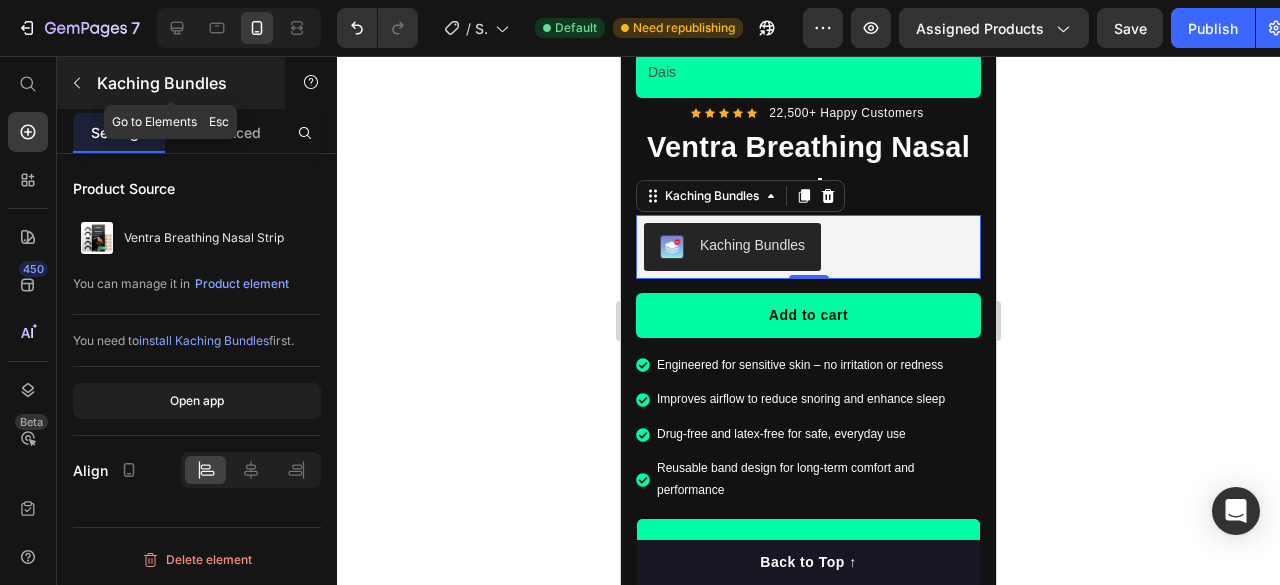click 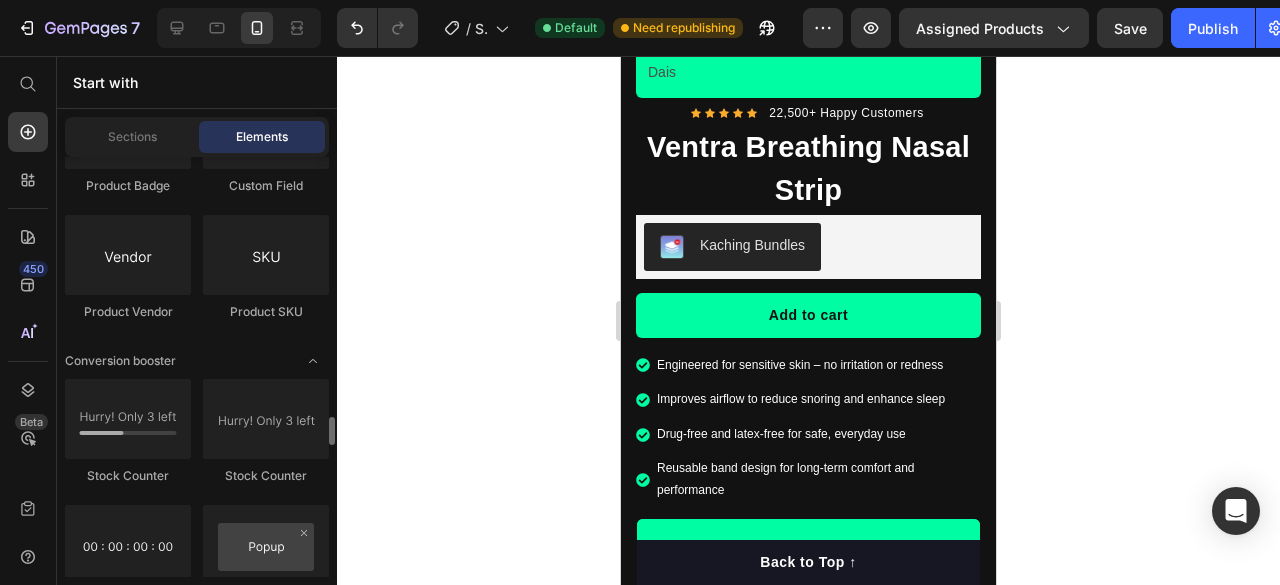 scroll, scrollTop: 4036, scrollLeft: 0, axis: vertical 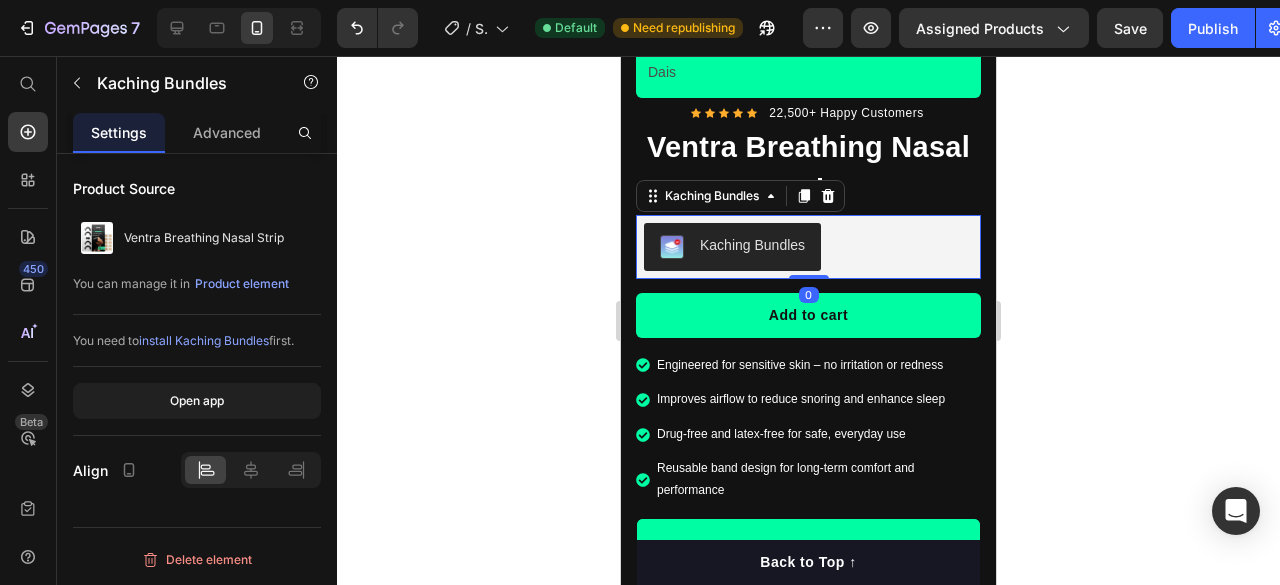 click on "Kaching Bundles" at bounding box center [808, 247] 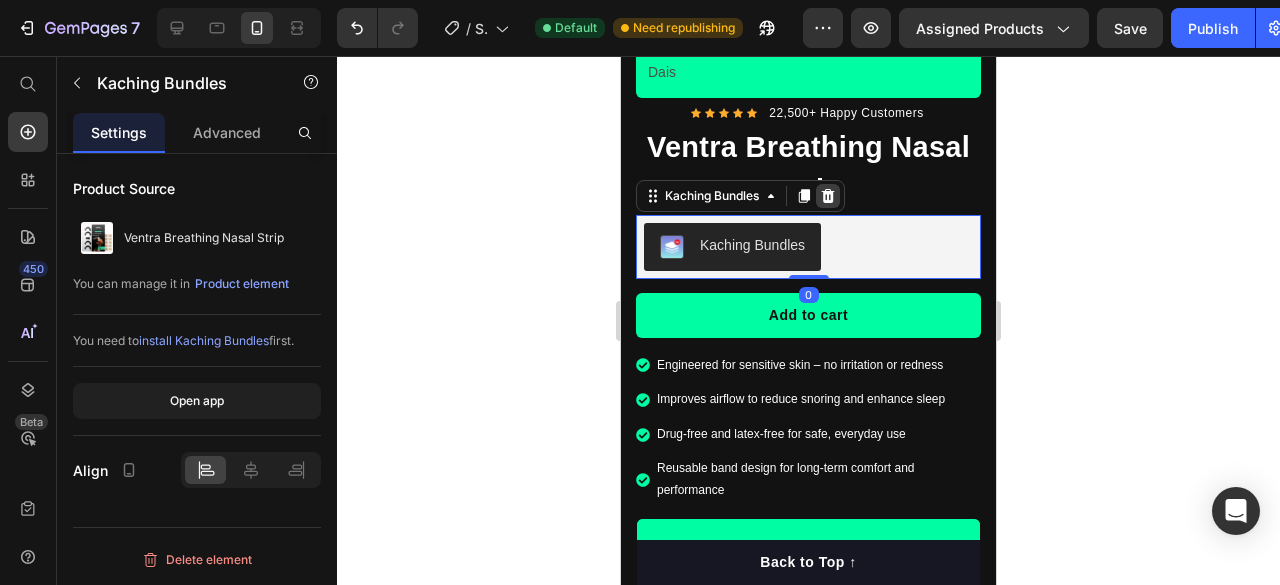 click 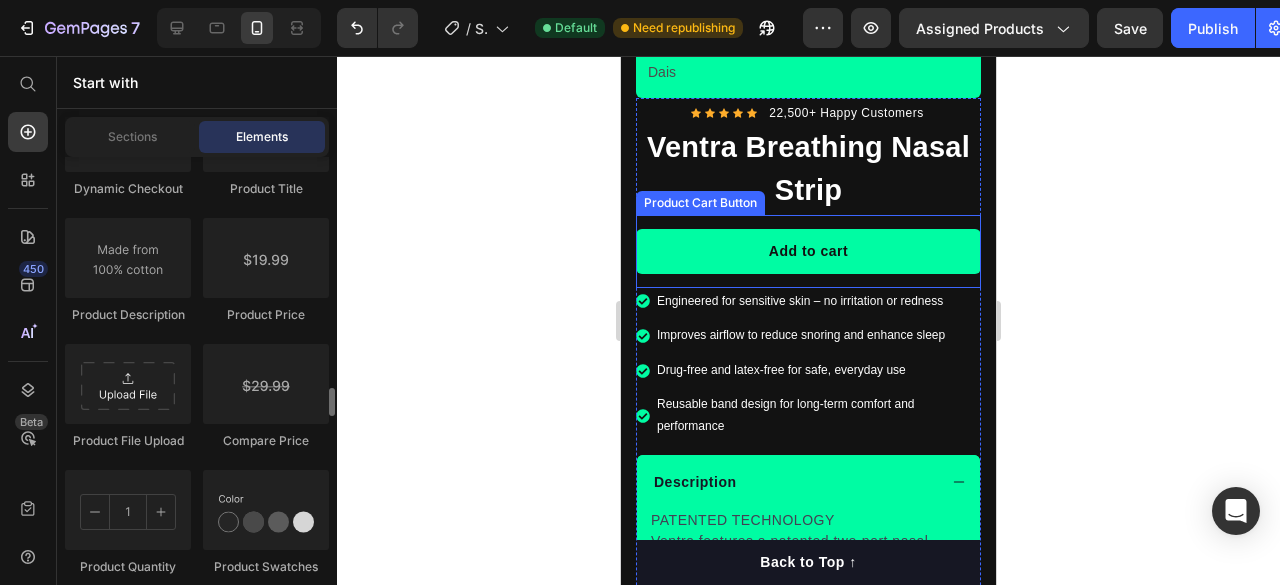 scroll, scrollTop: 3414, scrollLeft: 0, axis: vertical 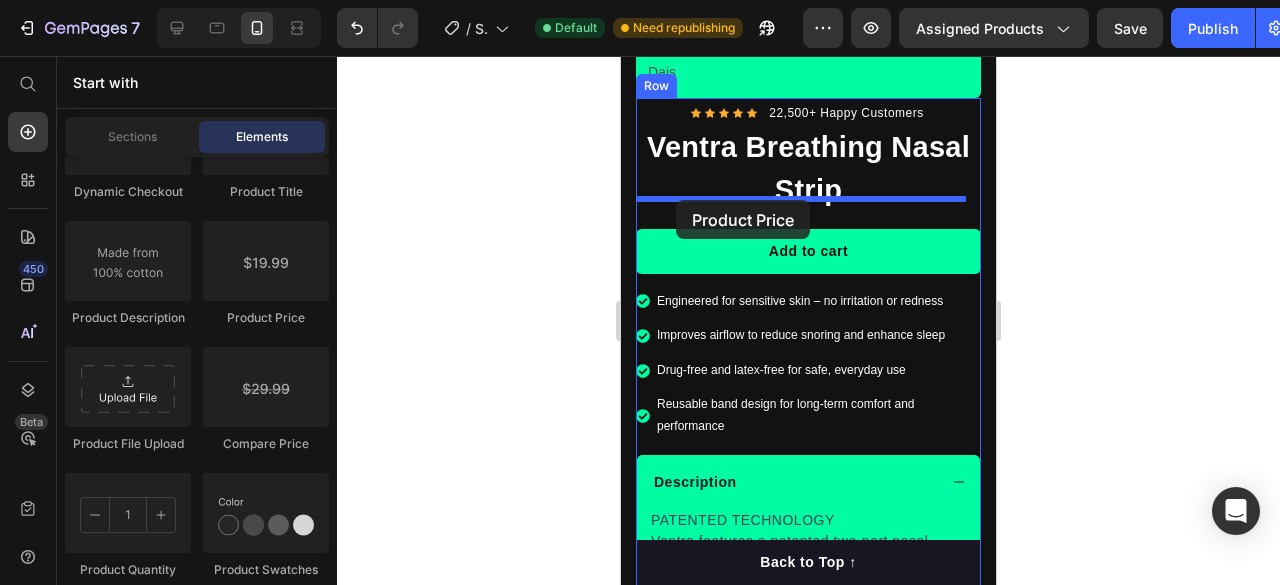 drag, startPoint x: 879, startPoint y: 334, endPoint x: 676, endPoint y: 200, distance: 243.23857 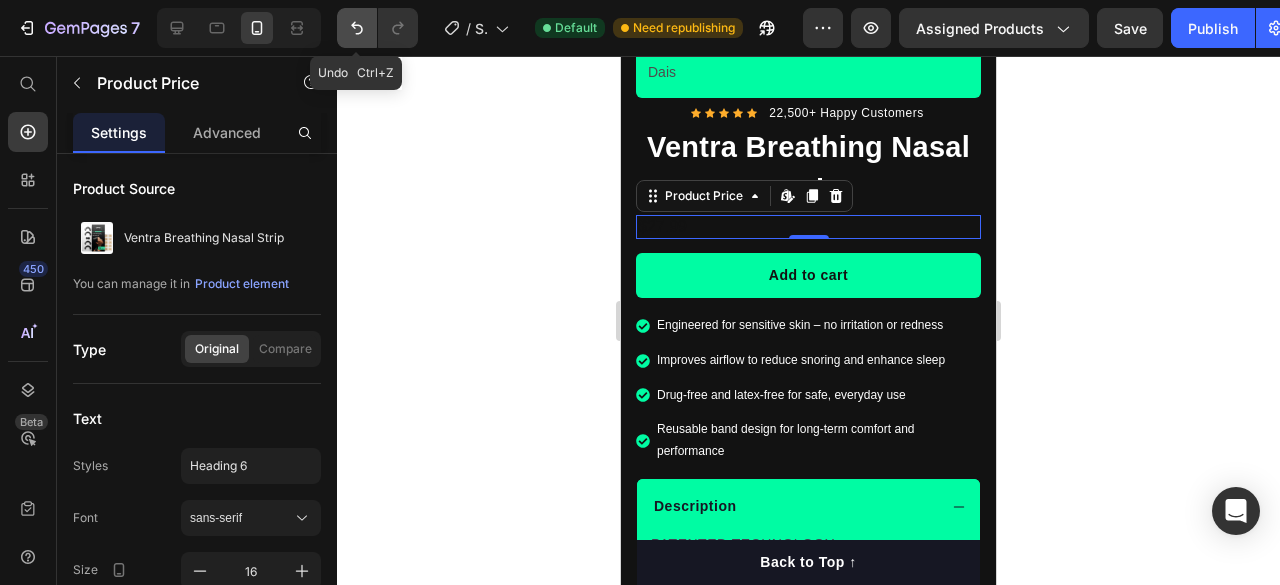 click 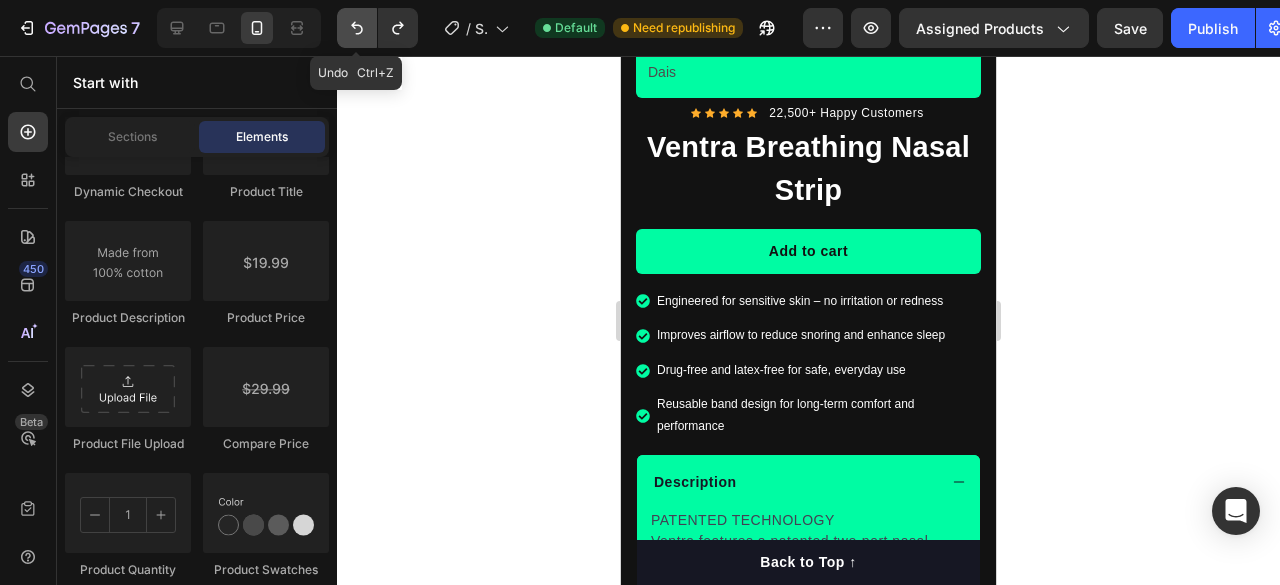 click 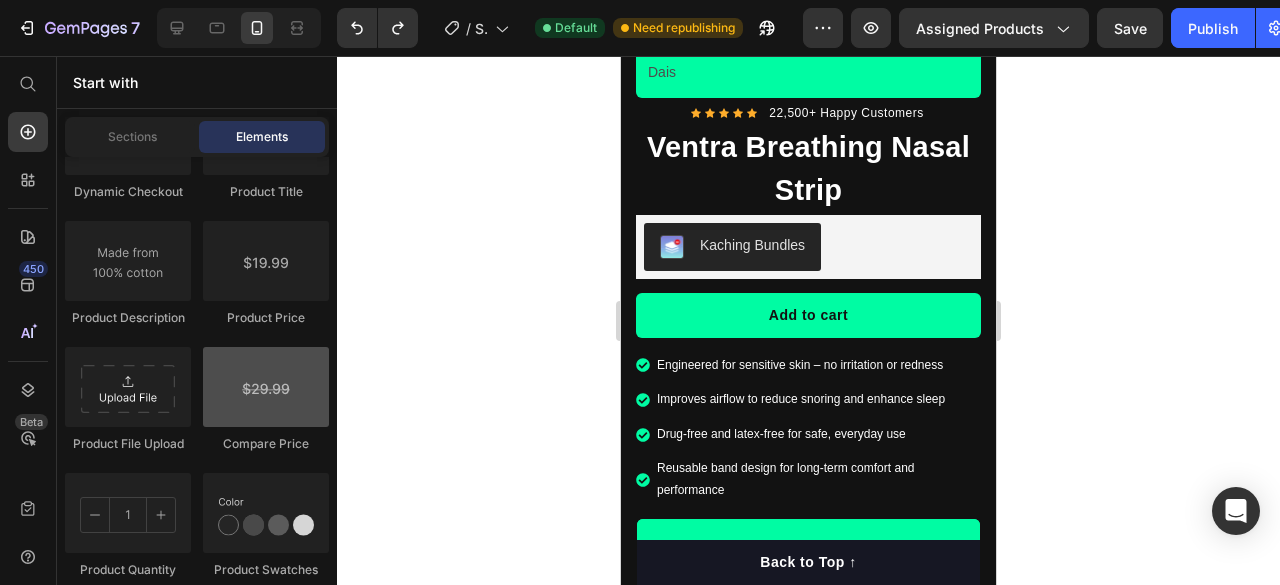 scroll, scrollTop: 3388, scrollLeft: 0, axis: vertical 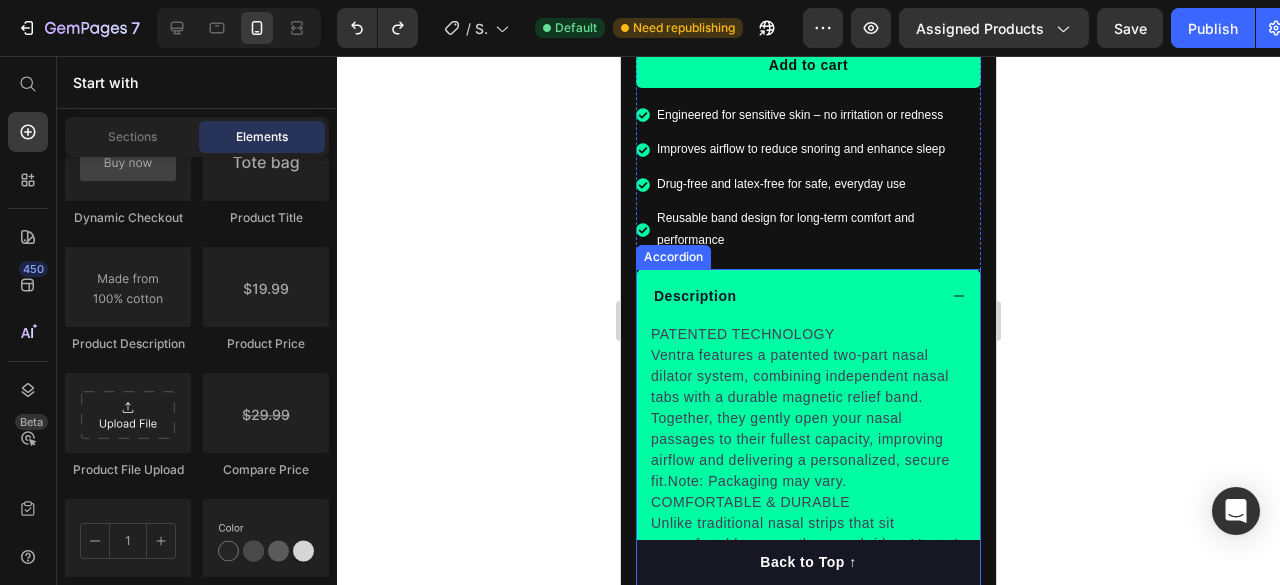 click 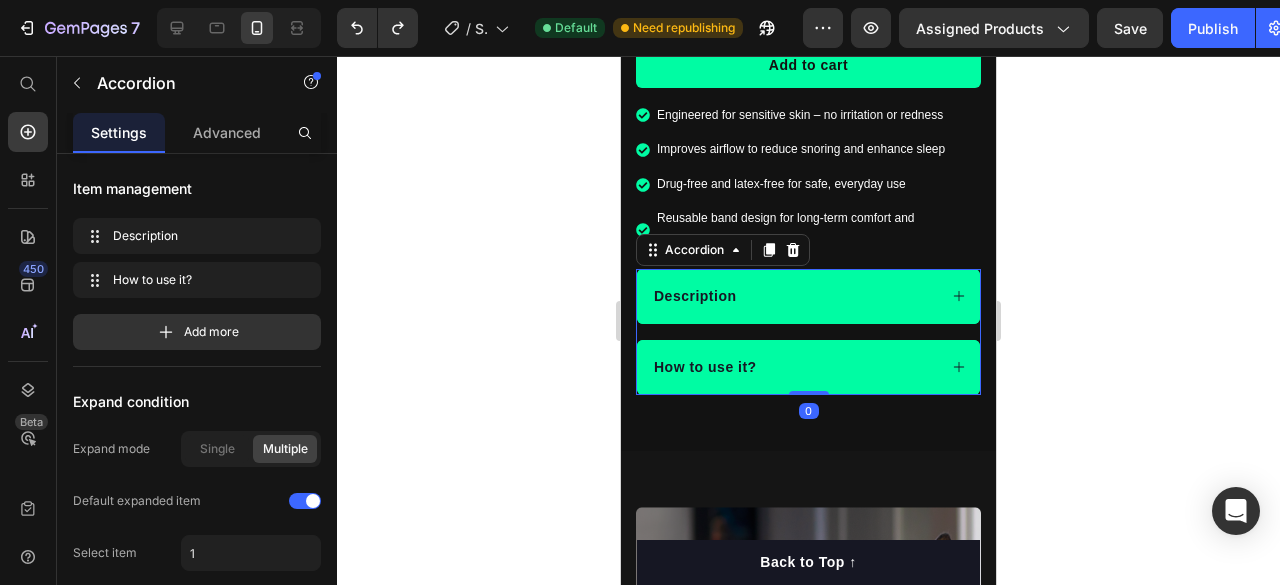 click 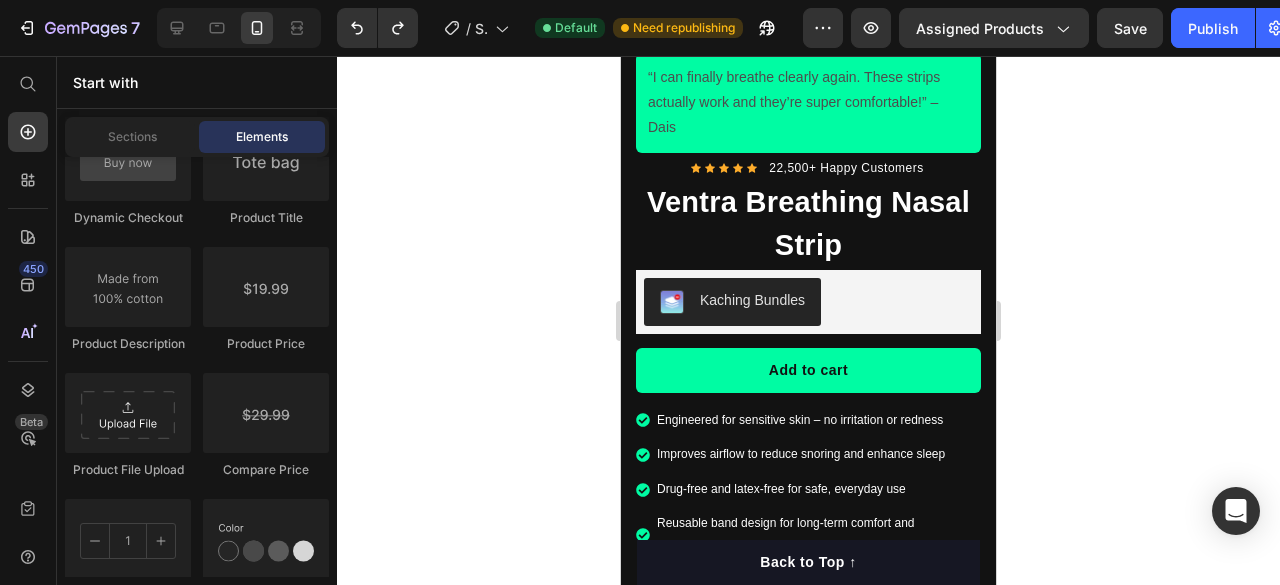 scroll, scrollTop: 975, scrollLeft: 0, axis: vertical 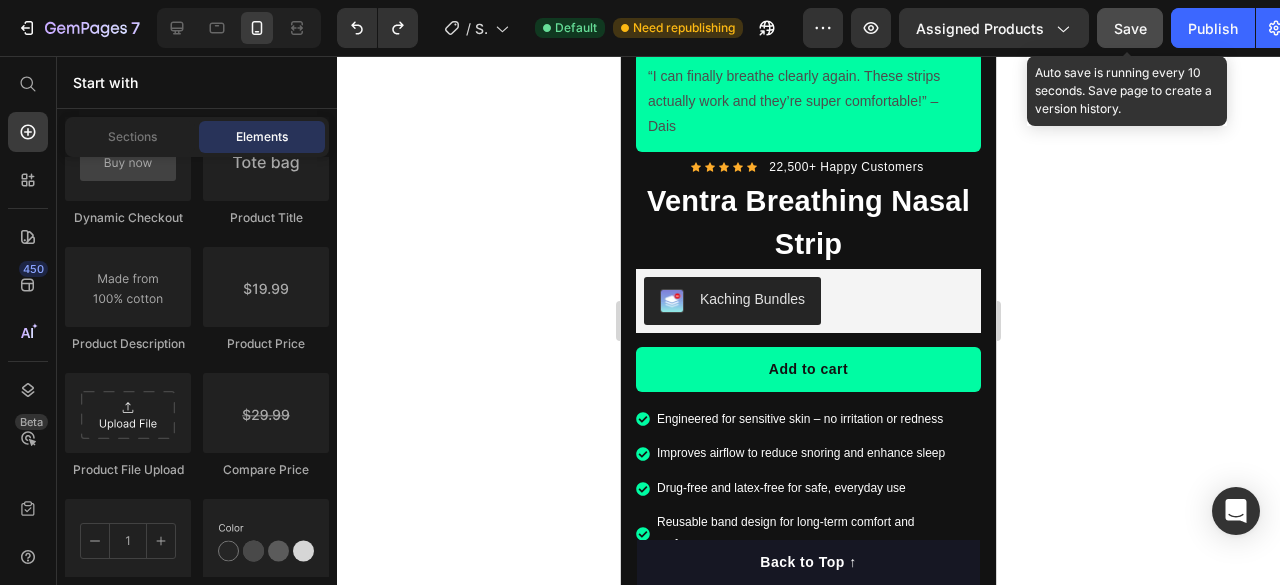 click on "Save" 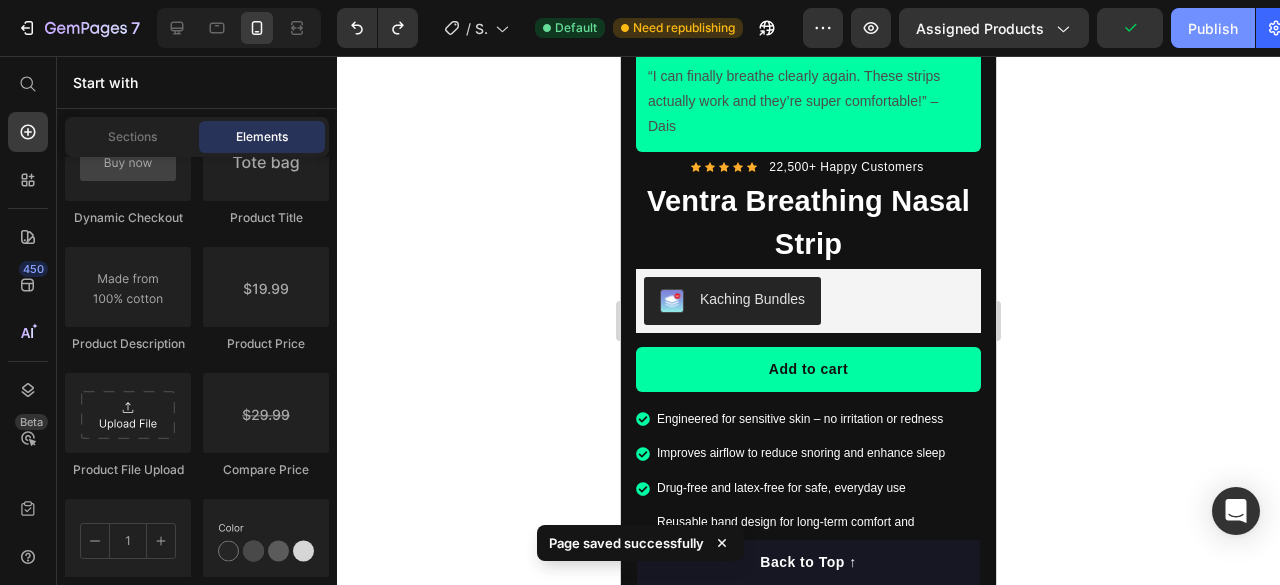 click on "Publish" at bounding box center (1213, 28) 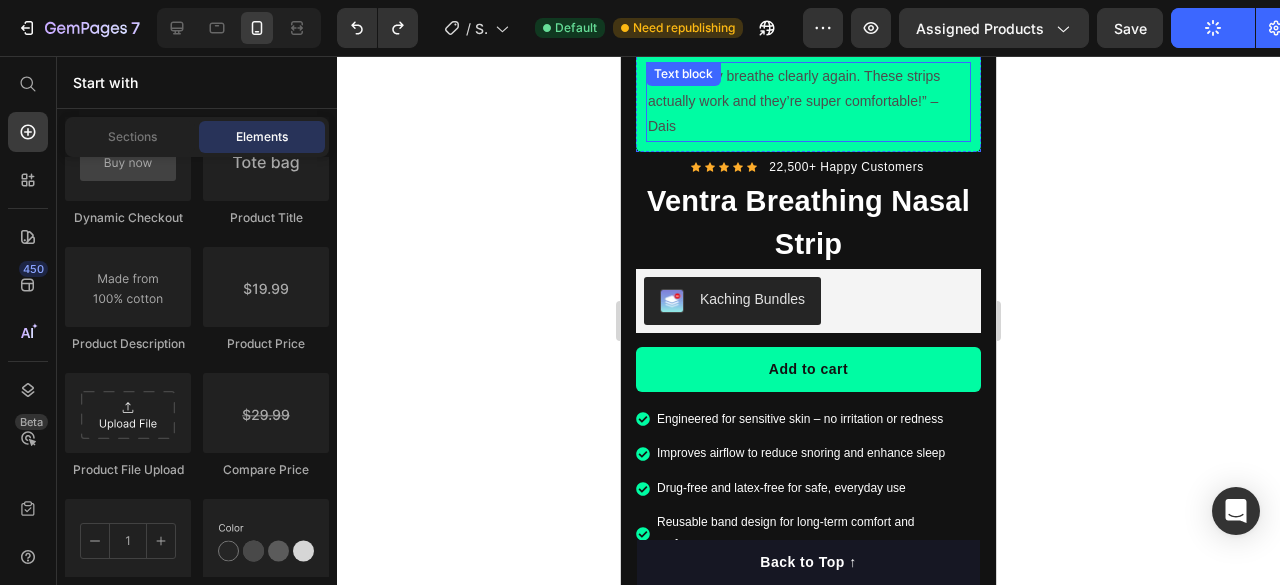 scroll, scrollTop: 799, scrollLeft: 0, axis: vertical 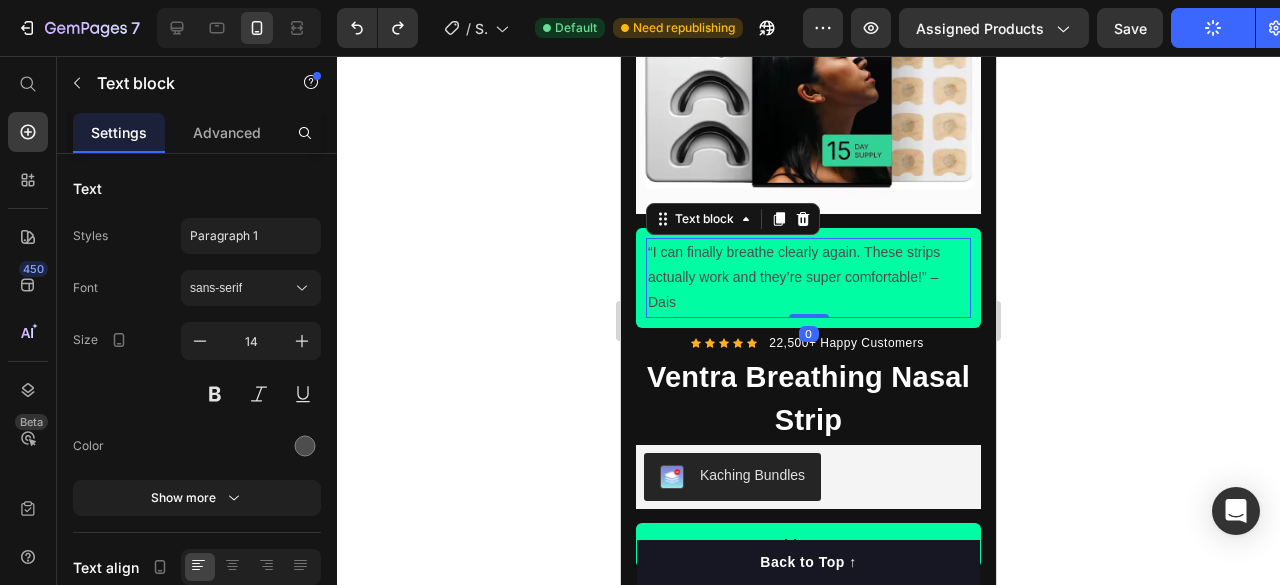 click on "“I can finally breathe clearly again. These strips actually work and they’re super comfortable!” – Dais" at bounding box center [808, 278] 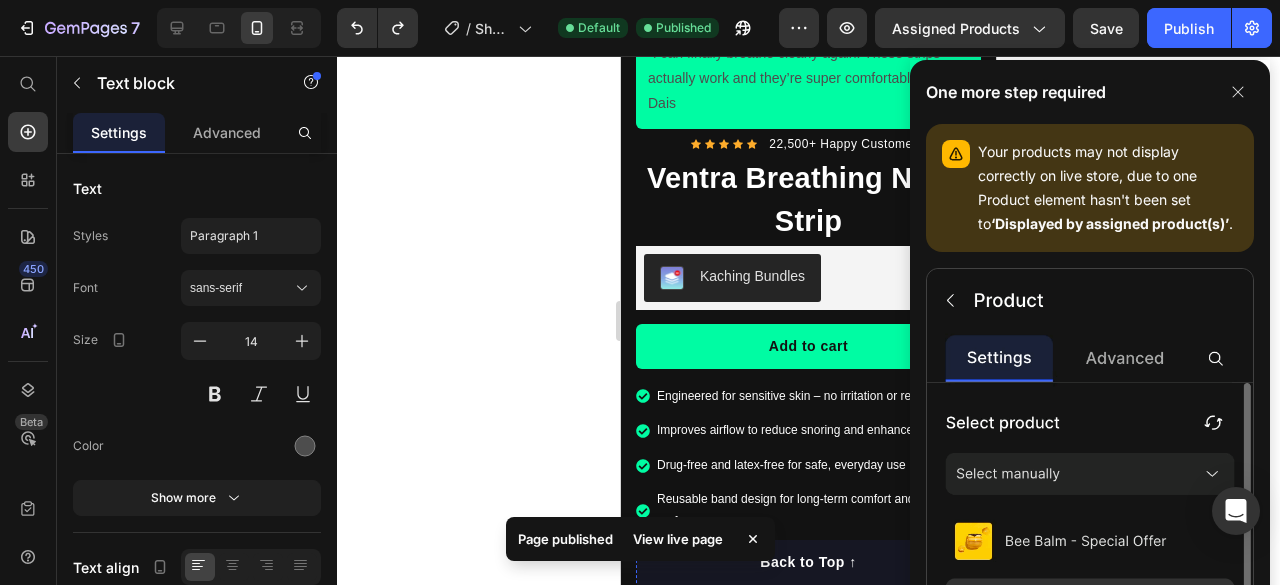 scroll, scrollTop: 971, scrollLeft: 0, axis: vertical 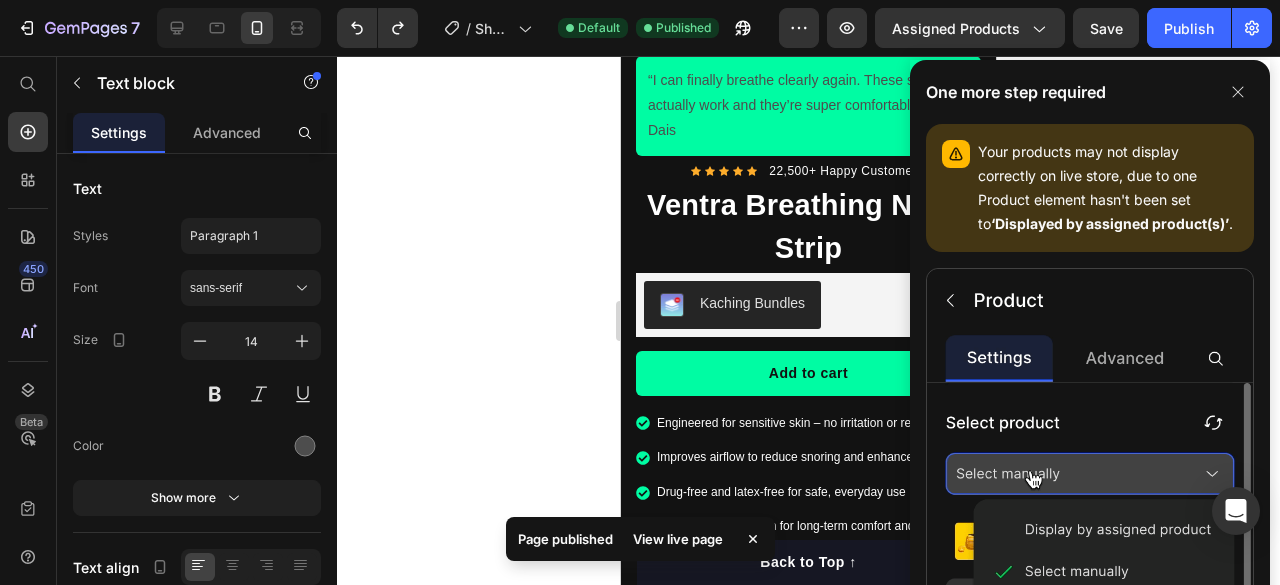 click on "View live page" at bounding box center (678, 539) 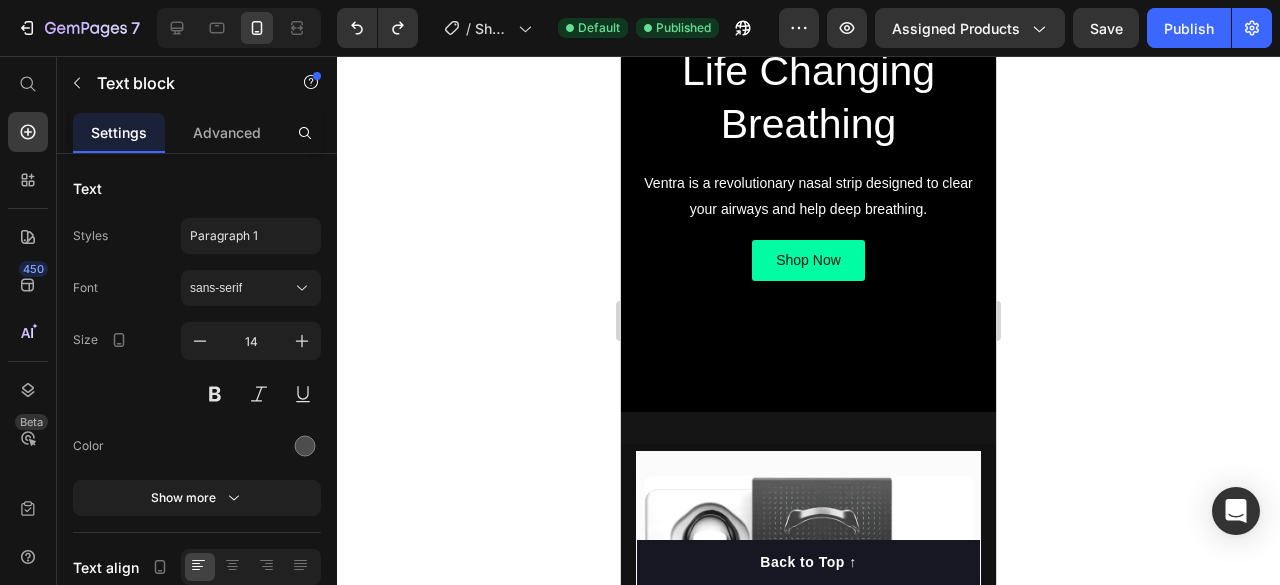 scroll, scrollTop: 0, scrollLeft: 0, axis: both 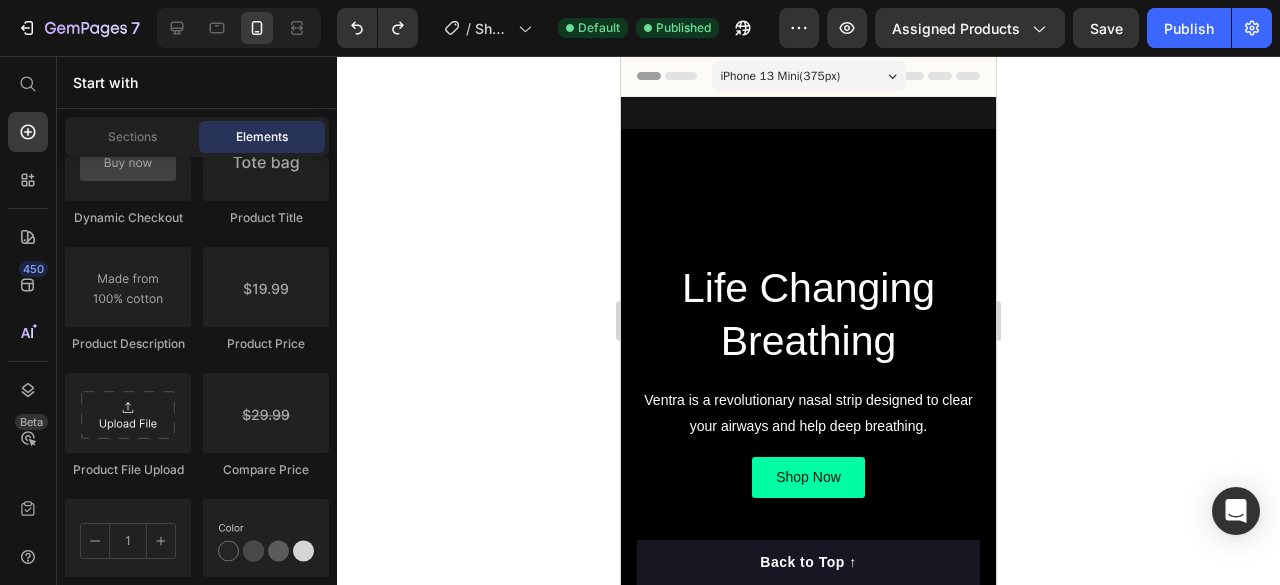 click at bounding box center [808, 76] 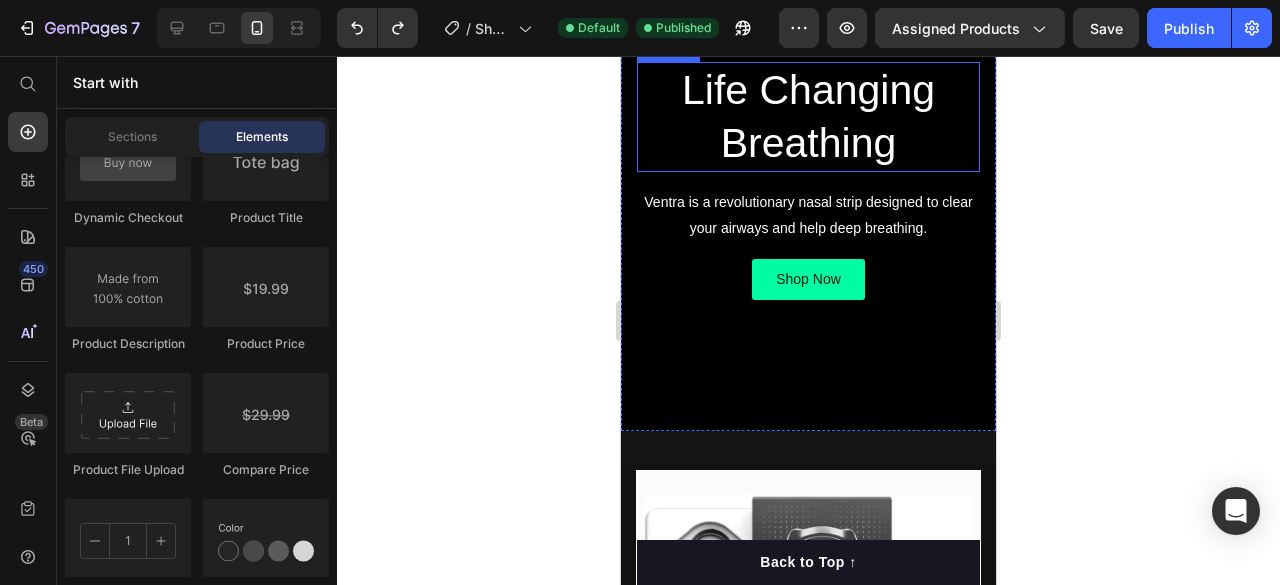 scroll, scrollTop: 157, scrollLeft: 0, axis: vertical 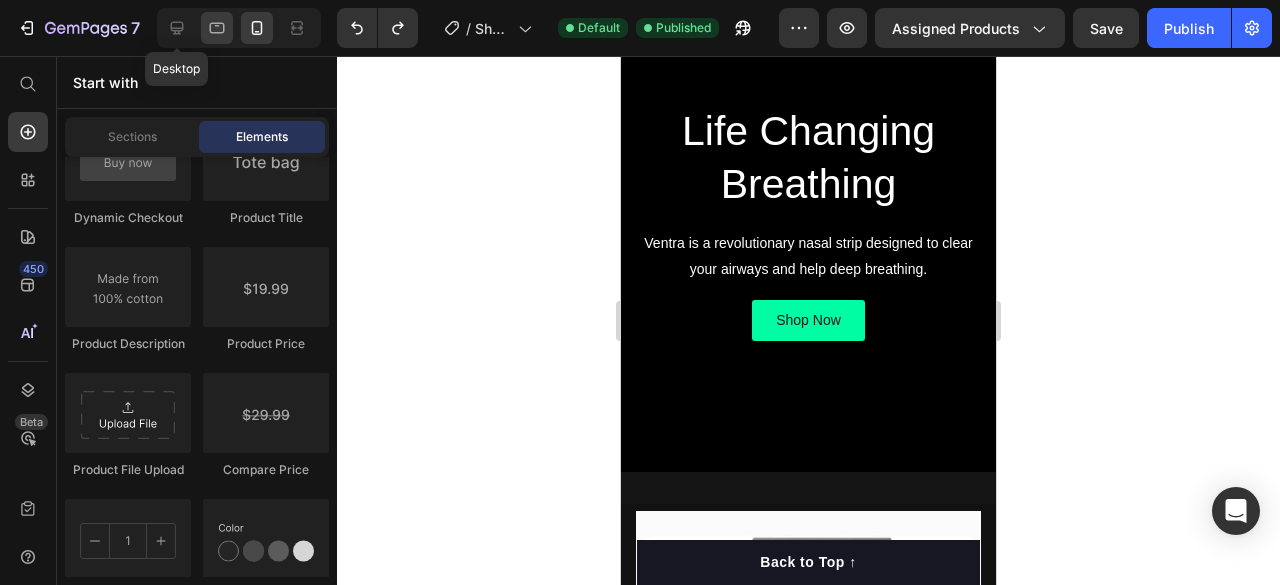 click 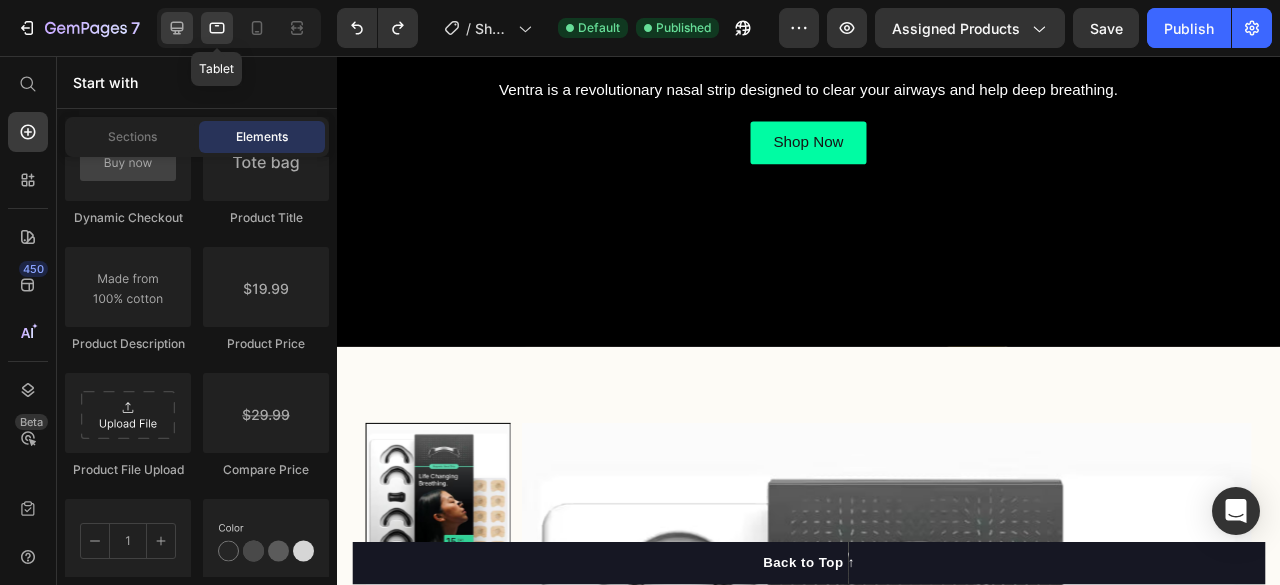 click 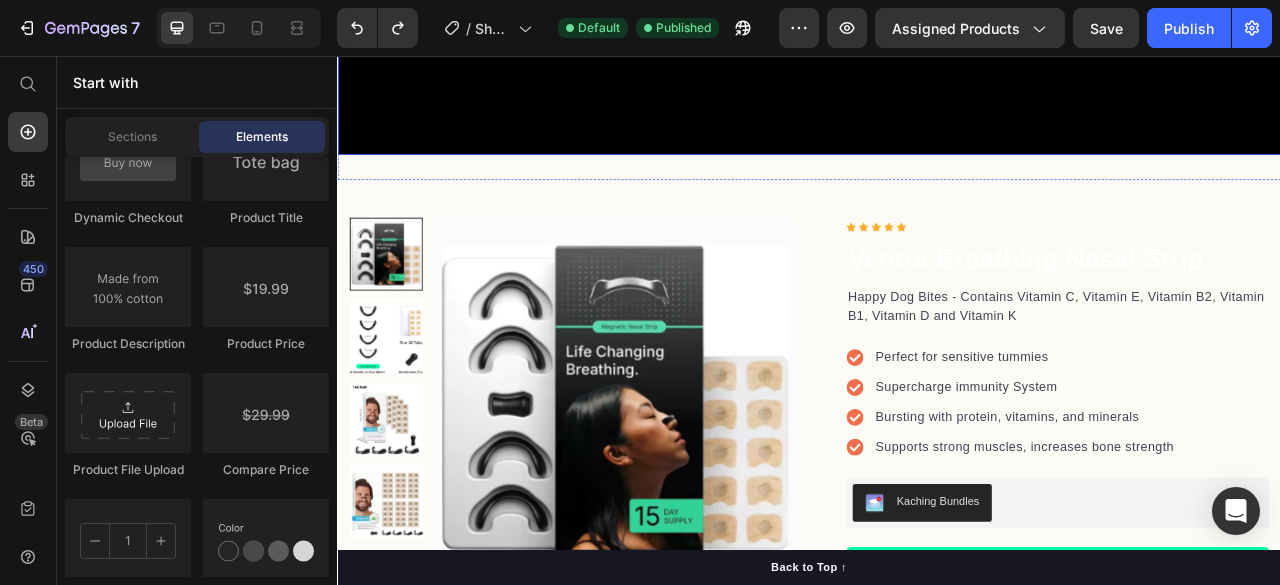 scroll, scrollTop: 594, scrollLeft: 0, axis: vertical 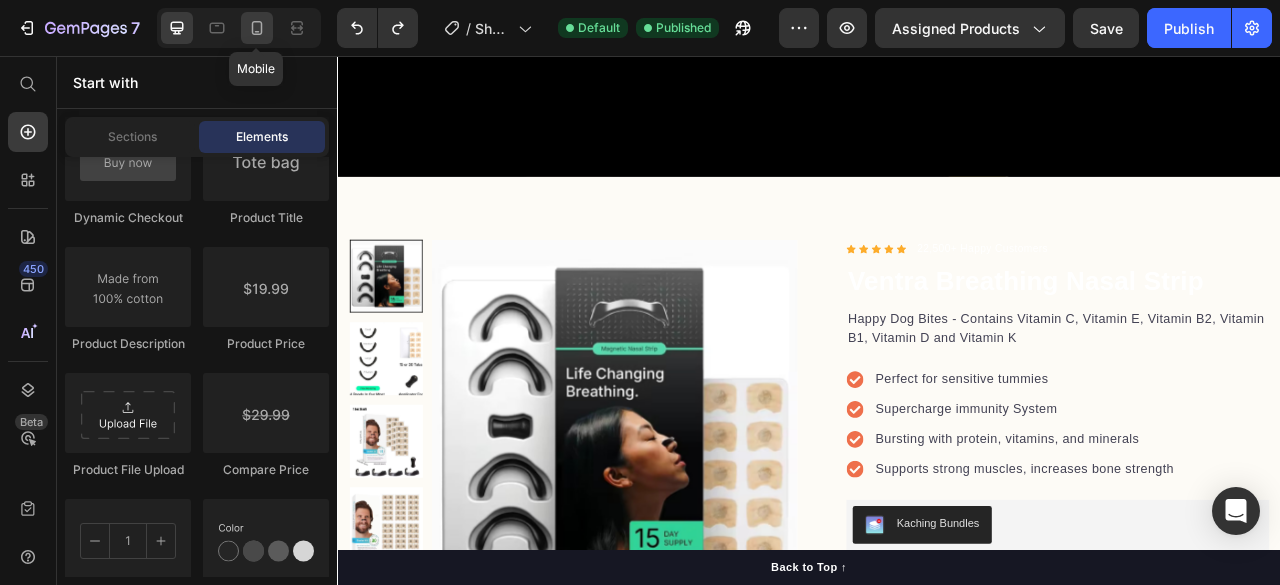 click 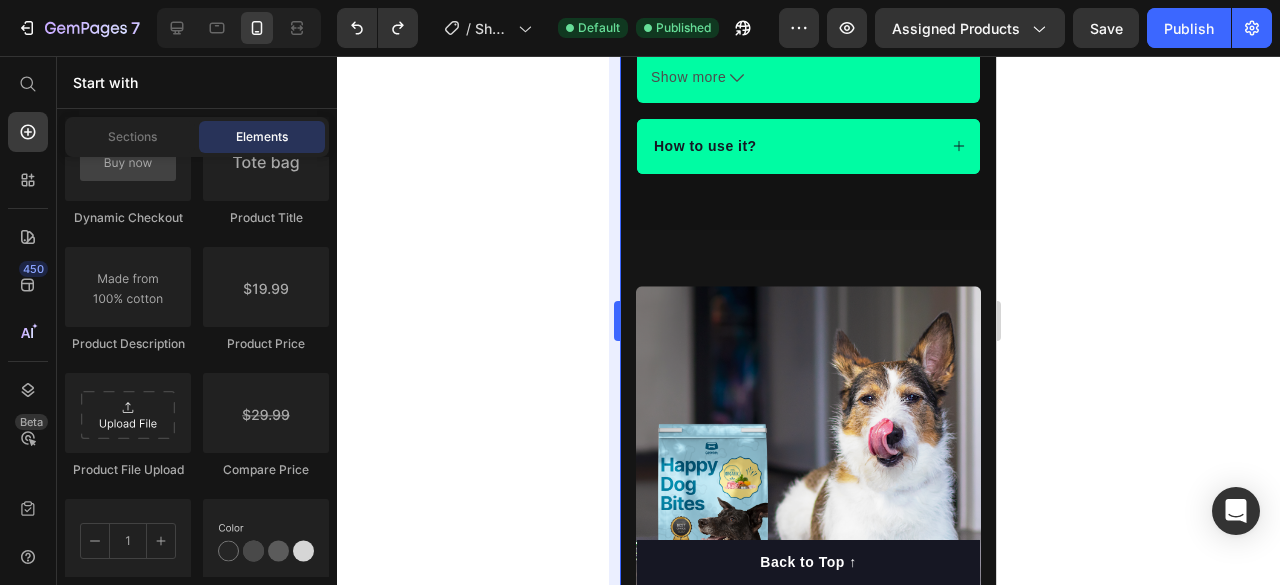 scroll, scrollTop: 1616, scrollLeft: 0, axis: vertical 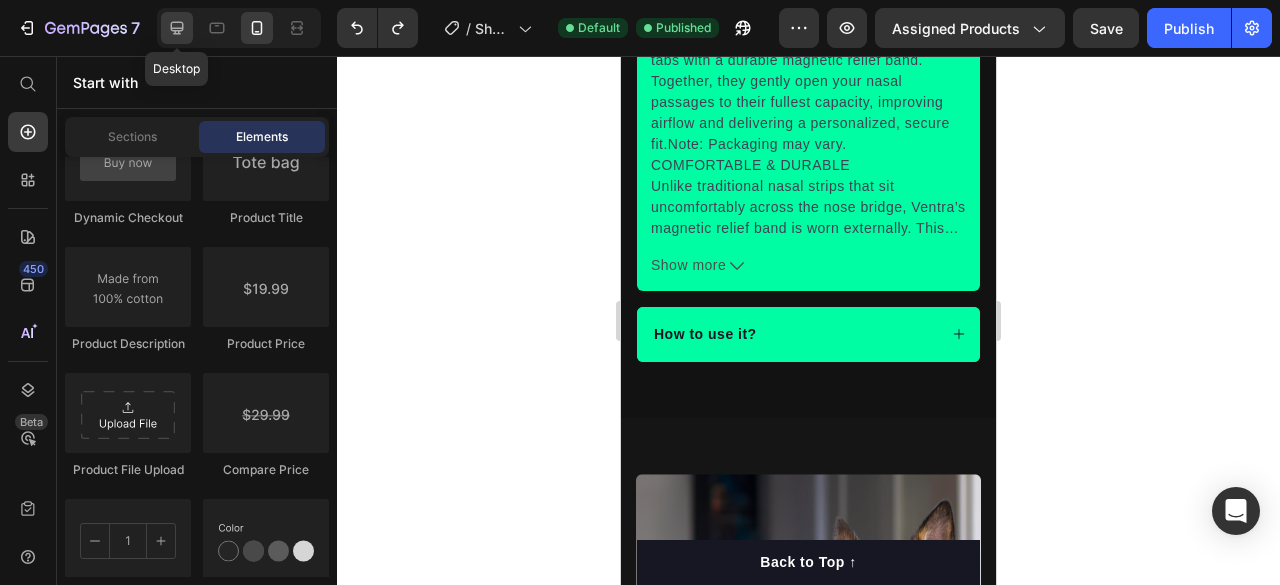 click 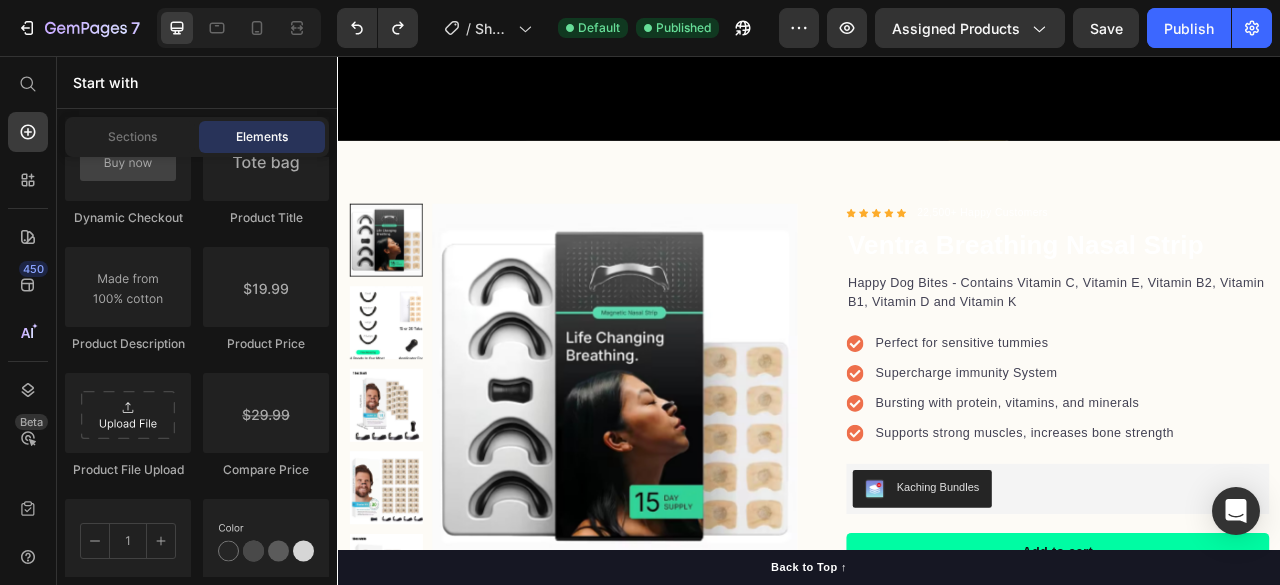 scroll, scrollTop: 668, scrollLeft: 0, axis: vertical 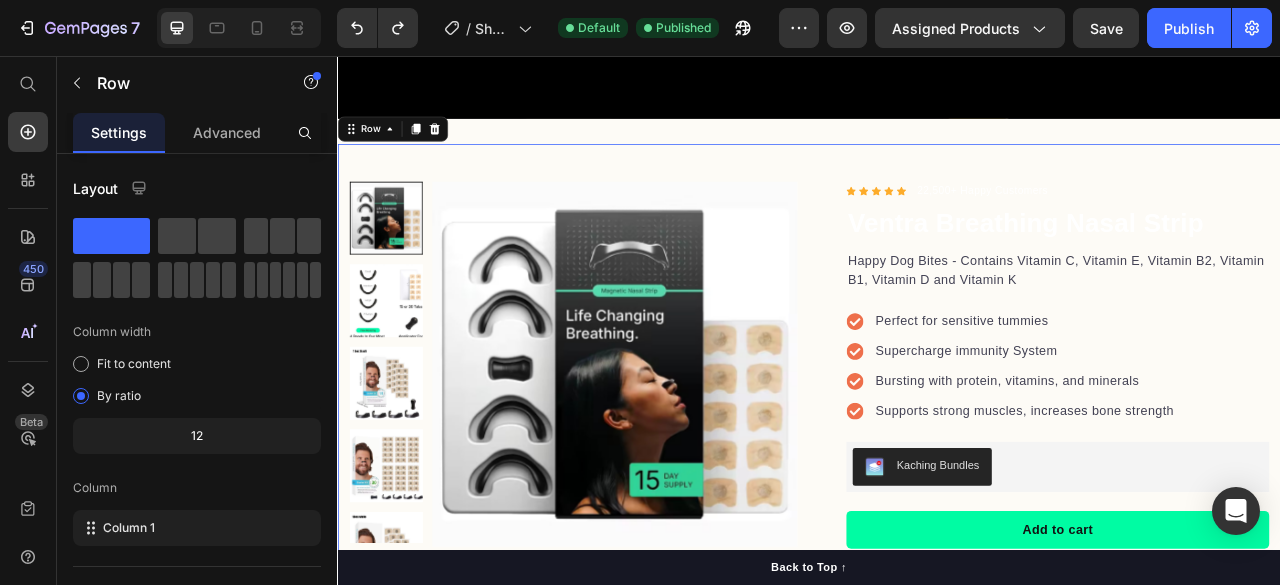 click on "Product Images "The transformation in my dog's overall health since switching to this food has been remarkable. Their coat is shinier, their energy levels have increased, and they seem happier than ever before." Text block -Daisy Text block
Verified buyer Item list Row Row “I can finally breathe clearly again. These strips actually work and they’re super comfortable!” – Dais Text block Row Row Icon Icon Icon Icon Icon Icon List Hoz 22,500+ Happy Customers Text block Row Ventra Breathing Nasal Strip Product Title Happy Dog Bites - Contains Vitamin C, Vitamin E, Vitamin B2, Vitamin B1, Vitamin D and Vitamin K Text block Perfect for sensitive tummies Supercharge immunity System Bursting with protein, vitamins, and minerals Supports strong muscles, increases bone strength Item list Kaching Bundles Kaching Bundles Add to cart Product Cart Button Engineered for sensitive skin – no irritation or redness Improves airflow to reduce snoring and enhance sleep Item list" at bounding box center [937, 701] 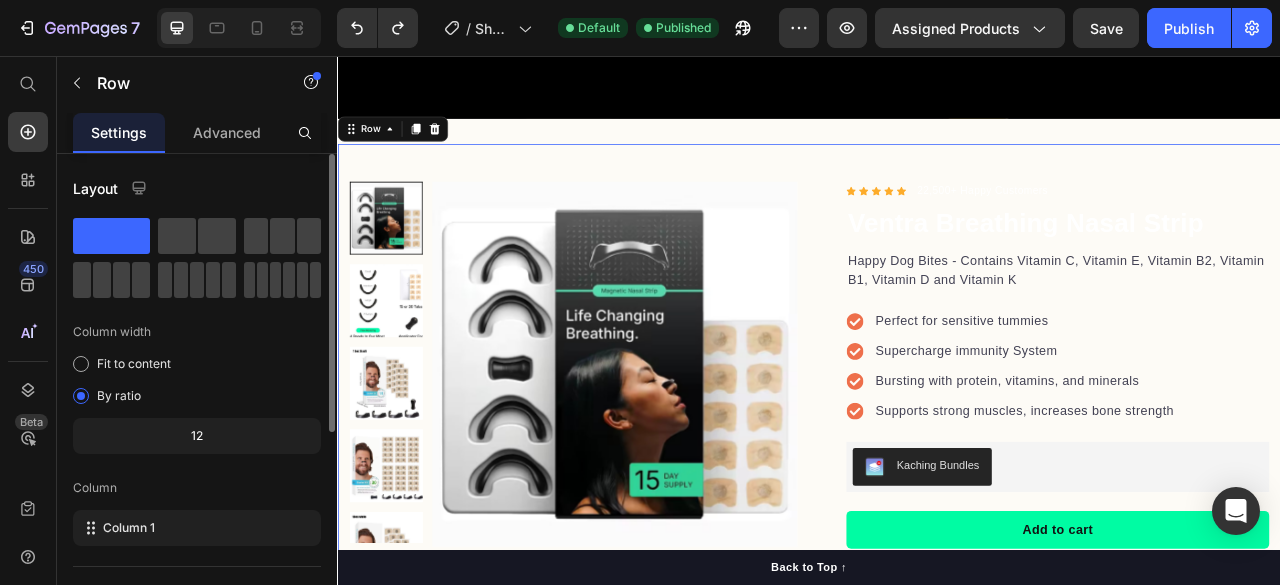scroll, scrollTop: 370, scrollLeft: 0, axis: vertical 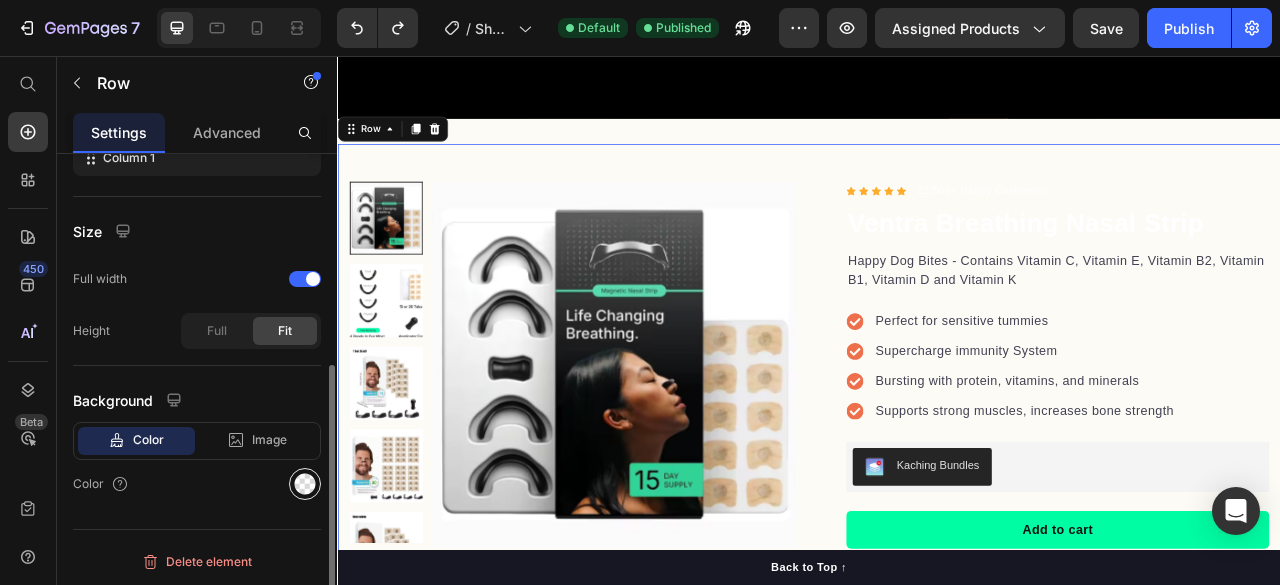 click at bounding box center (305, 484) 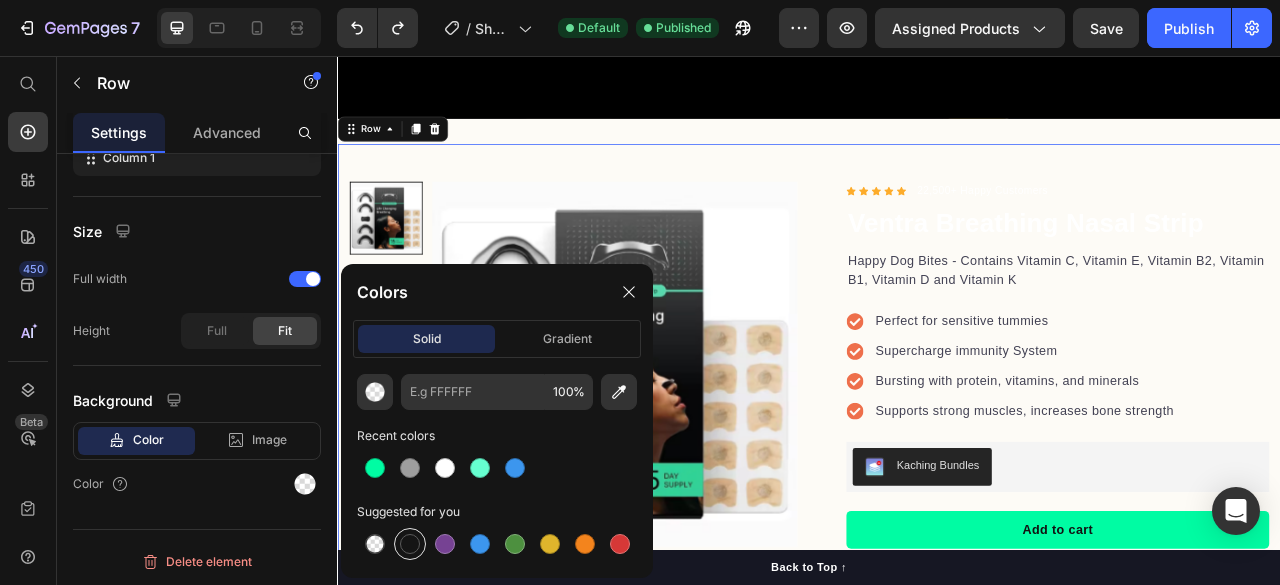 click at bounding box center (410, 544) 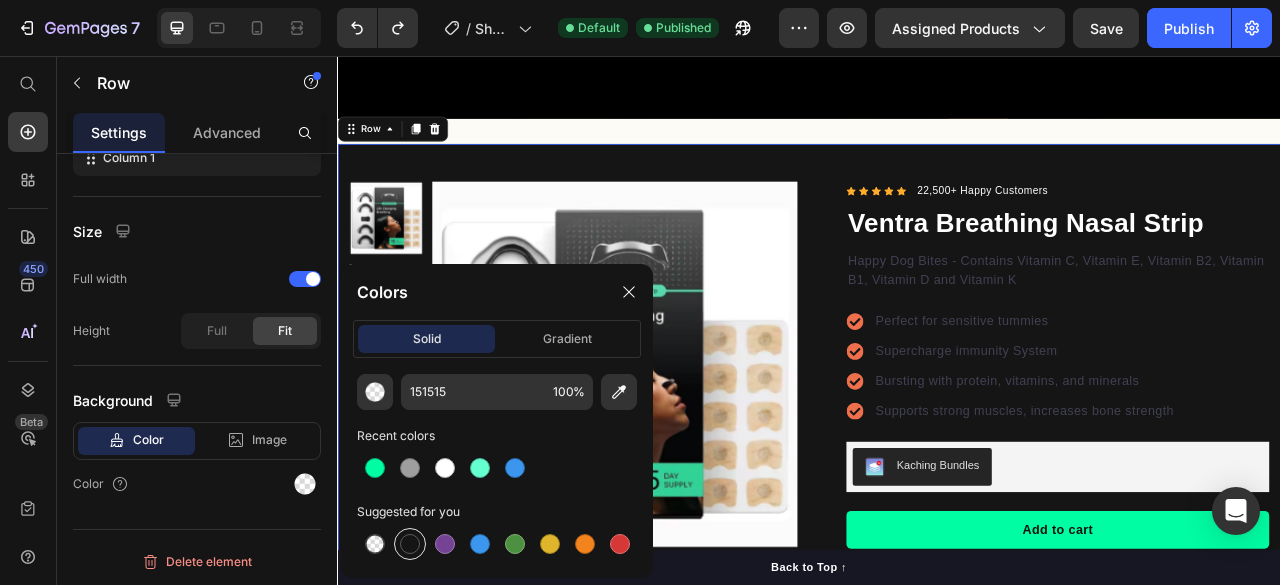 scroll, scrollTop: 370, scrollLeft: 0, axis: vertical 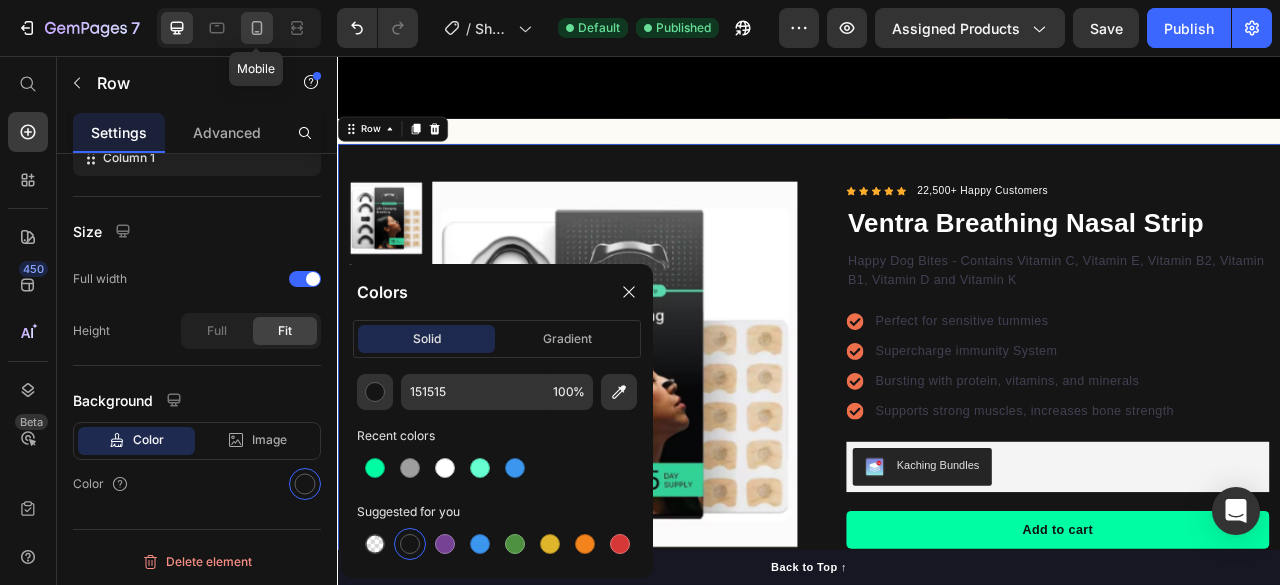 click 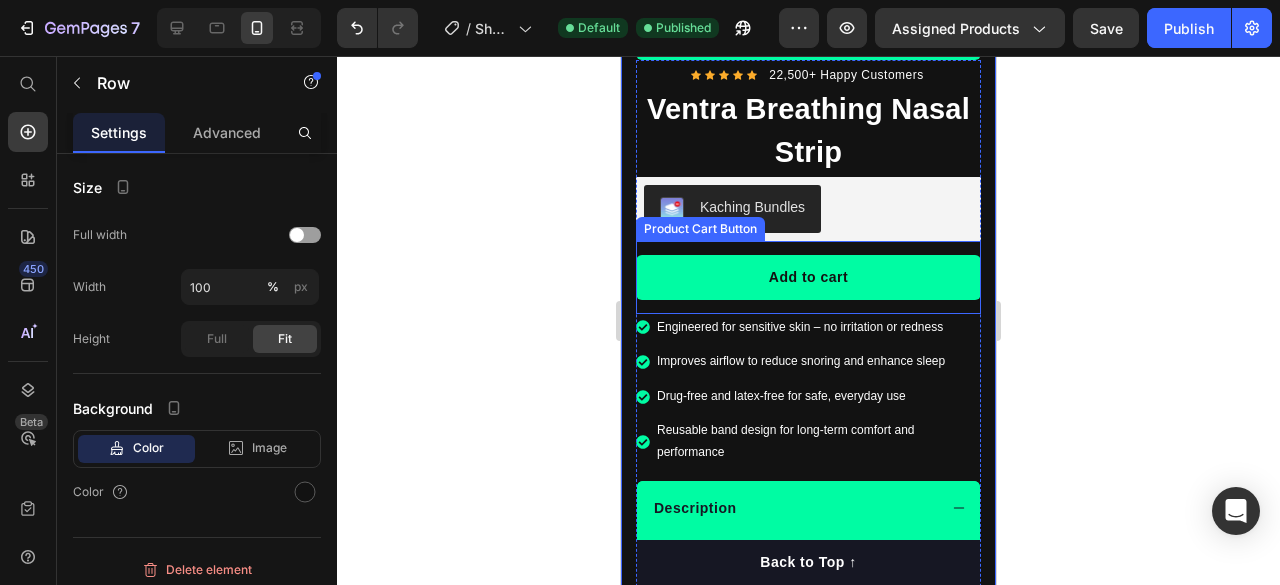 scroll, scrollTop: 1068, scrollLeft: 0, axis: vertical 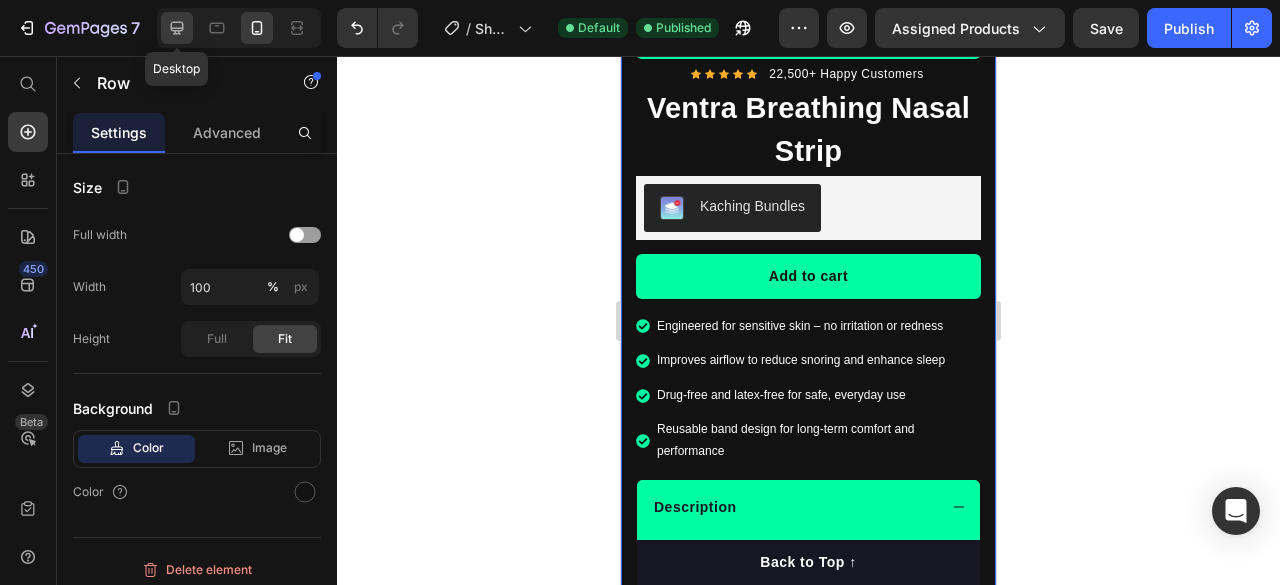 click 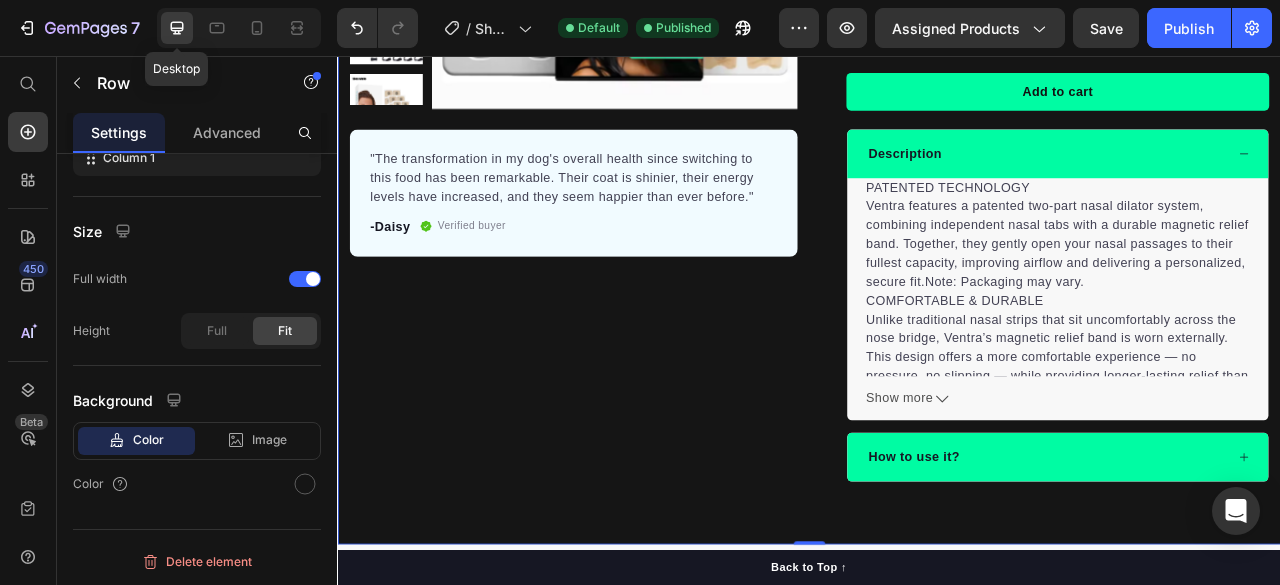 scroll, scrollTop: 564, scrollLeft: 0, axis: vertical 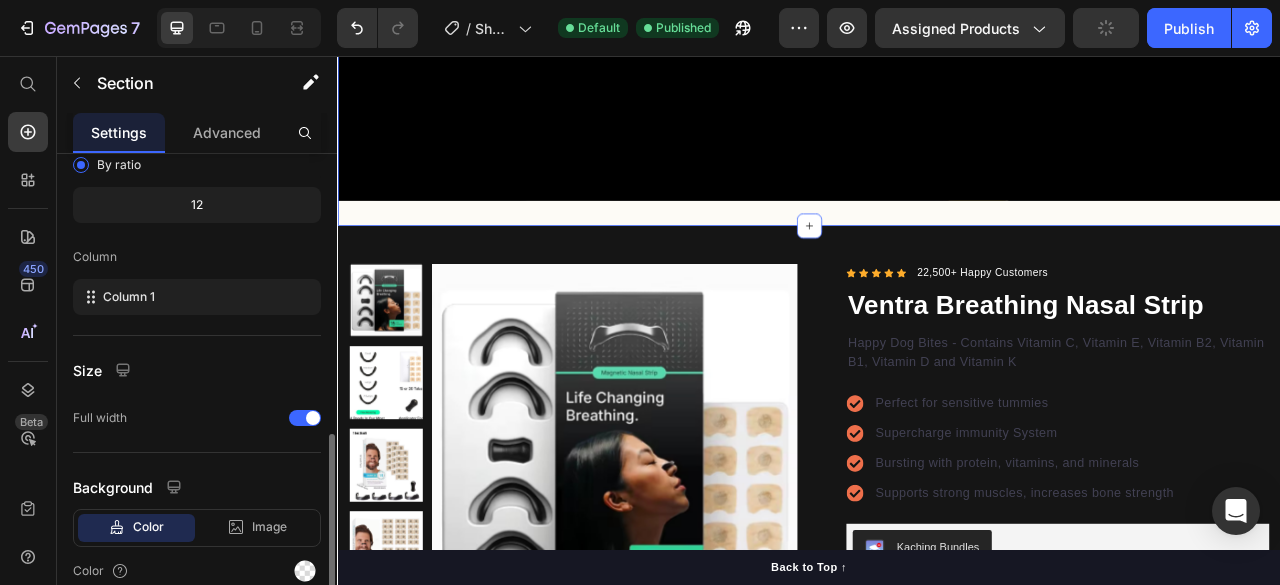 click on "Life Changing Breathing Heading Ventra is a revolutionary nasal strip designed to clear your airways and help deep breathing. Text Block Shop Now Button Hero Banner Section 1" at bounding box center (937, -98) 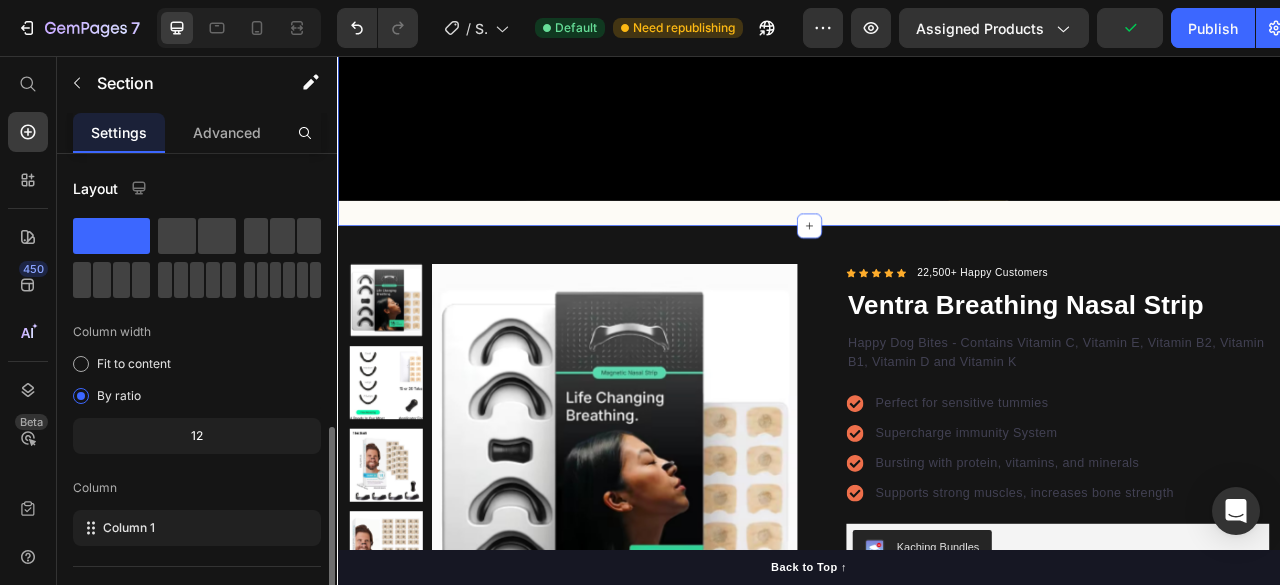 scroll, scrollTop: 318, scrollLeft: 0, axis: vertical 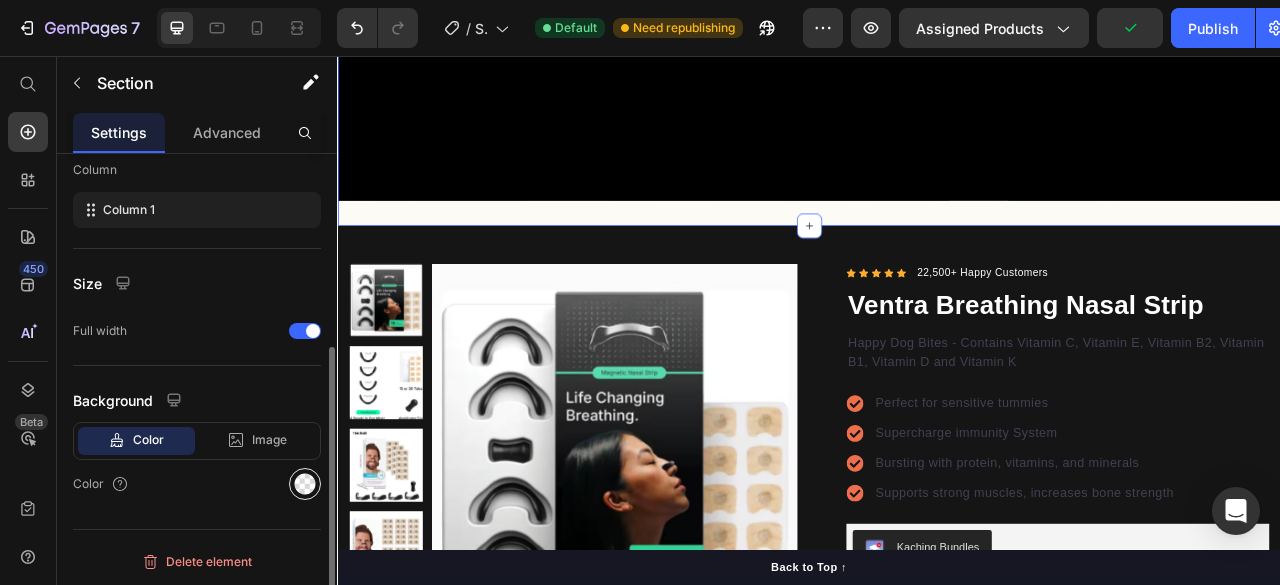 click 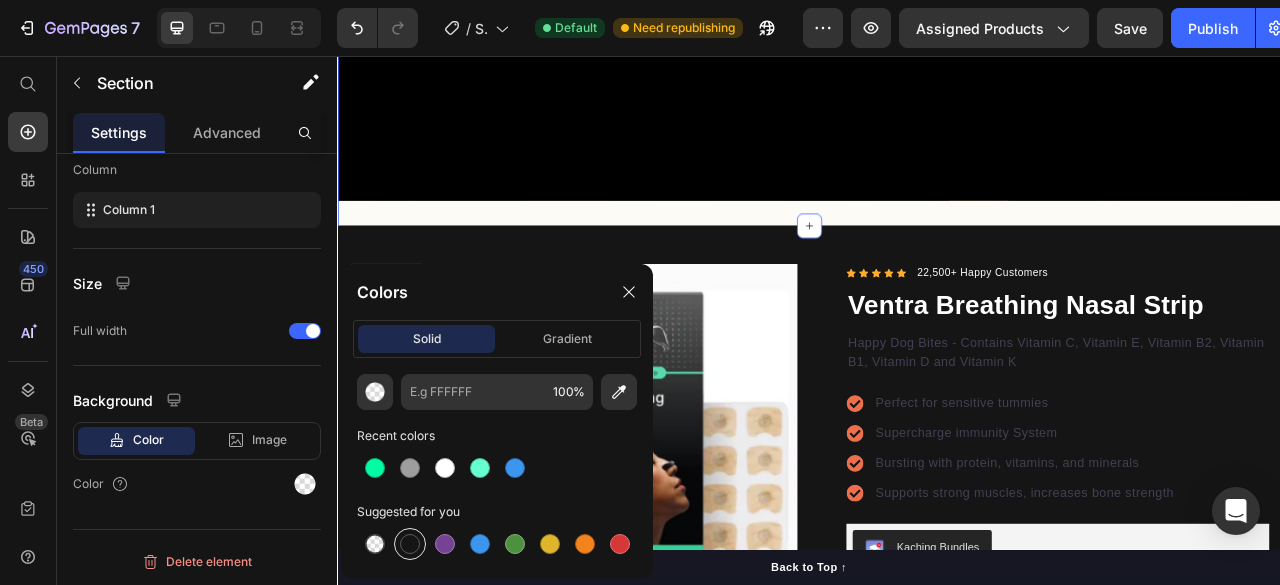 click at bounding box center (410, 544) 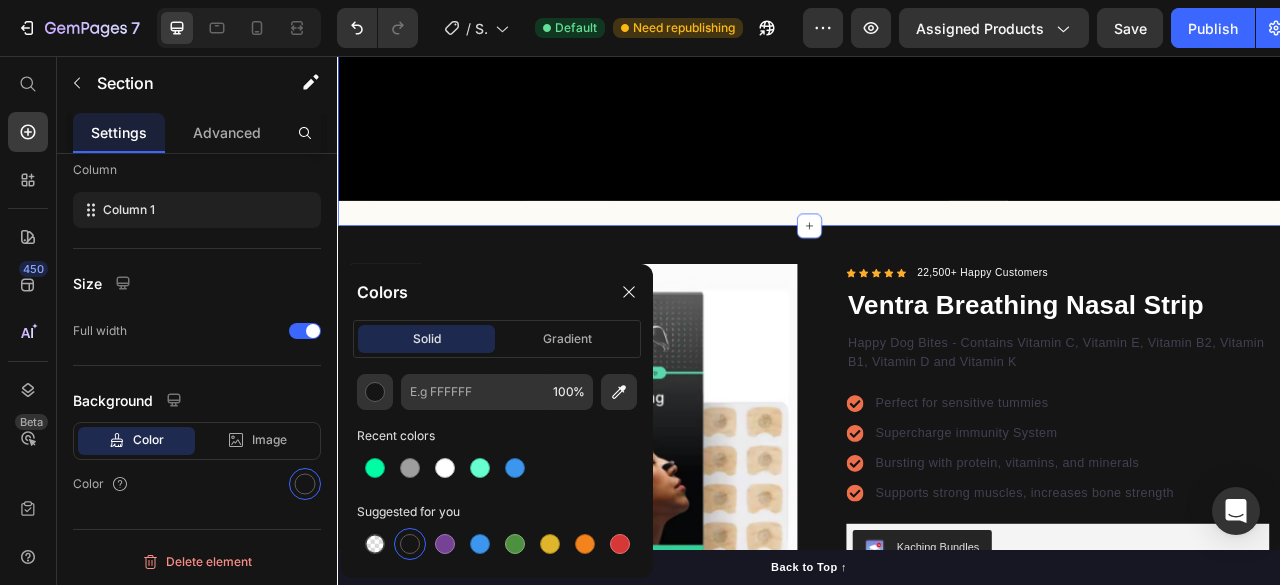 type on "151515" 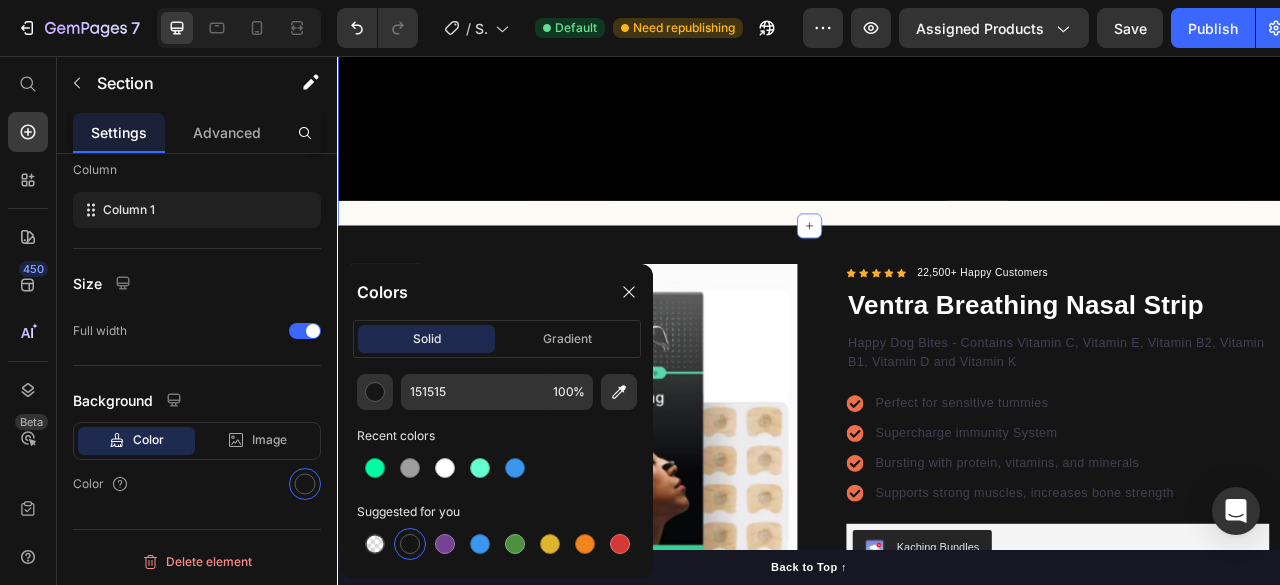 scroll, scrollTop: 318, scrollLeft: 0, axis: vertical 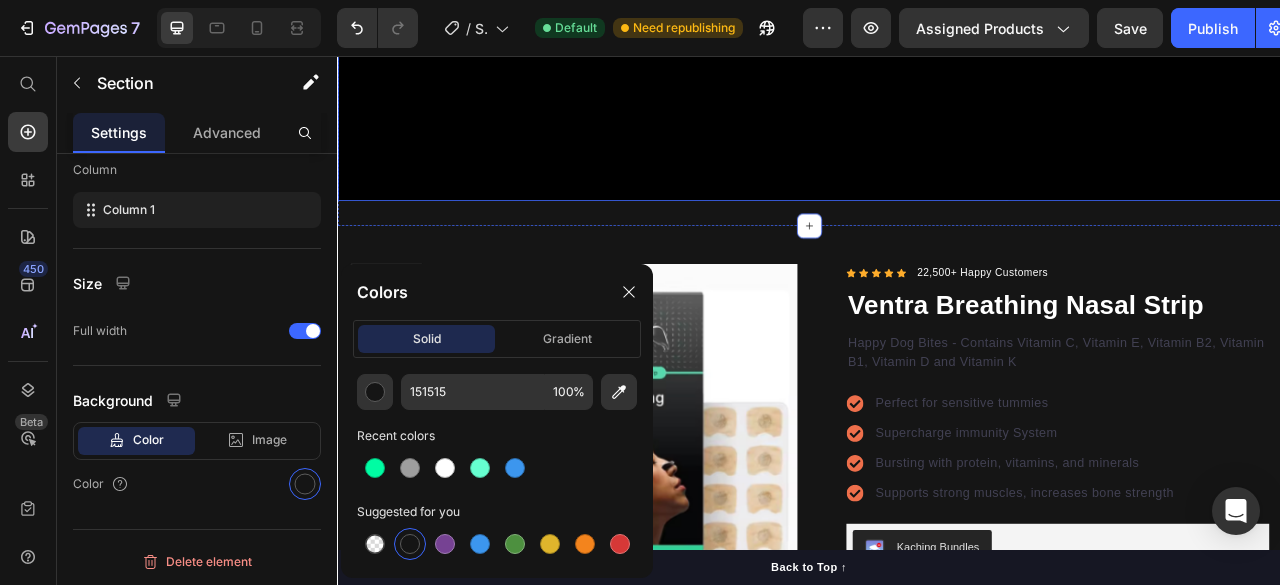 click at bounding box center [937, -98] 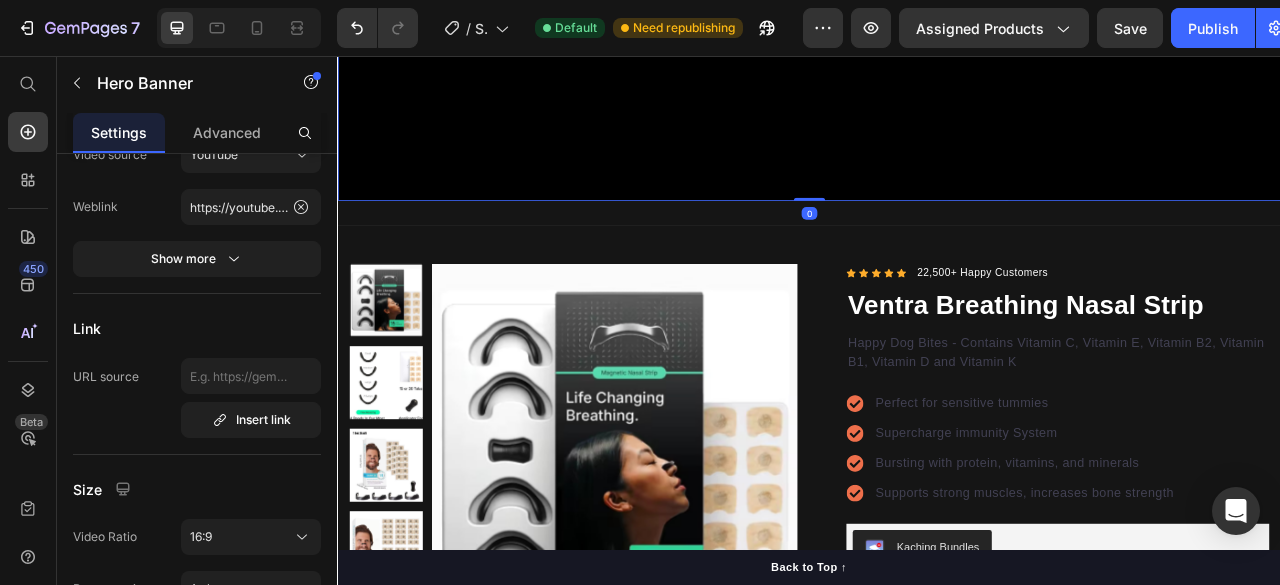 scroll, scrollTop: 0, scrollLeft: 0, axis: both 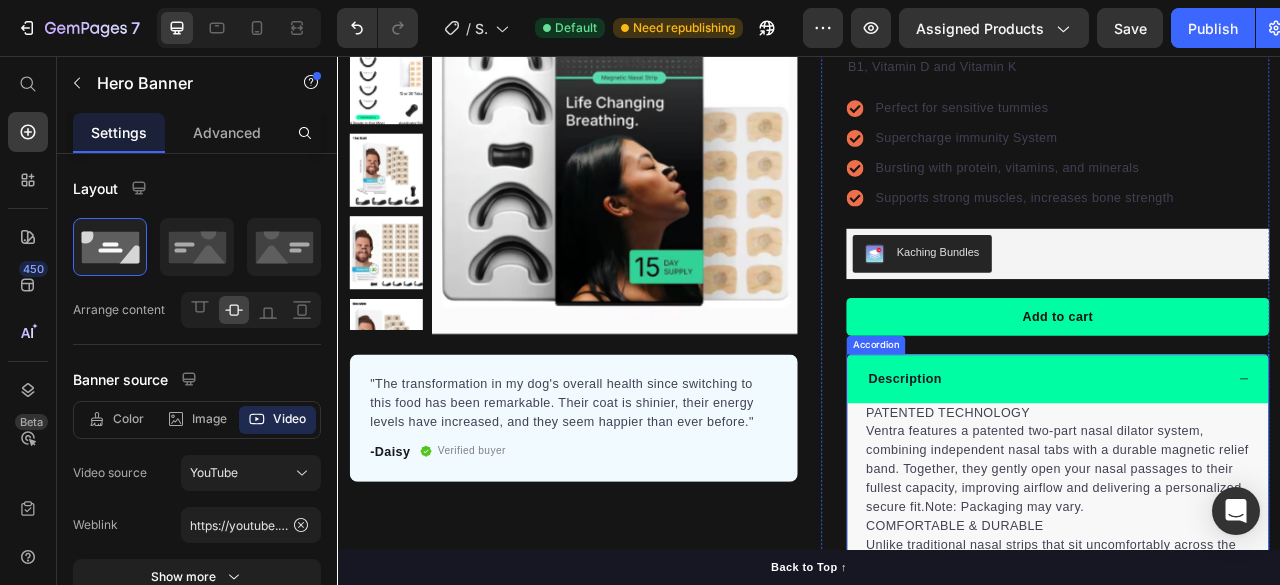 click on "Description" at bounding box center (1238, 467) 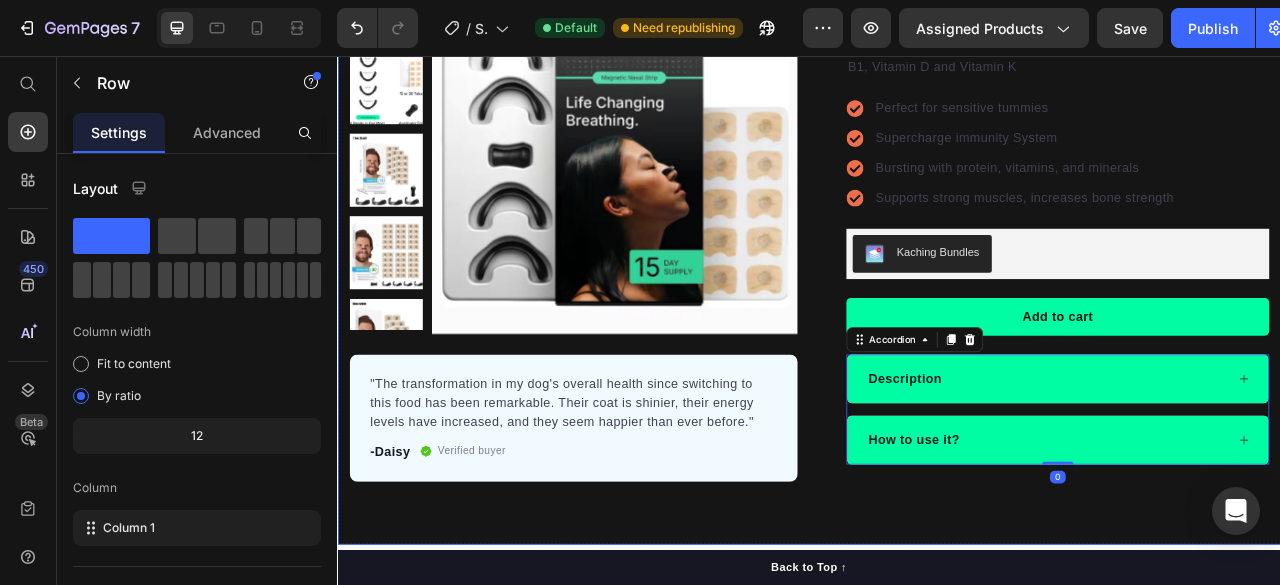 click on "Product Images "The transformation in my dog's overall health since switching to this food has been remarkable. Their coat is shinier, their energy levels have increased, and they seem happier than ever before." Text block -[PERSON] Text block
Verified buyer Item list Row Row “I can finally breathe clearly again. These strips actually work and they’re super comfortable!” – [PERSON] Text block Row Row Icon Icon Icon Icon Icon Icon List Hoz 22,500+ Happy Customers Text block Row Ventra Breathing Nasal Strip Product Title Happy Dog Bites - Contains Vitamin C, Vitamin E, Vitamin B2, Vitamin B1, Vitamin D and Vitamin K Text block Perfect for sensitive tummies Supercharge immunity System Bursting with protein, vitamins, and minerals Supports strong muscles, increases bone strength Item list Kaching Bundles Kaching Bundles Add to cart Product Cart Button Engineered for sensitive skin – no irritation or redness Improves airflow to reduce snoring and enhance sleep Item list
Accordion" at bounding box center (937, 287) 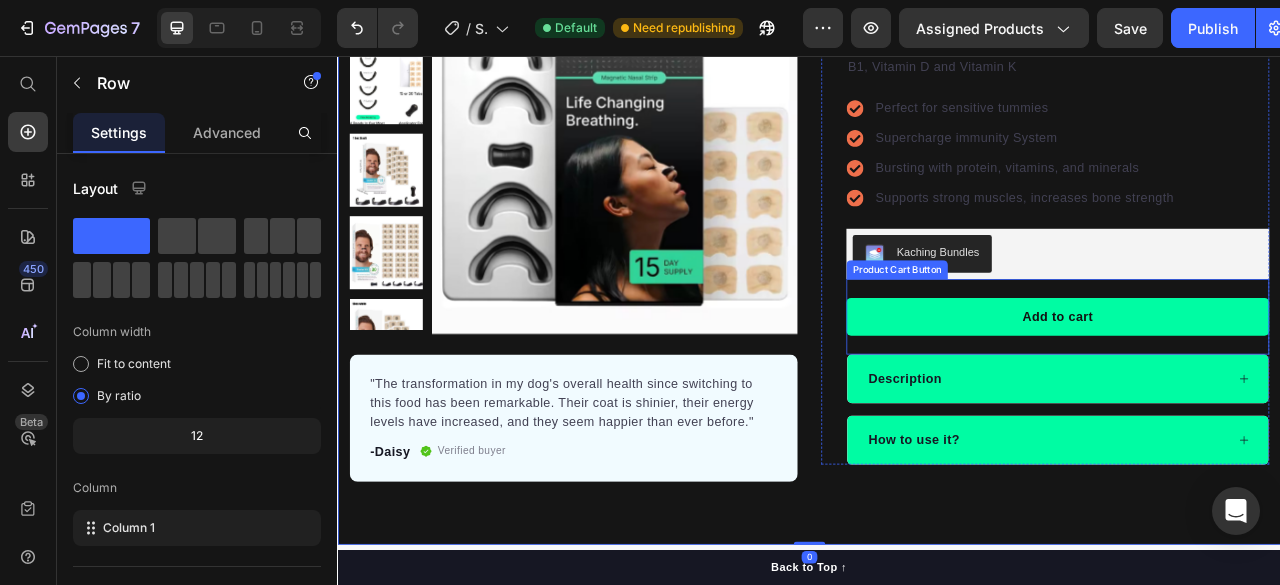 click on "Description" at bounding box center (1238, 467) 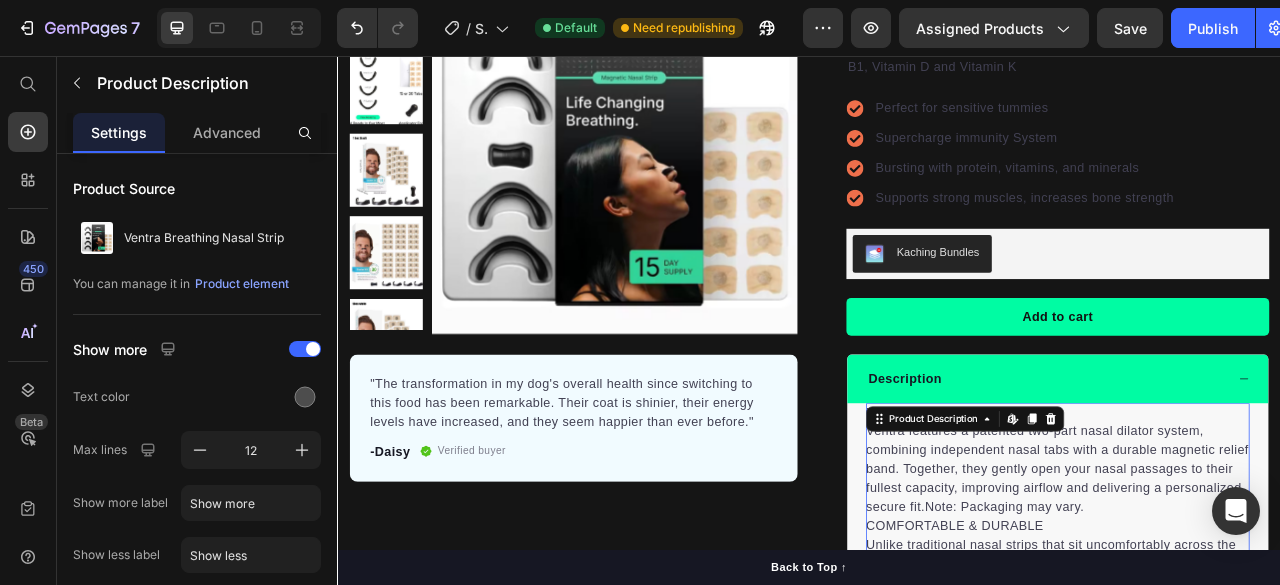 click on "Ventra features a patented two-part nasal dilator system, combining independent nasal tabs with a durable magnetic relief band. Together, they gently open your nasal passages to their fullest capacity, improving airflow and delivering a personalized, secure fit." at bounding box center (1252, 581) 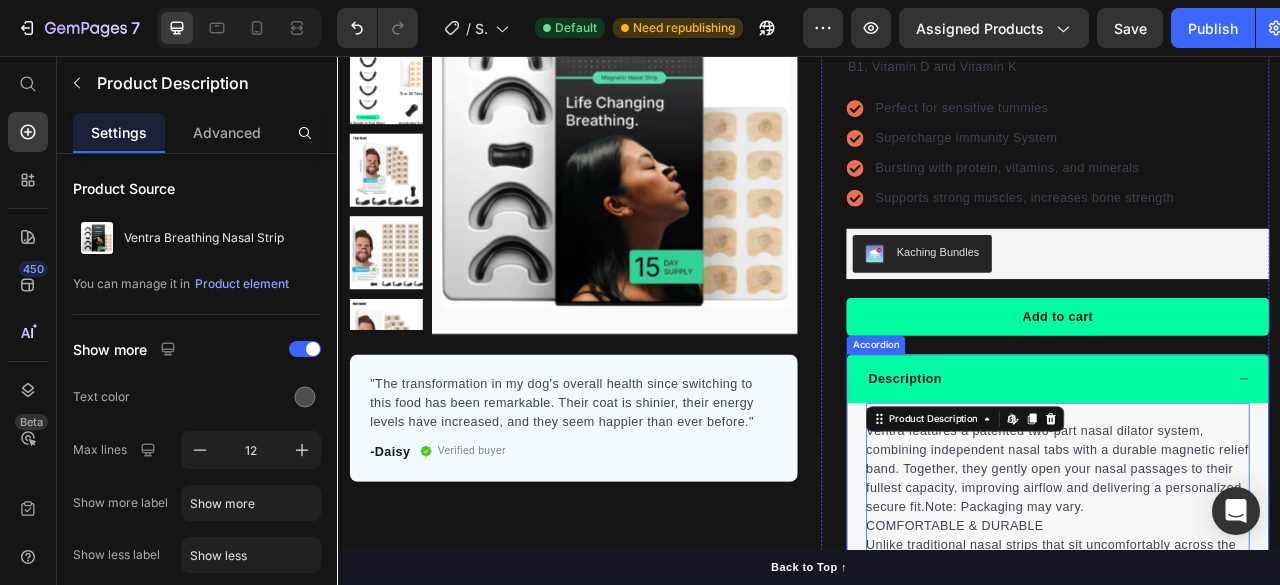 click on "PATENTED TECHNOLOGY  Ventra features a patented two-part nasal dilator system, combining independent nasal tabs with a durable magnetic relief band. Together, they gently open your nasal passages to their fullest capacity, improving airflow and delivering a personalized, secure fit.  Note: Packaging may vary.
COMFORTABLE & DURABLE  Unlike traditional nasal strips that sit uncomfortably across the nose bridge, Ventra’s magnetic relief band is worn externally. This design offers a more comfortable experience — no pressure, no slipping — while providing longer-lasting relief than standard nasal strips or decongestant sprays. Our nasal strips have also been proven to be effective in high vigor athletic settings further proving their durability in unique situations.
REDUCES SNORING & BOOSTS PERFORMANCE
SAFE, DRUG-FREE, AND DOCTOR-RECOMMENDED
WHAT’S INCLUDED Show more Product Description   Edit content in Shopify 0" at bounding box center [1253, 670] 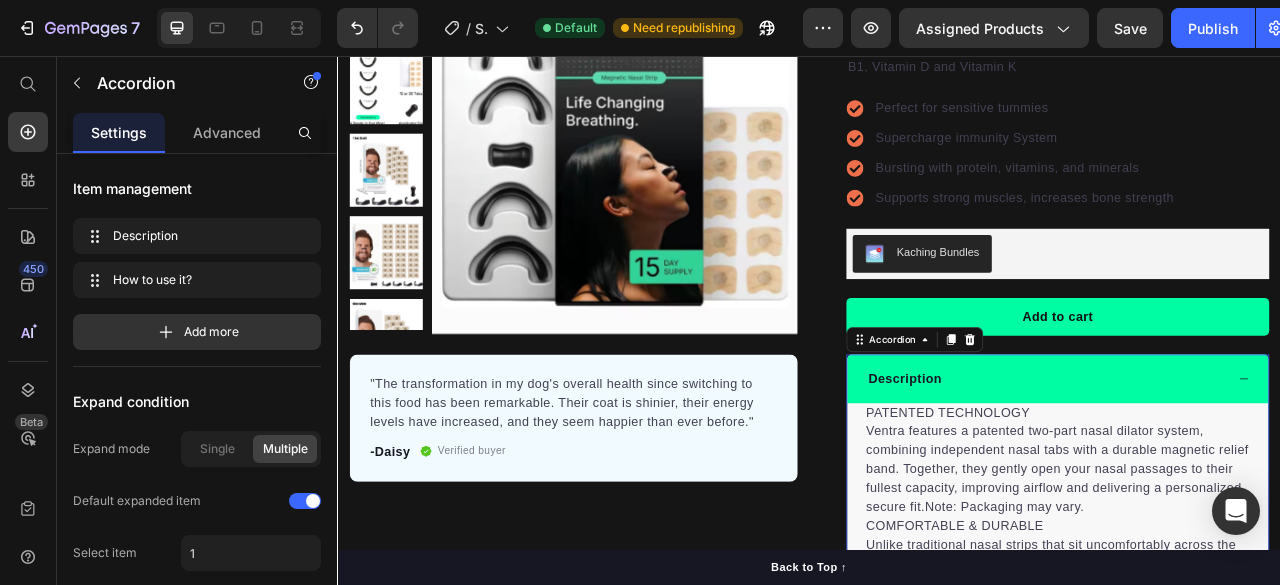 click on "PATENTED TECHNOLOGY  Ventra features a patented two-part nasal dilator system, combining independent nasal tabs with a durable magnetic relief band. Together, they gently open your nasal passages to their fullest capacity, improving airflow and delivering a personalized, secure fit.  Note: Packaging may vary.
COMFORTABLE & DURABLE  Unlike traditional nasal strips that sit uncomfortably across the nose bridge, Ventra’s magnetic relief band is worn externally. This design offers a more comfortable experience — no pressure, no slipping — while providing longer-lasting relief than standard nasal strips or decongestant sprays. Our nasal strips have also been proven to be effective in high vigor athletic settings further proving their durability in unique situations.
REDUCES SNORING & BOOSTS PERFORMANCE
SAFE, DRUG-FREE, AND DOCTOR-RECOMMENDED
WHAT’S INCLUDED Show more Product Description" at bounding box center (1253, 670) 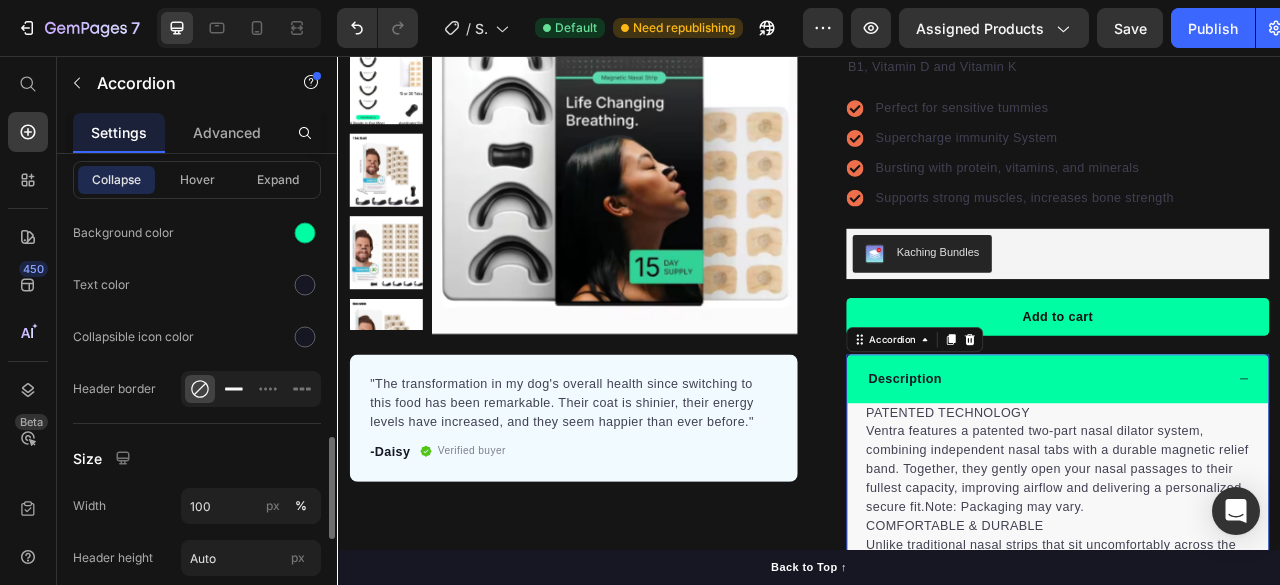 scroll, scrollTop: 1263, scrollLeft: 0, axis: vertical 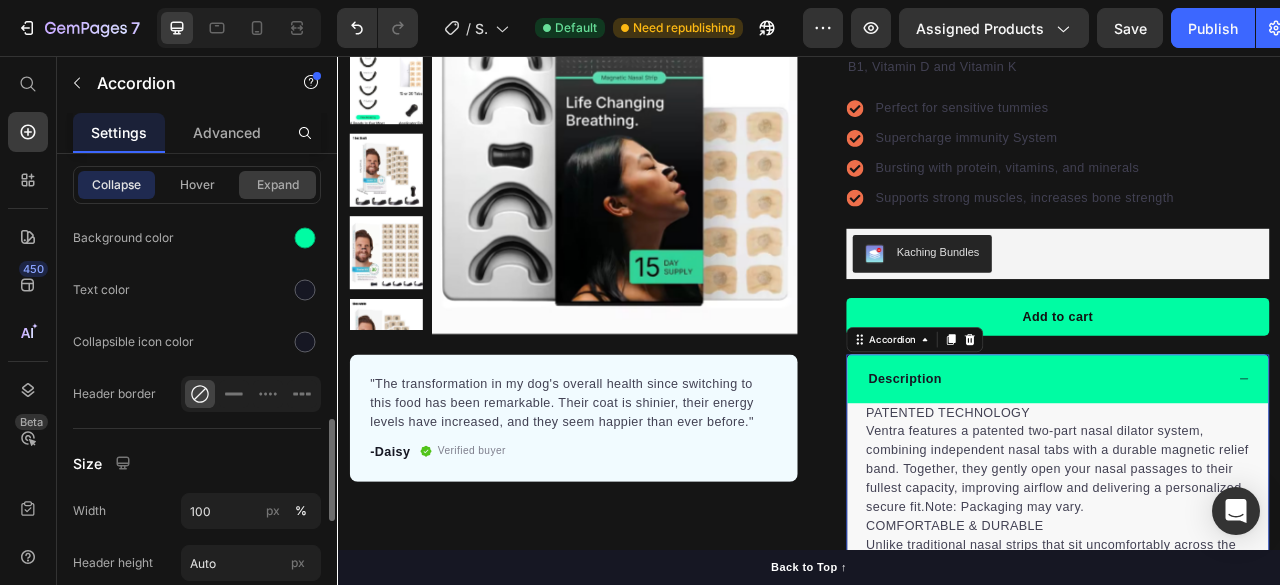 click on "Expand" at bounding box center [277, 185] 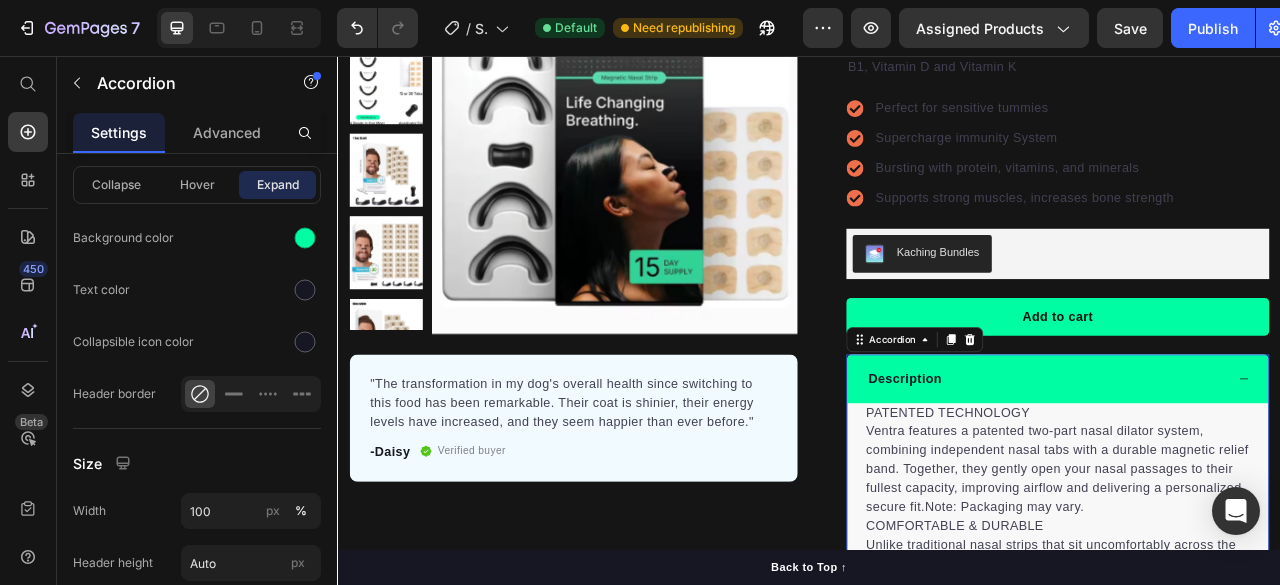 click on "PATENTED TECHNOLOGY  Ventra features a patented two-part nasal dilator system, combining independent nasal tabs with a durable magnetic relief band. Together, they gently open your nasal passages to their fullest capacity, improving airflow and delivering a personalized, secure fit.  Note: Packaging may vary.
COMFORTABLE & DURABLE  Unlike traditional nasal strips that sit uncomfortably across the nose bridge, Ventra’s magnetic relief band is worn externally. This design offers a more comfortable experience — no pressure, no slipping — while providing longer-lasting relief than standard nasal strips or decongestant sprays. Our nasal strips have also been proven to be effective in high vigor athletic settings further proving their durability in unique situations.
REDUCES SNORING & BOOSTS PERFORMANCE
SAFE, DRUG-FREE, AND DOCTOR-RECOMMENDED
WHAT’S INCLUDED Show more Product Description" at bounding box center [1253, 670] 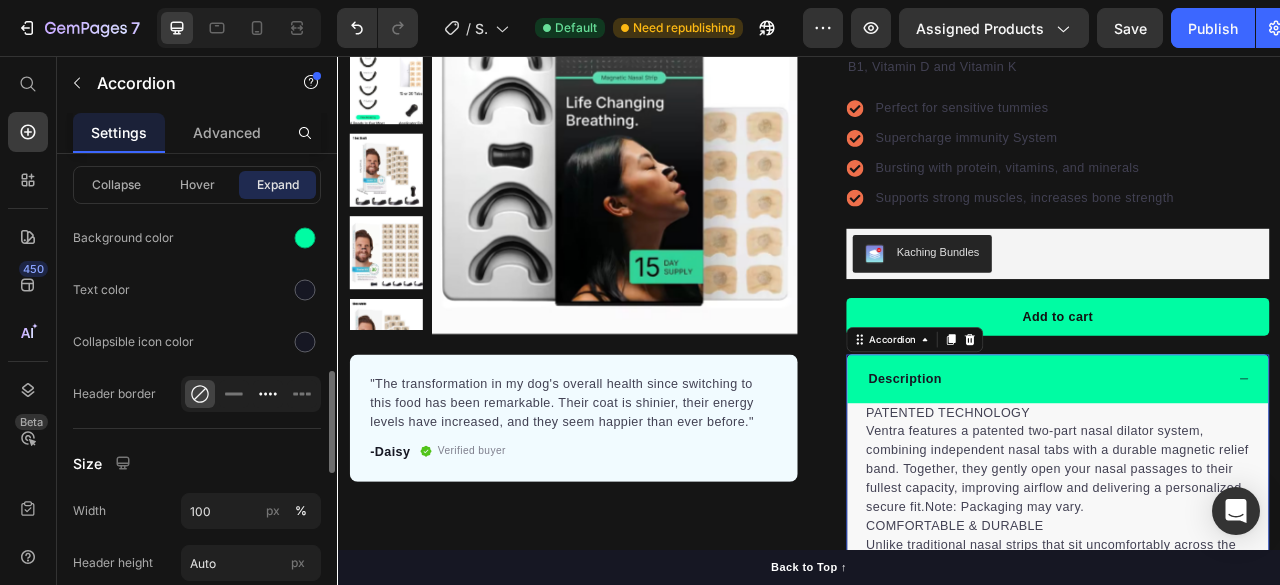scroll, scrollTop: 1214, scrollLeft: 0, axis: vertical 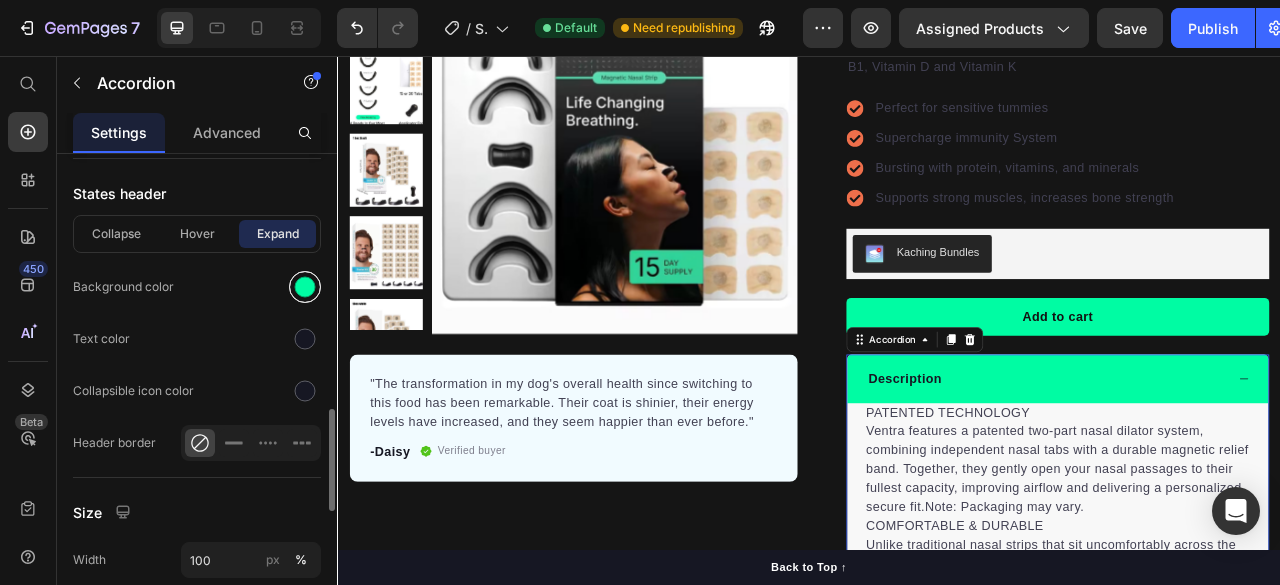 click at bounding box center (305, 287) 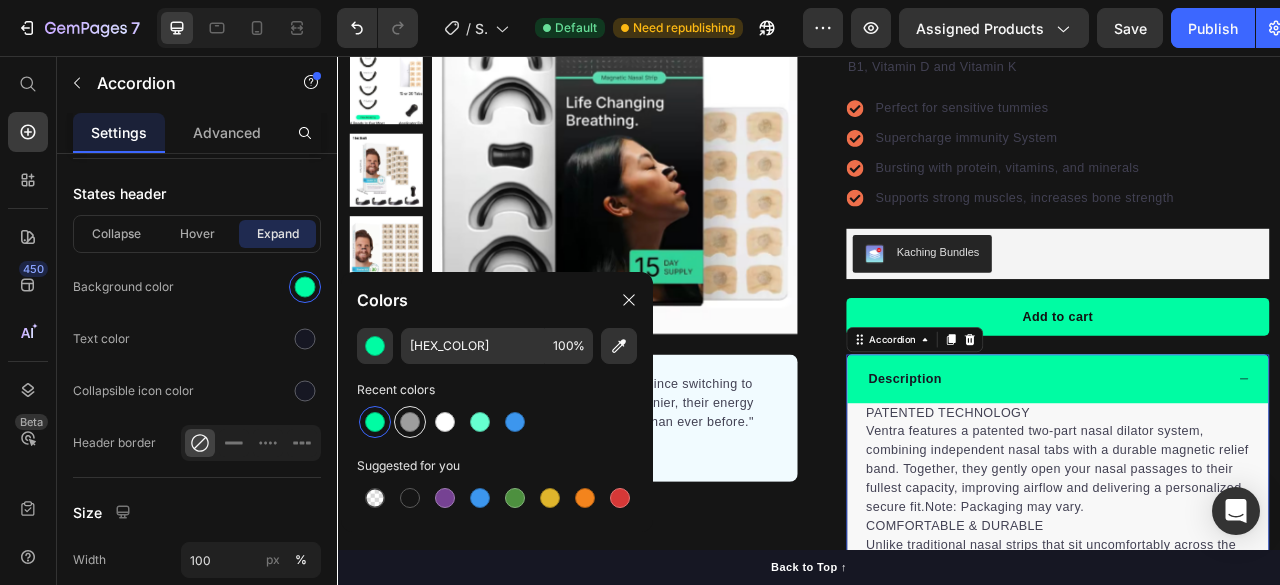 click at bounding box center [410, 422] 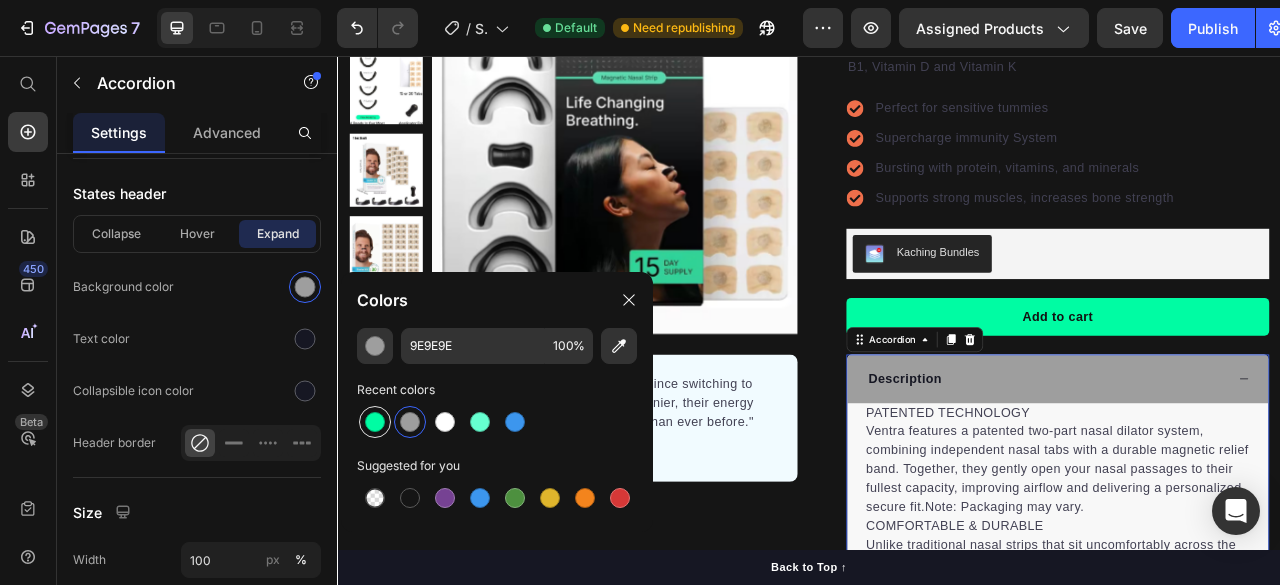 click at bounding box center [375, 422] 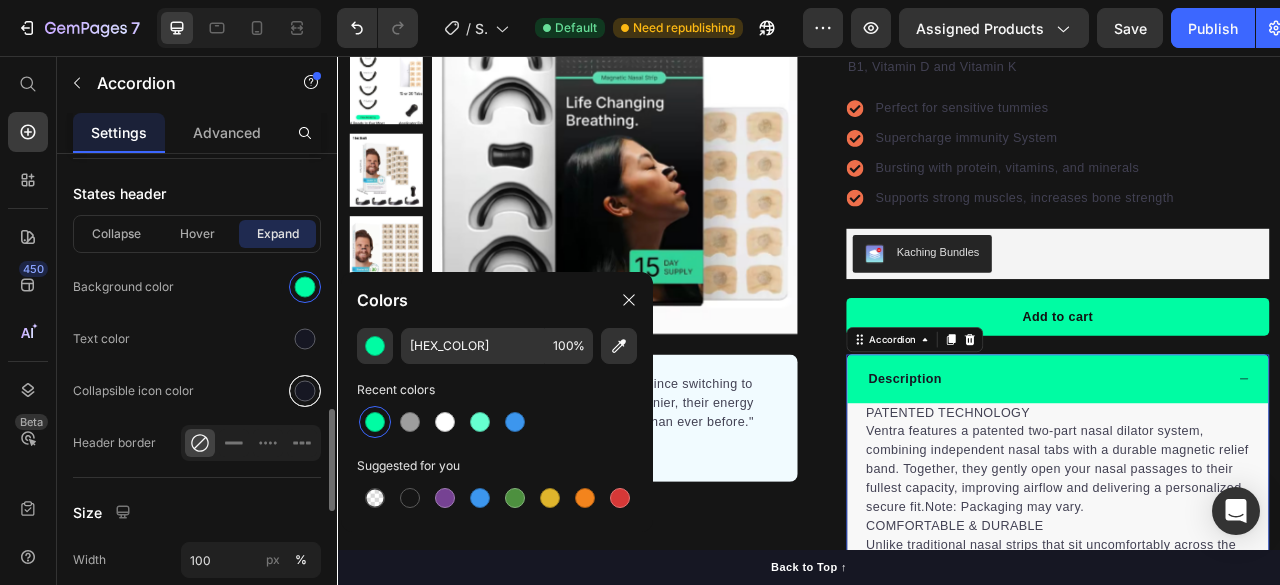click at bounding box center [305, 391] 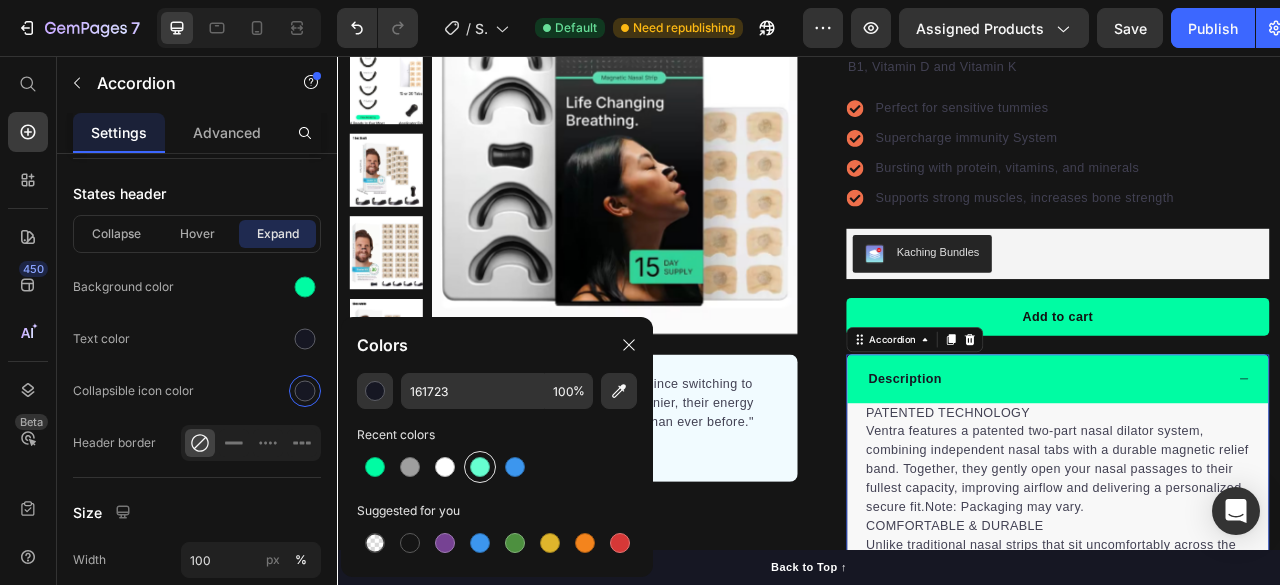 click at bounding box center (480, 467) 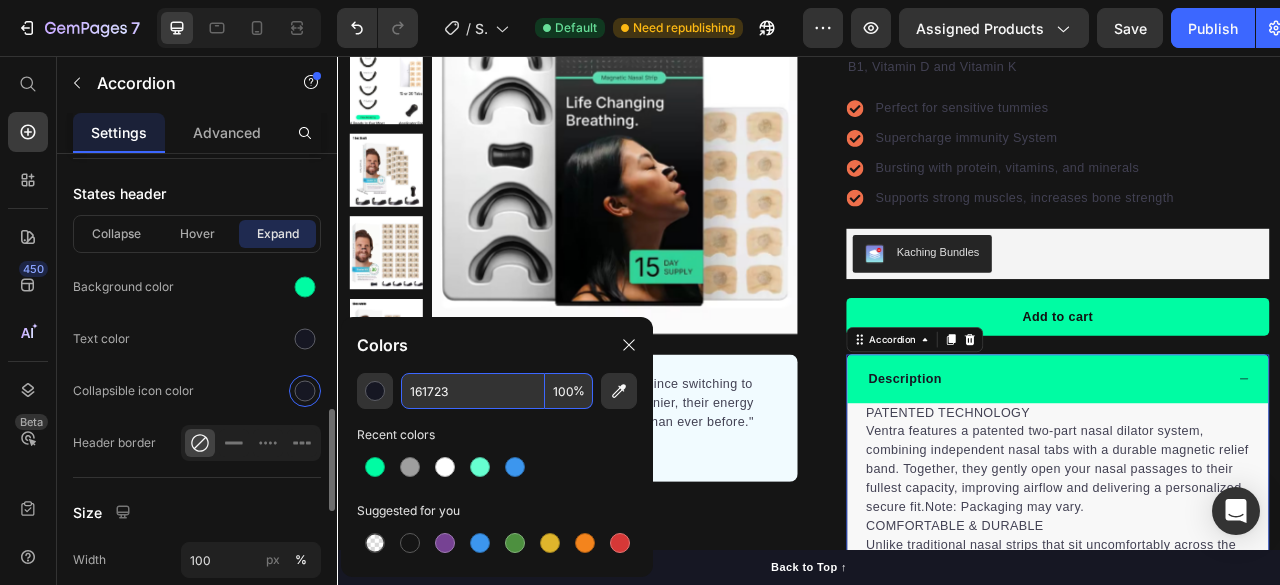 type on "161723" 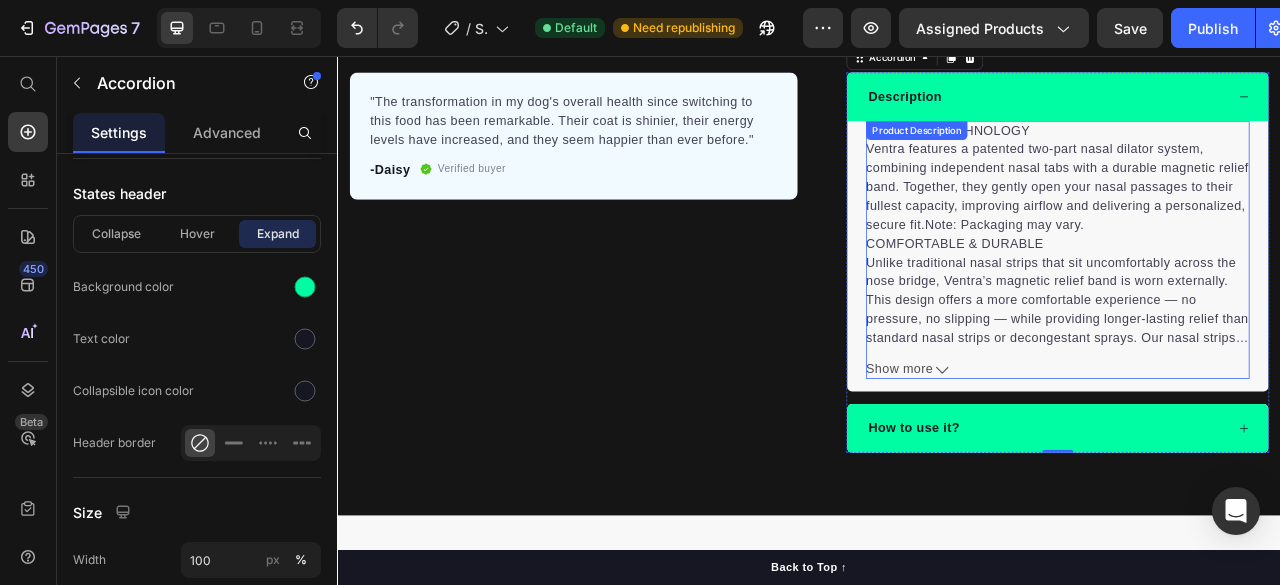 scroll, scrollTop: 1290, scrollLeft: 0, axis: vertical 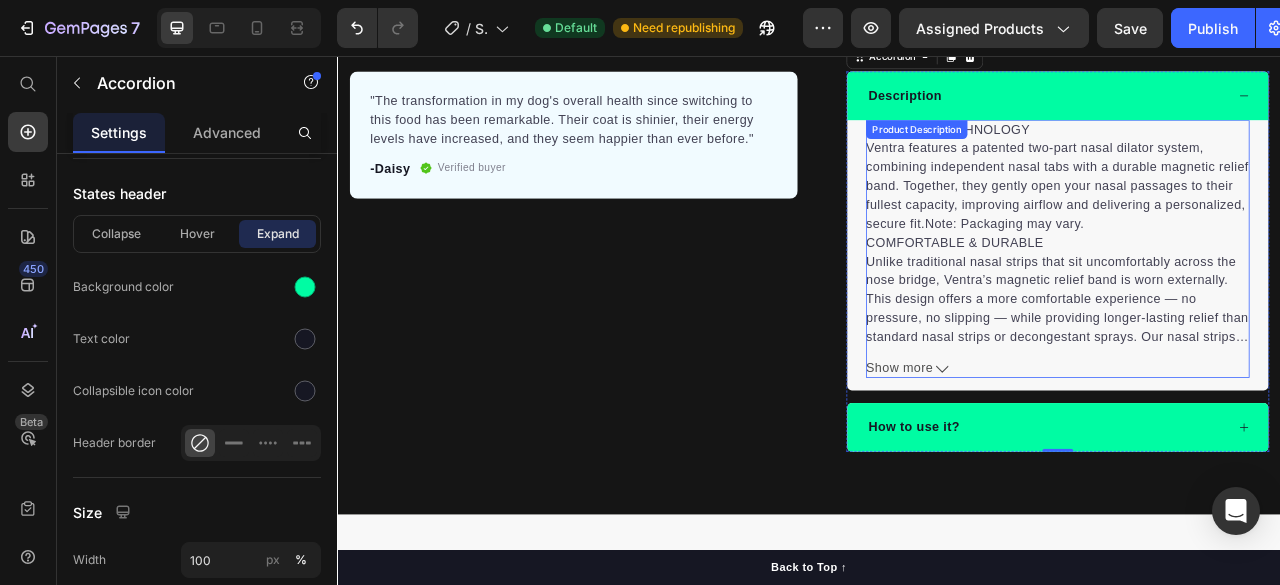 click on "Show more" at bounding box center [1253, 454] 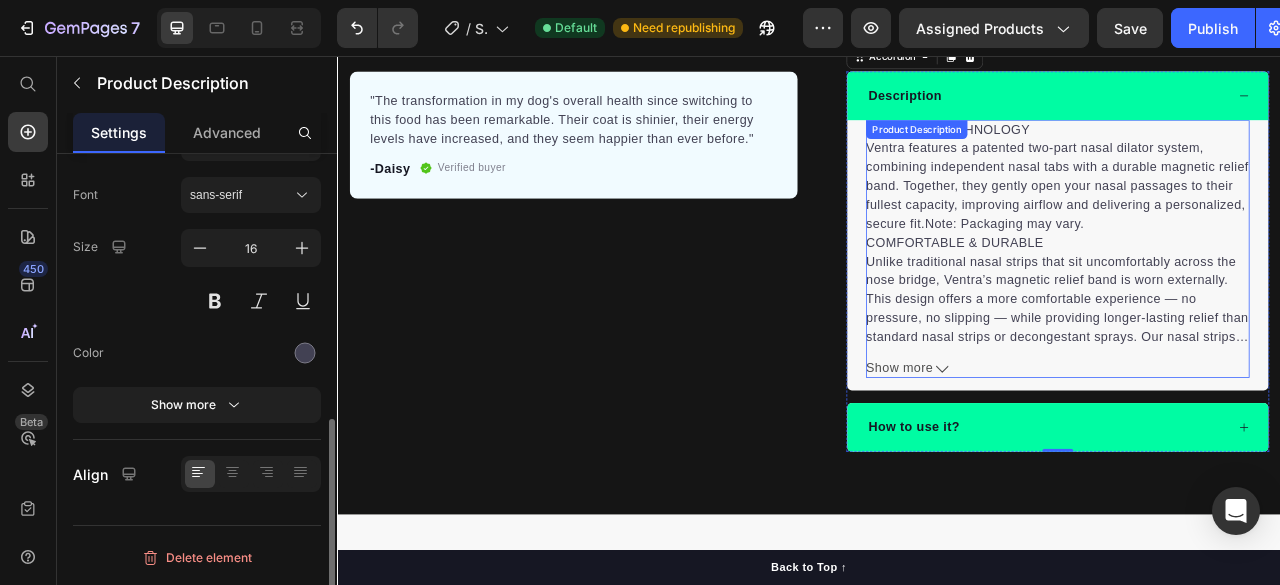 scroll, scrollTop: 0, scrollLeft: 0, axis: both 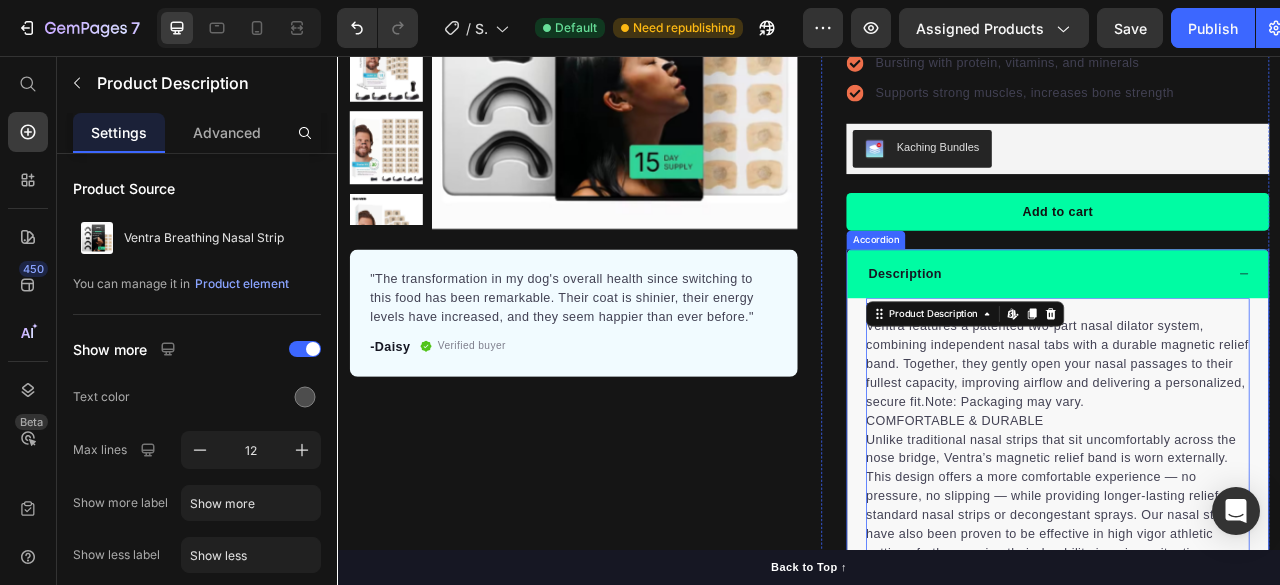 click on "Description" at bounding box center [1253, 333] 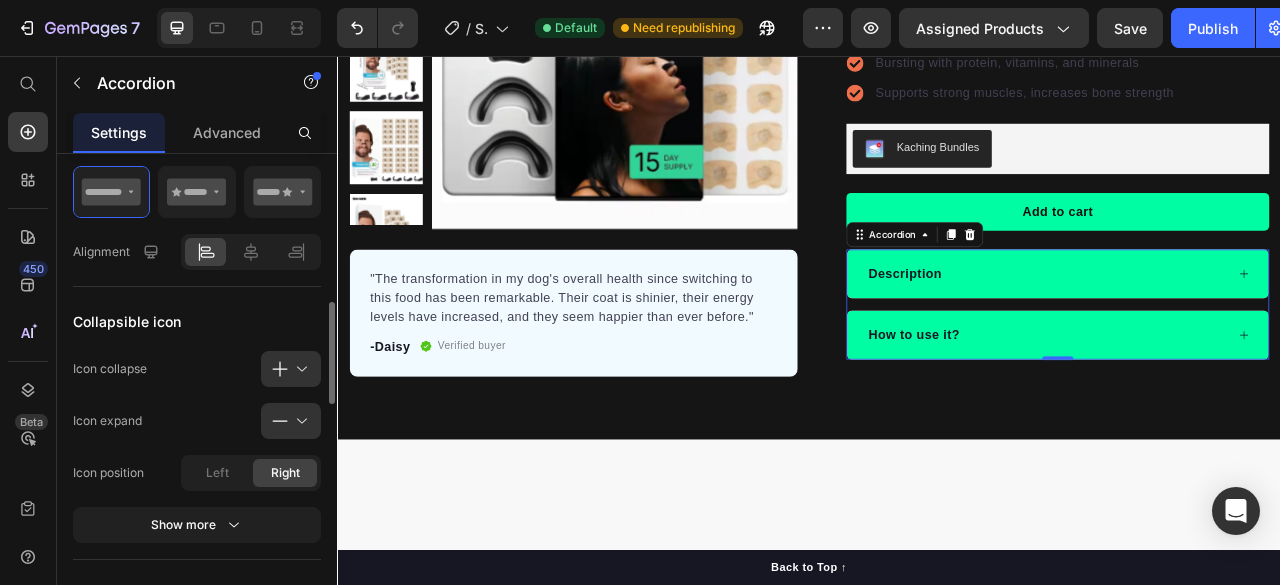 scroll, scrollTop: 555, scrollLeft: 0, axis: vertical 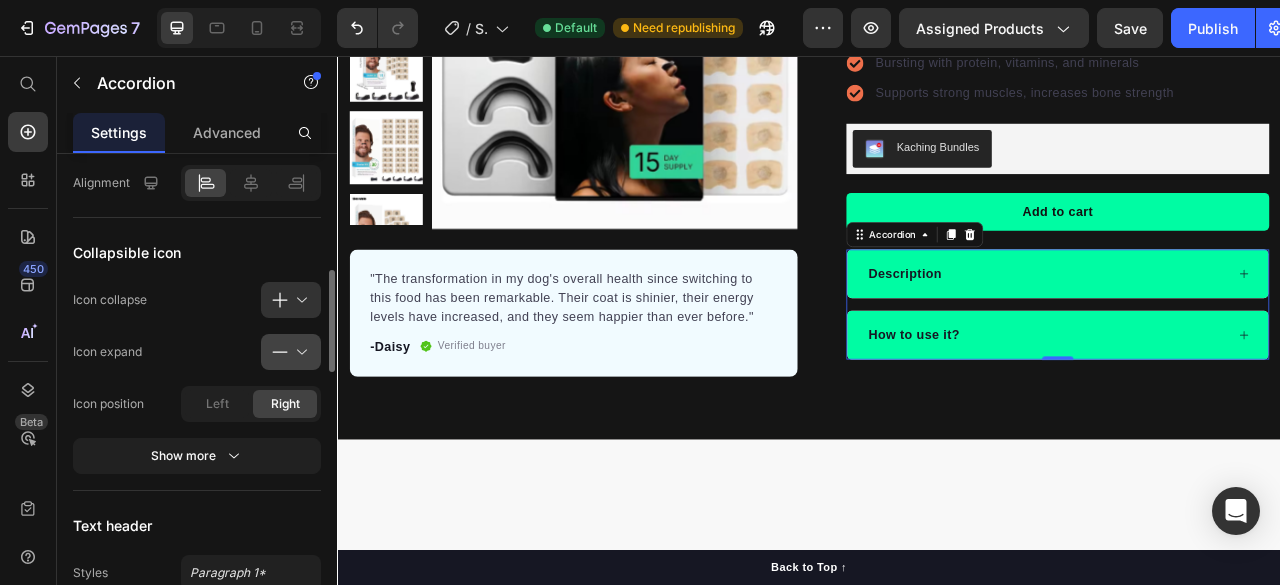 click at bounding box center [299, 352] 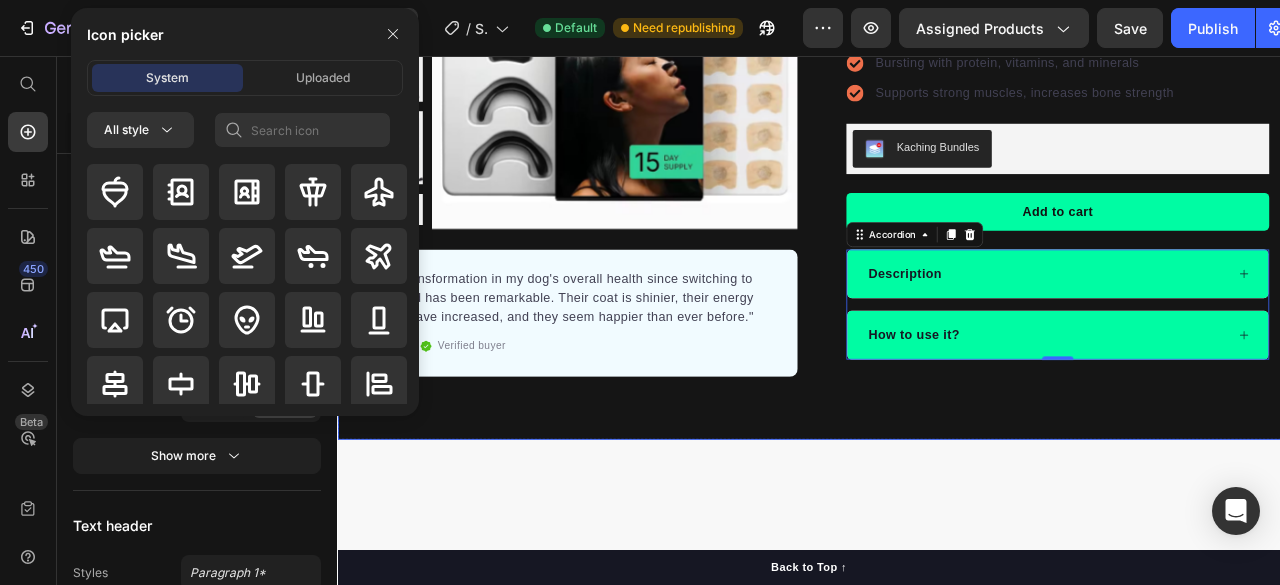 click on "Product Images "The transformation in my dog's overall health since switching to this food has been remarkable. Their coat is shinier, their energy levels have increased, and they seem happier than ever before." Text block -[PERSON] Text block
Verified buyer Item list Row Row “I can finally breathe clearly again. These strips actually work and they’re super comfortable!” – [PERSON] Text block Row Row Icon Icon Icon Icon Icon Icon List Hoz 22,500+ Happy Customers Text block Row Ventra Breathing Nasal Strip Product Title Happy Dog Bites - Contains Vitamin C, Vitamin E, Vitamin B2, Vitamin B1, Vitamin D and Vitamin K Text block Perfect for sensitive tummies Supercharge immunity System Bursting with protein, vitamins, and minerals Supports strong muscles, increases bone strength Item list Kaching Bundles Kaching Bundles Add to cart Product Cart Button Engineered for sensitive skin – no irritation or redness Improves airflow to reduce snoring and enhance sleep Item list
Accordion" at bounding box center [937, 153] 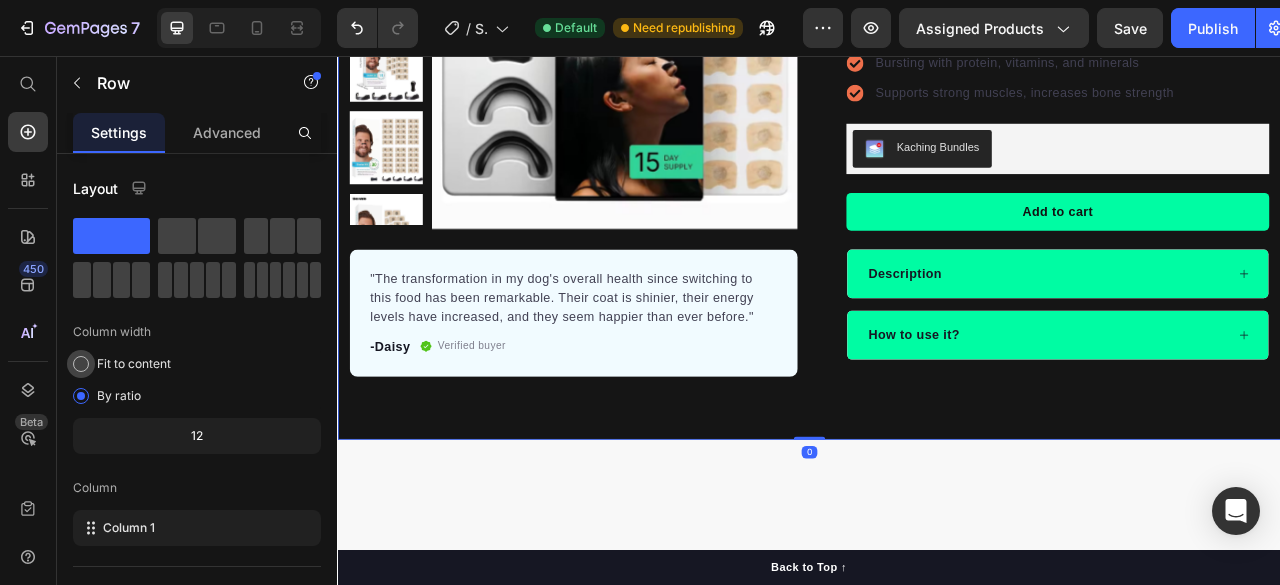 scroll, scrollTop: 370, scrollLeft: 0, axis: vertical 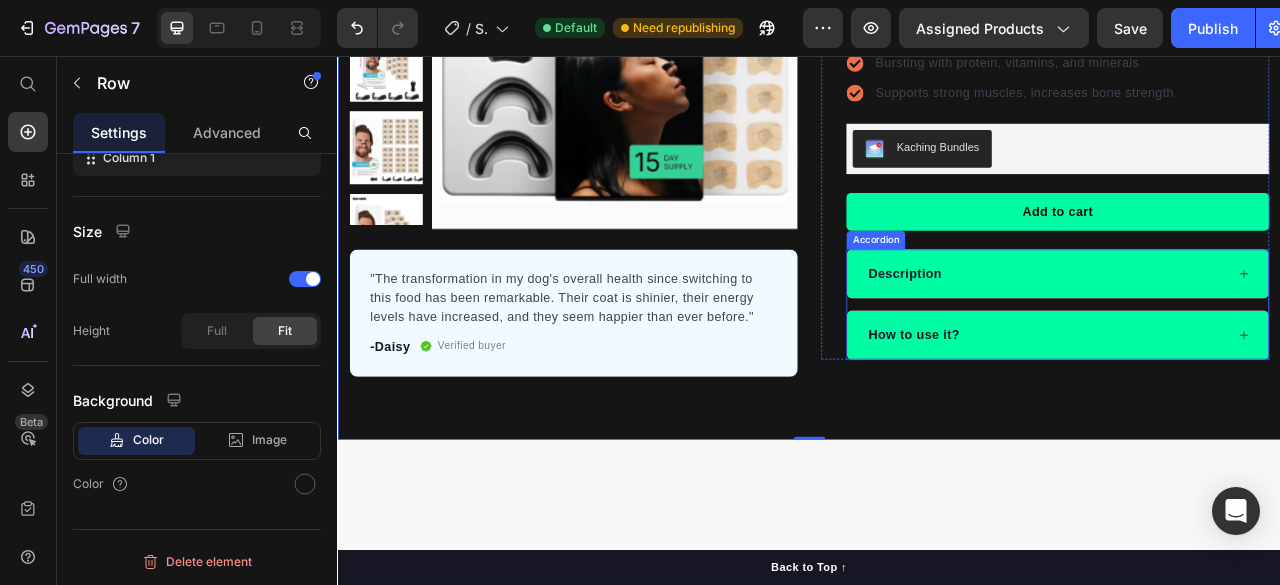 click on "How to use it?" at bounding box center [1238, 411] 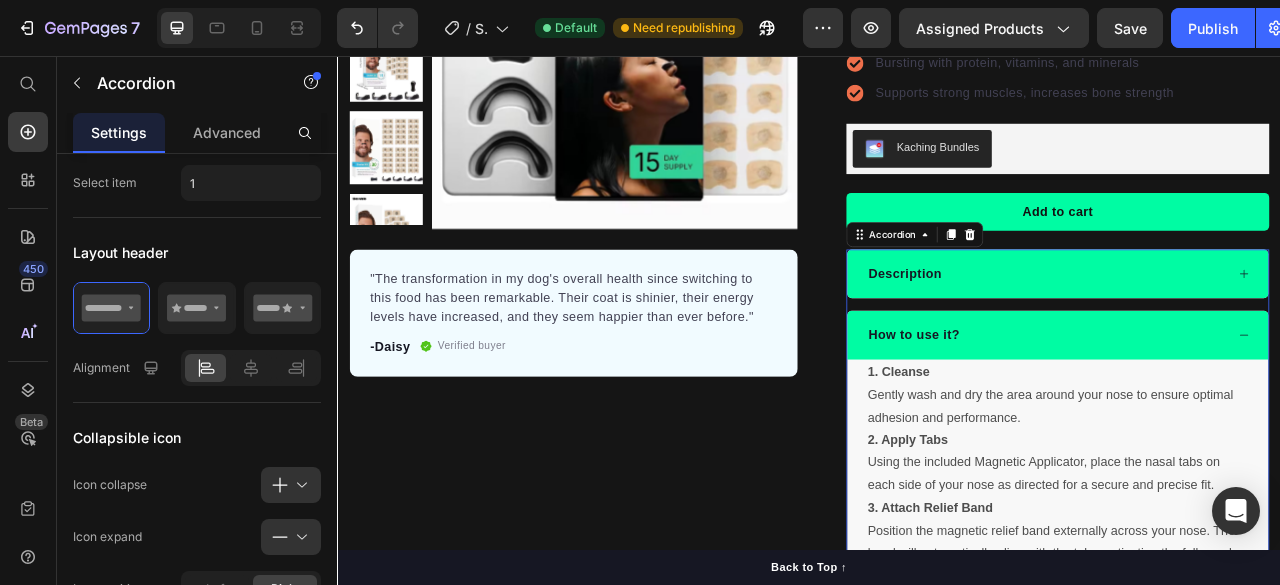 scroll, scrollTop: 0, scrollLeft: 0, axis: both 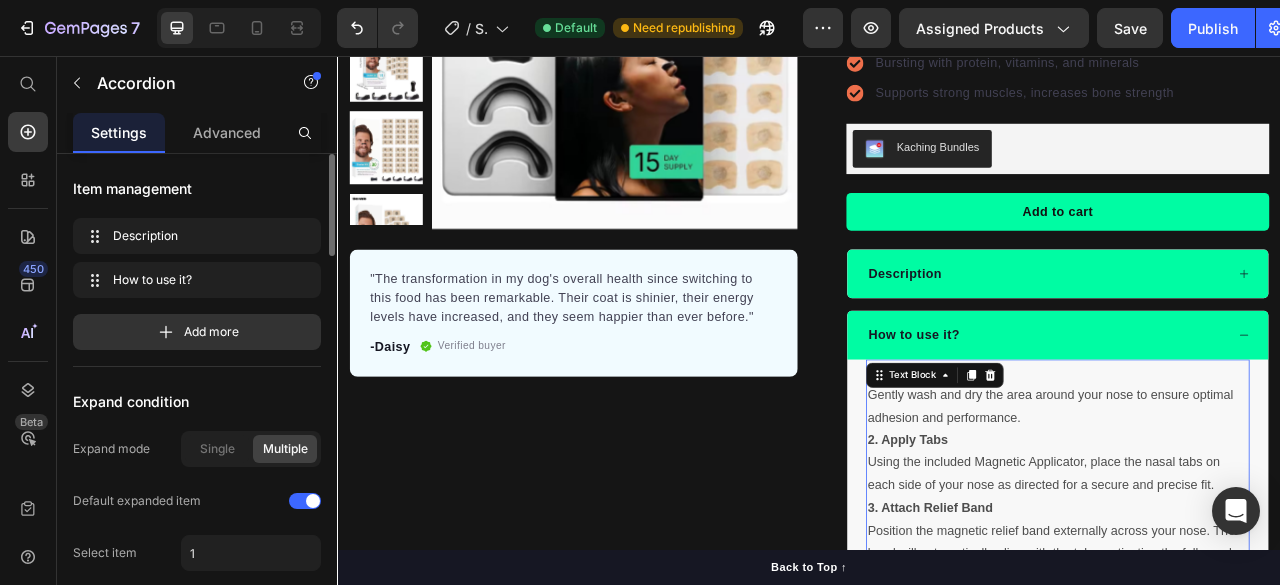 click on "2. Apply Tabs Using the included Magnetic Applicator, place the nasal tabs on each side of your nose as directed for a secure and precise fit." at bounding box center [1253, 573] 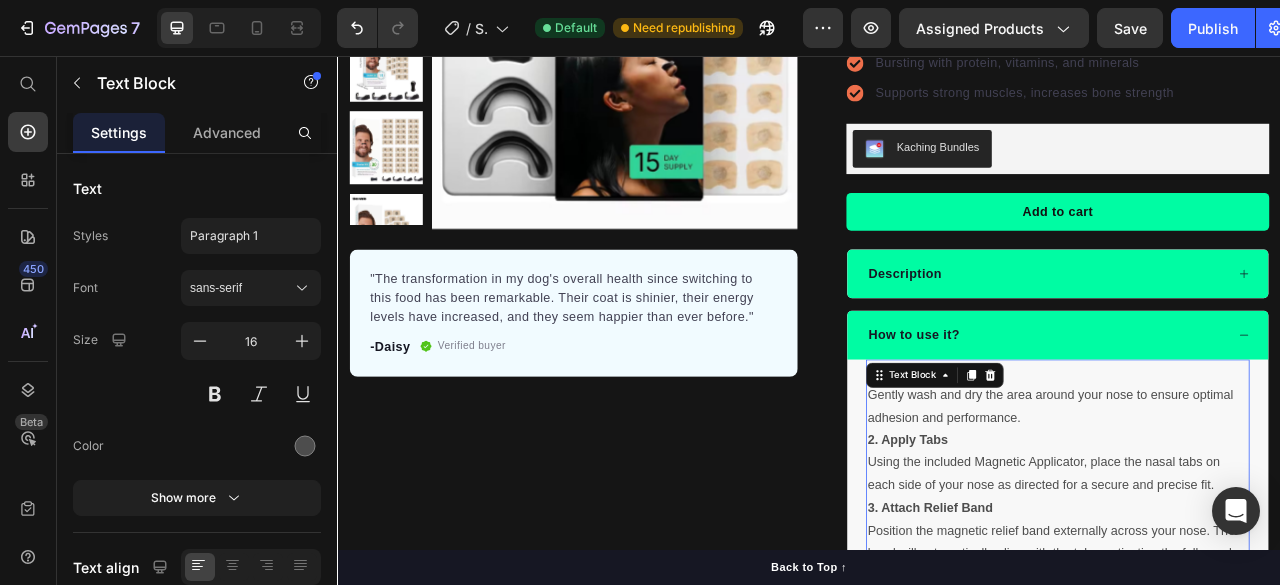 click on "2. Apply Tabs Using the included Magnetic Applicator, place the nasal tabs on each side of your nose as directed for a secure and precise fit." at bounding box center [1253, 573] 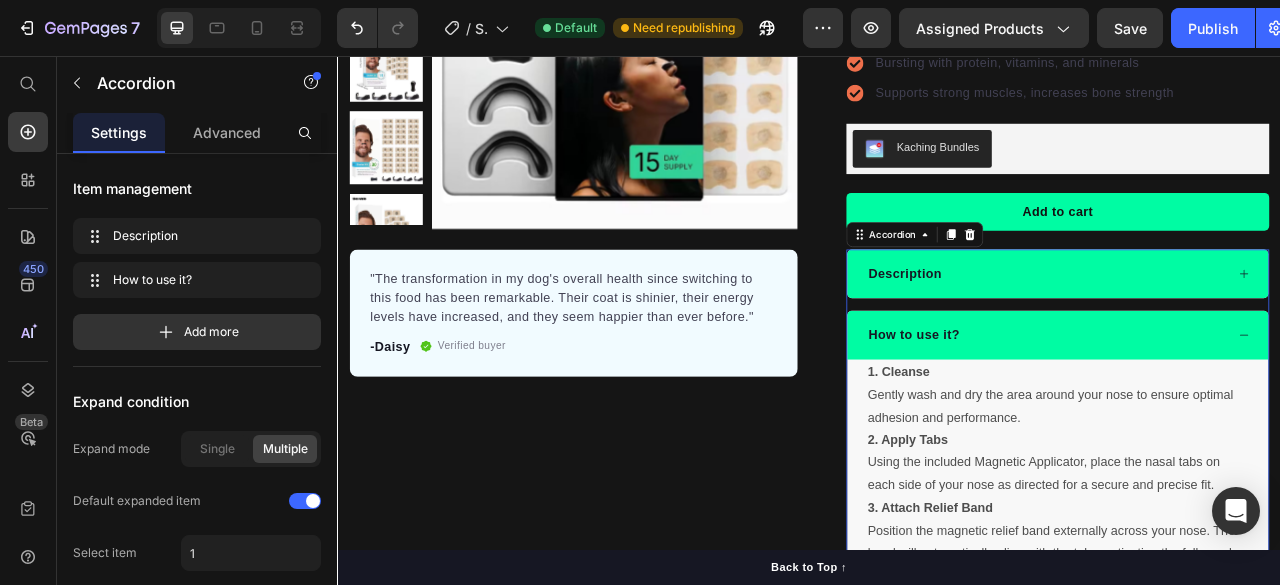 click on "1. Cleanse Gently wash and dry the area around your nose to ensure optimal adhesion and performance. 2. Apply Tabs Using the included Magnetic Applicator, place the nasal tabs on each side of your nose as directed for a secure and precise fit. 3. Attach Relief Band Position the magnetic relief band externally across your nose. The band will automatically align with the tabs, activating the full nasal dilation effect. Text Block" at bounding box center (1253, 596) 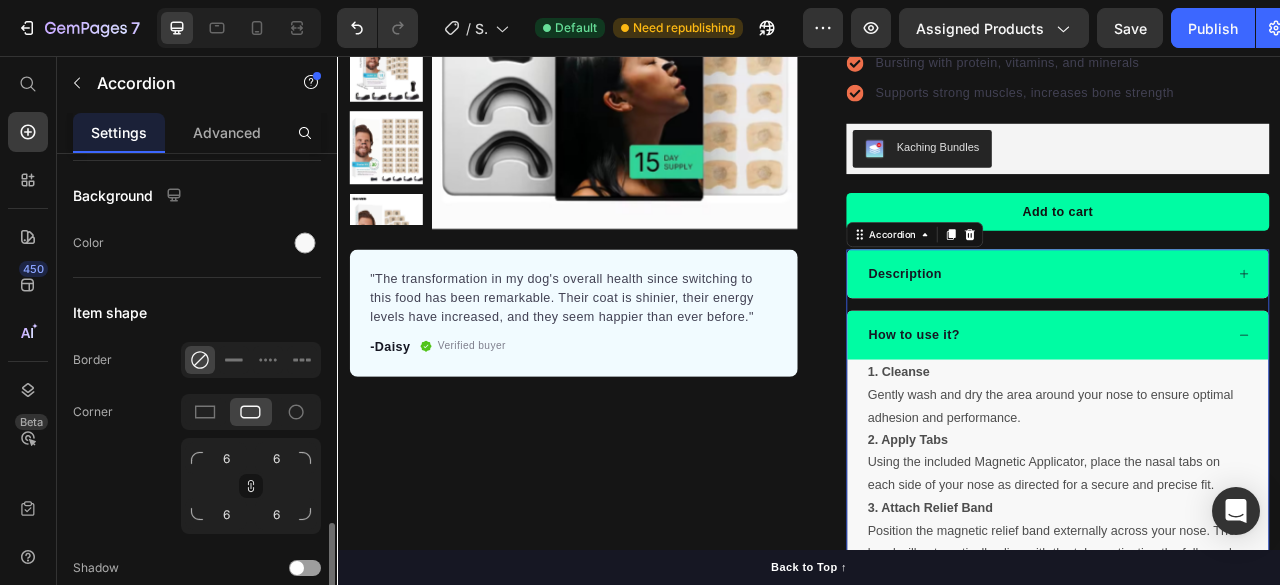 scroll, scrollTop: 1753, scrollLeft: 0, axis: vertical 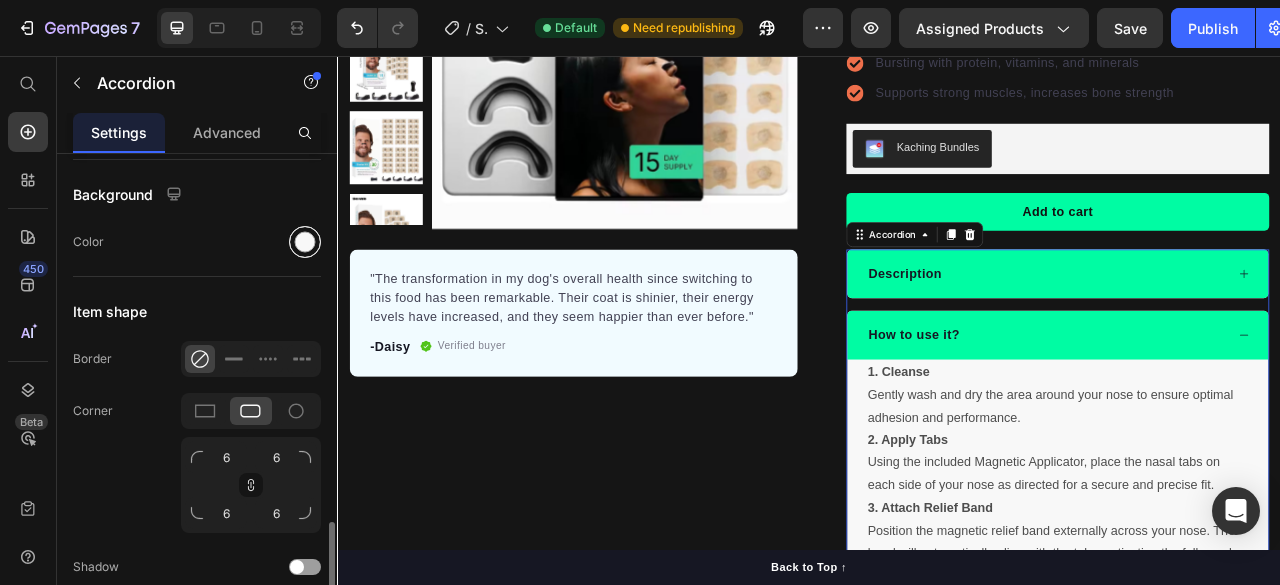 click at bounding box center [305, 242] 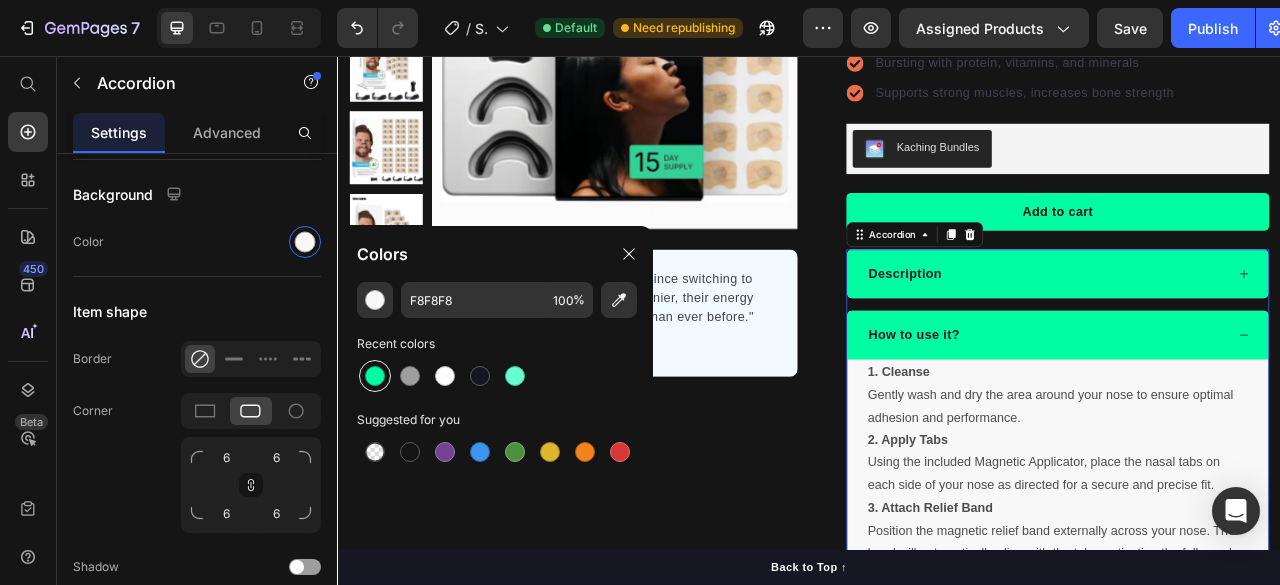 click at bounding box center [375, 376] 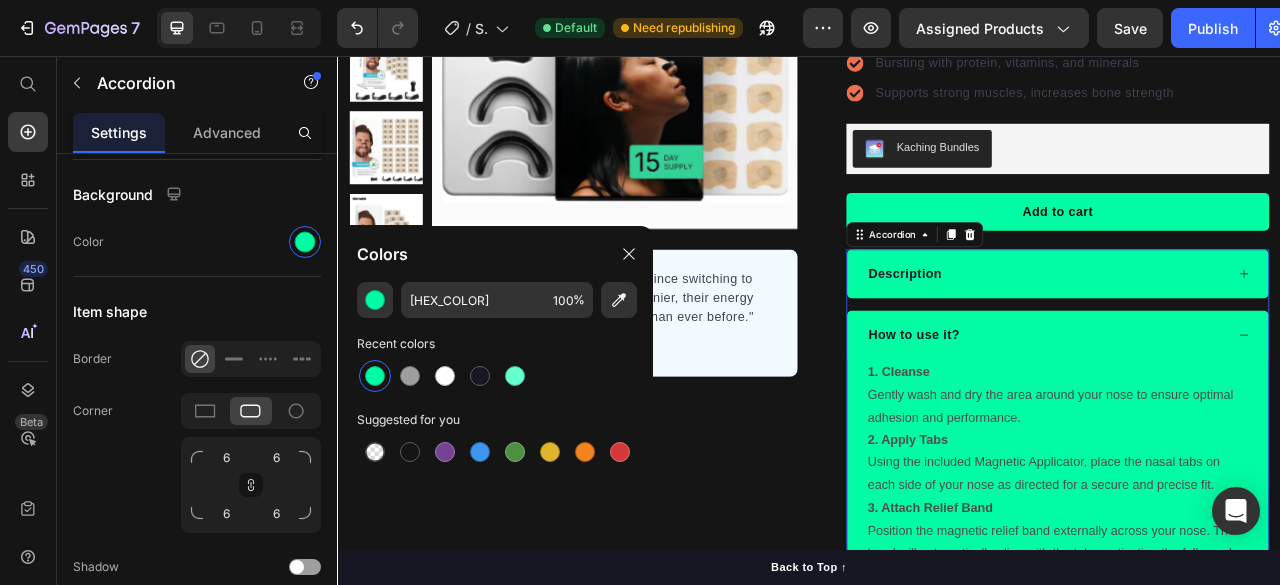 click on "How to use it?" at bounding box center (1253, 411) 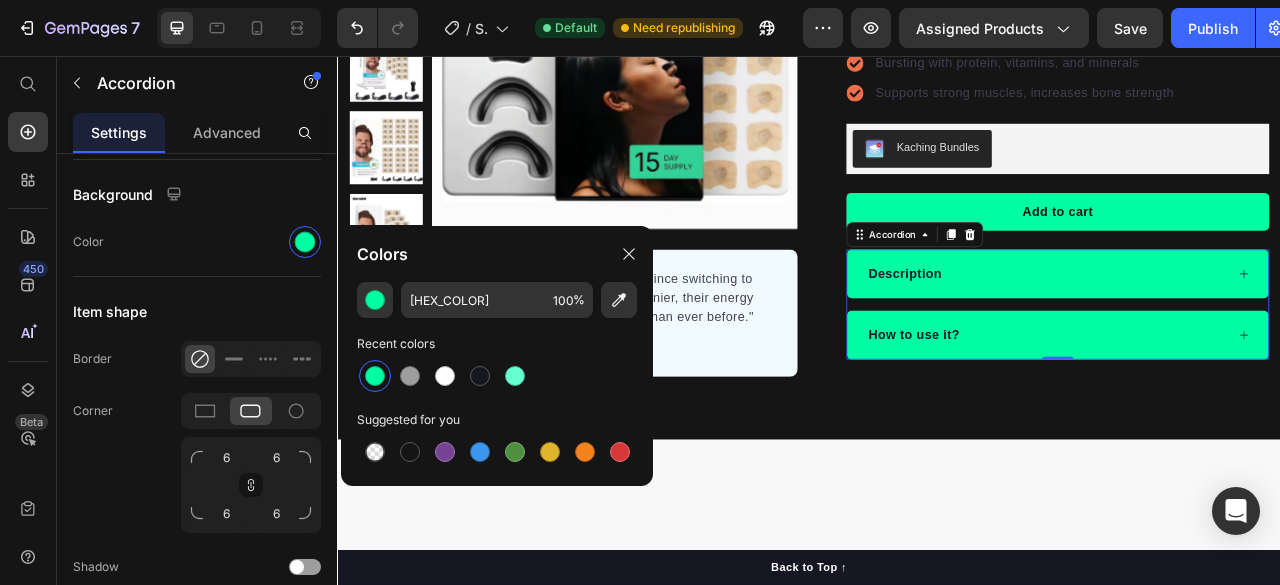 click on "How to use it?" at bounding box center (1238, 411) 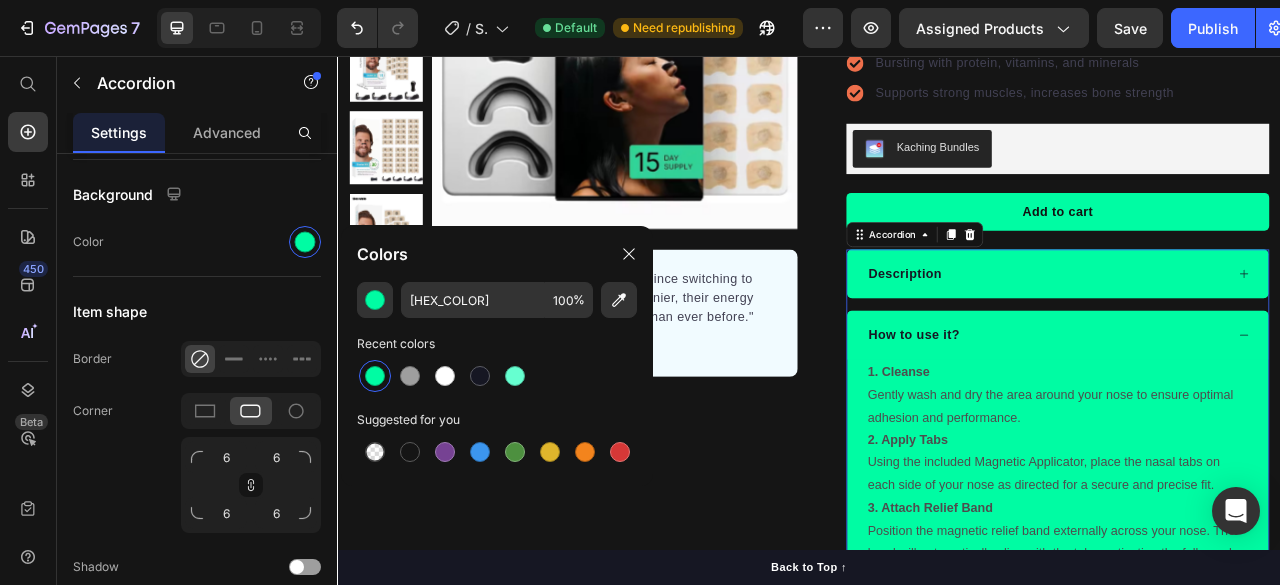 click on "How to use it?" at bounding box center [1238, 411] 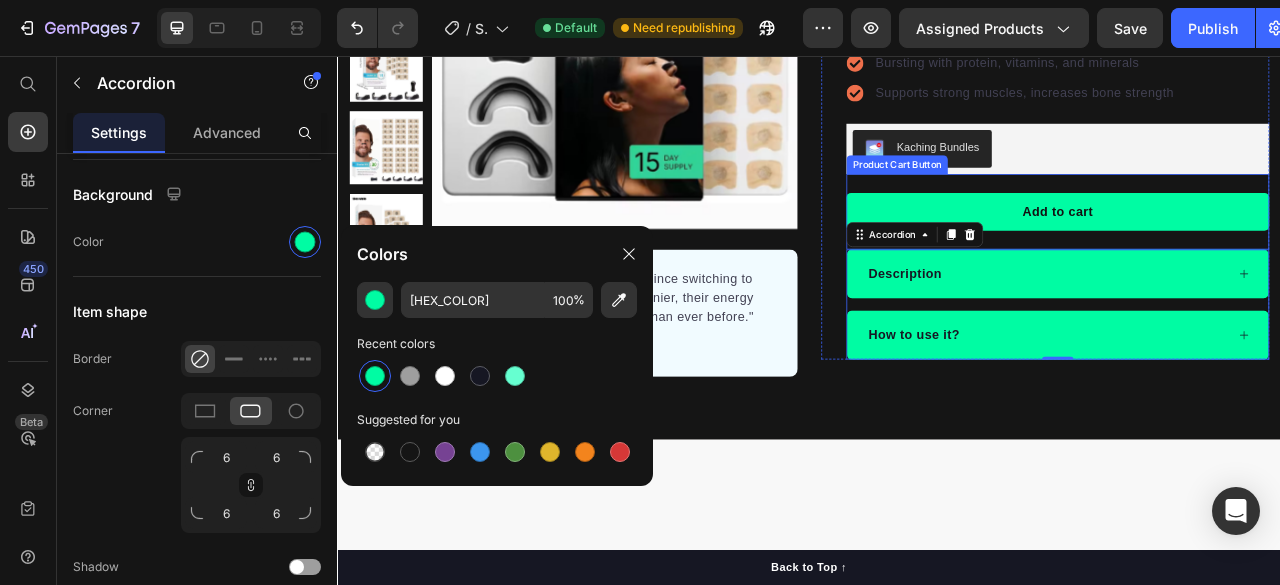 click on "Add to cart Product Cart Button" at bounding box center [1253, 254] 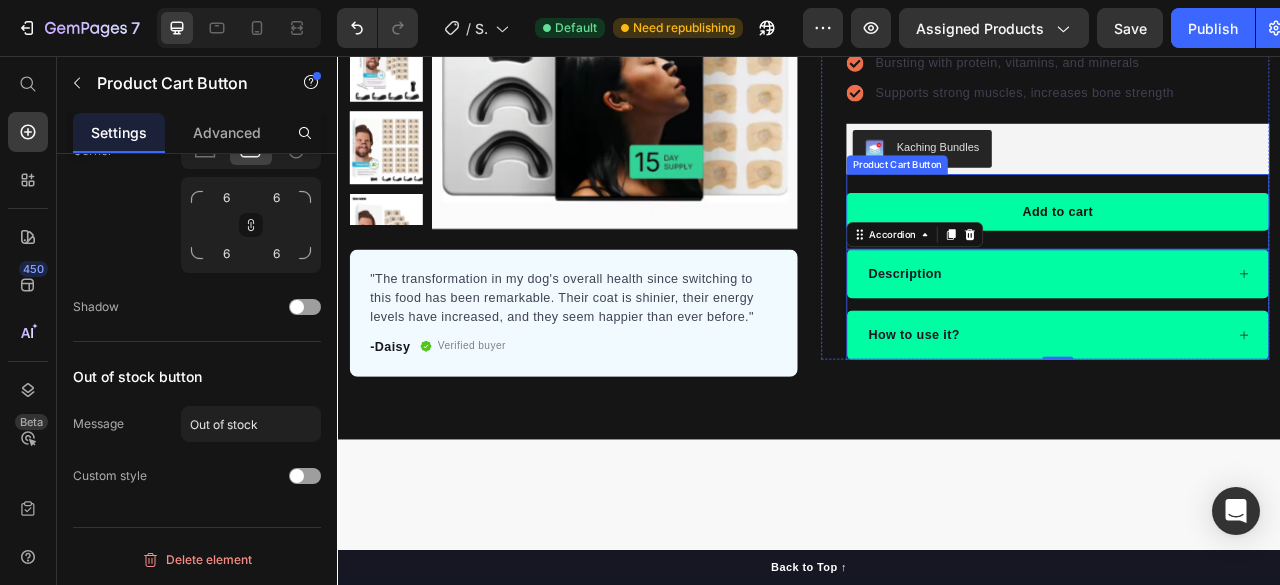 scroll, scrollTop: 0, scrollLeft: 0, axis: both 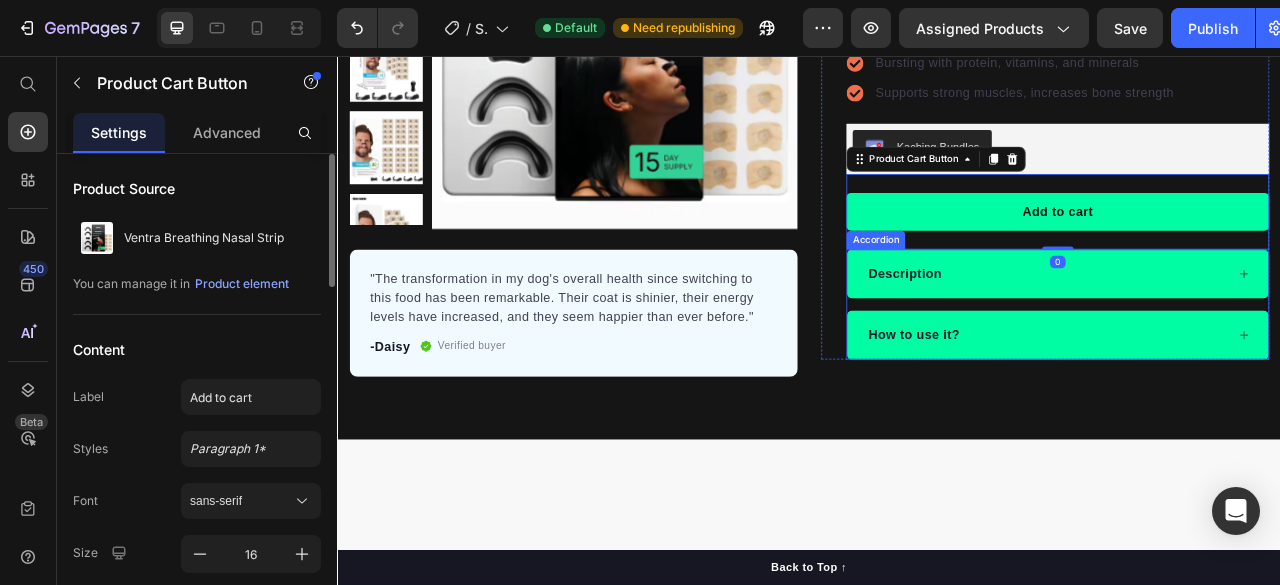 click on "Description" at bounding box center (1238, 333) 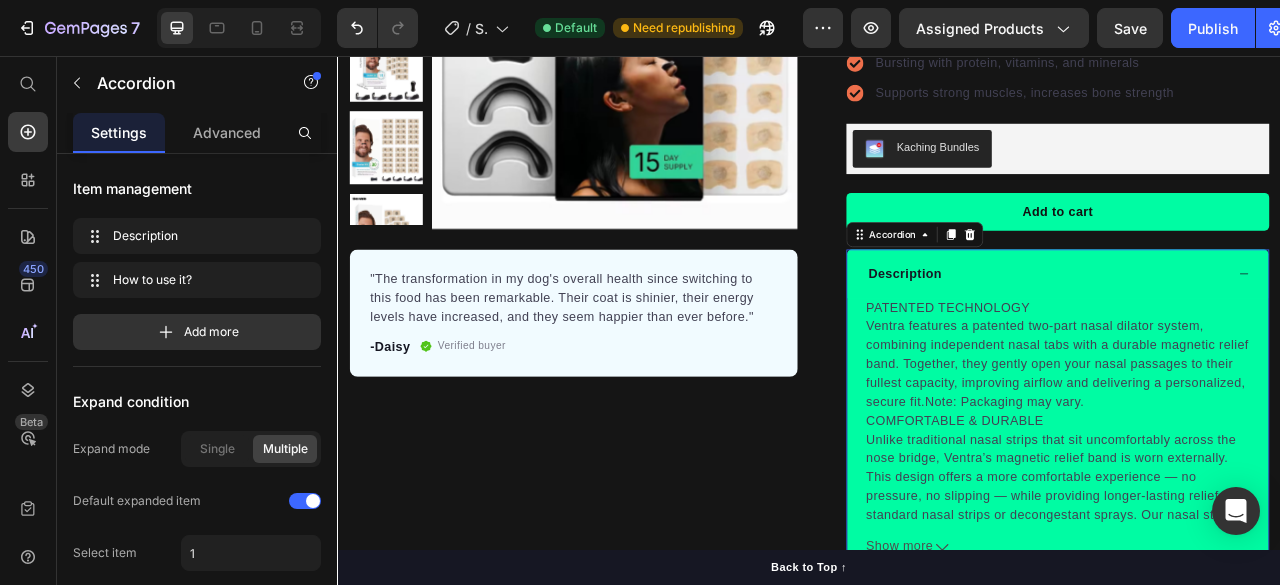 click on "Description" at bounding box center (1238, 333) 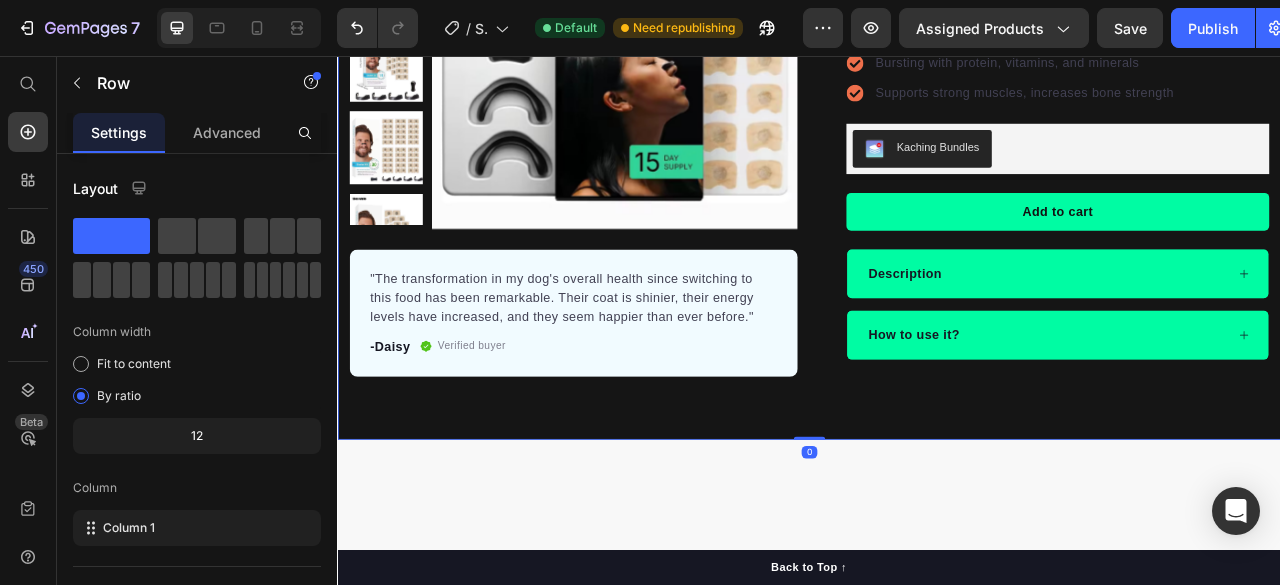 click on "Product Images "The transformation in my dog's overall health since switching to this food has been remarkable. Their coat is shinier, their energy levels have increased, and they seem happier than ever before." Text block -[PERSON] Text block
Verified buyer Item list Row Row “I can finally breathe clearly again. These strips actually work and they’re super comfortable!” – [PERSON] Text block Row Row Icon Icon Icon Icon Icon Icon List Hoz 22,500+ Happy Customers Text block Row Ventra Breathing Nasal Strip Product Title Happy Dog Bites - Contains Vitamin C, Vitamin E, Vitamin B2, Vitamin B1, Vitamin D and Vitamin K Text block Perfect for sensitive tummies Supercharge immunity System Bursting with protein, vitamins, and minerals Supports strong muscles, increases bone strength Item list Kaching Bundles Kaching Bundles Add to cart Product Cart Button Engineered for sensitive skin – no irritation or redness Improves airflow to reduce snoring and enhance sleep Item list
Accordion" at bounding box center (937, 153) 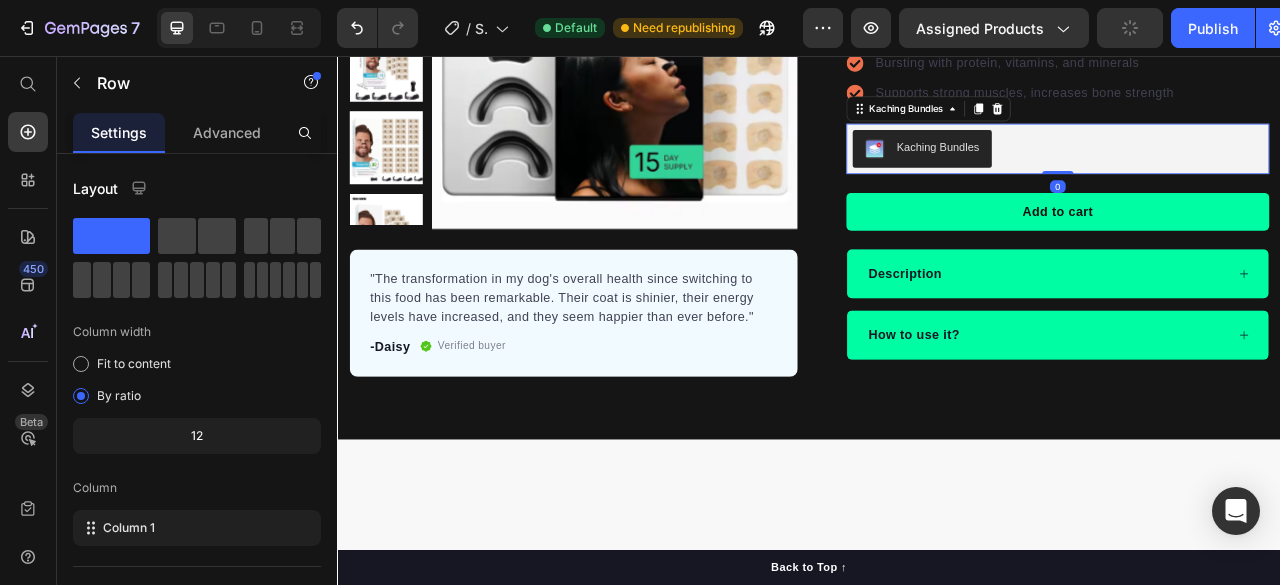click on "Kaching Bundles" at bounding box center (1253, 174) 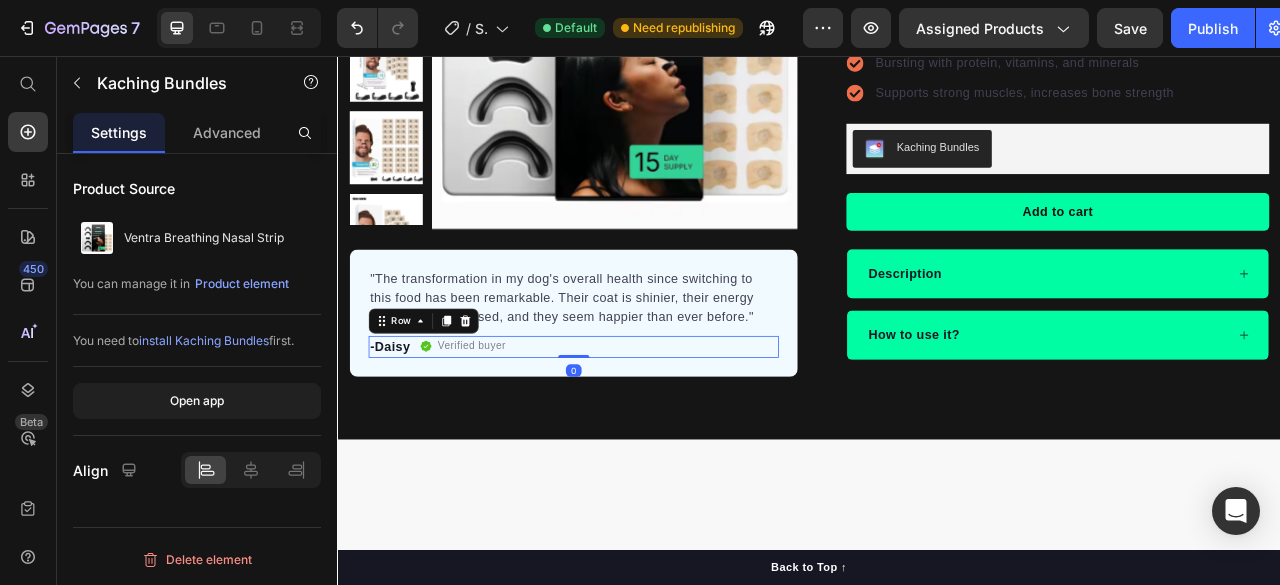 click on "-[PERSON] Text block
Verified buyer Item list Row   0" at bounding box center [637, 426] 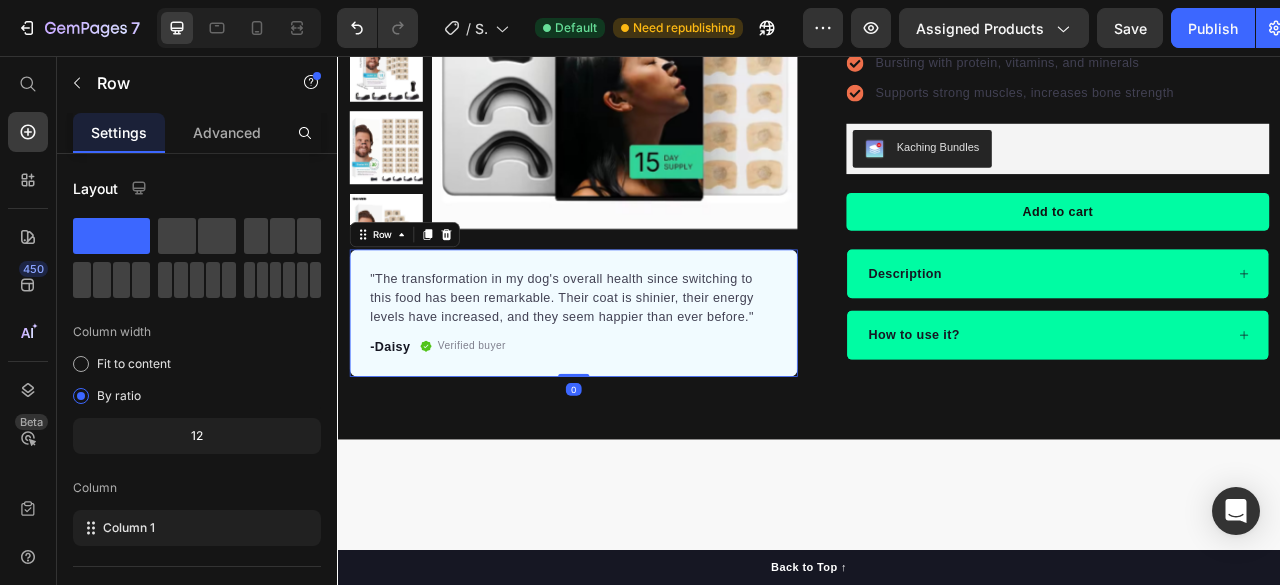 click on ""The transformation in my dog's overall health since switching to this food has been remarkable. Their coat is shinier, their energy levels have increased, and they seem happier than ever before." Text block -[PERSON] Text block
Verified buyer Item list Row Row   0" at bounding box center (637, 383) 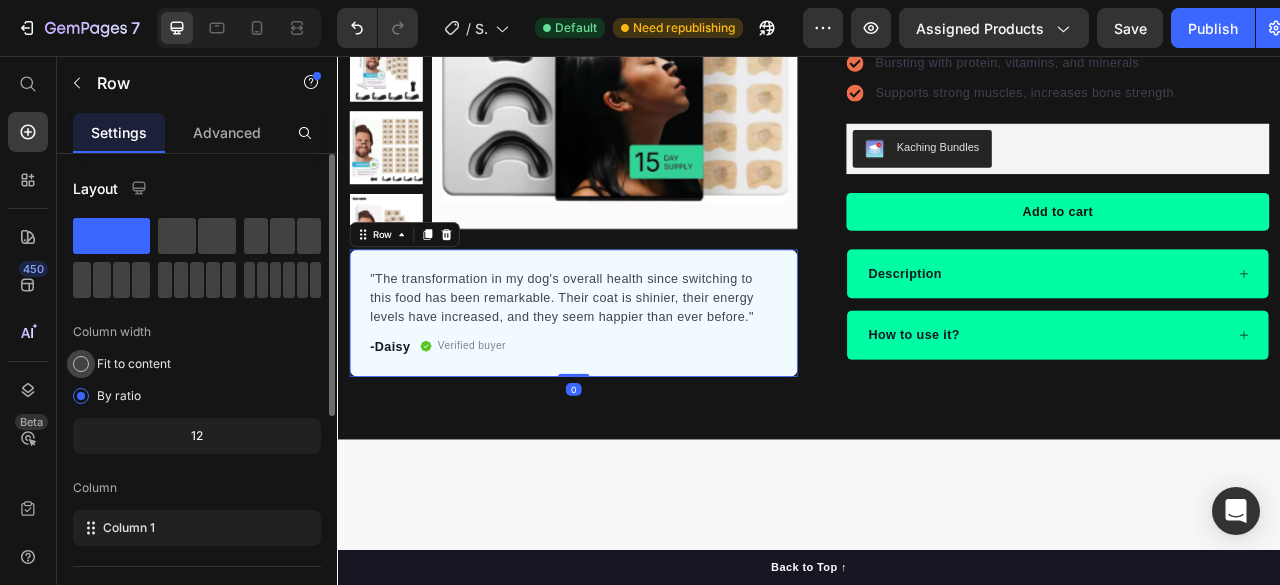 scroll, scrollTop: 422, scrollLeft: 0, axis: vertical 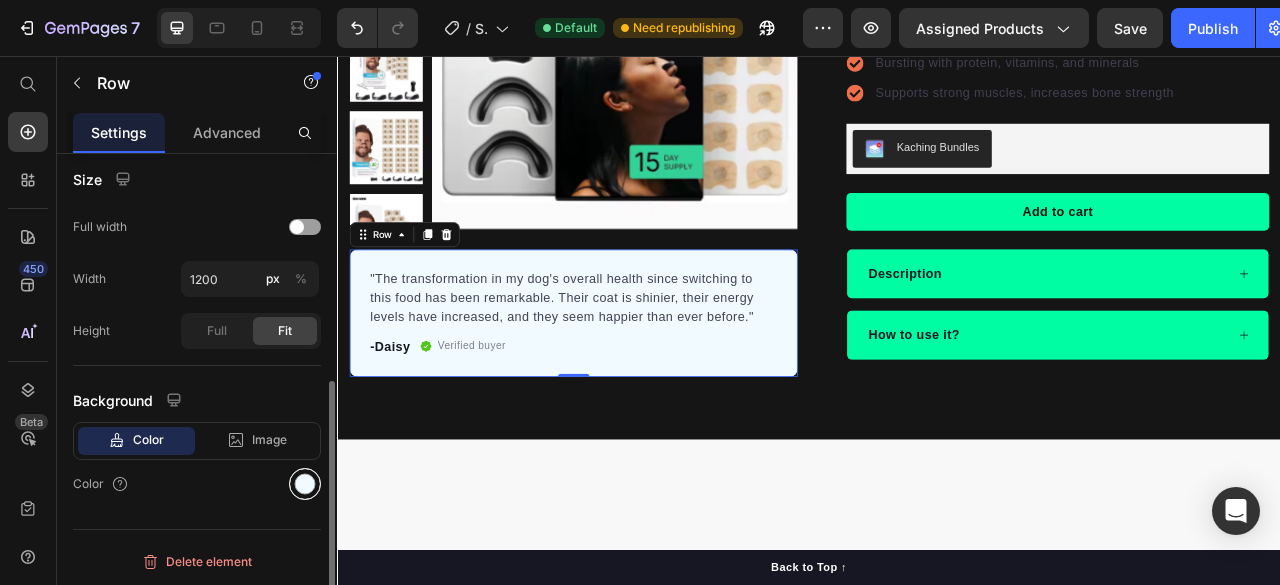 click at bounding box center (305, 484) 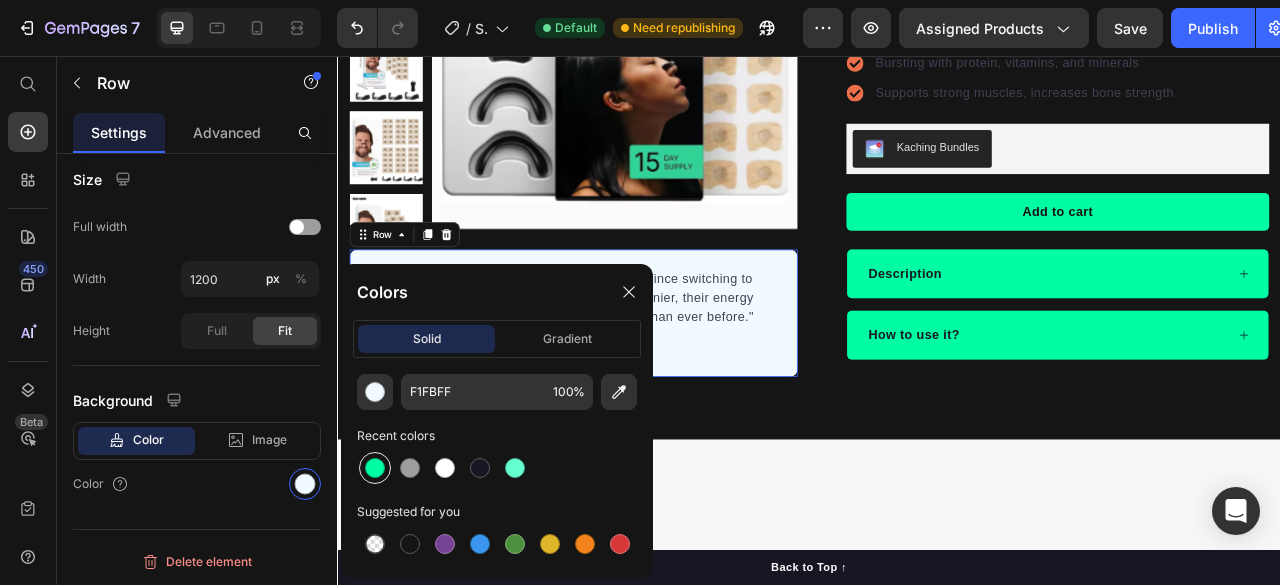 click at bounding box center (375, 468) 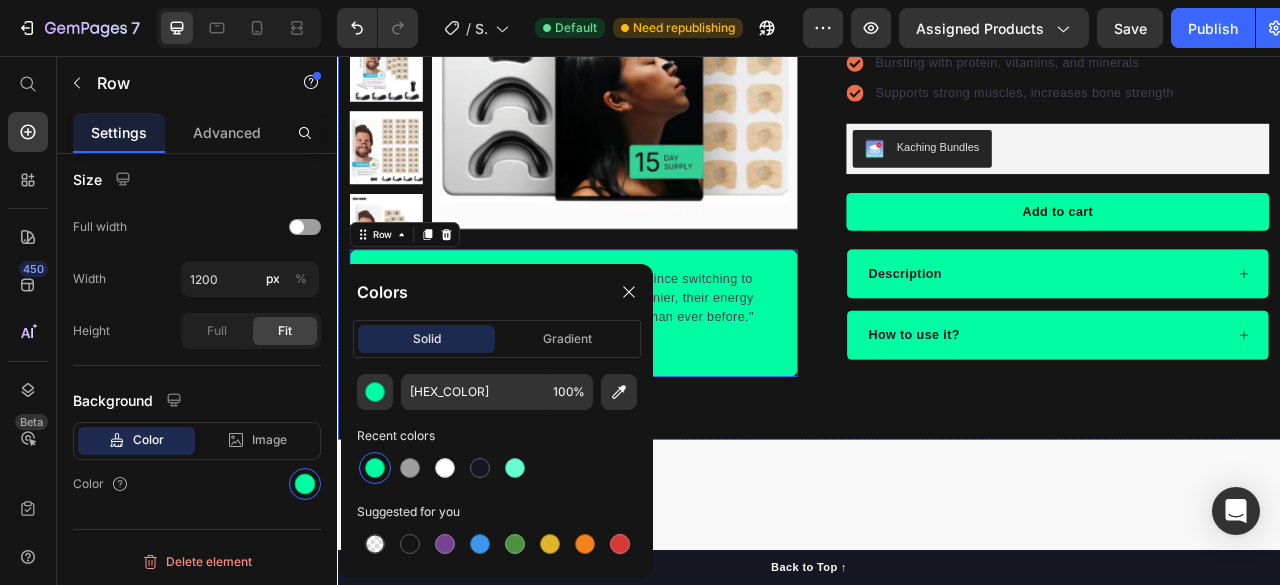 click on "Product Images "The transformation in my dog's overall health since switching to this food has been remarkable. Their coat is shinier, their energy levels have increased, and they seem happier than ever before." Text block -[PERSON] Text block
Verified buyer Item list Row Row   0 “I can finally breathe clearly again. These strips actually work and they’re super comfortable!” – [PERSON] Text block Row Row Icon Icon Icon Icon Icon Icon List Hoz 22,500+ Happy Customers Text block Row Ventra Breathing Nasal Strip Product Title Happy Dog Bites - Contains Vitamin C, Vitamin E, Vitamin B2, Vitamin B1, Vitamin D and Vitamin K Text block Perfect for sensitive tummies Supercharge immunity System Bursting with protein, vitamins, and minerals Supports strong muscles, increases bone strength Item list Kaching Bundles Kaching Bundles Add to cart Product Cart Button Engineered for sensitive skin – no irritation or redness Improves airflow to reduce snoring and enhance sleep Item list
Row" at bounding box center [937, 153] 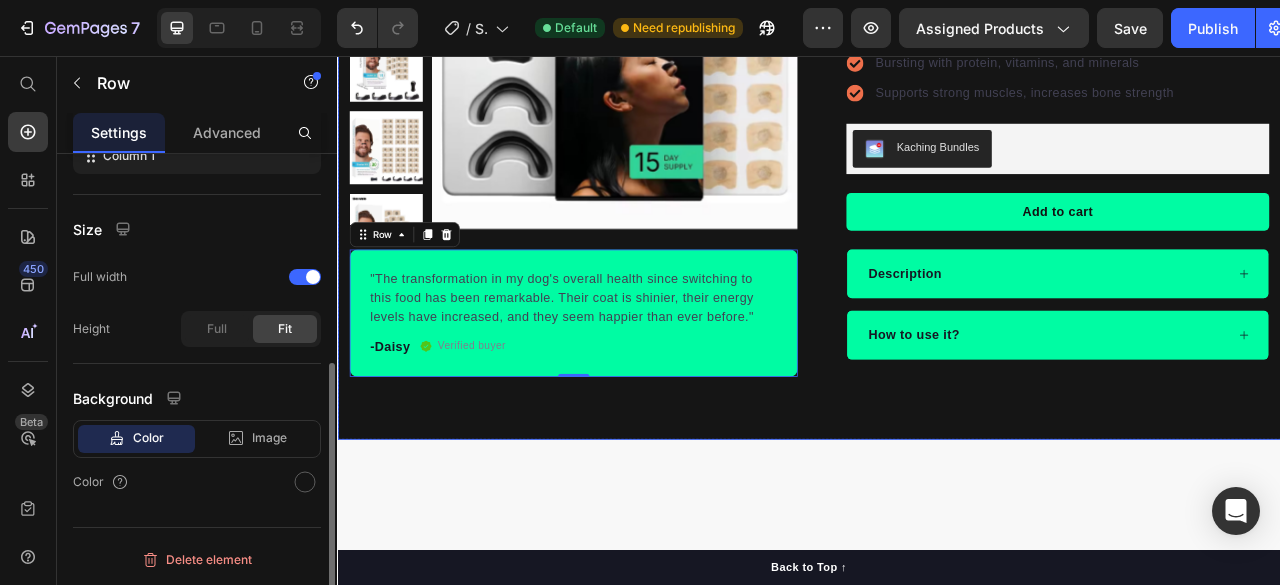 scroll, scrollTop: 370, scrollLeft: 0, axis: vertical 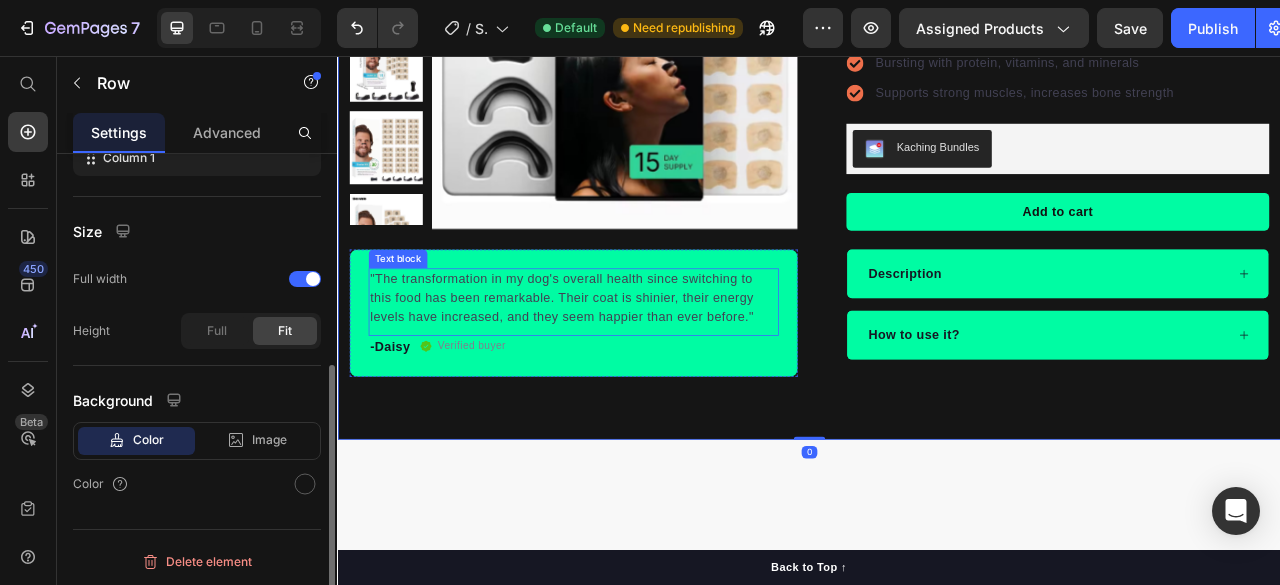 click on ""The transformation in my dog's overall health since switching to this food has been remarkable. Their coat is shinier, their energy levels have increased, and they seem happier than ever before."" at bounding box center (637, 364) 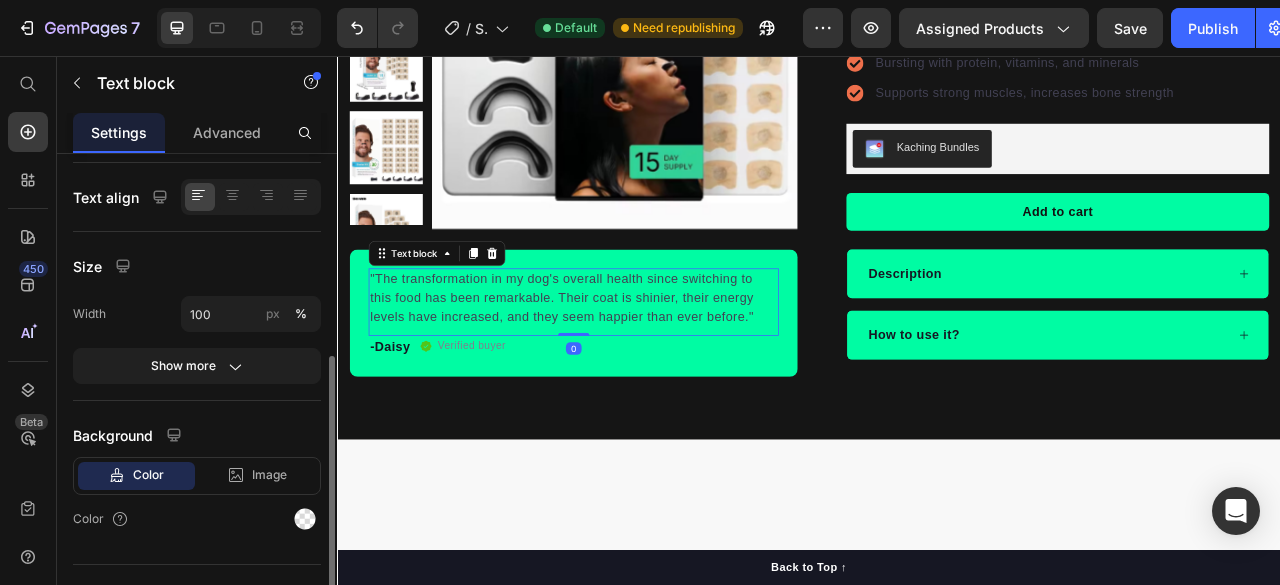 click on ""The transformation in my dog's overall health since switching to this food has been remarkable. Their coat is shinier, their energy levels have increased, and they seem happier than ever before."" at bounding box center [637, 364] 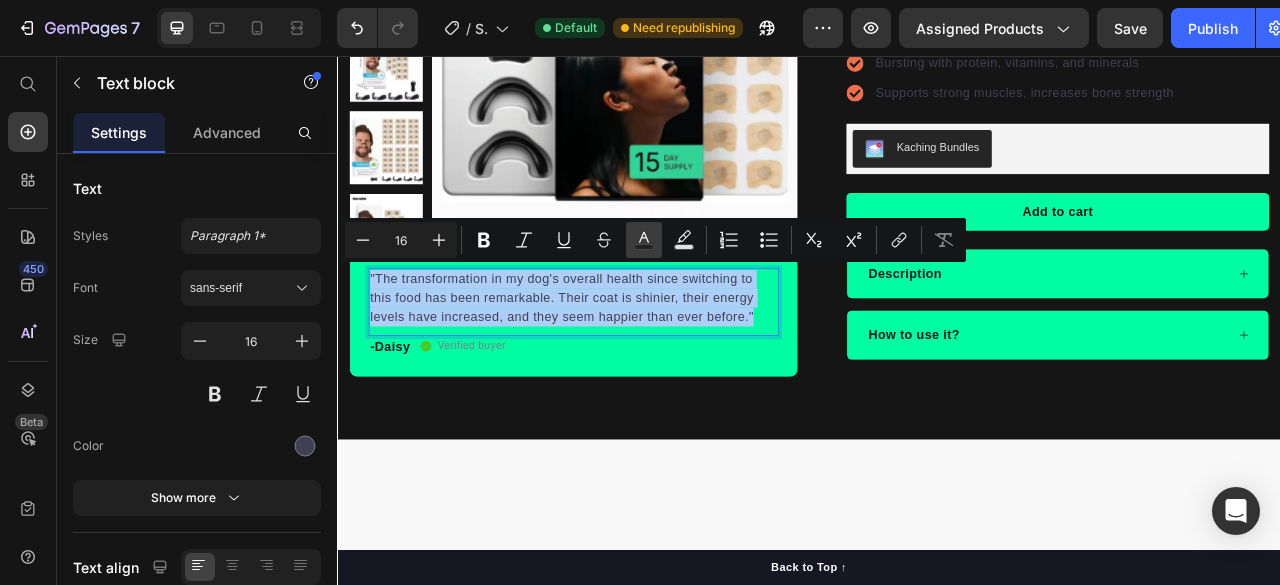 click 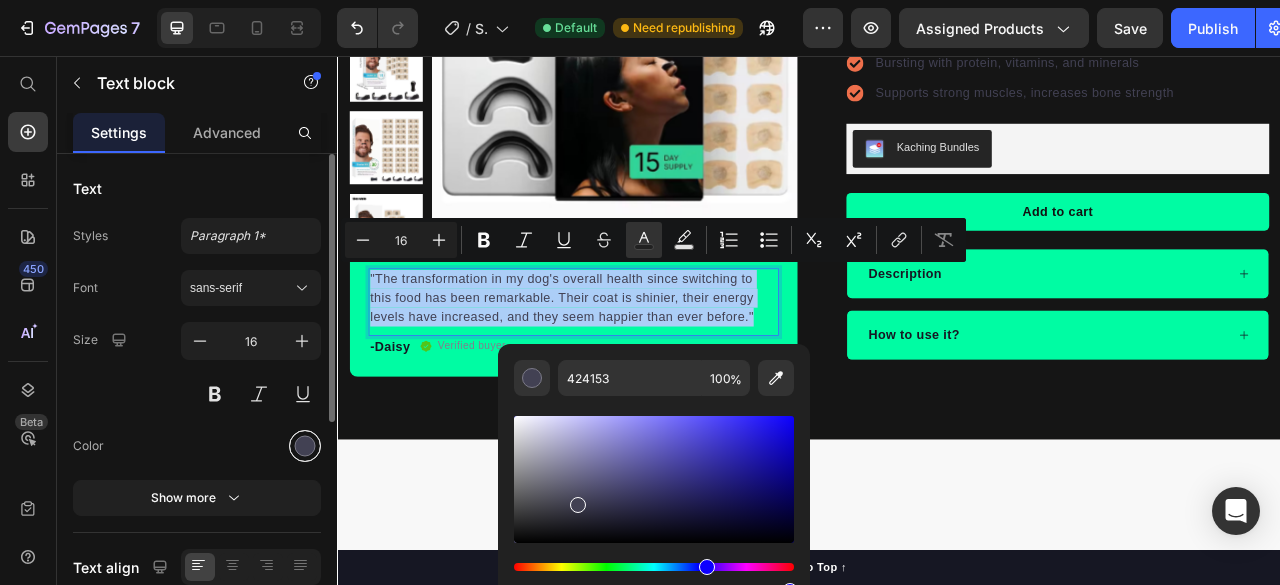 click at bounding box center [305, 446] 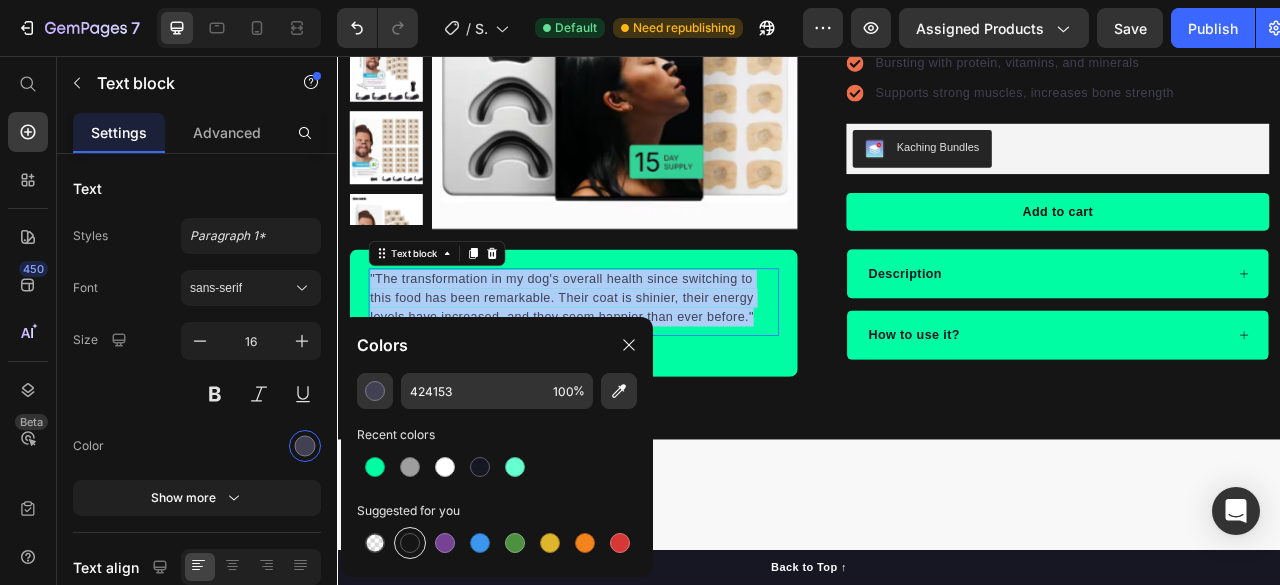 click at bounding box center [410, 543] 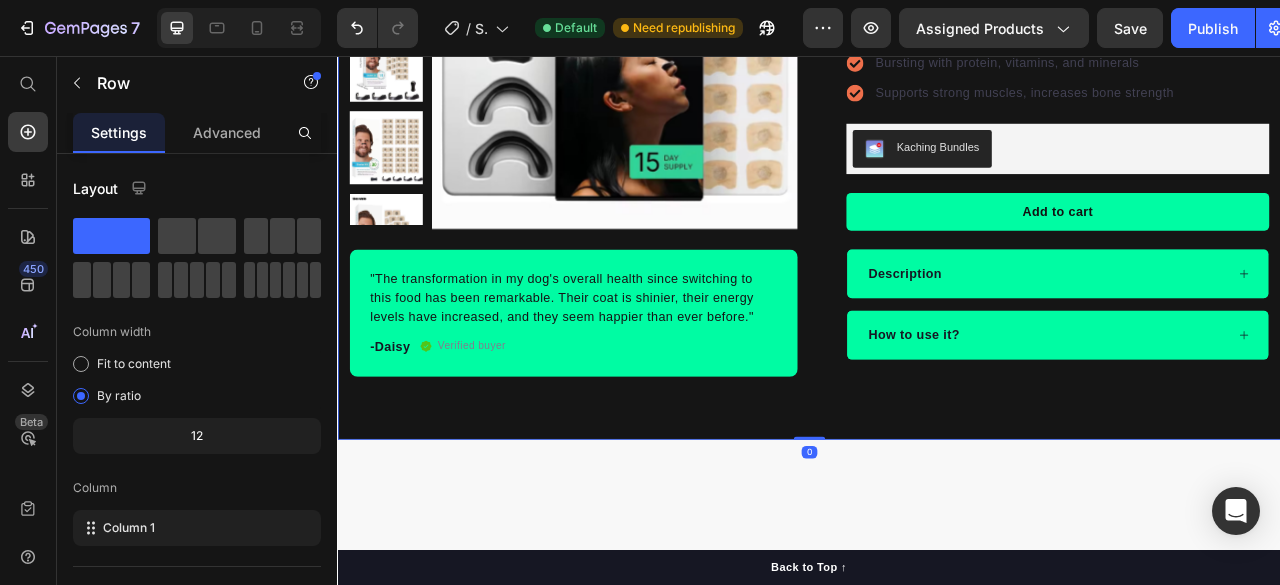 click on "Product Images "The transformation in my dog's overall health since switching to this food has been remarkable. Their coat is shinier, their energy levels have increased, and they seem happier than ever before." Text block -[PERSON] Text block
Verified buyer Item list Row Row “I can finally breathe clearly again. These strips actually work and they’re super comfortable!” – [PERSON] Text block Row Row Icon Icon Icon Icon Icon Icon List Hoz 22,500+ Happy Customers Text block Row Ventra Breathing Nasal Strip Product Title Happy Dog Bites - Contains Vitamin C, Vitamin E, Vitamin B2, Vitamin B1, Vitamin D and Vitamin K Text block Perfect for sensitive tummies Supercharge immunity System Bursting with protein, vitamins, and minerals Supports strong muscles, increases bone strength Item list Kaching Bundles Kaching Bundles Add to cart Product Cart Button Engineered for sensitive skin – no irritation or redness Improves airflow to reduce snoring and enhance sleep Item list
Accordion" at bounding box center (937, 153) 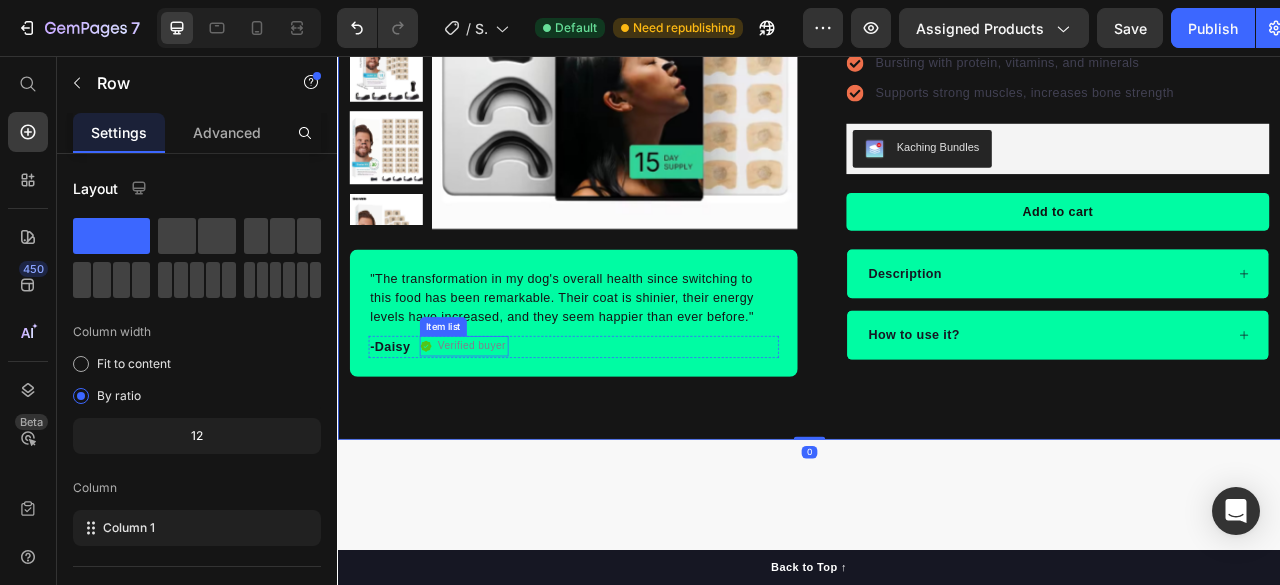 click on "Verified buyer" at bounding box center (507, 425) 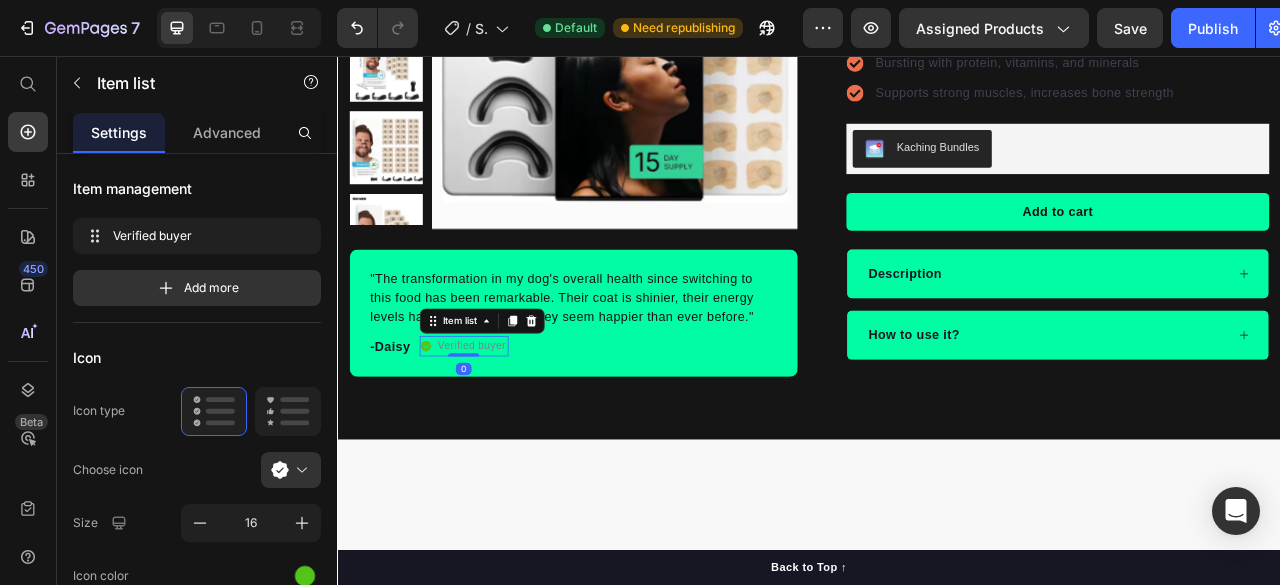 click on "Verified buyer" at bounding box center (507, 425) 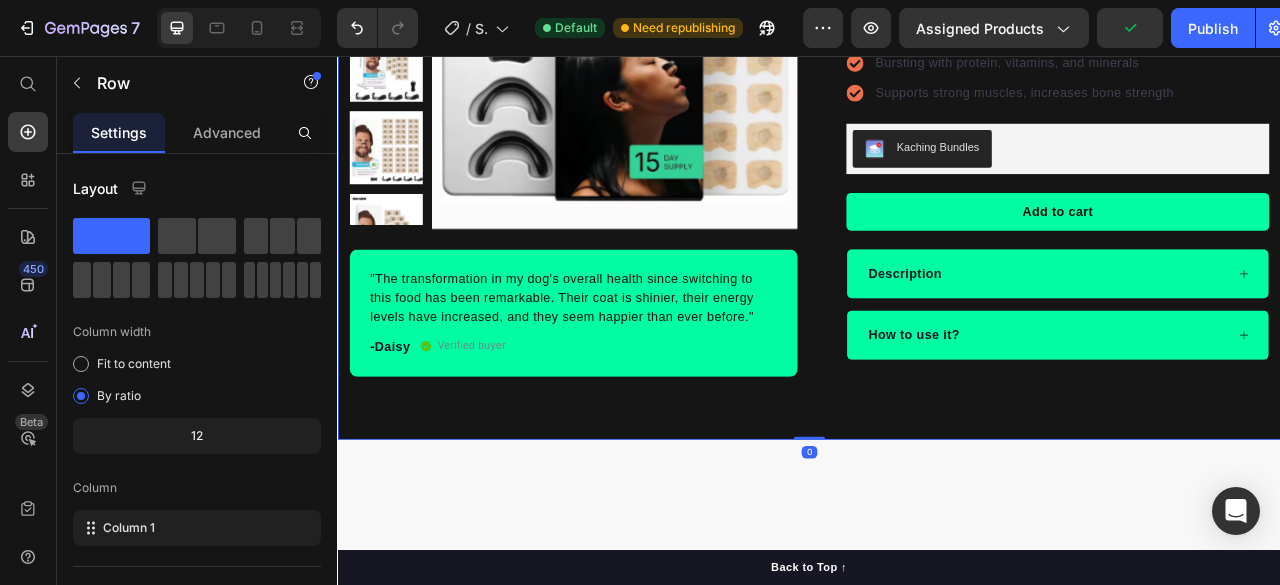 click on "Product Images "The transformation in my dog's overall health since switching to this food has been remarkable. Their coat is shinier, their energy levels have increased, and they seem happier than ever before." Text block -[PERSON] Text block
Verified buyer Item list Row Row “I can finally breathe clearly again. These strips actually work and they’re super comfortable!” – [PERSON] Text block Row Row Icon Icon Icon Icon Icon Icon List Hoz 22,500+ Happy Customers Text block Row Ventra Breathing Nasal Strip Product Title Happy Dog Bites - Contains Vitamin C, Vitamin E, Vitamin B2, Vitamin B1, Vitamin D and Vitamin K Text block Perfect for sensitive tummies Supercharge immunity System Bursting with protein, vitamins, and minerals Supports strong muscles, increases bone strength Item list Kaching Bundles Kaching Bundles Add to cart Product Cart Button Engineered for sensitive skin – no irritation or redness Improves airflow to reduce snoring and enhance sleep Item list
Accordion" at bounding box center [937, 153] 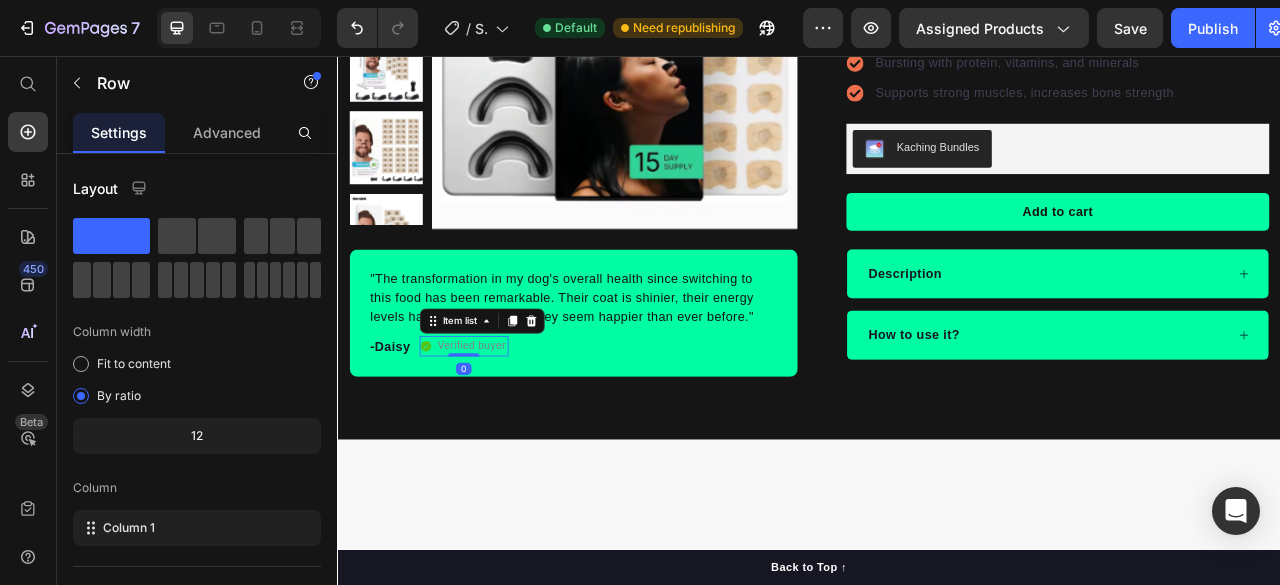 click on "Verified buyer" at bounding box center (507, 425) 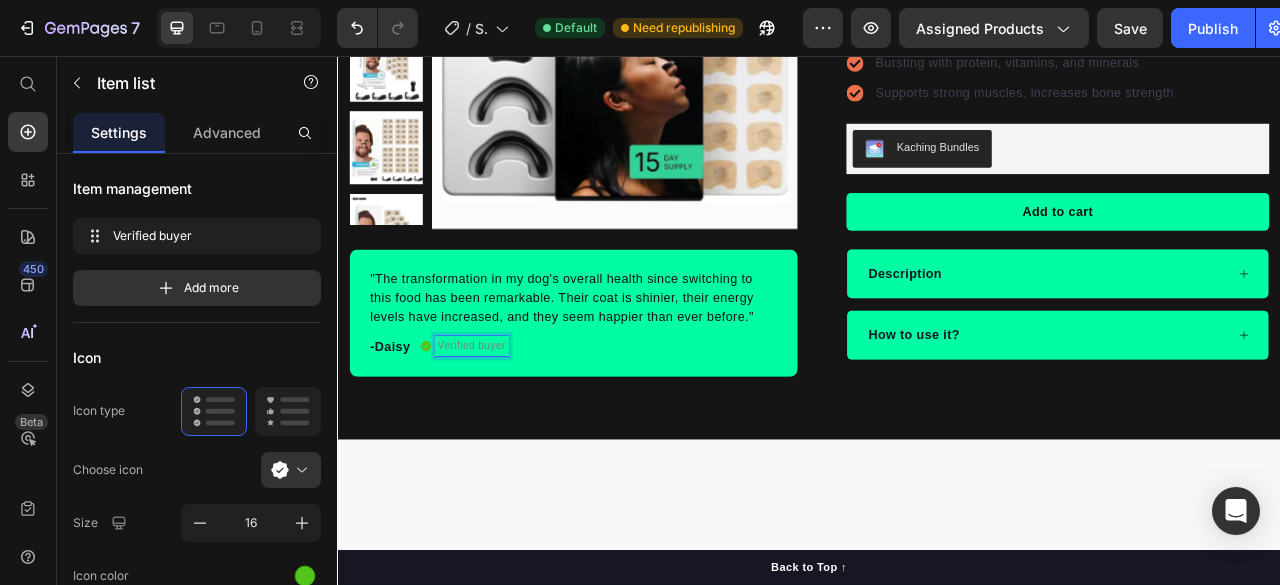 click on "Verified buyer" at bounding box center (507, 425) 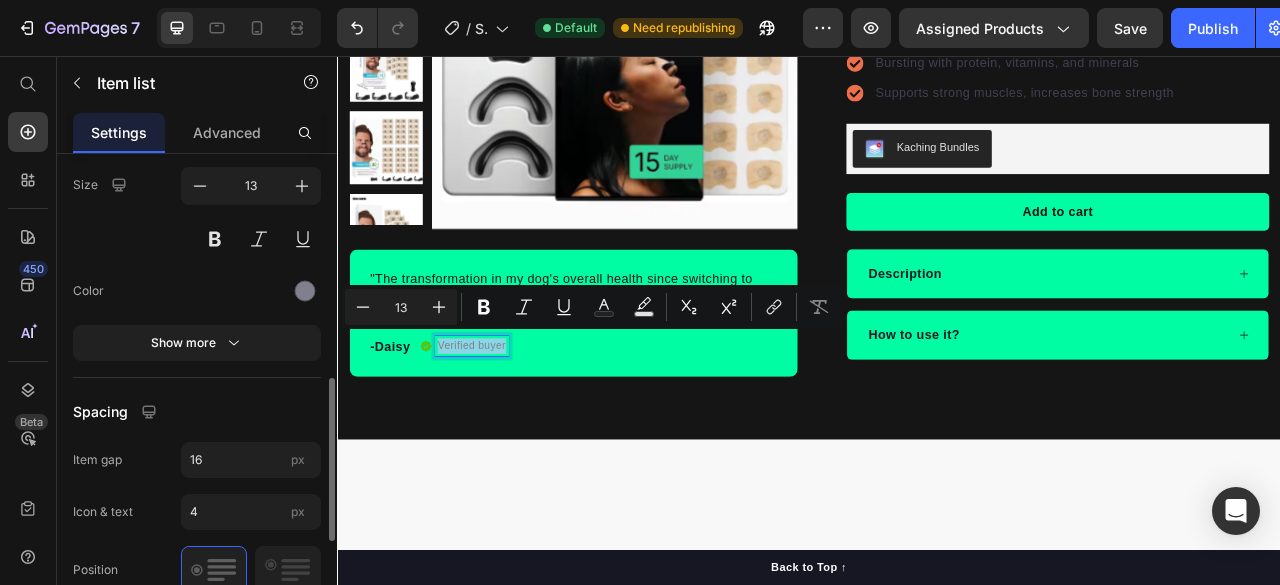 scroll, scrollTop: 668, scrollLeft: 0, axis: vertical 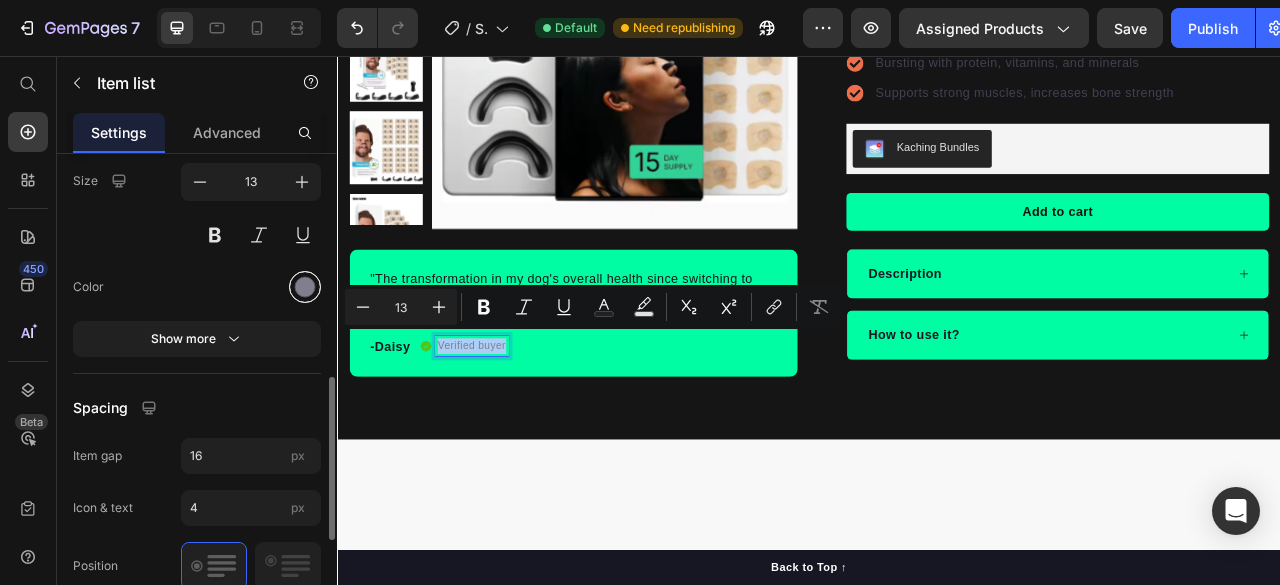 click at bounding box center (305, 286) 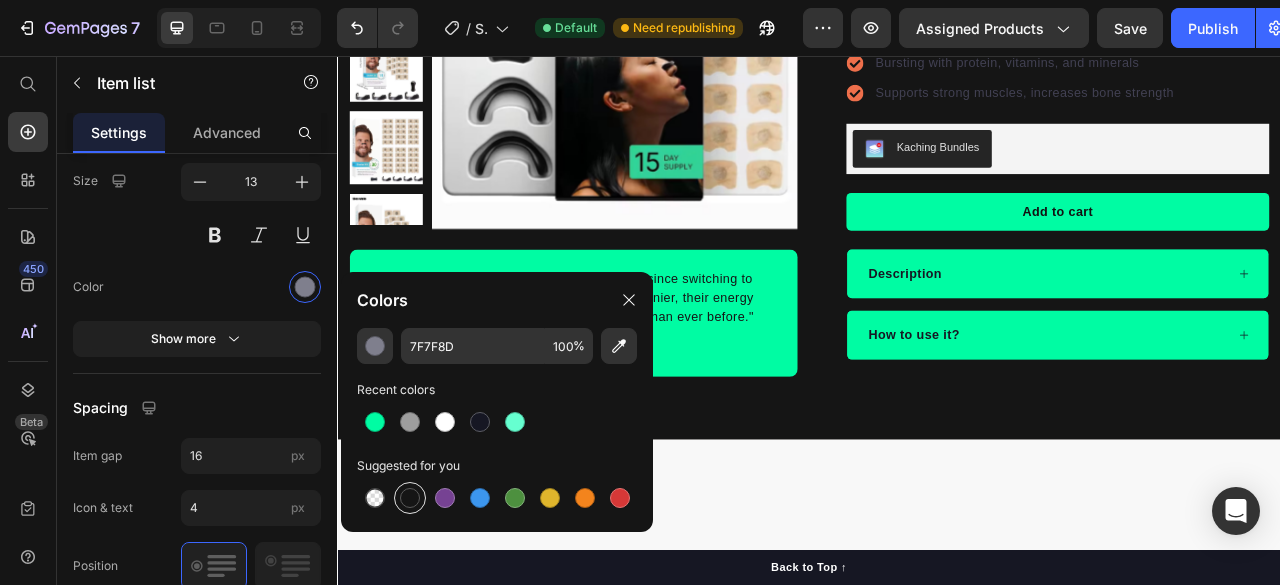 click at bounding box center (410, 498) 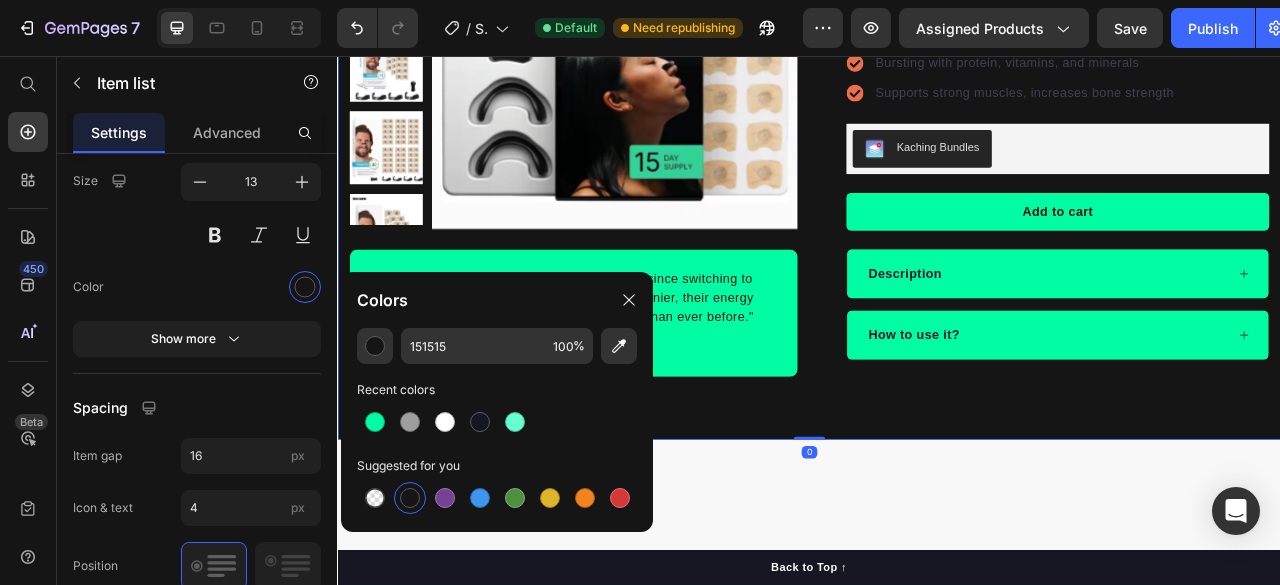 click on "Product Images "The transformation in my dog's overall health since switching to this food has been remarkable. Their coat is shinier, their energy levels have increased, and they seem happier than ever before." Text block -[PERSON] Text block
Verified buyer Item list Row Row “I can finally breathe clearly again. These strips actually work and they’re super comfortable!” – [PERSON] Text block Row Row Icon Icon Icon Icon Icon Icon List Hoz 22,500+ Happy Customers Text block Row Ventra Breathing Nasal Strip Product Title Happy Dog Bites - Contains Vitamin C, Vitamin E, Vitamin B2, Vitamin B1, Vitamin D and Vitamin K Text block Perfect for sensitive tummies Supercharge immunity System Bursting with protein, vitamins, and minerals Supports strong muscles, increases bone strength Item list Kaching Bundles Kaching Bundles Add to cart Product Cart Button Engineered for sensitive skin – no irritation or redness Improves airflow to reduce snoring and enhance sleep Item list
Accordion" at bounding box center (937, 153) 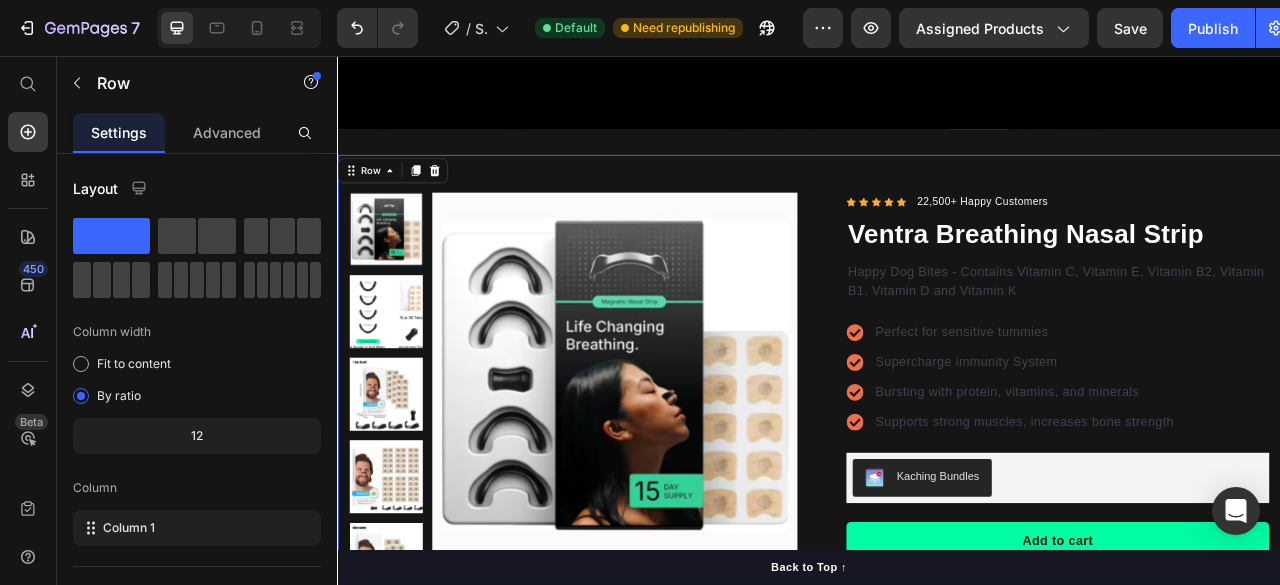 scroll, scrollTop: 656, scrollLeft: 0, axis: vertical 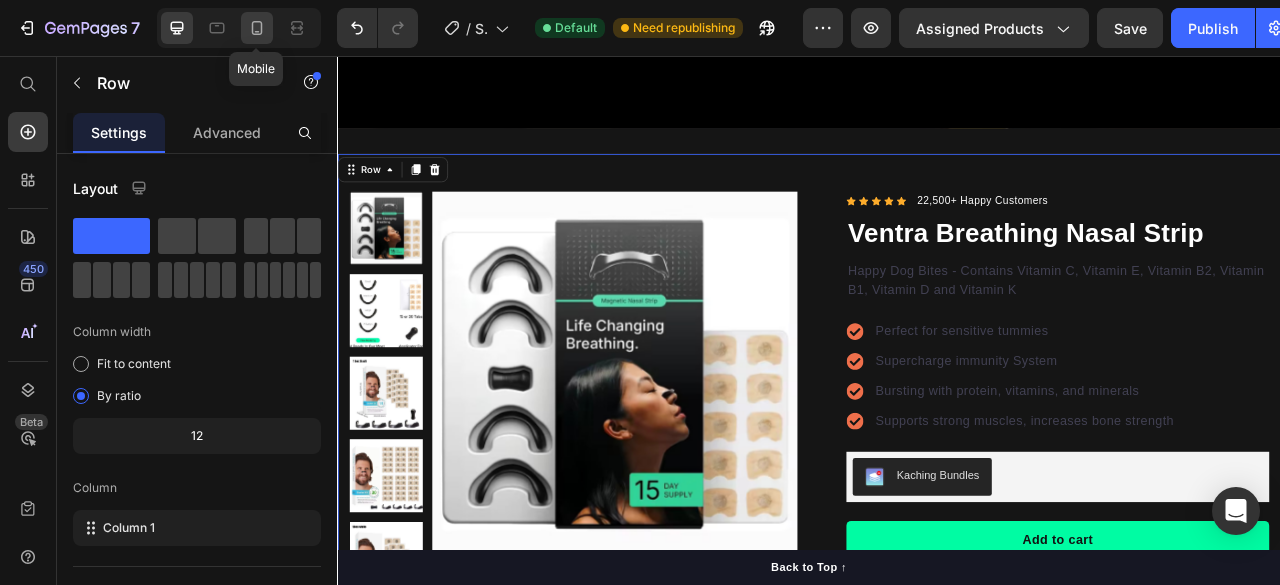 click 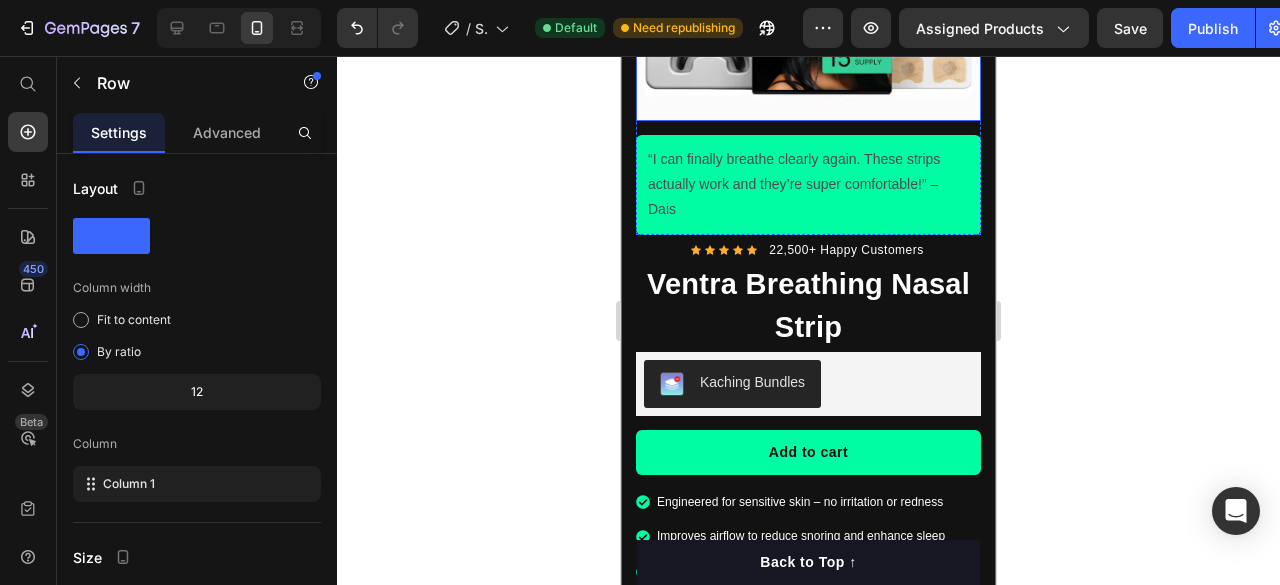 scroll, scrollTop: 898, scrollLeft: 0, axis: vertical 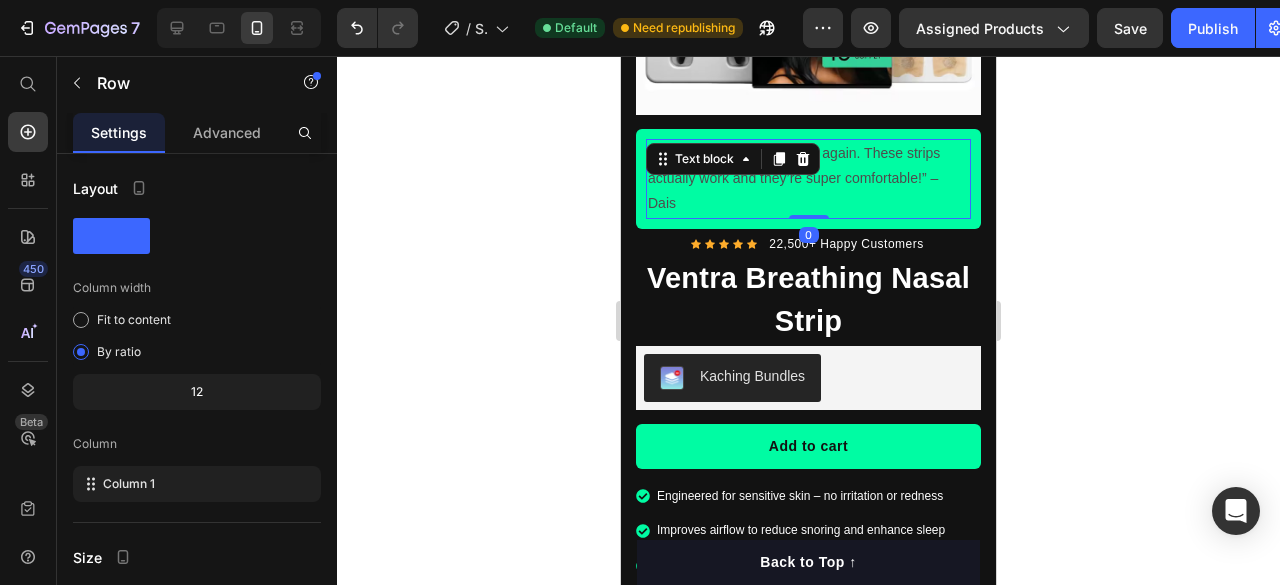 click on "“I can finally breathe clearly again. These strips actually work and they’re super comfortable!” – Dais" at bounding box center [808, 179] 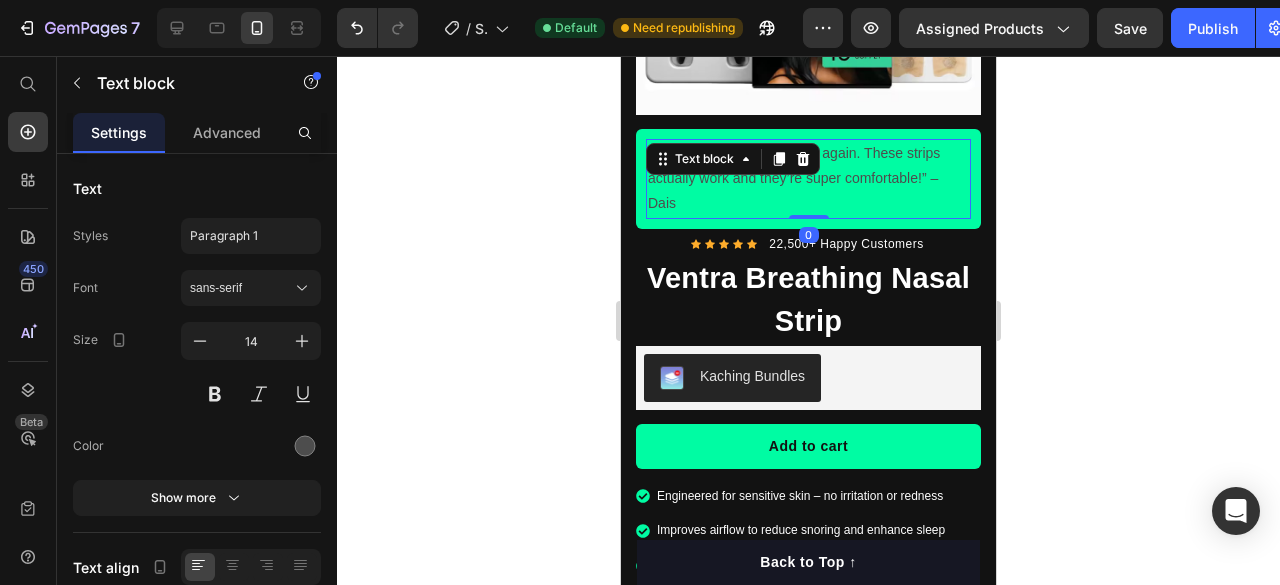 click on "“I can finally breathe clearly again. These strips actually work and they’re super comfortable!” – Dais" at bounding box center (808, 179) 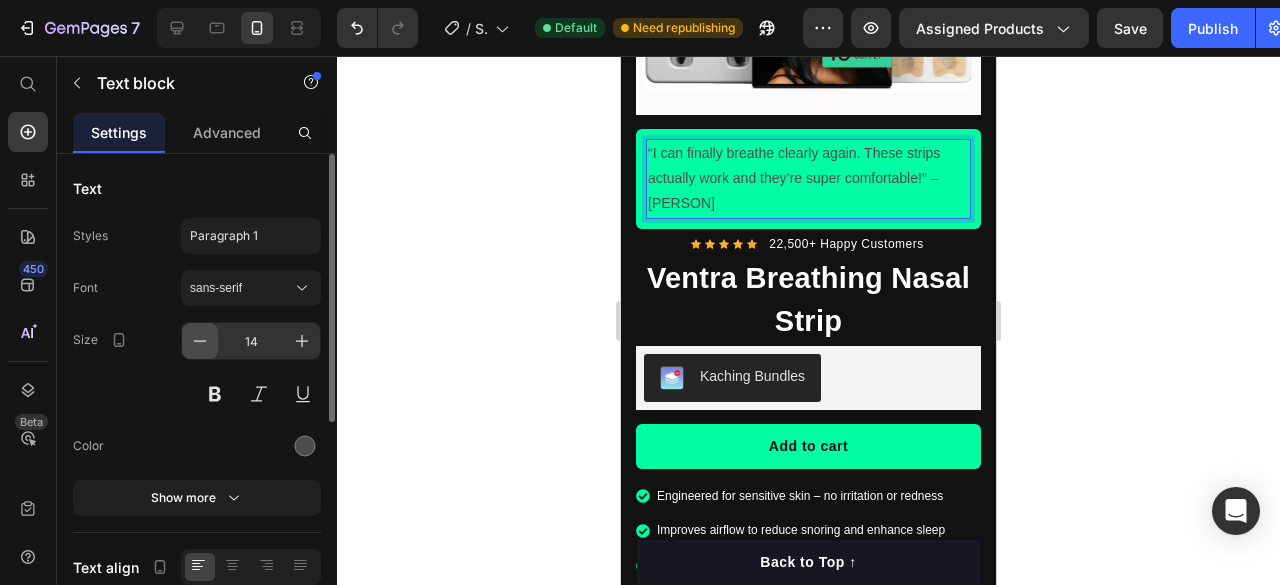click 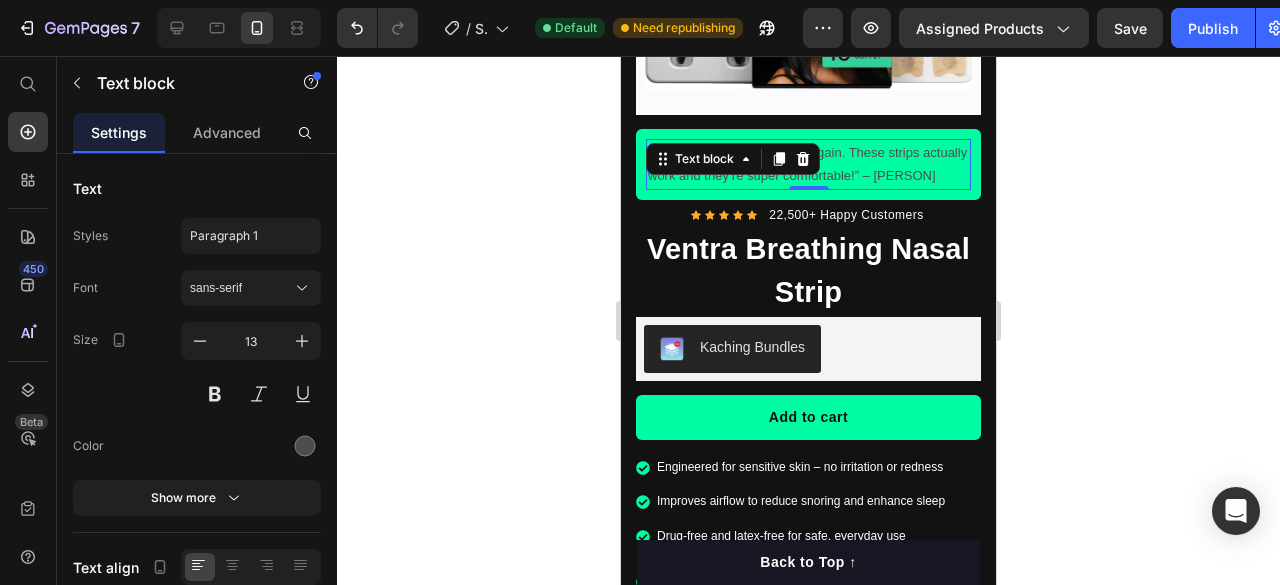 click 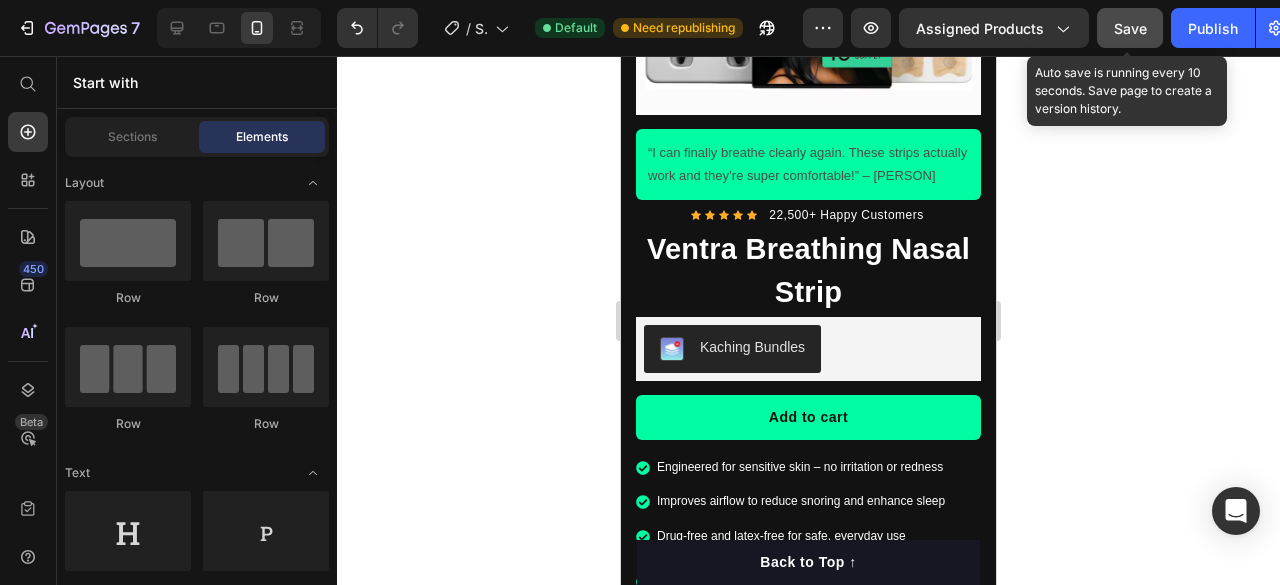 click on "Save" 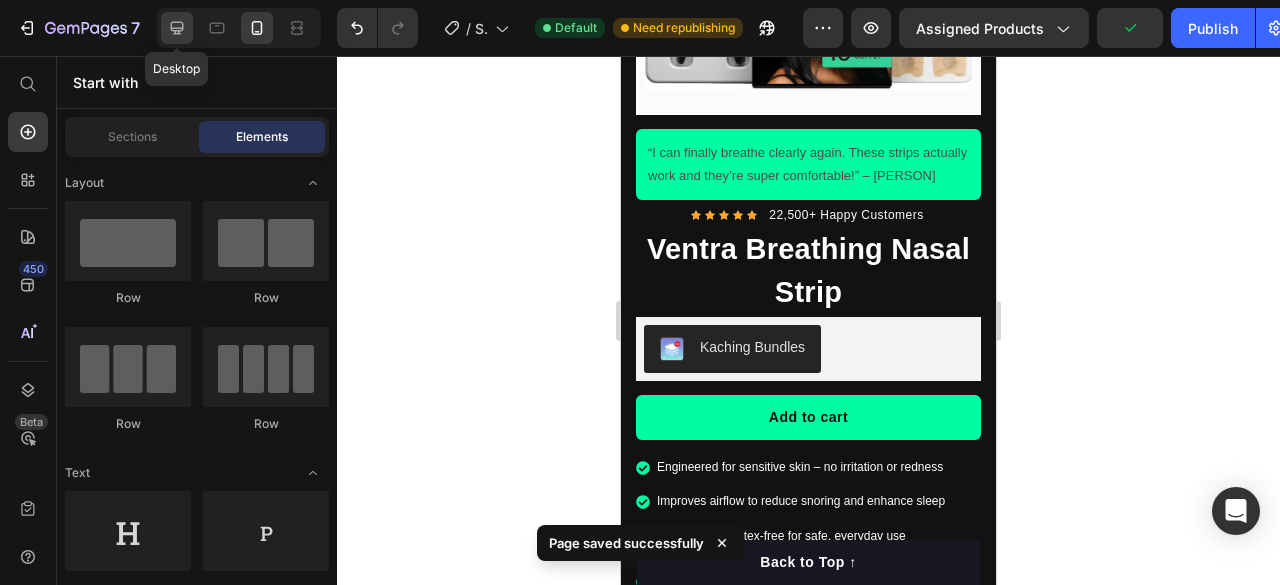 click 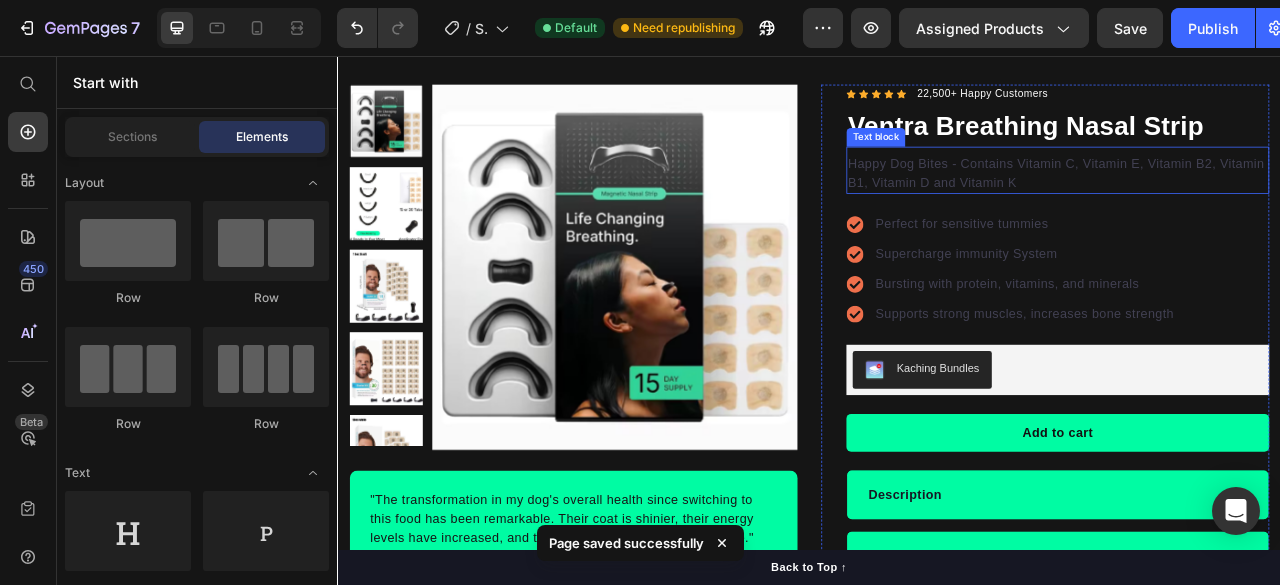 scroll, scrollTop: 962, scrollLeft: 0, axis: vertical 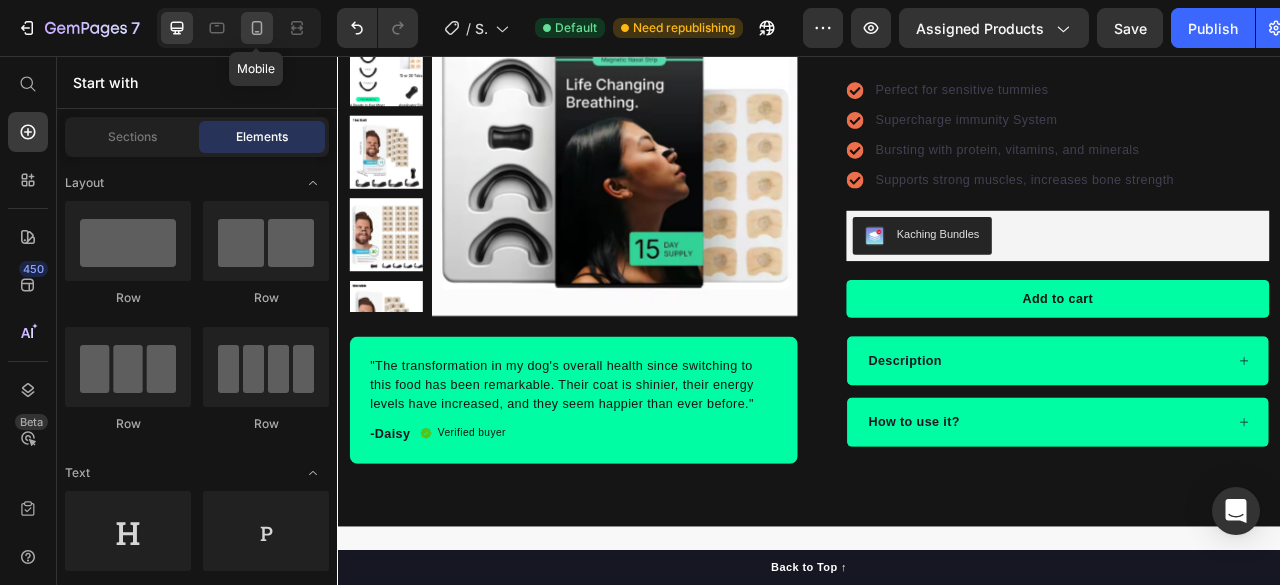 click 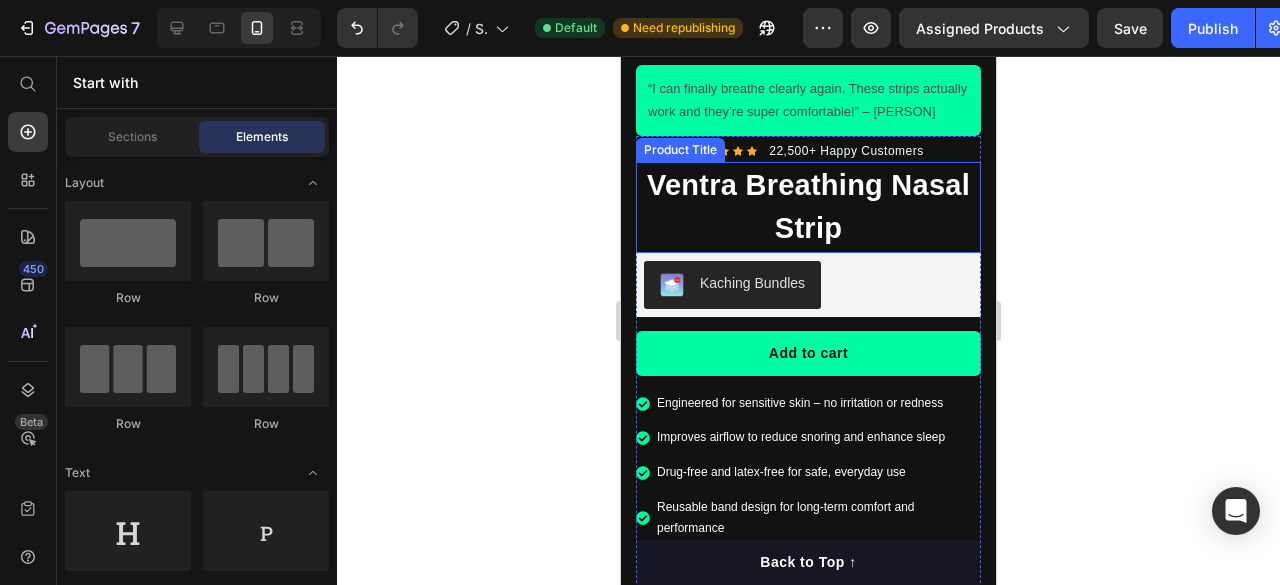 scroll, scrollTop: 901, scrollLeft: 0, axis: vertical 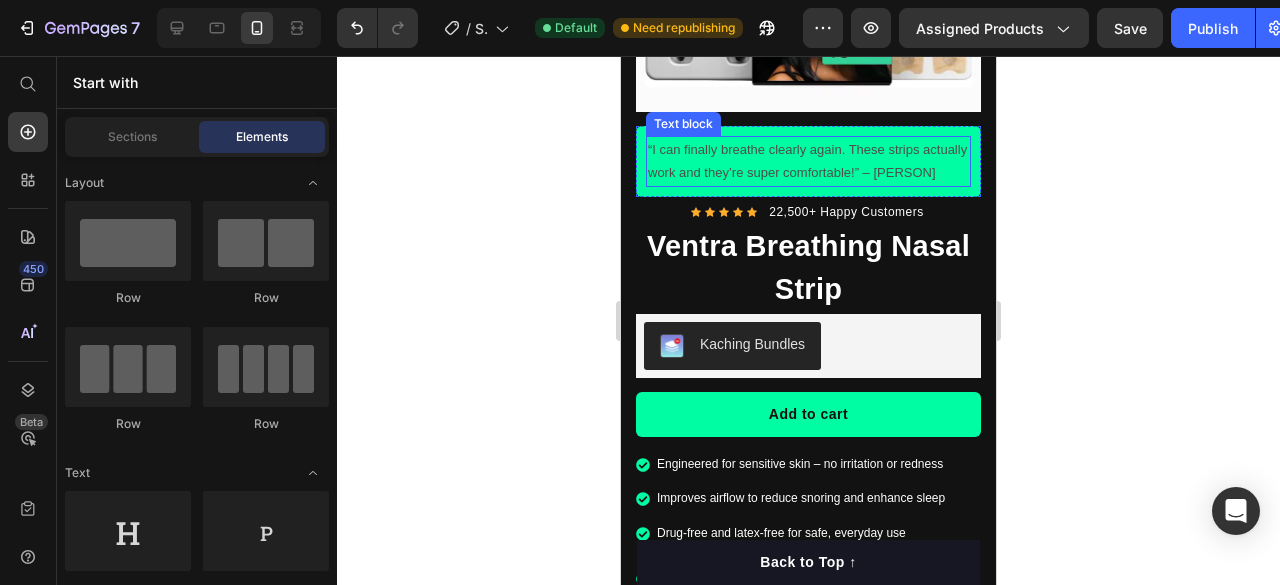 click on "“I can finally breathe clearly again. These strips actually work and they’re super comfortable!” – [PERSON]" at bounding box center (808, 161) 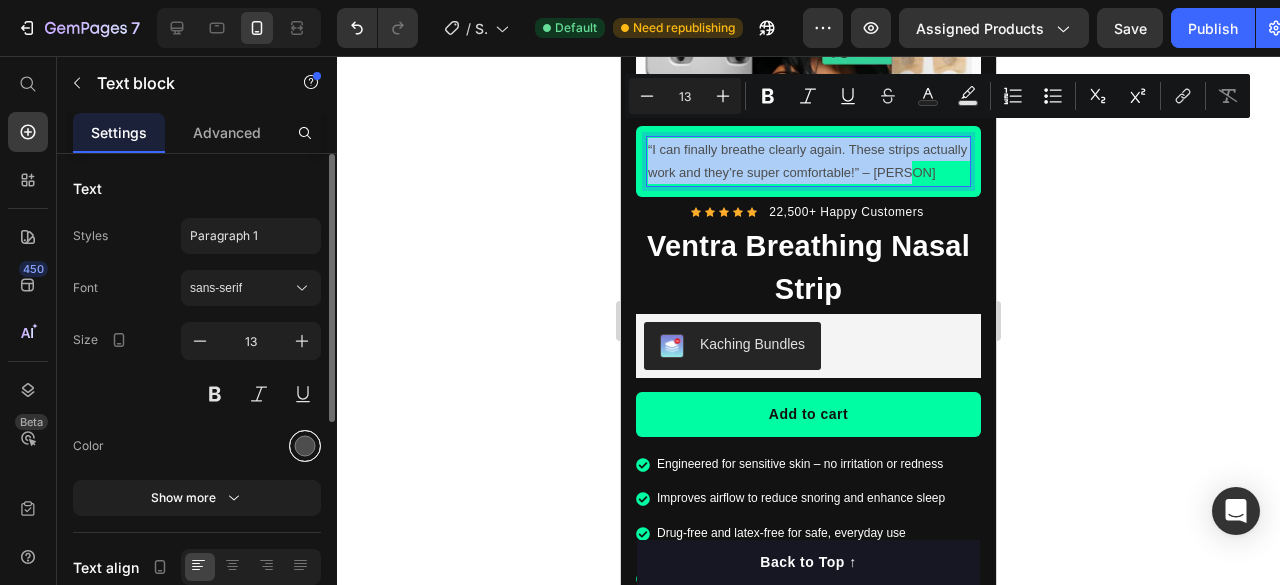 click at bounding box center (305, 446) 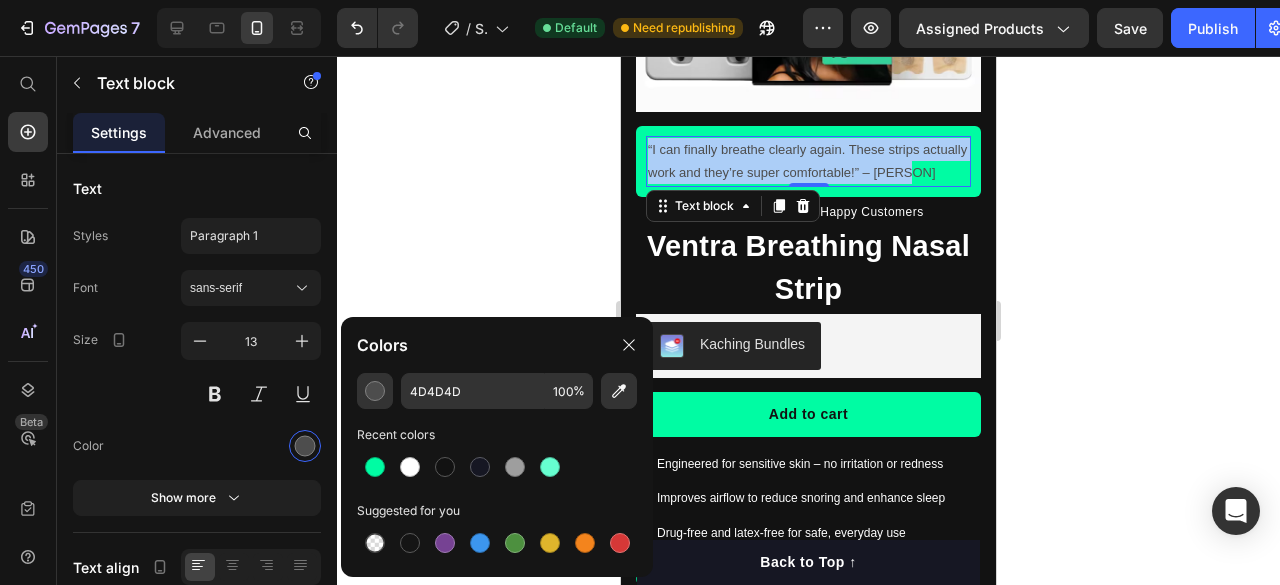 click 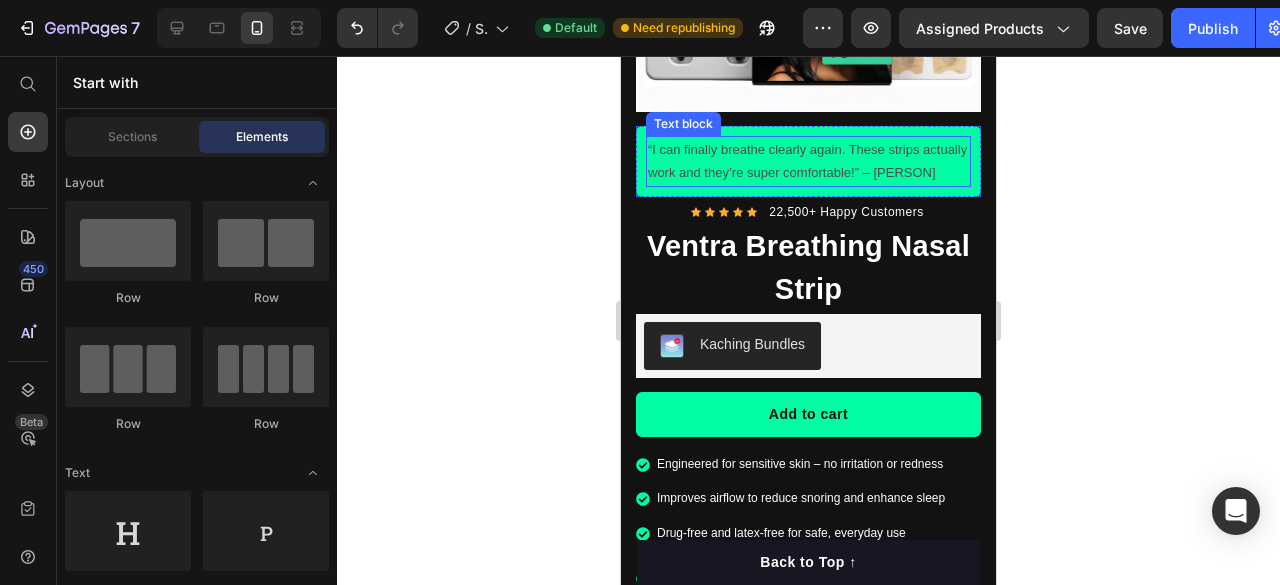click on "“I can finally breathe clearly again. These strips actually work and they’re super comfortable!” – [PERSON]" at bounding box center [808, 161] 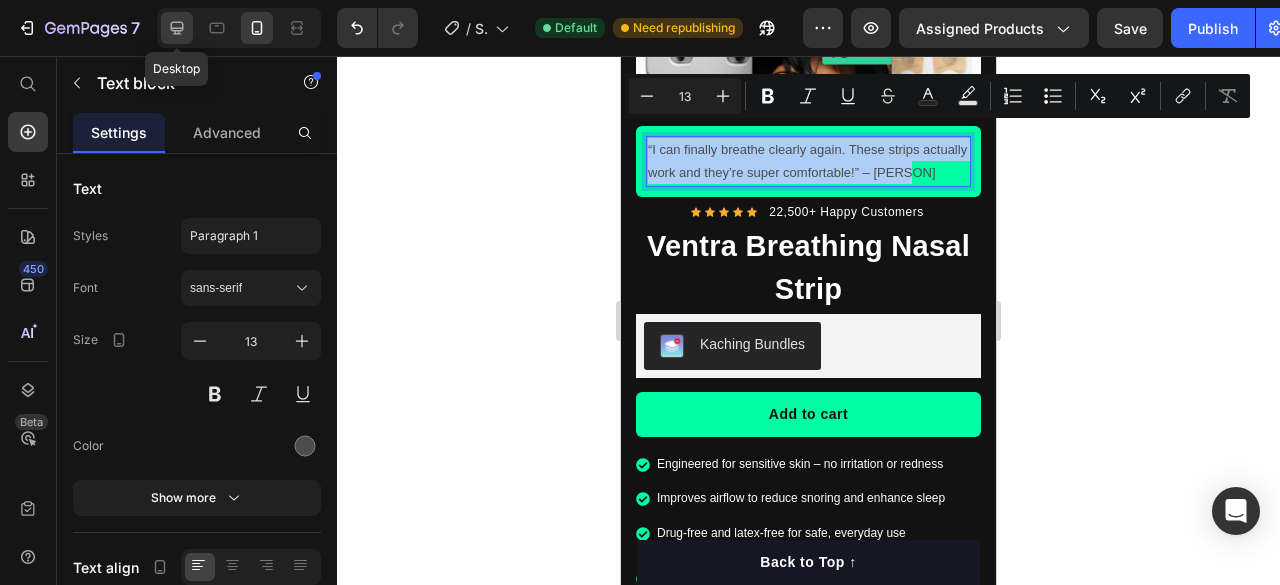 click 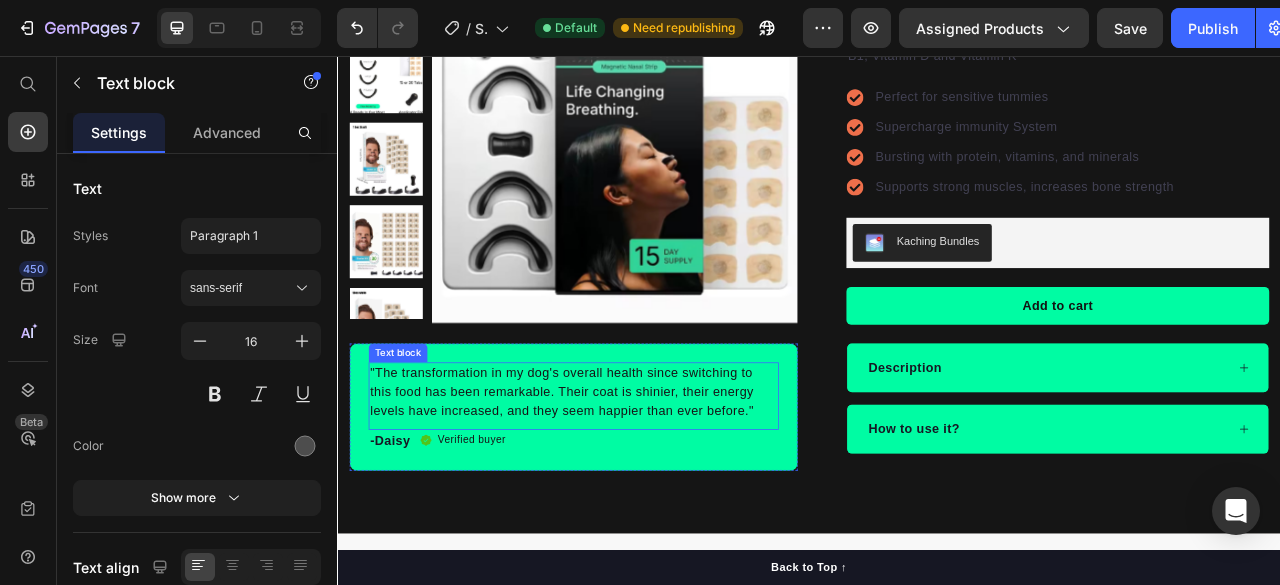 scroll, scrollTop: 954, scrollLeft: 0, axis: vertical 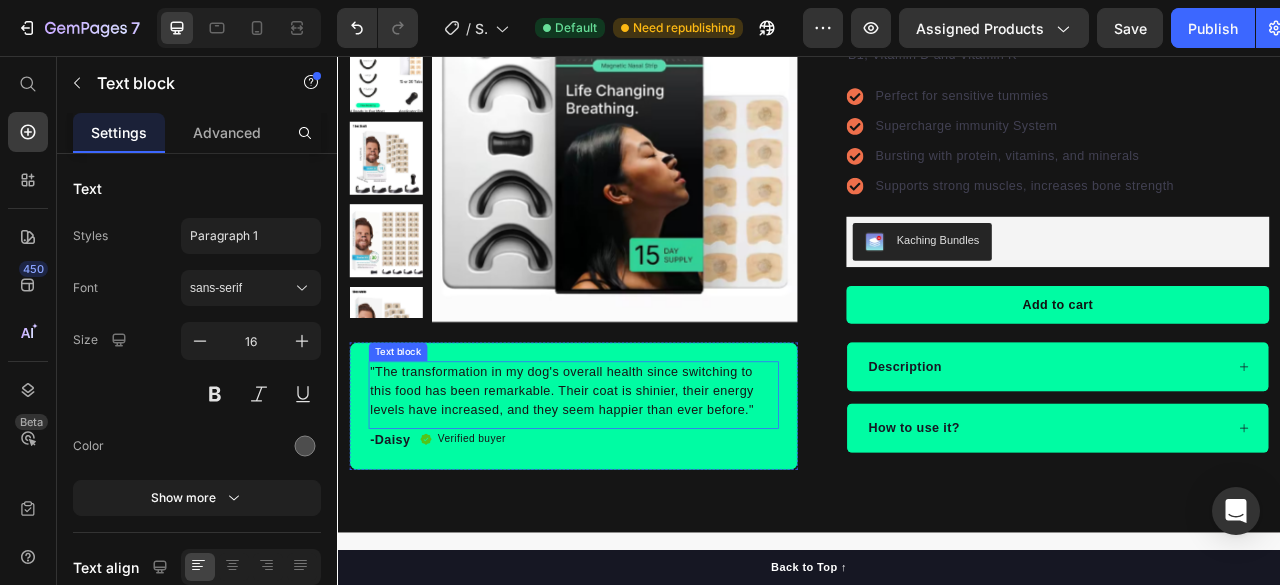 click on ""The transformation in my dog's overall health since switching to this food has been remarkable. Their coat is shinier, their energy levels have increased, and they seem happier than ever before."" at bounding box center [637, 483] 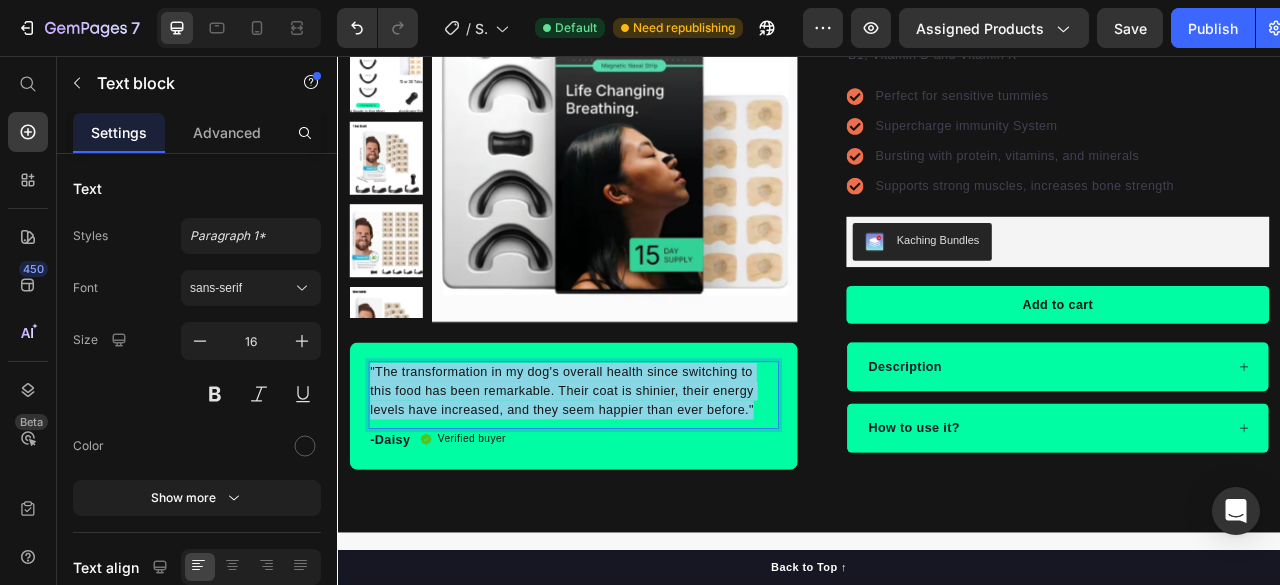 click on ""The transformation in my dog's overall health since switching to this food has been remarkable. Their coat is shinier, their energy levels have increased, and they seem happier than ever before."" at bounding box center (637, 483) 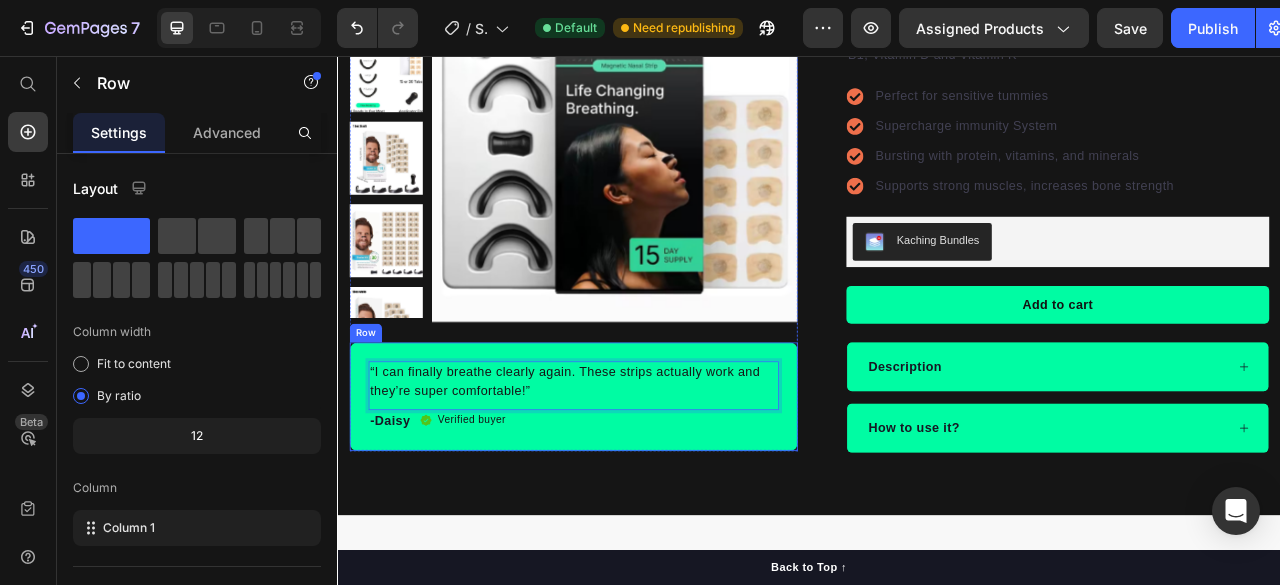 click on "Product Images “I can finally breathe clearly again. These strips actually work and they’re super comfortable!” Text block   0 -[PERSON] Text block
Verified buyer Item list Row Row “I can finally breathe clearly again. These strips actually work and they’re super comfortable!” – [PERSON] Text block Row Row Icon Icon Icon Icon Icon Icon List Hoz 22,500+ Happy Customers Text block Row Ventra Breathing Nasal Strip Product Title Happy Dog Bites - Contains Vitamin C, Vitamin E, Vitamin B2, Vitamin B1, Vitamin D and Vitamin K Text block Perfect for sensitive tummies Supercharge immunity System Bursting with protein, vitamins, and minerals Supports strong muscles, increases bone strength Item list Kaching Bundles Kaching Bundles Add to cart Product Cart Button Engineered for sensitive skin – no irritation or redness Improves airflow to reduce snoring and enhance sleep Drug-free and latex-free for safe, everyday use Reusable band design for long-term comfort and performance Item list Row Row" at bounding box center (937, 261) 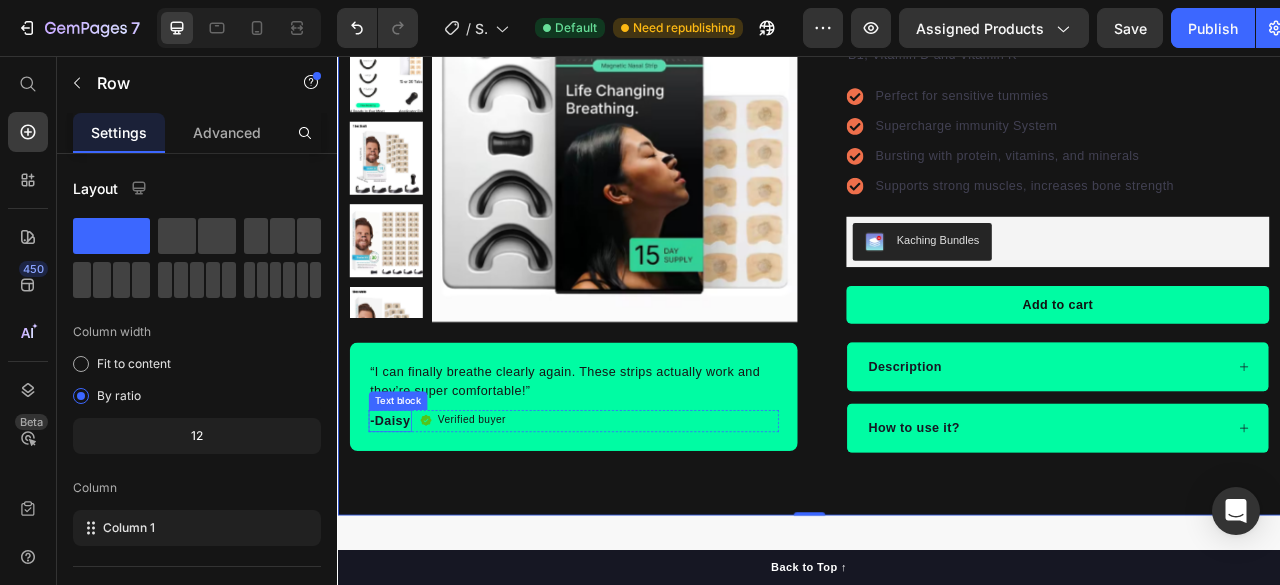 click on "-Daisy" at bounding box center (403, 521) 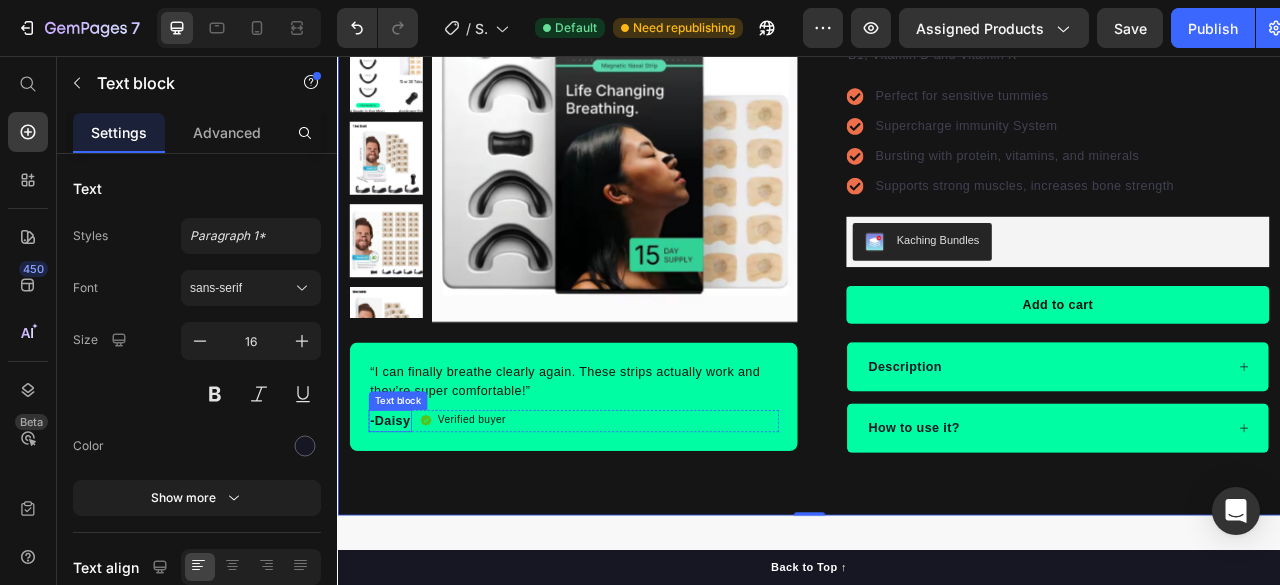 click on "-Daisy" at bounding box center [403, 521] 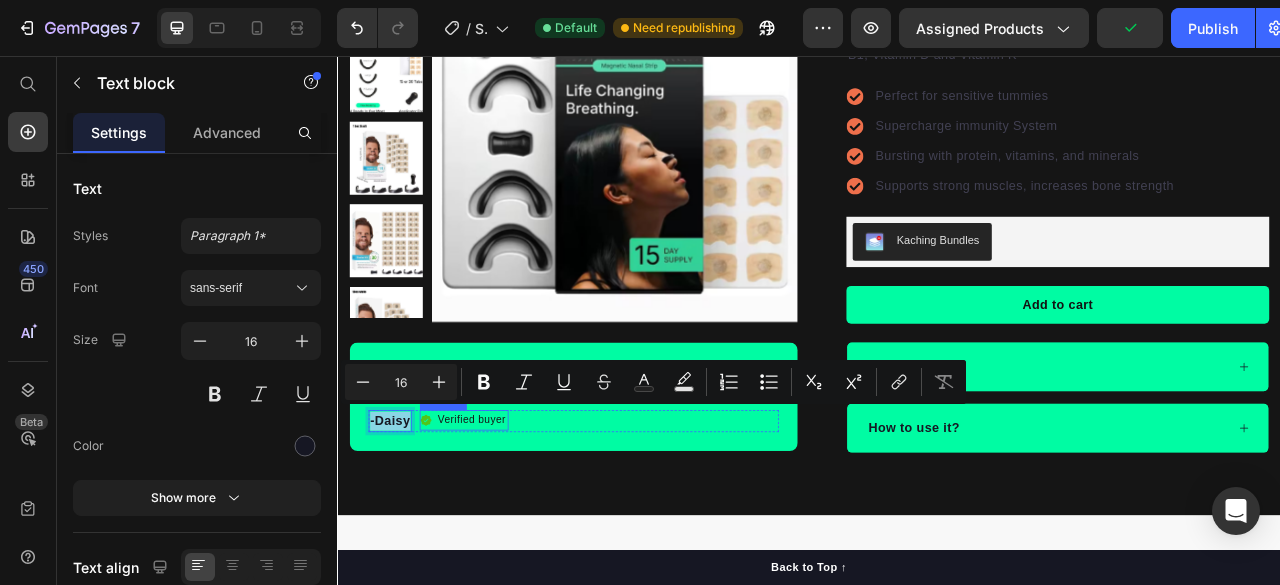 copy on "-Daisy" 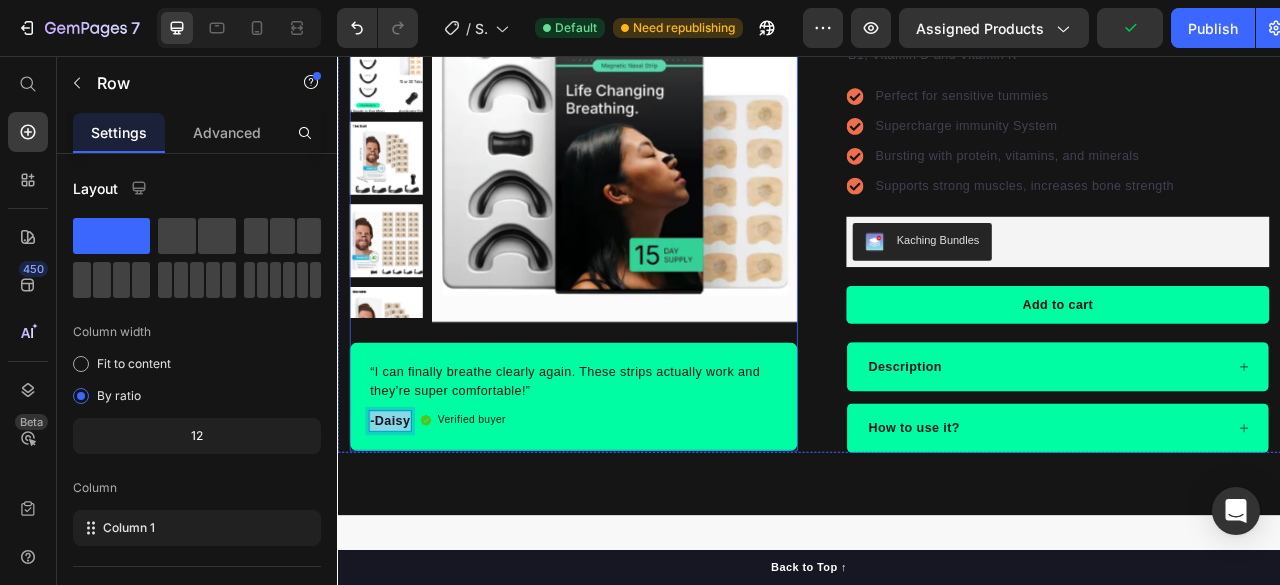 click on "Product Images “I can finally breathe clearly again. These strips actually work and they’re super comfortable!” Text block -[PERSON] Text block   0
Verified buyer Item list Row Row “I can finally breathe clearly again. These strips actually work and they’re super comfortable!” – [PERSON] Text block Row" at bounding box center [637, 244] 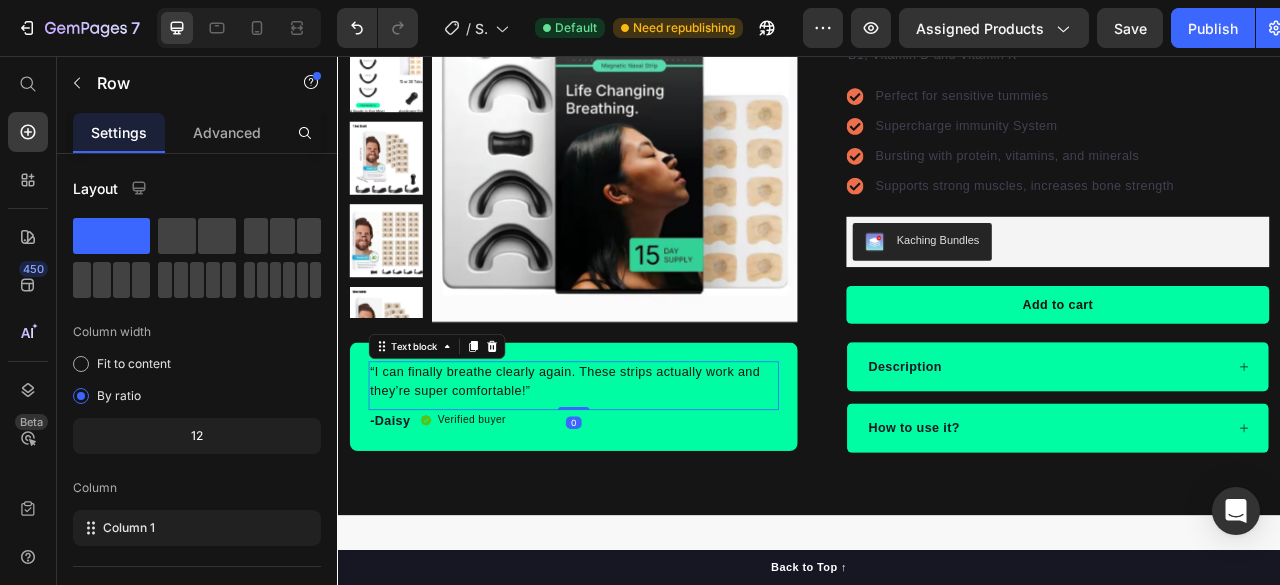click on "“I can finally breathe clearly again. These strips actually work and they’re super comfortable!”" at bounding box center (637, 471) 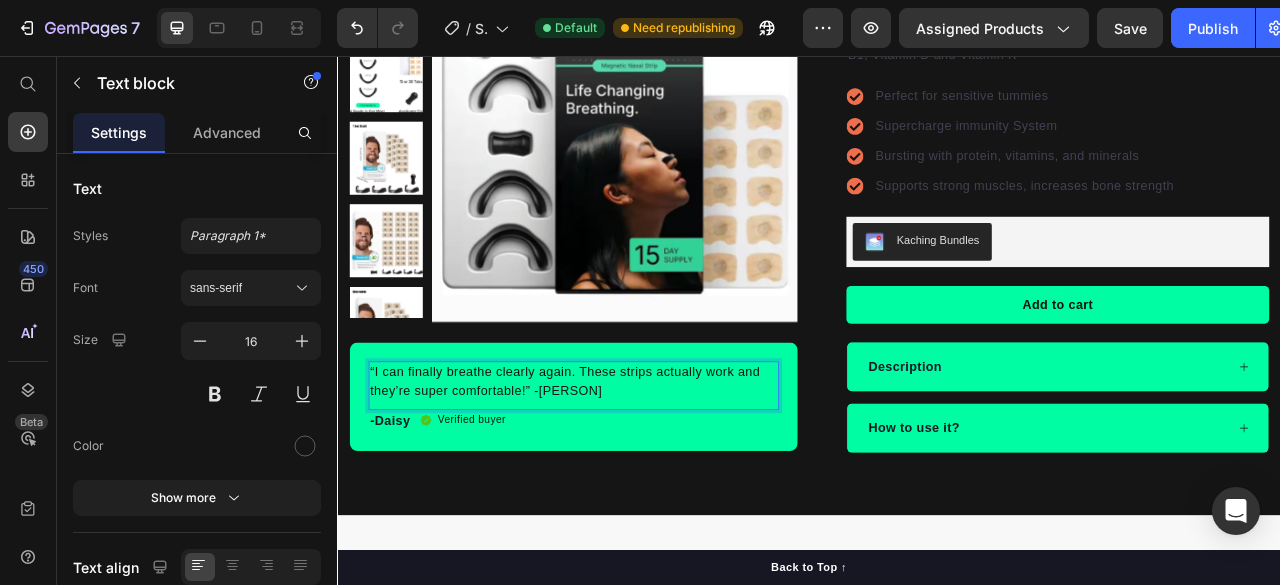 click on "“I can finally breathe clearly again. These strips actually work and they’re super comfortable!” -[PERSON]" at bounding box center [637, 471] 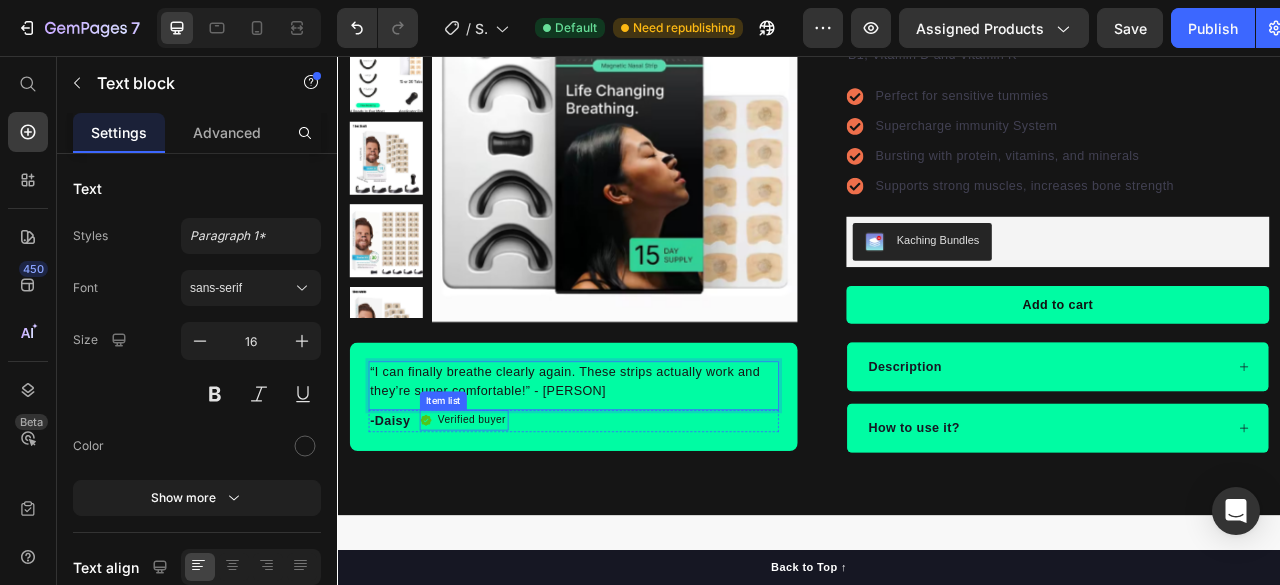 click on "Verified buyer" at bounding box center [507, 520] 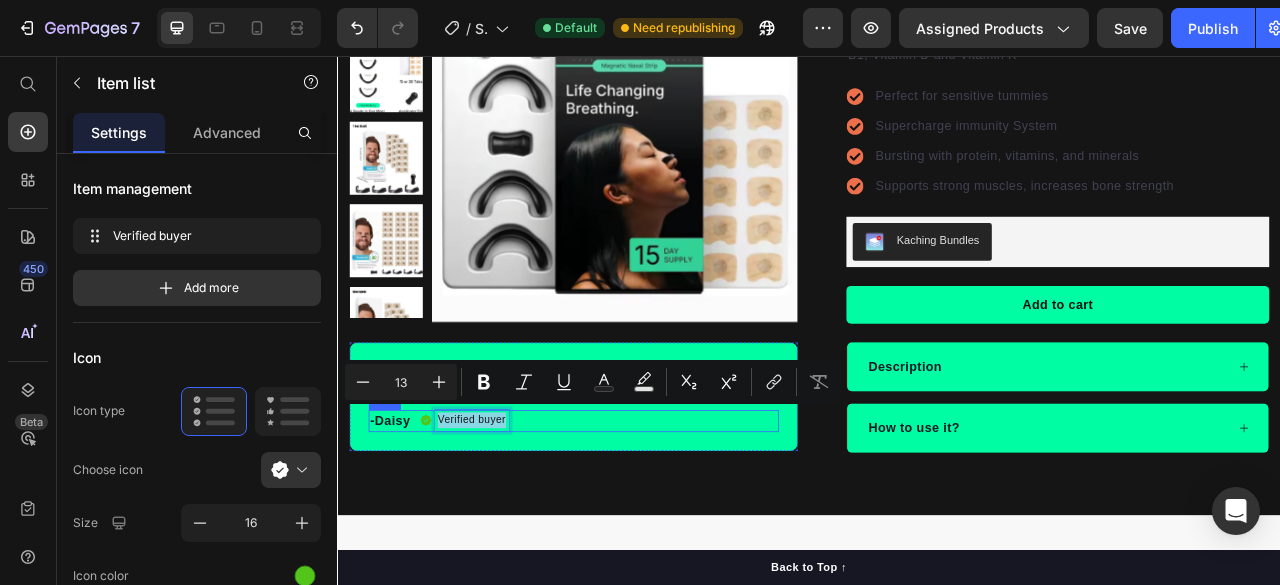click on "-Daisy Text block
Verified buyer Item list   0 Row" at bounding box center (637, 521) 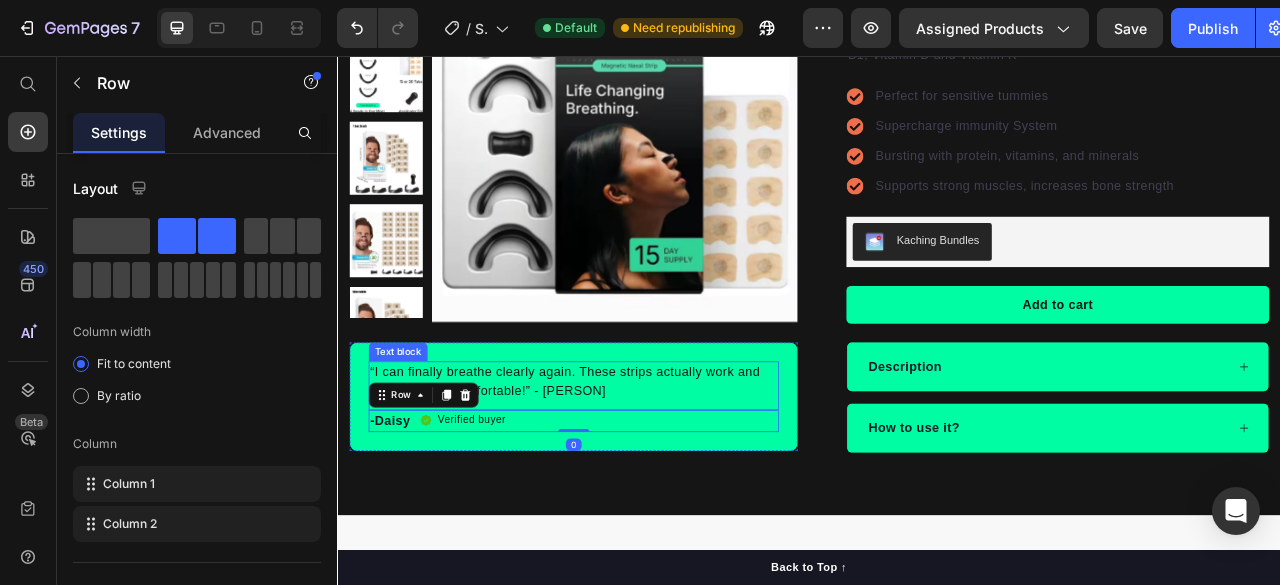 click on "“I can finally breathe clearly again. These strips actually work and they’re super comfortable!” - [PERSON]" at bounding box center [637, 471] 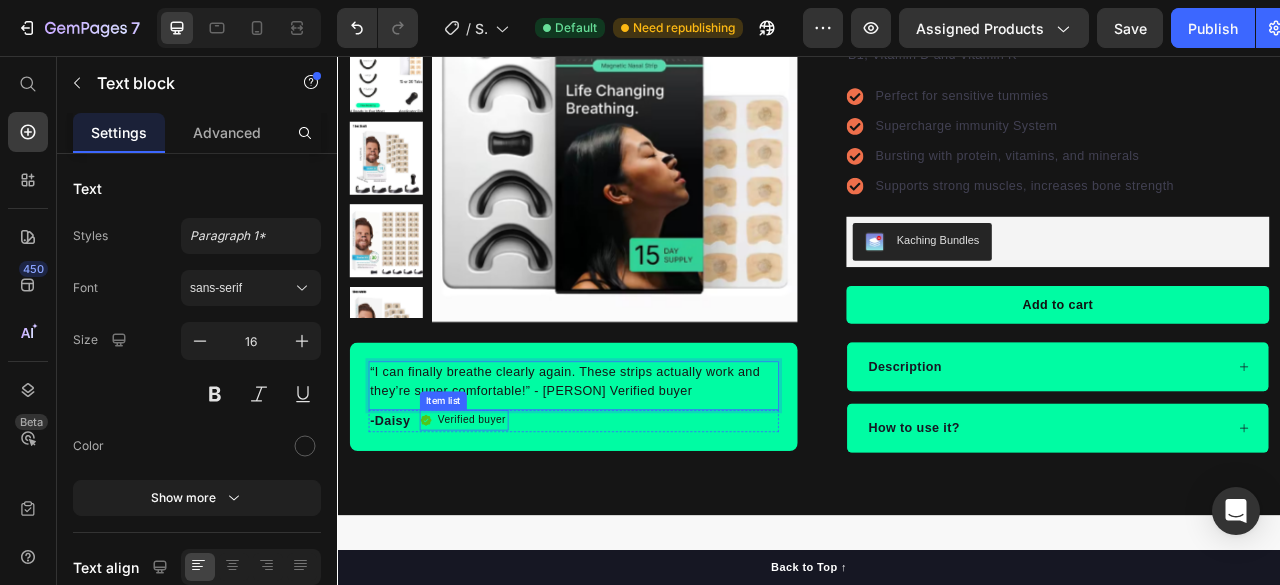 click 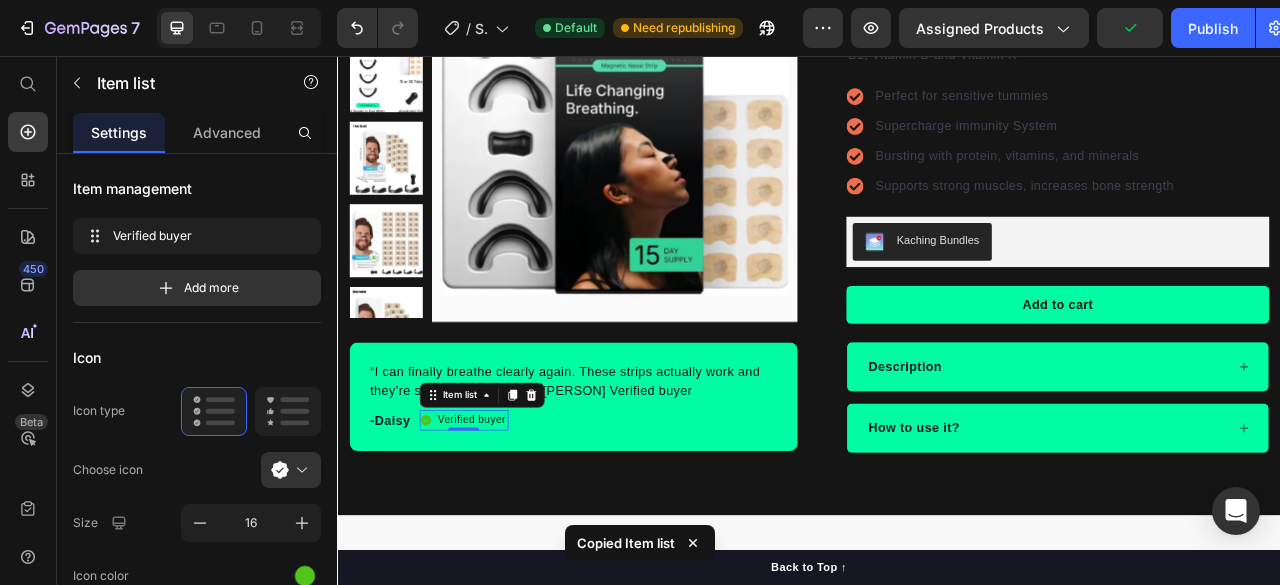 click 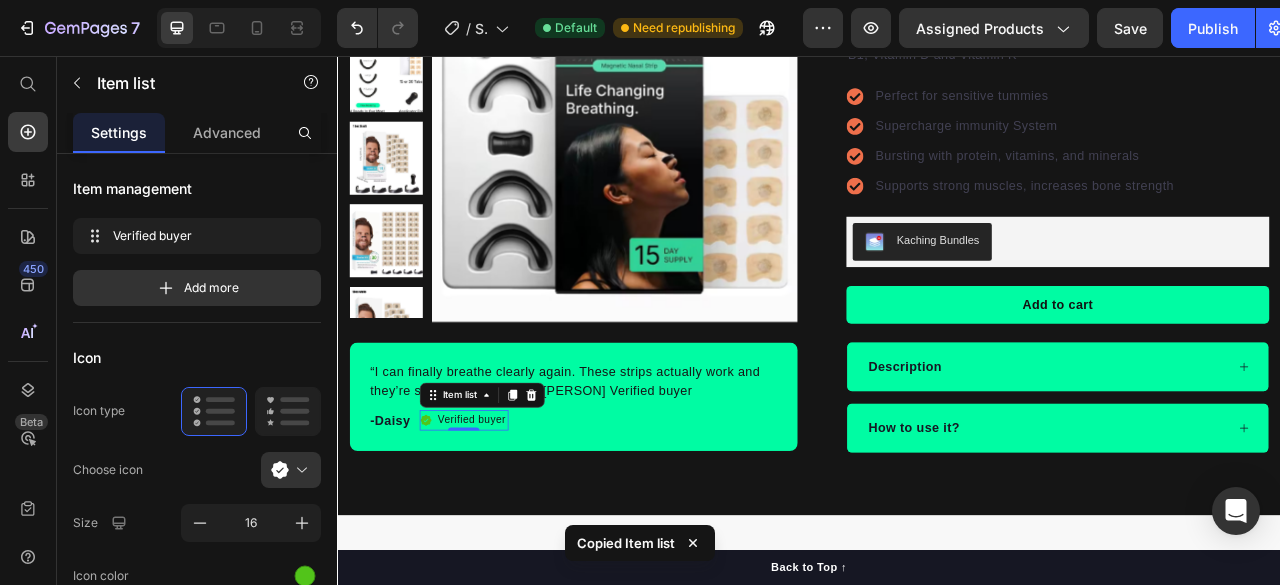 click 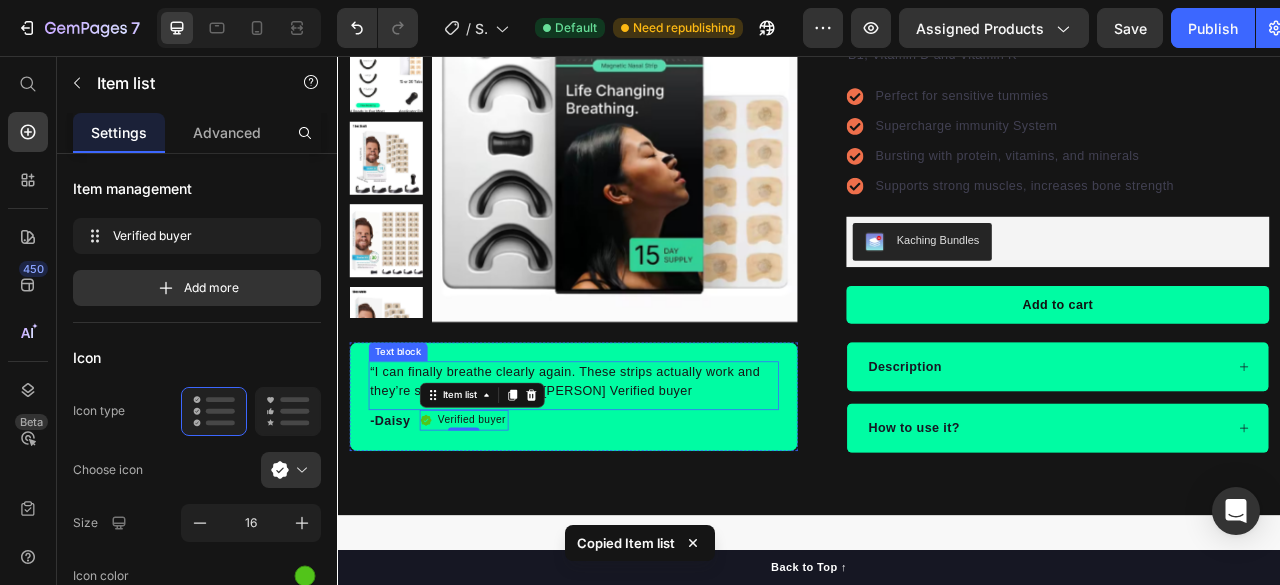 click on "“I can finally breathe clearly again. These strips actually work and they’re super comfortable!” - [PERSON] Verified buyer" at bounding box center [637, 471] 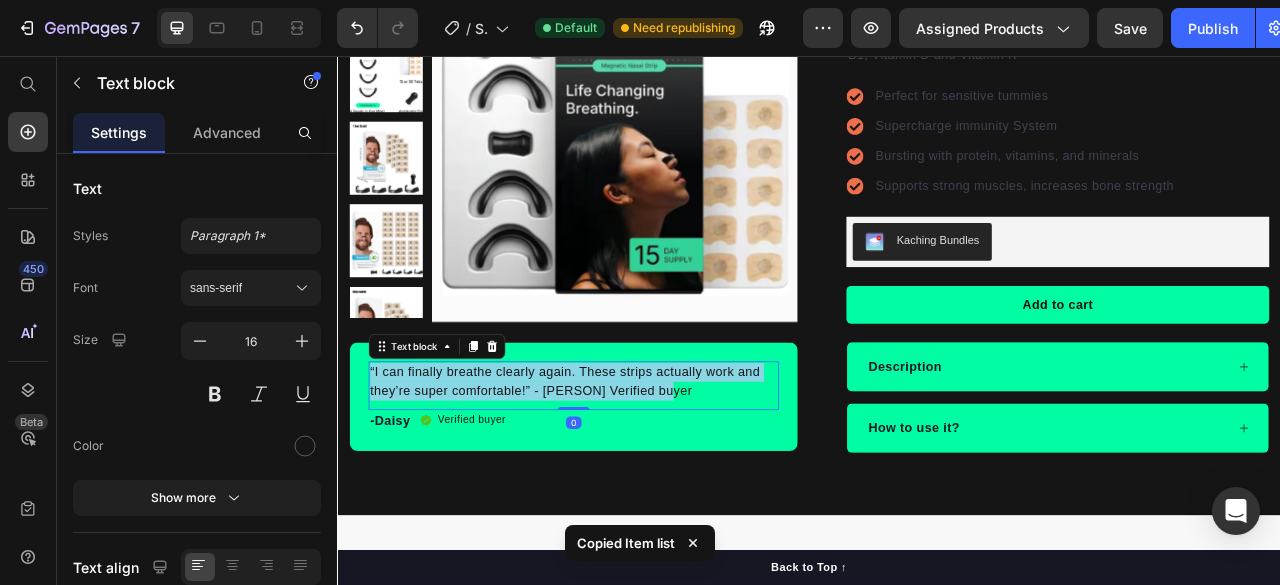 click on "“I can finally breathe clearly again. These strips actually work and they’re super comfortable!” - [PERSON] Verified buyer" at bounding box center [637, 471] 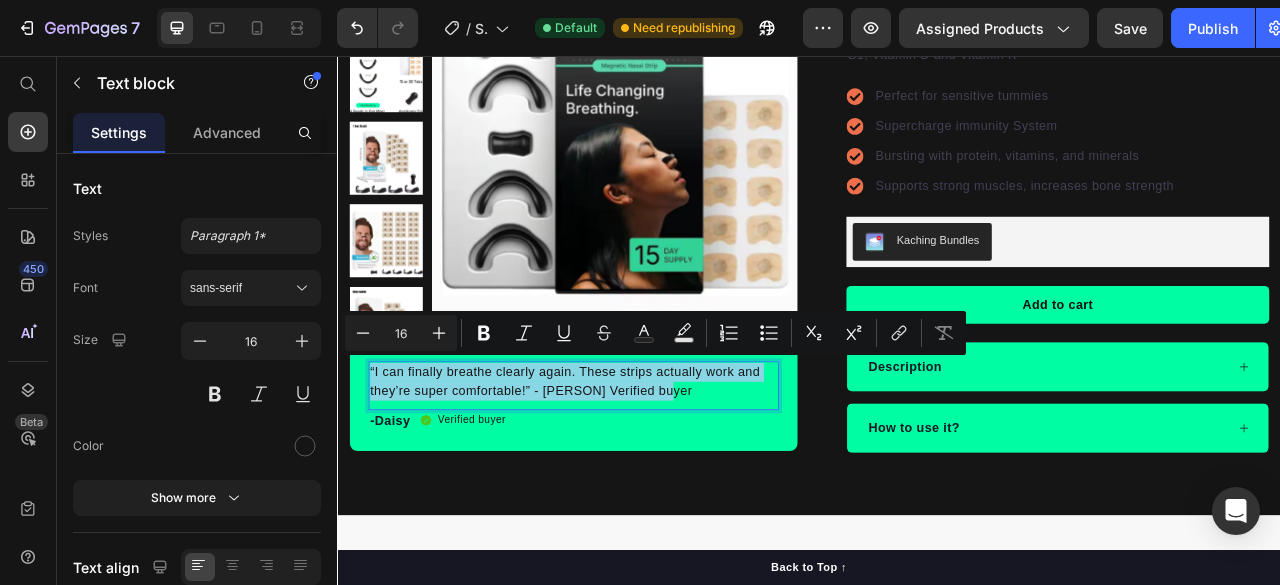 click on "“I can finally breathe clearly again. These strips actually work and they’re super comfortable!” - [PERSON] Verified buyer" at bounding box center (637, 471) 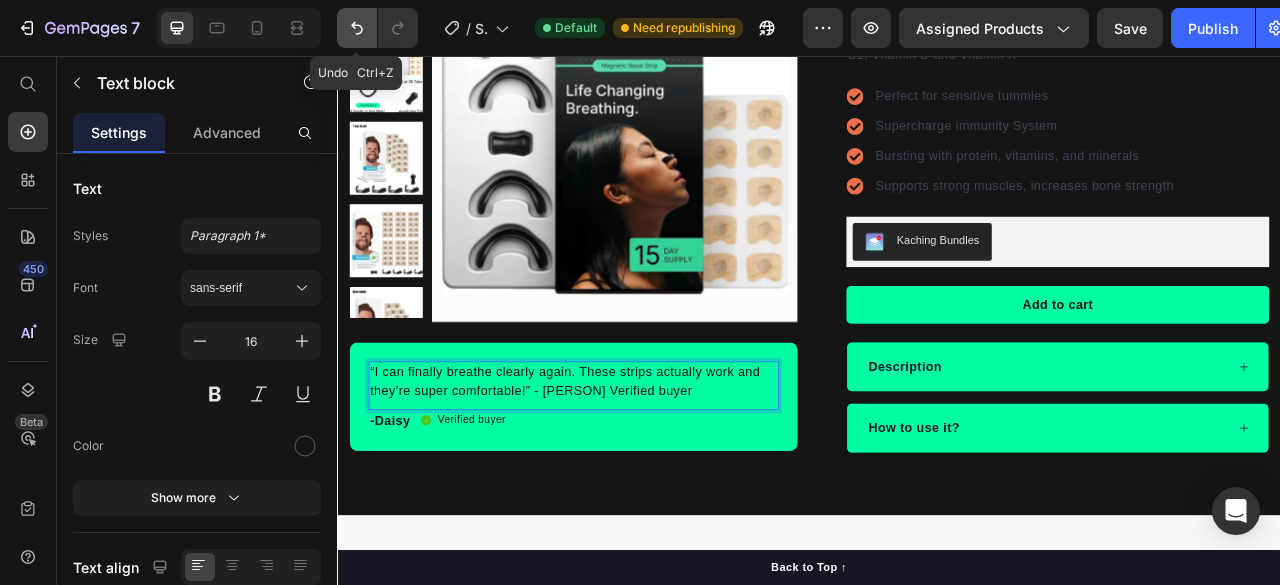 click 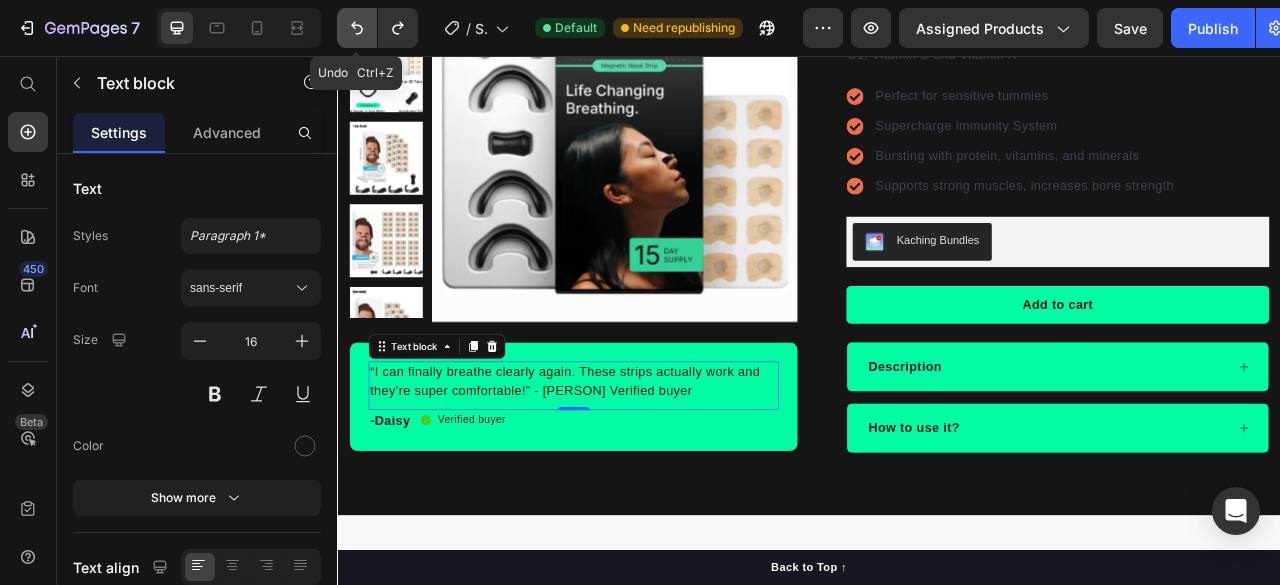 click 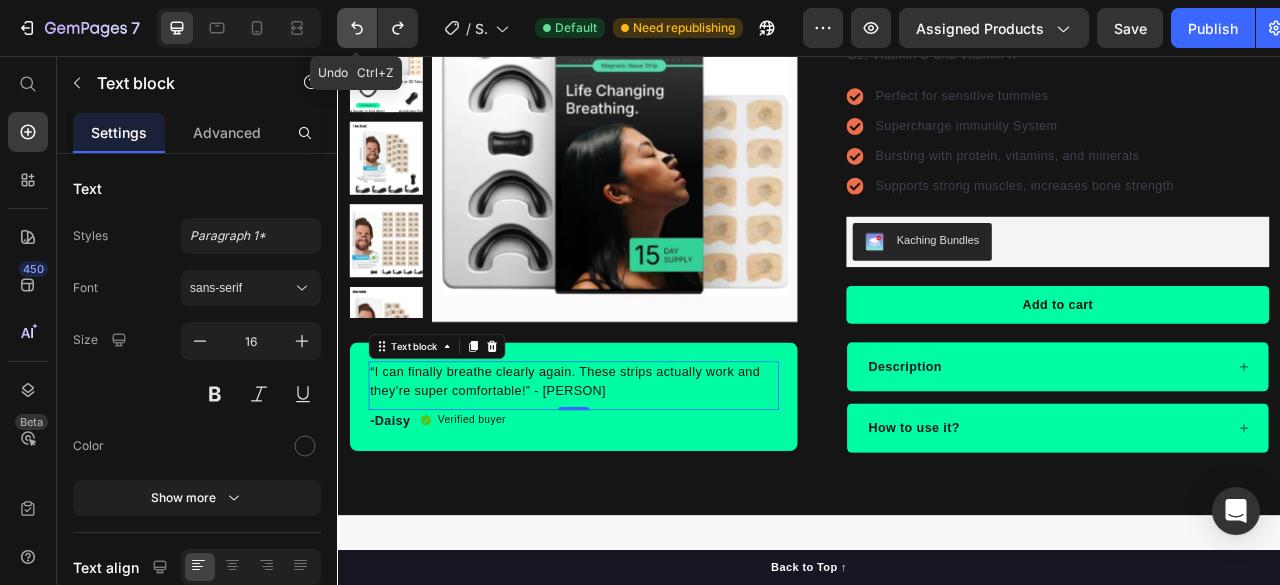 click 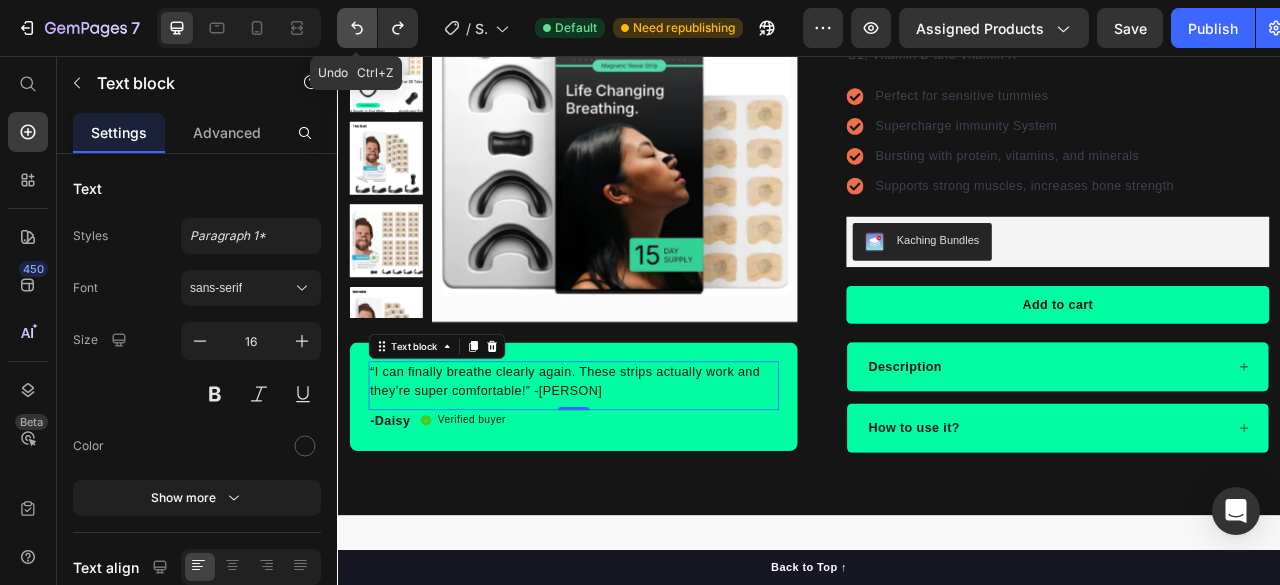 click 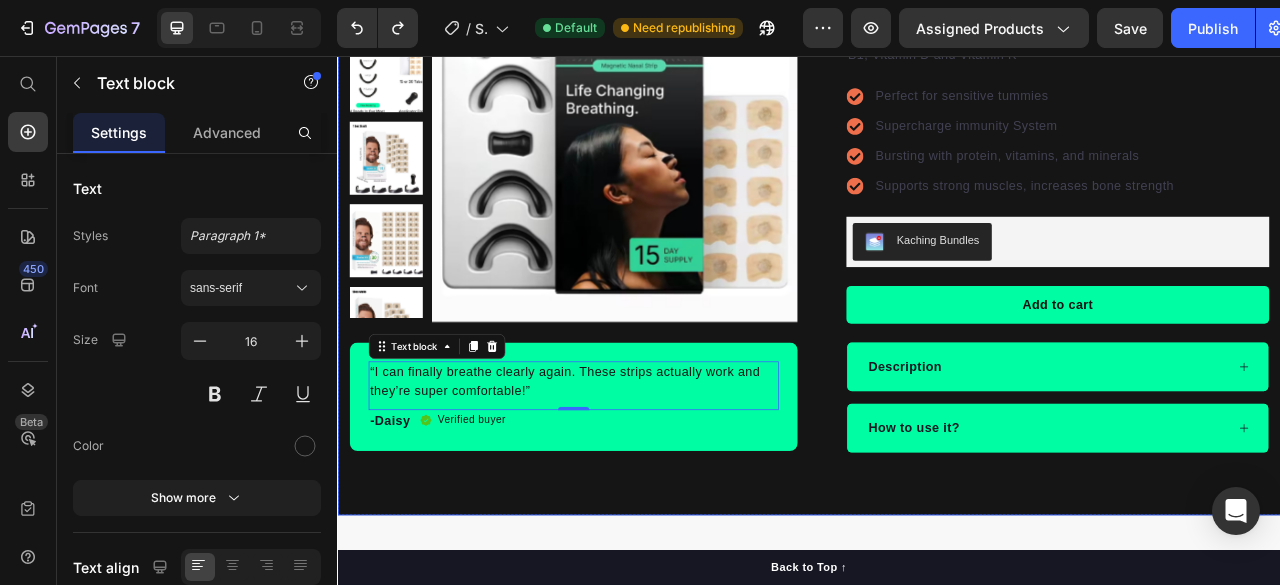 click on "Product Images “I can finally breathe clearly again. These strips actually work and they’re super comfortable!”  Text block   0 -[PERSON] Text block
Verified buyer Item list Row Row “I can finally breathe clearly again. These strips actually work and they’re super comfortable!” – [PERSON] Text block Row Row Icon Icon Icon Icon Icon Icon List Hoz 22,500+ Happy Customers Text block Row Ventra Breathing Nasal Strip Product Title Happy Dog Bites - Contains Vitamin C, Vitamin E, Vitamin B2, Vitamin B1, Vitamin D and Vitamin K Text block Perfect for sensitive tummies Supercharge immunity System Bursting with protein, vitamins, and minerals Supports strong muscles, increases bone strength Item list Kaching Bundles Kaching Bundles Add to cart Product Cart Button Engineered for sensitive skin – no irritation or redness Improves airflow to reduce snoring and enhance sleep Drug-free and latex-free for safe, everyday use Reusable band design for long-term comfort and performance Item list Row" at bounding box center (937, 261) 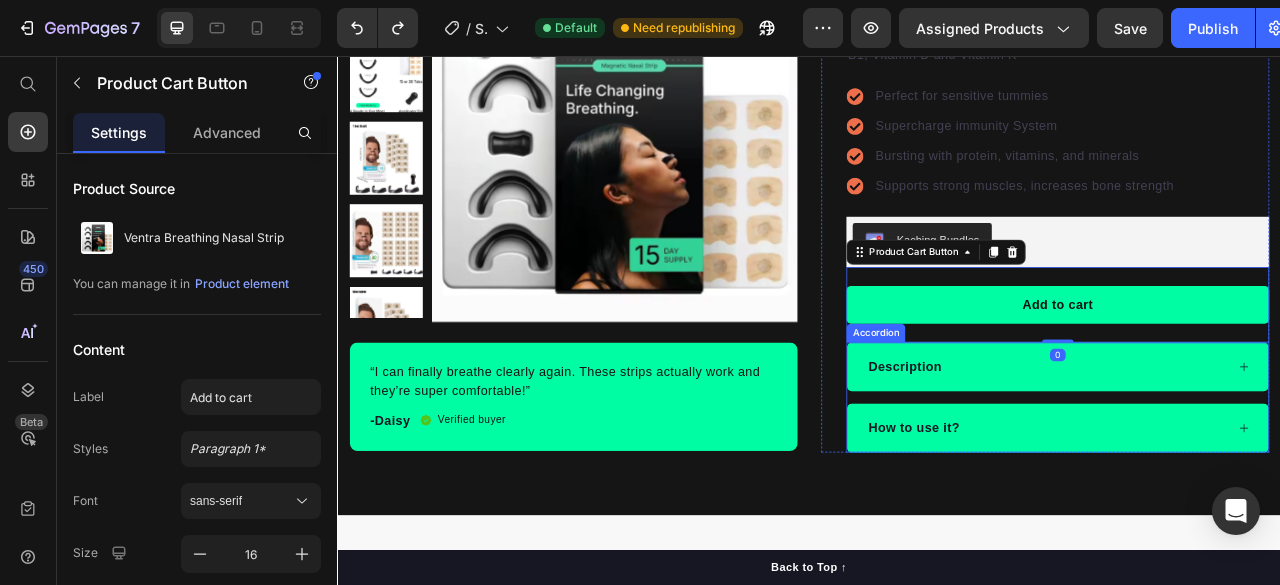 drag, startPoint x: 1167, startPoint y: 381, endPoint x: 1185, endPoint y: 580, distance: 199.81241 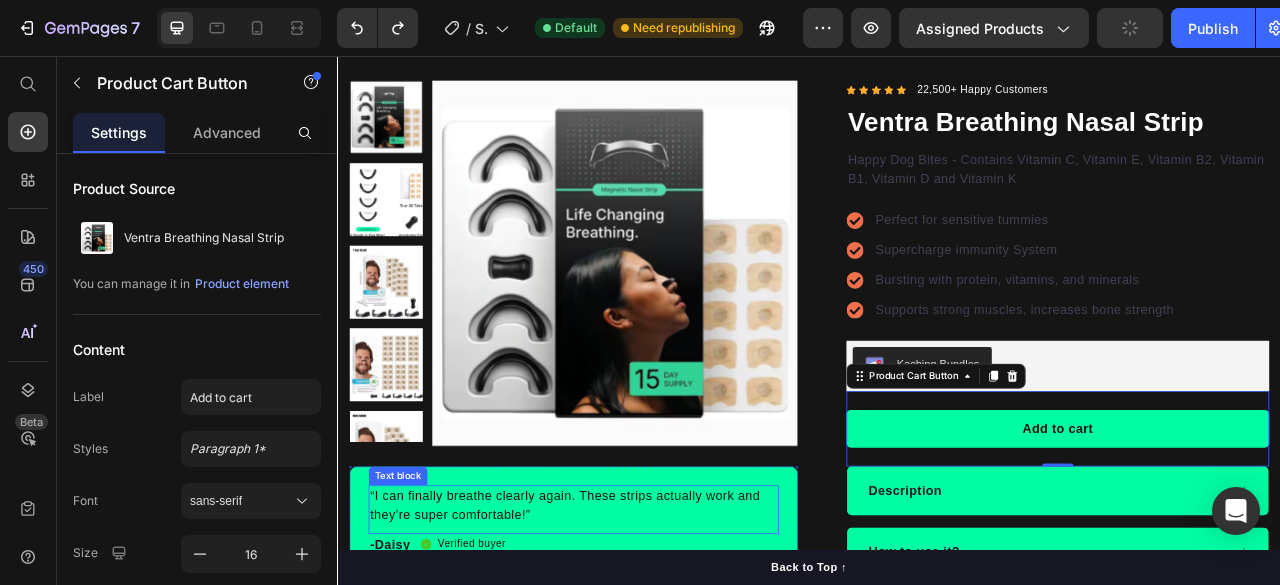 scroll, scrollTop: 800, scrollLeft: 0, axis: vertical 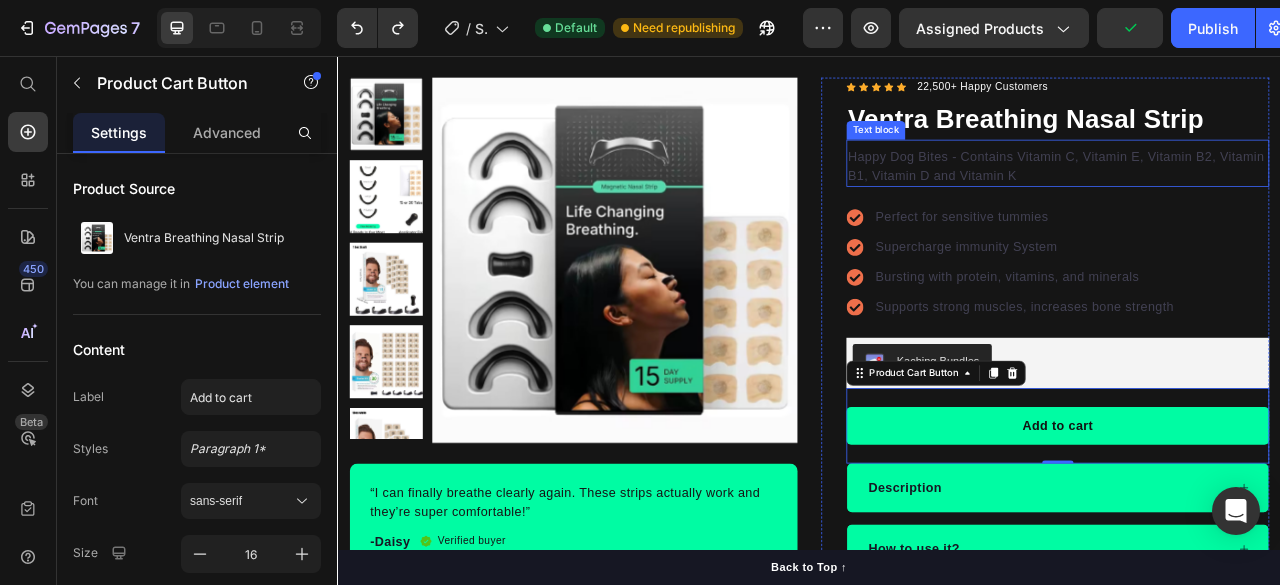 click on "Happy Dog Bites - Contains Vitamin C, Vitamin E, Vitamin B2, Vitamin B1, Vitamin D and Vitamin K" at bounding box center [1253, 197] 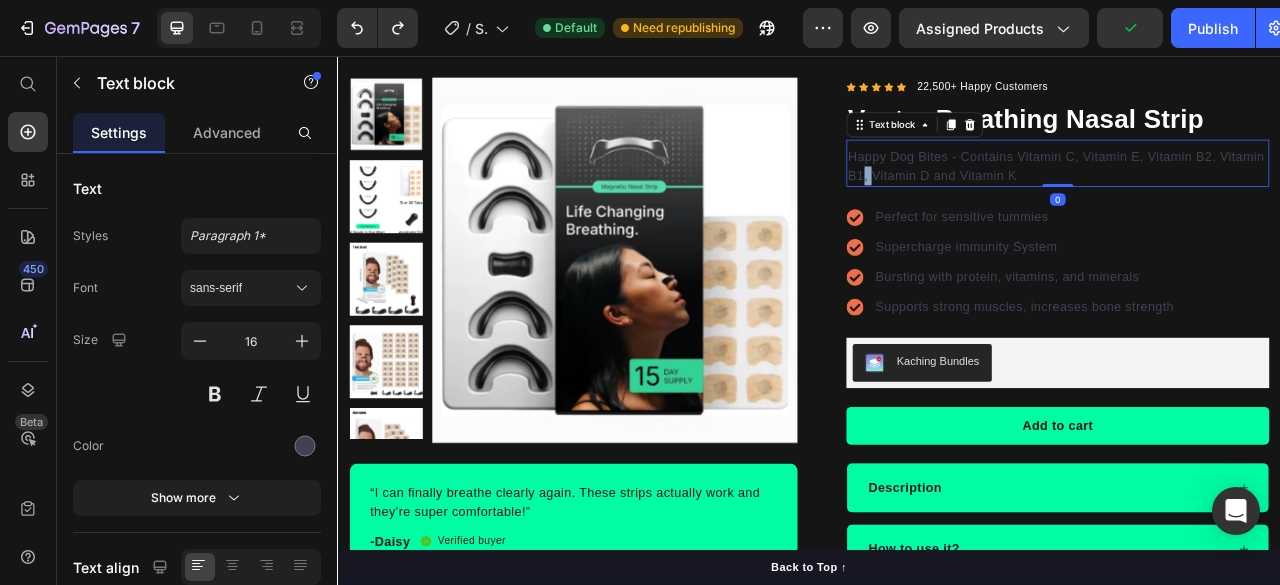 click on "Happy Dog Bites - Contains Vitamin C, Vitamin E, Vitamin B2, Vitamin B1, Vitamin D and Vitamin K" at bounding box center (1253, 197) 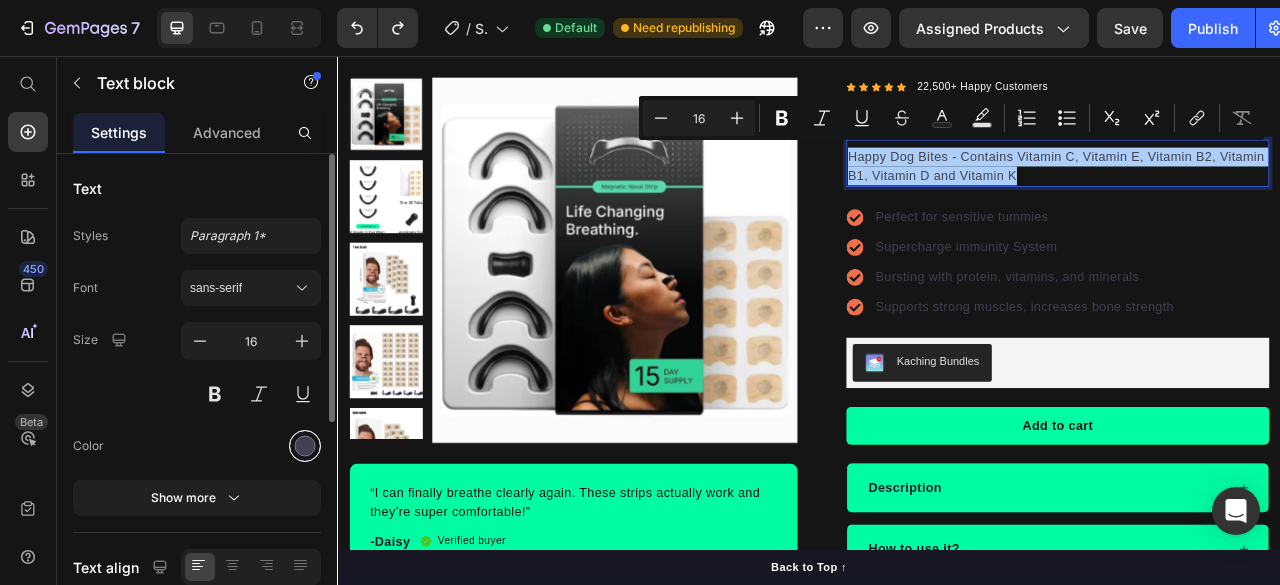 click at bounding box center [305, 446] 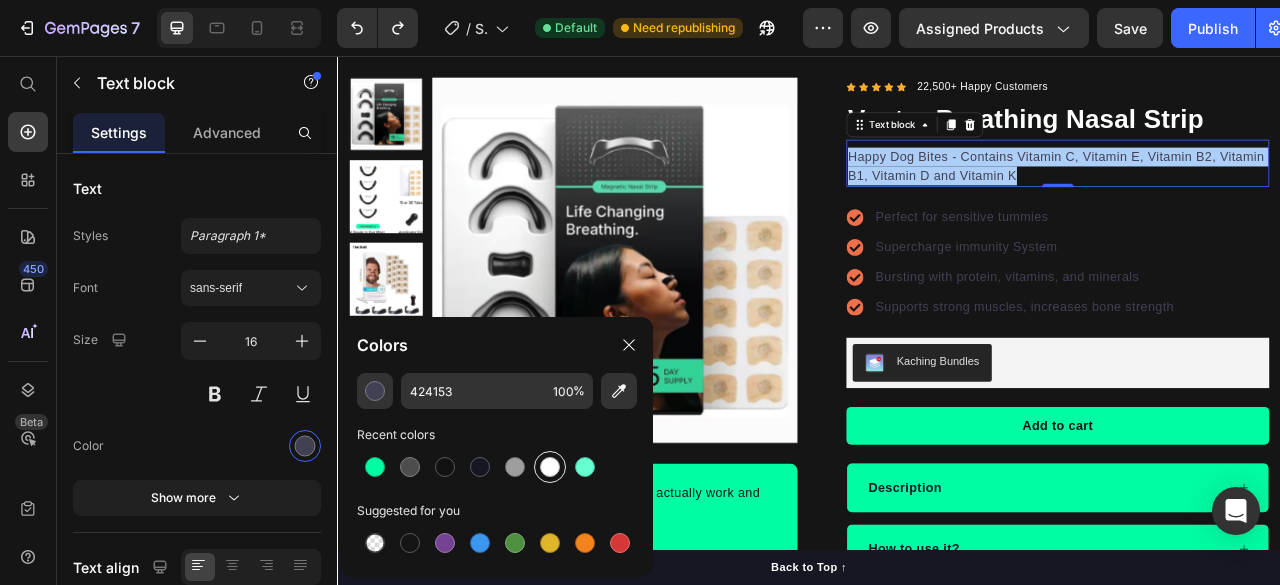 click at bounding box center (550, 467) 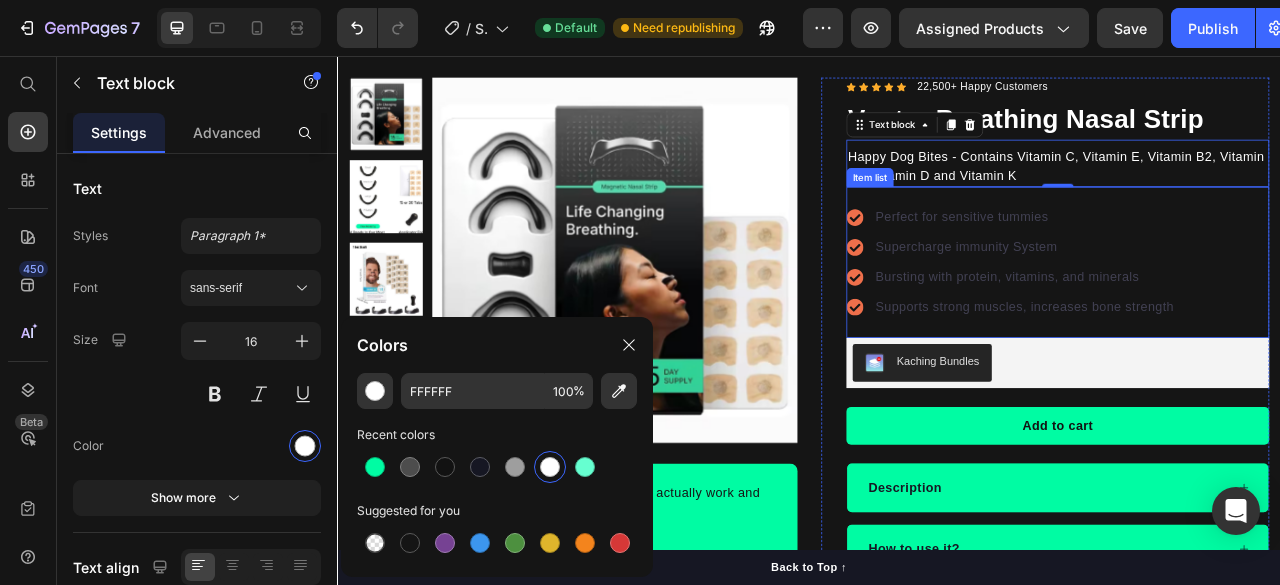 click on "Perfect for sensitive tummies" at bounding box center (1211, 262) 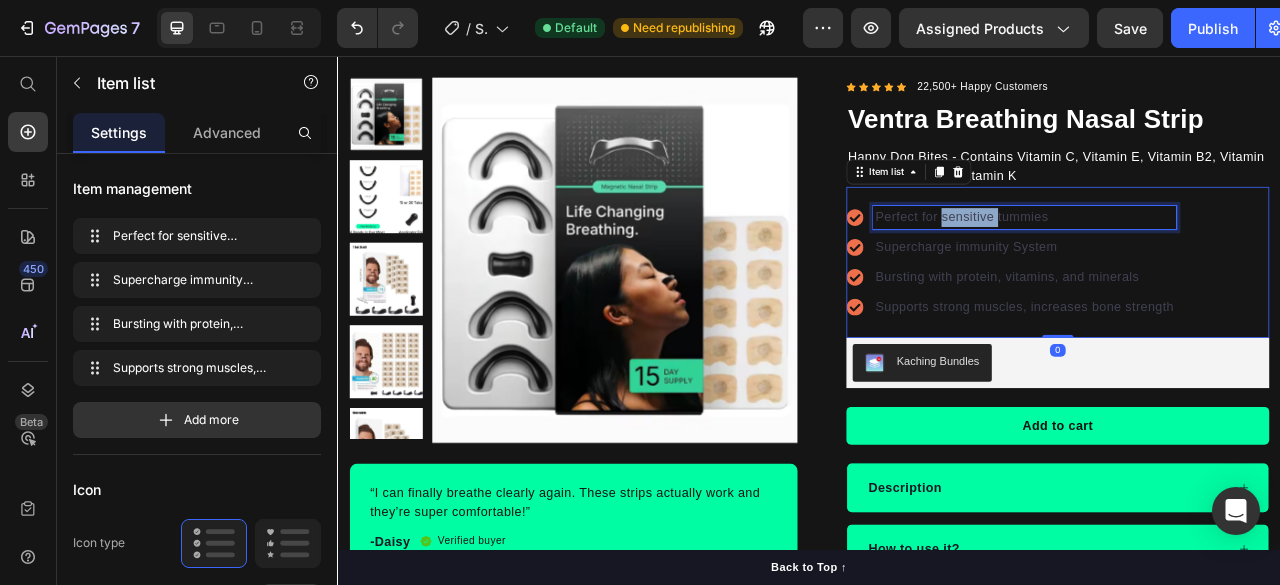 click on "Perfect for sensitive tummies" at bounding box center (1211, 262) 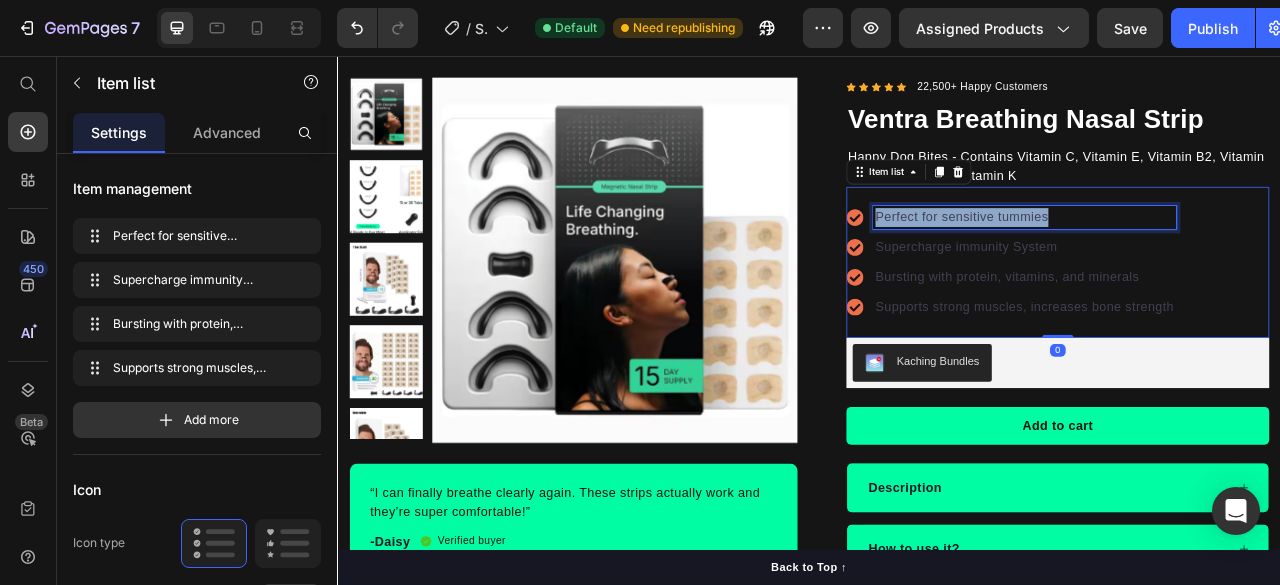 click on "Perfect for sensitive tummies" at bounding box center (1211, 262) 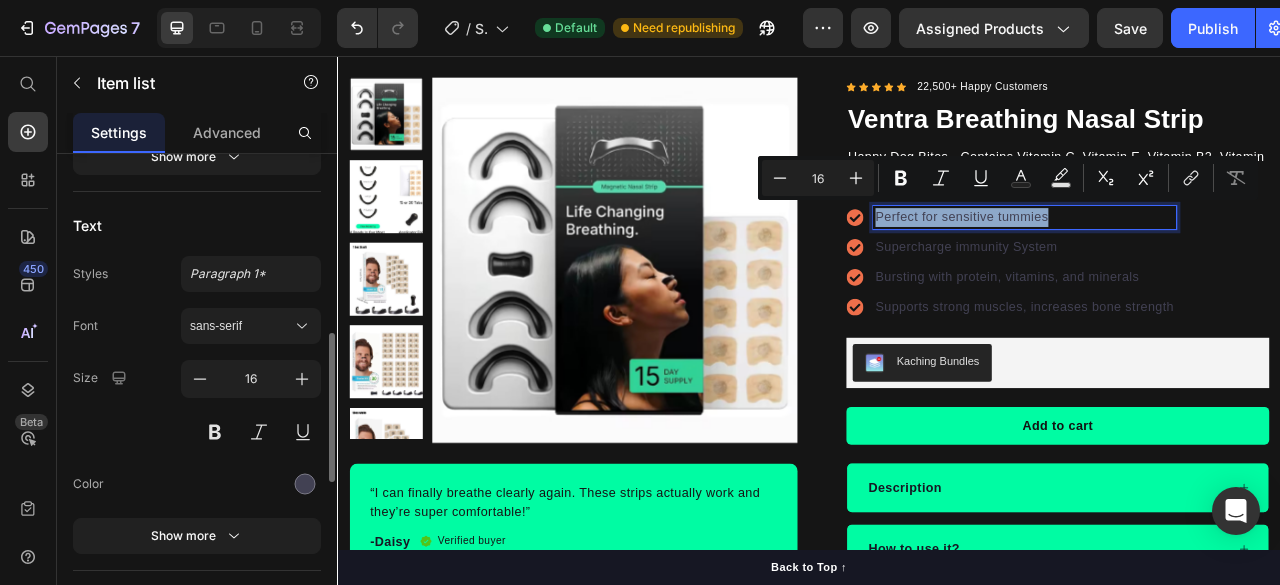 scroll, scrollTop: 689, scrollLeft: 0, axis: vertical 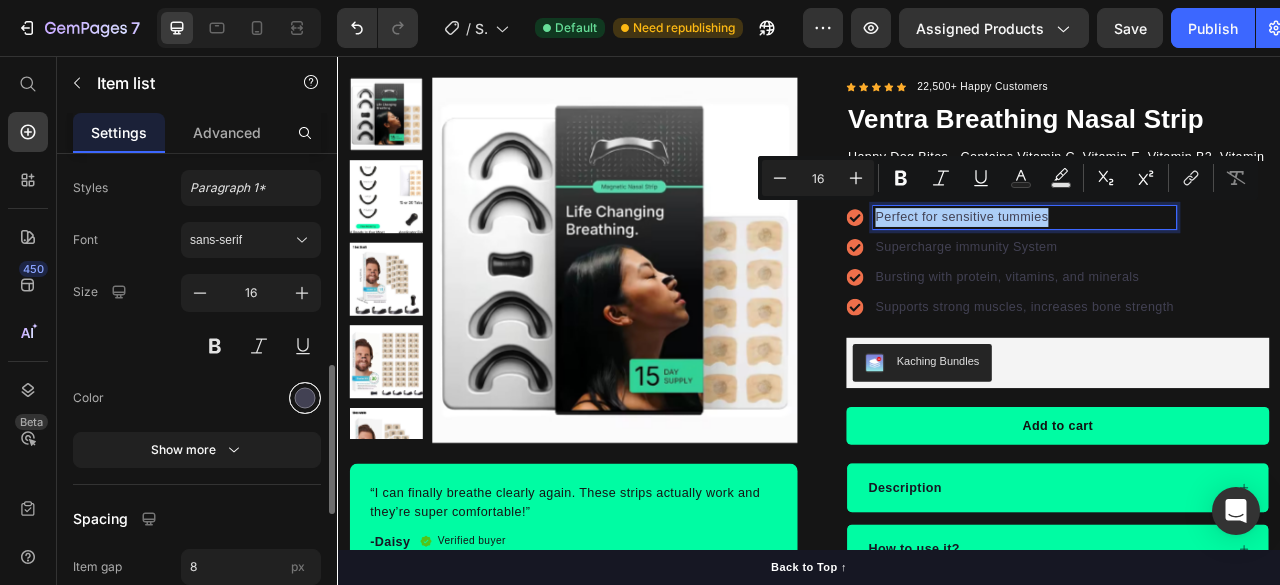 click at bounding box center (305, 398) 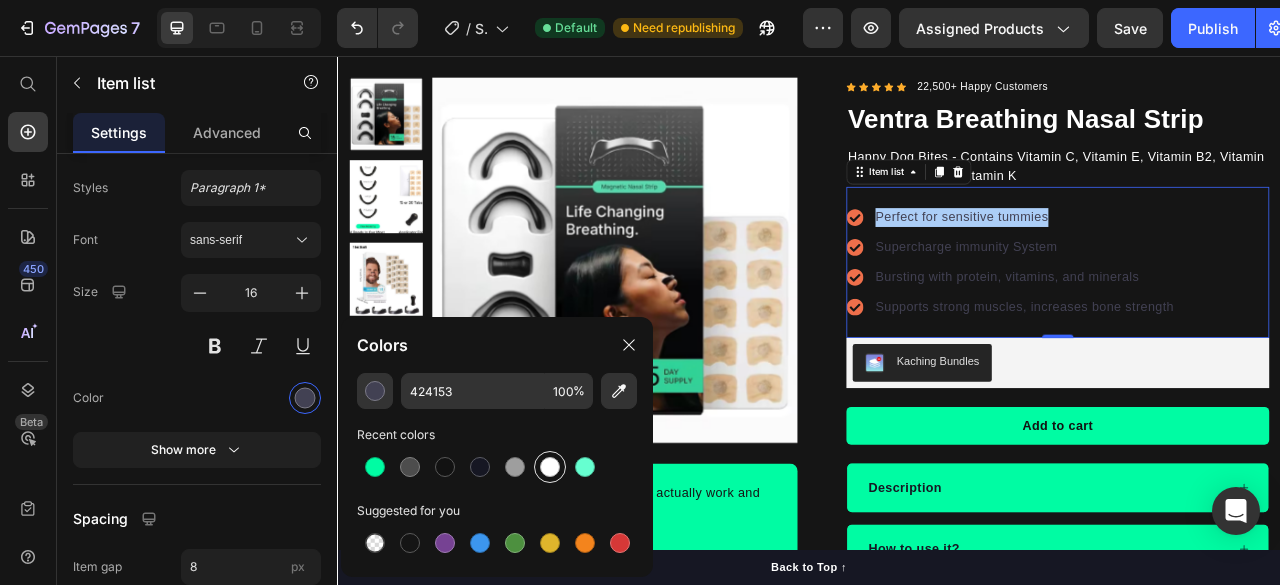 click at bounding box center [550, 467] 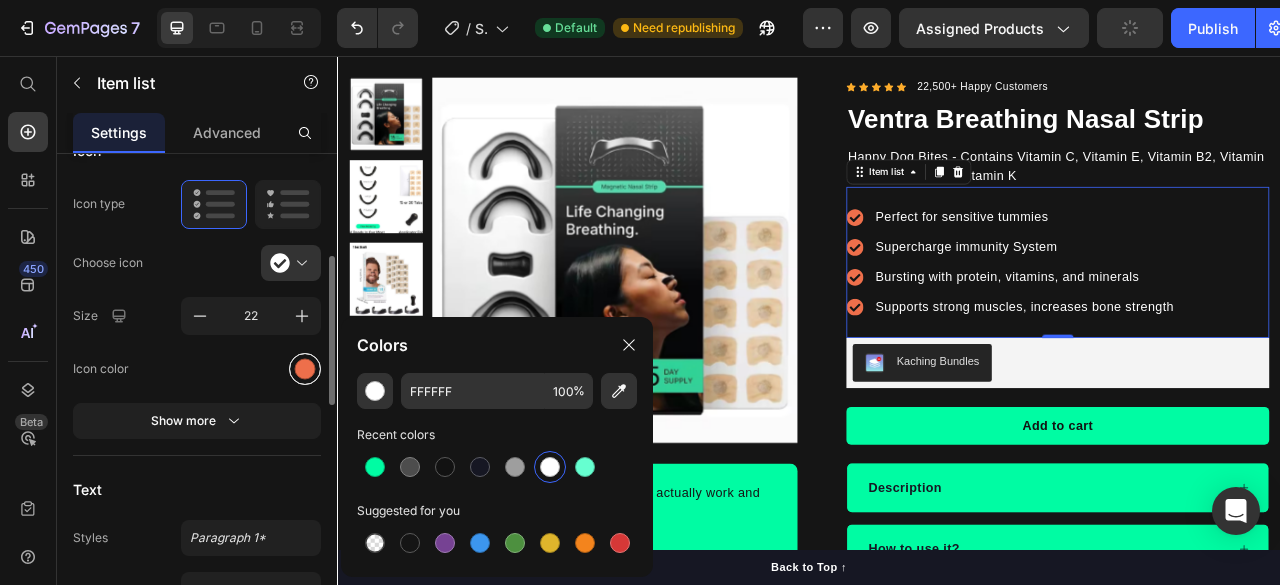 scroll, scrollTop: 338, scrollLeft: 0, axis: vertical 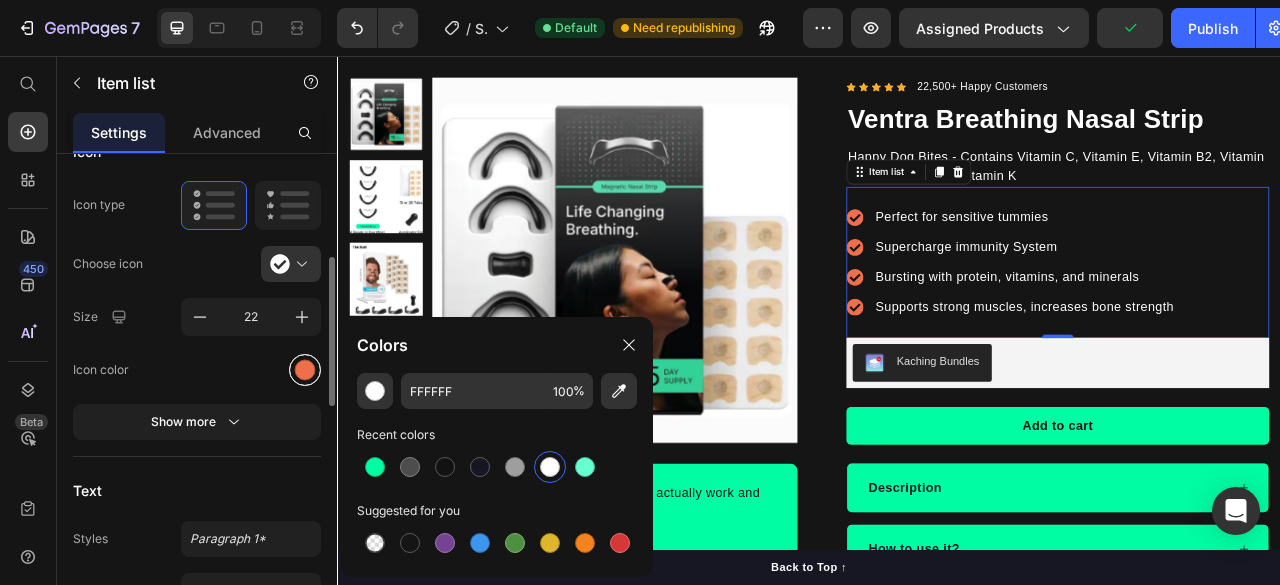 click at bounding box center (305, 370) 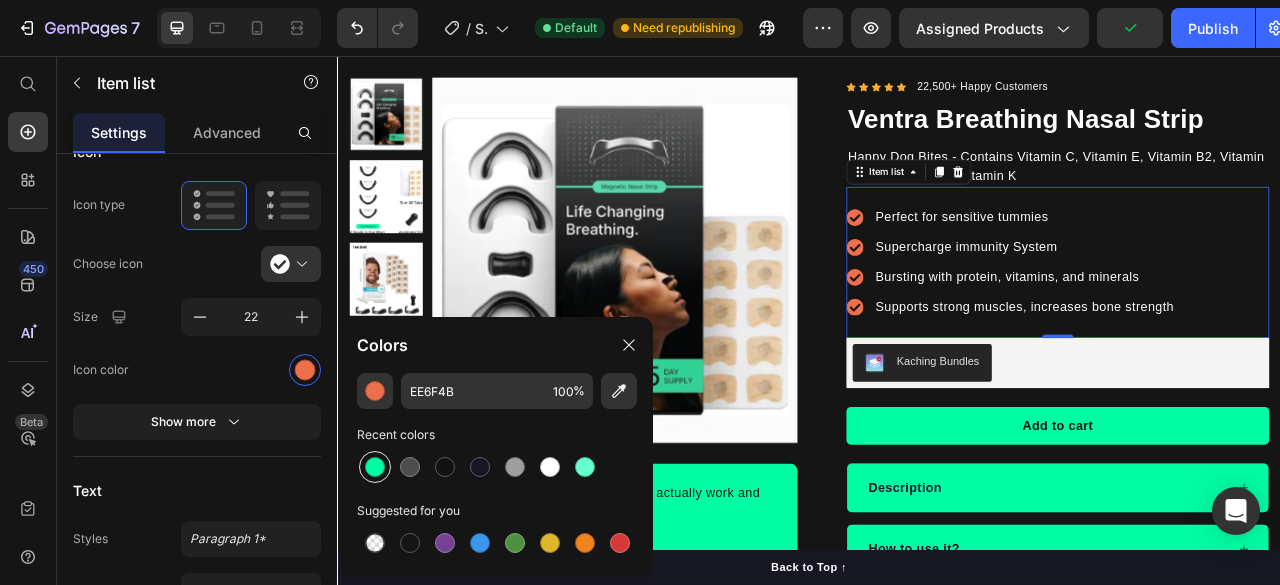 click at bounding box center [375, 467] 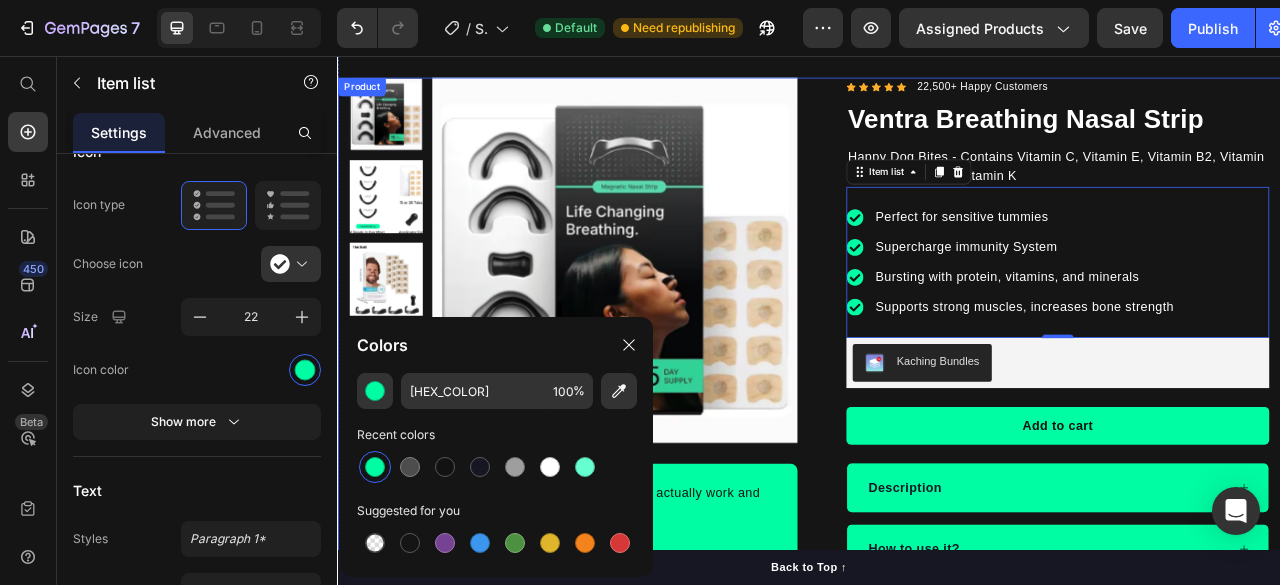 click on "Product Images “I can finally breathe clearly again. These strips actually work and they’re super comfortable!”  Text block -[PERSON] Text block
Verified buyer Item list Row Row “I can finally breathe clearly again. These strips actually work and they’re super comfortable!” – [PERSON] Text block Row Row Icon Icon Icon Icon Icon Icon List Hoz 22,500+ Happy Customers Text block Row Ventra Breathing Nasal Strip Product Title Happy Dog Bites - Contains Vitamin C, Vitamin E, Vitamin B2, Vitamin B1, Vitamin D and Vitamin K Text block Perfect for sensitive tummies Supercharge immunity System Bursting with protein, vitamins, and minerals Supports strong muscles, increases bone strength Item list   0 Kaching Bundles Kaching Bundles Add to cart Product Cart Button Engineered for sensitive skin – no irritation or redness Improves airflow to reduce snoring and enhance sleep Drug-free and latex-free for safe, everyday use Reusable band design for long-term comfort and performance Item list Row" at bounding box center [937, 399] 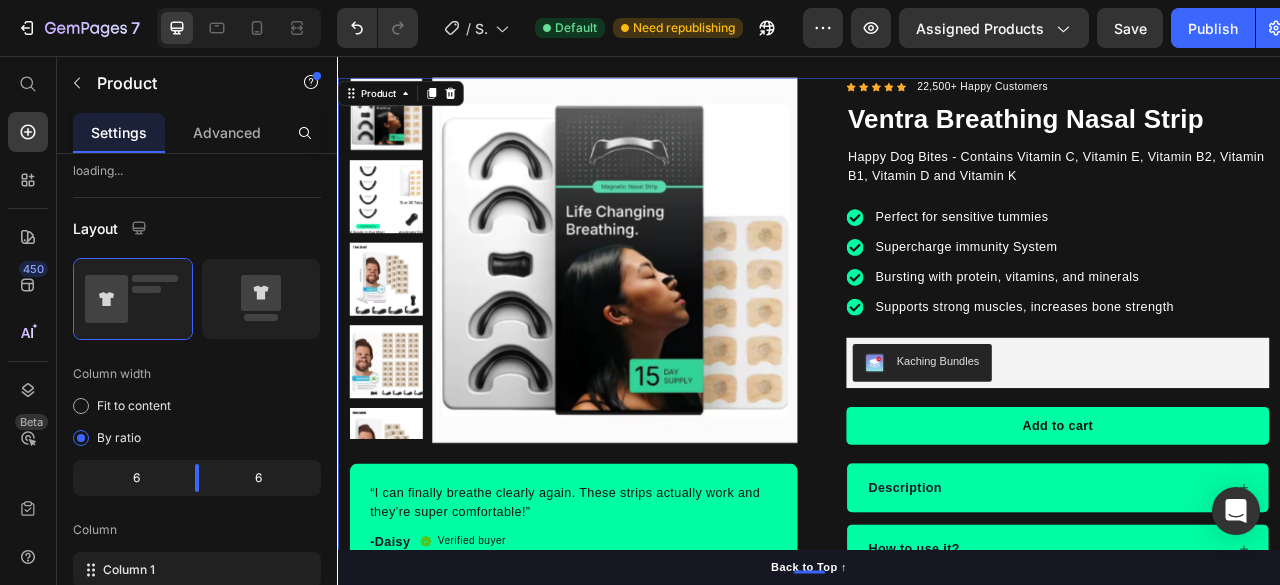 scroll, scrollTop: 0, scrollLeft: 0, axis: both 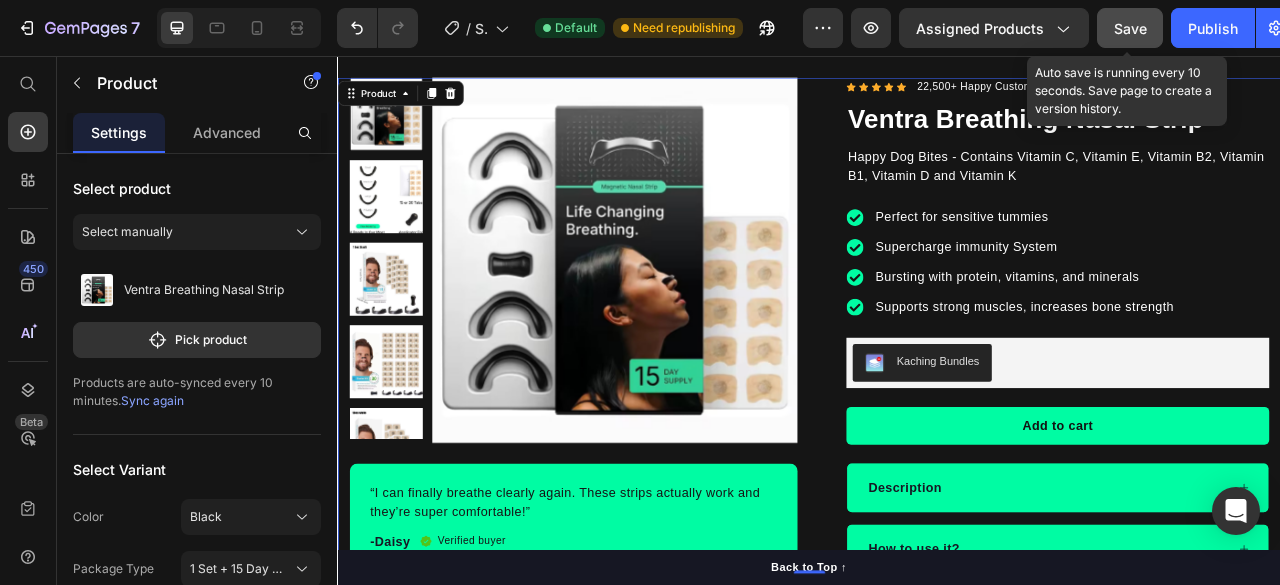 click on "Save" 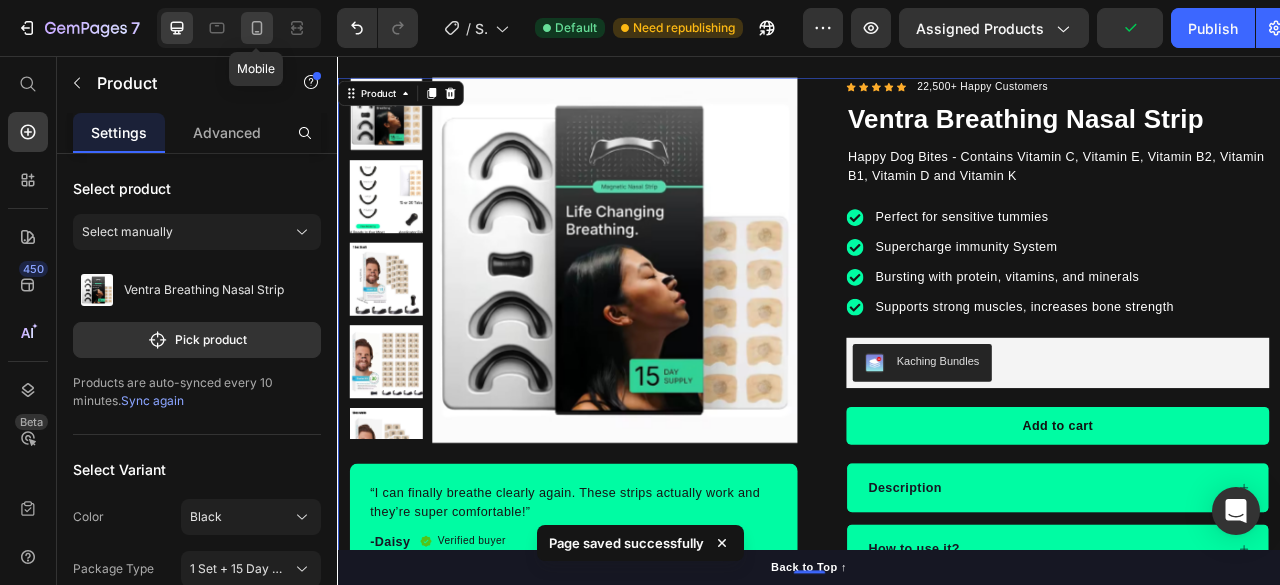 click 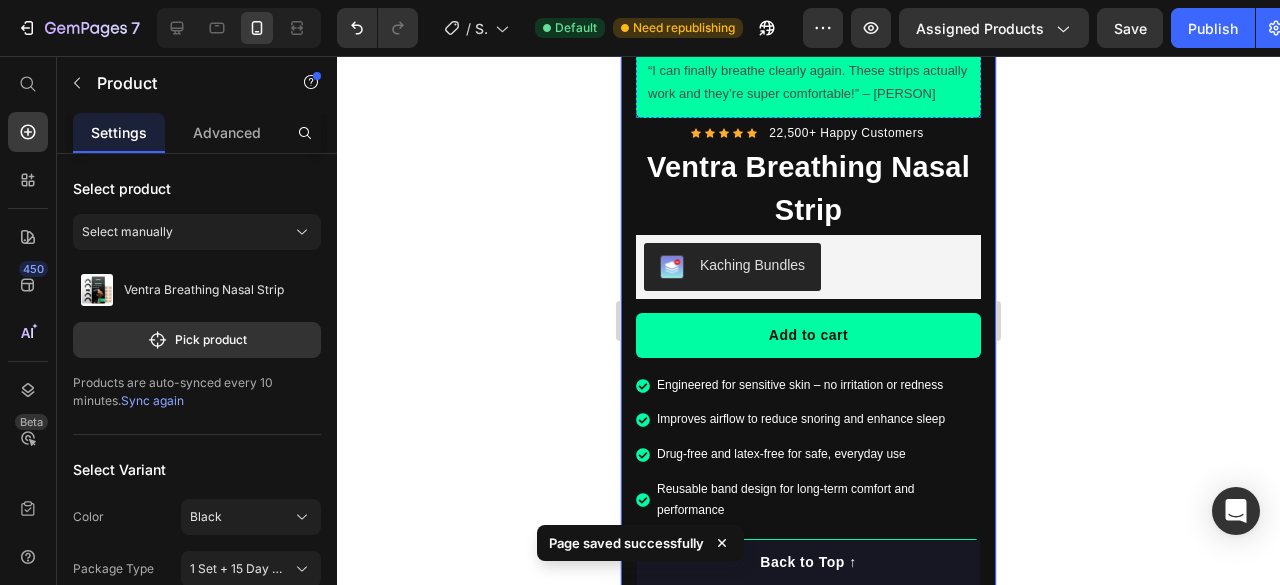 scroll, scrollTop: 1018, scrollLeft: 0, axis: vertical 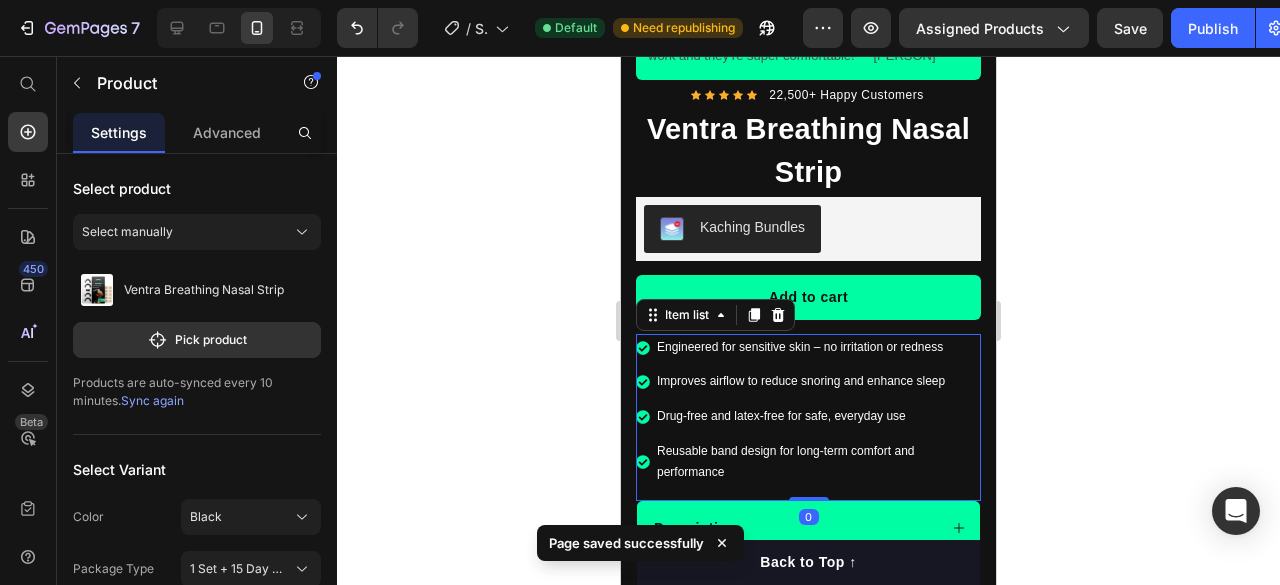 click on "Engineered for sensitive skin – no irritation or redness" at bounding box center (817, 348) 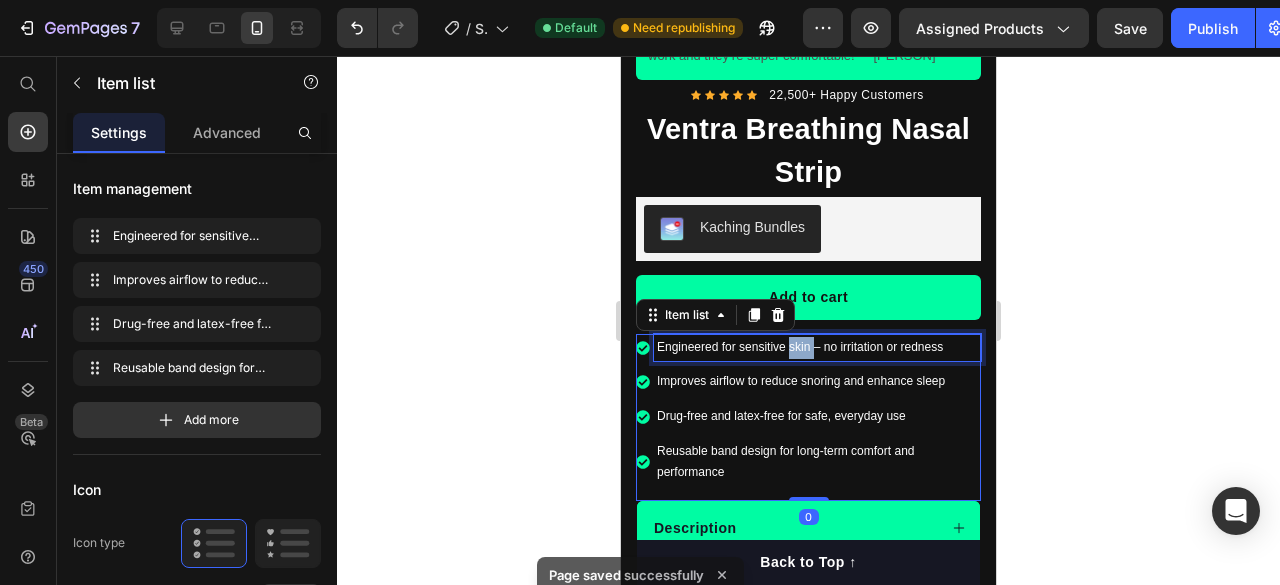 click on "Engineered for sensitive skin – no irritation or redness" at bounding box center (817, 348) 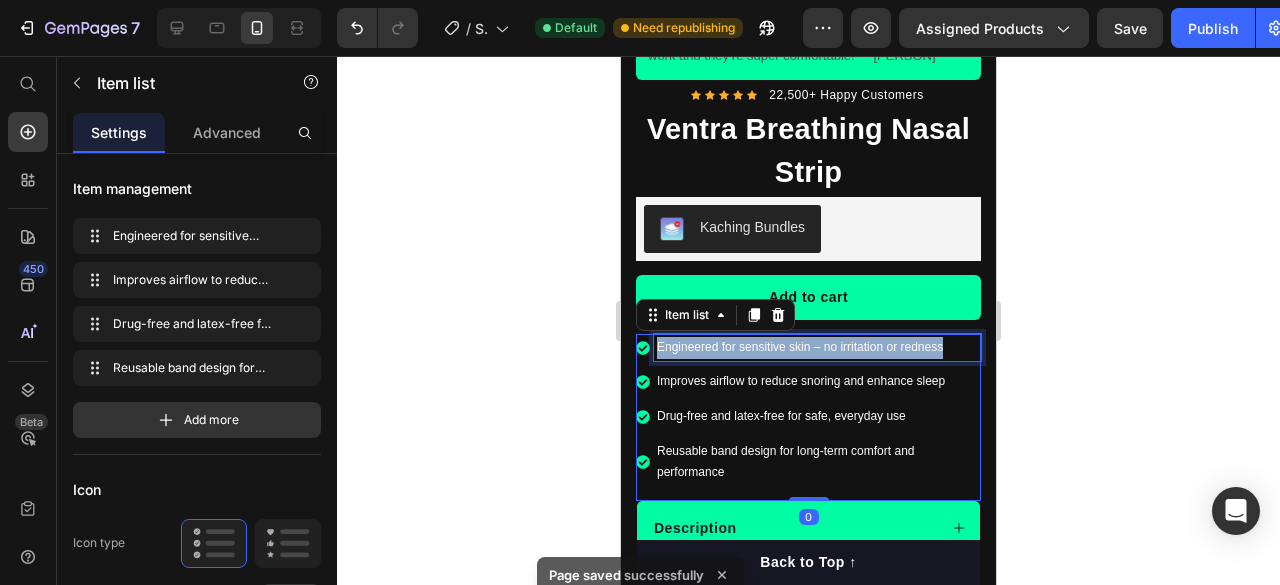 click on "Engineered for sensitive skin – no irritation or redness" at bounding box center [817, 348] 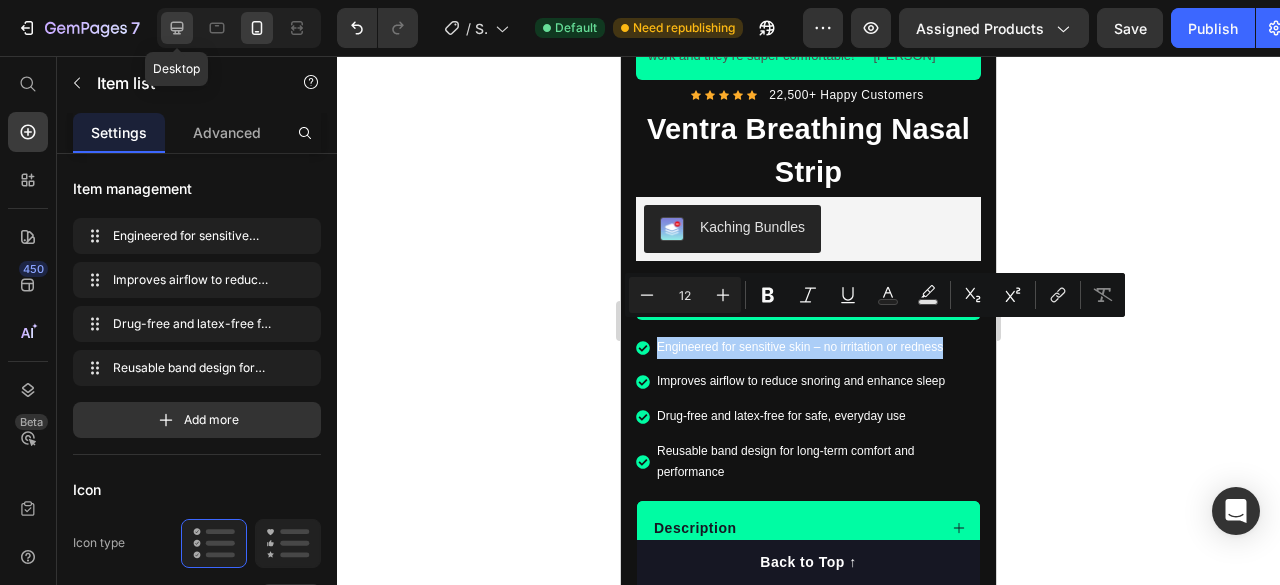 click 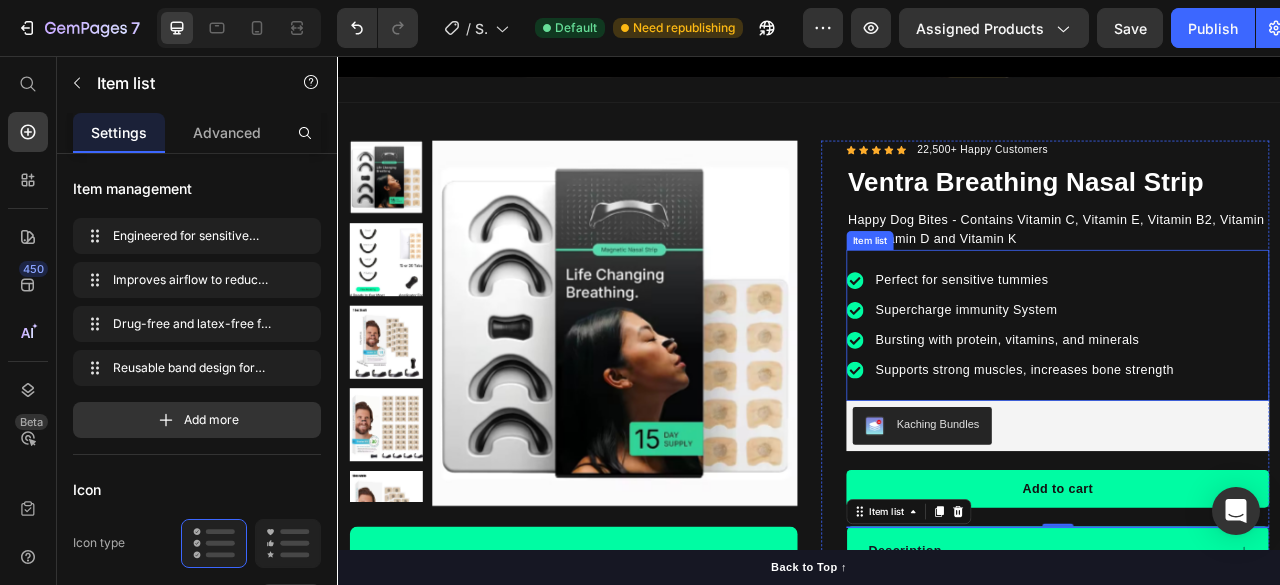 scroll, scrollTop: 719, scrollLeft: 0, axis: vertical 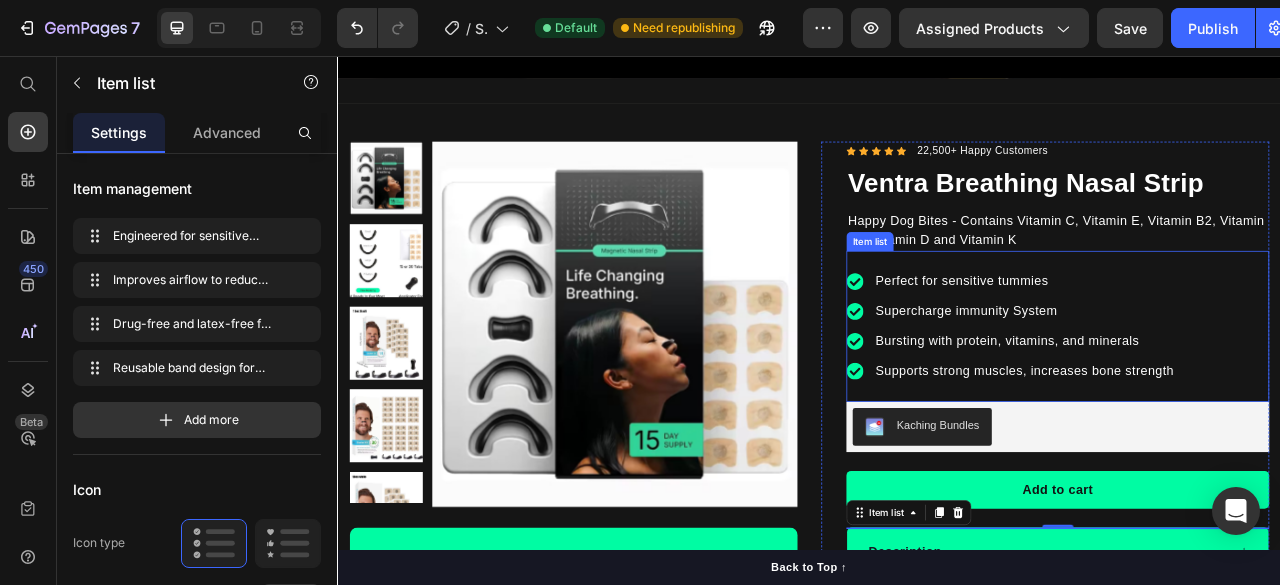 click on "Perfect for sensitive tummies" at bounding box center [1211, 343] 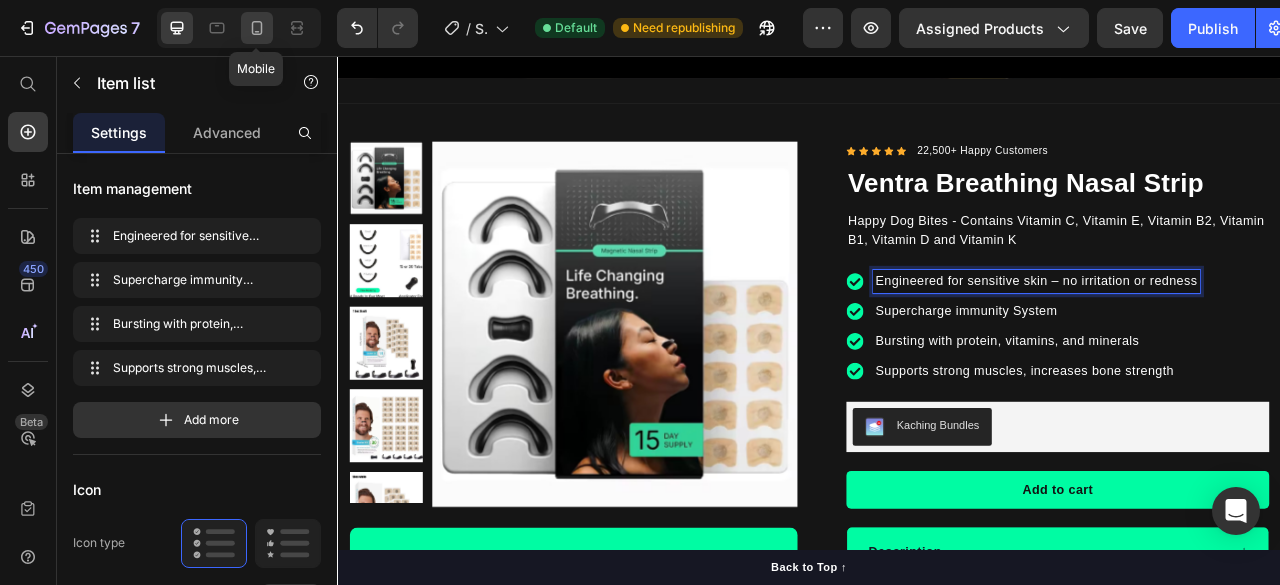 click 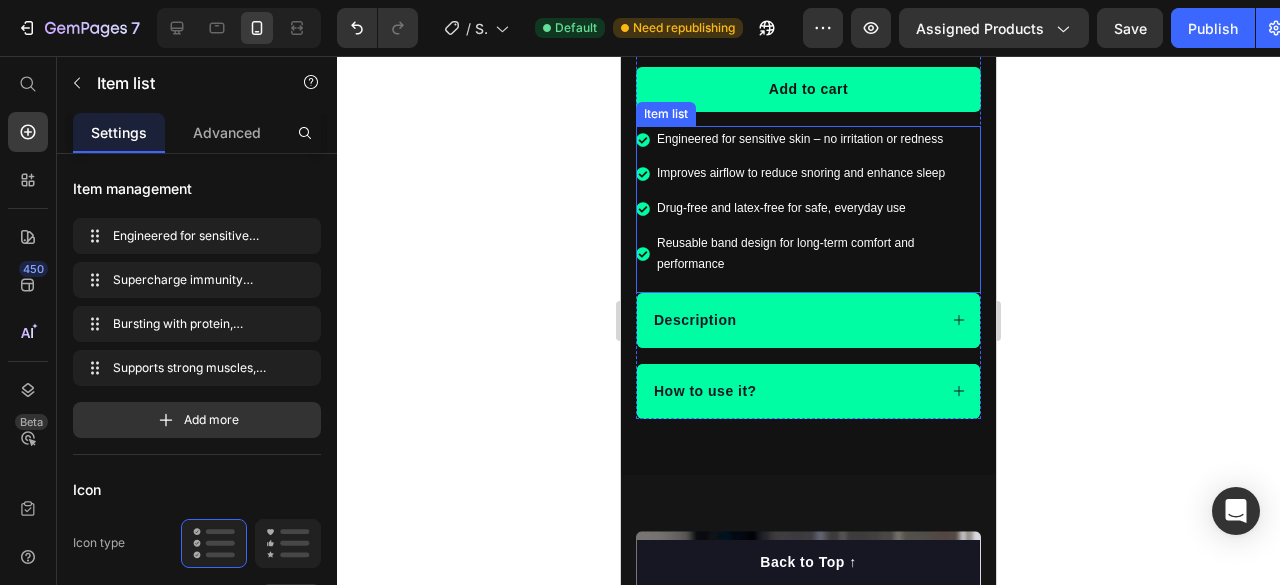 scroll, scrollTop: 1225, scrollLeft: 0, axis: vertical 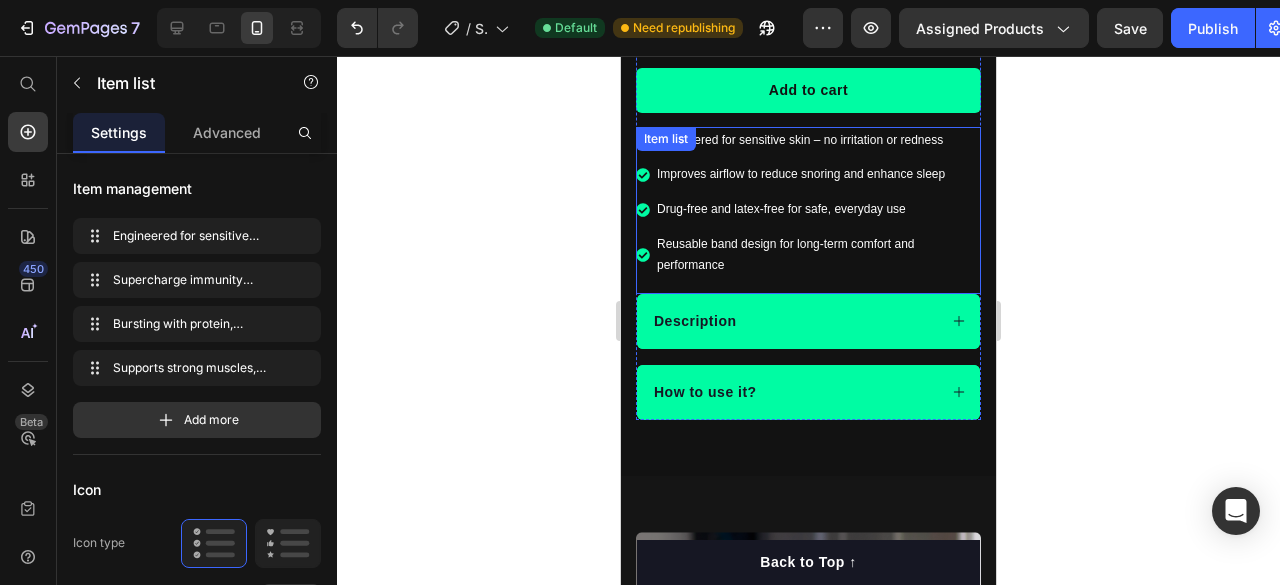 click on "Improves airflow to reduce snoring and enhance sleep" at bounding box center (817, 175) 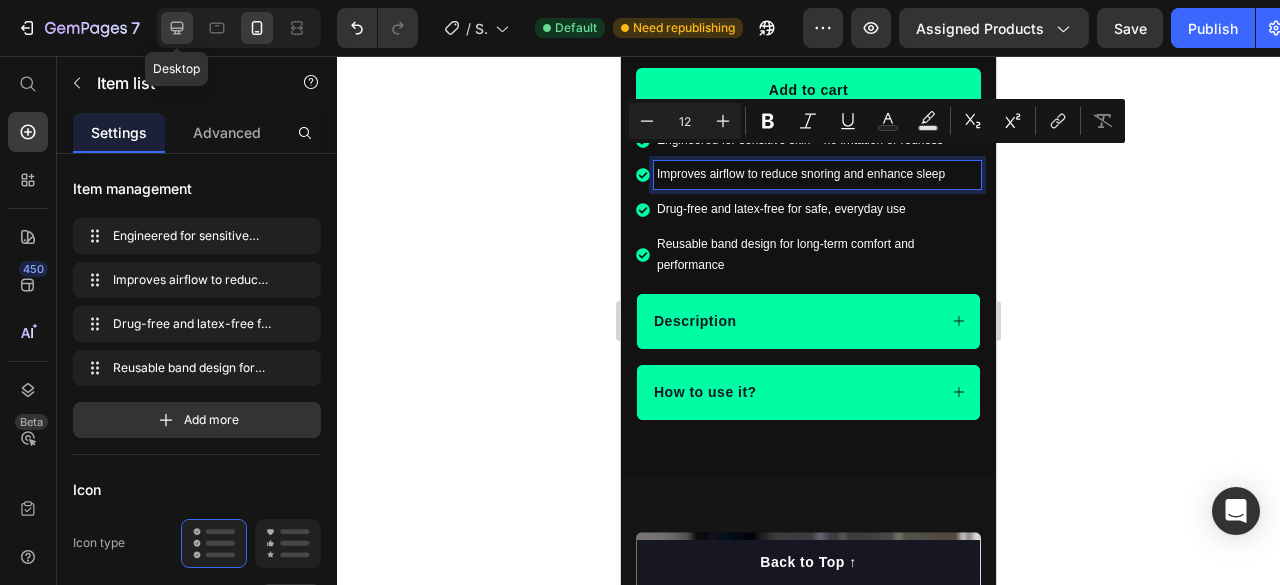 click 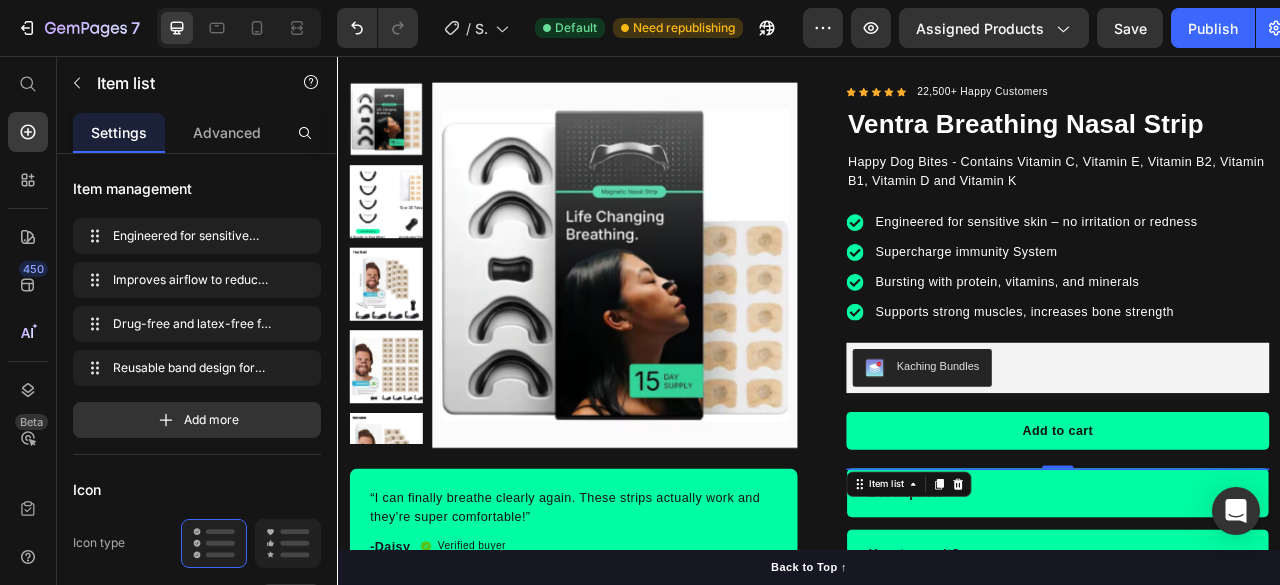 scroll, scrollTop: 770, scrollLeft: 0, axis: vertical 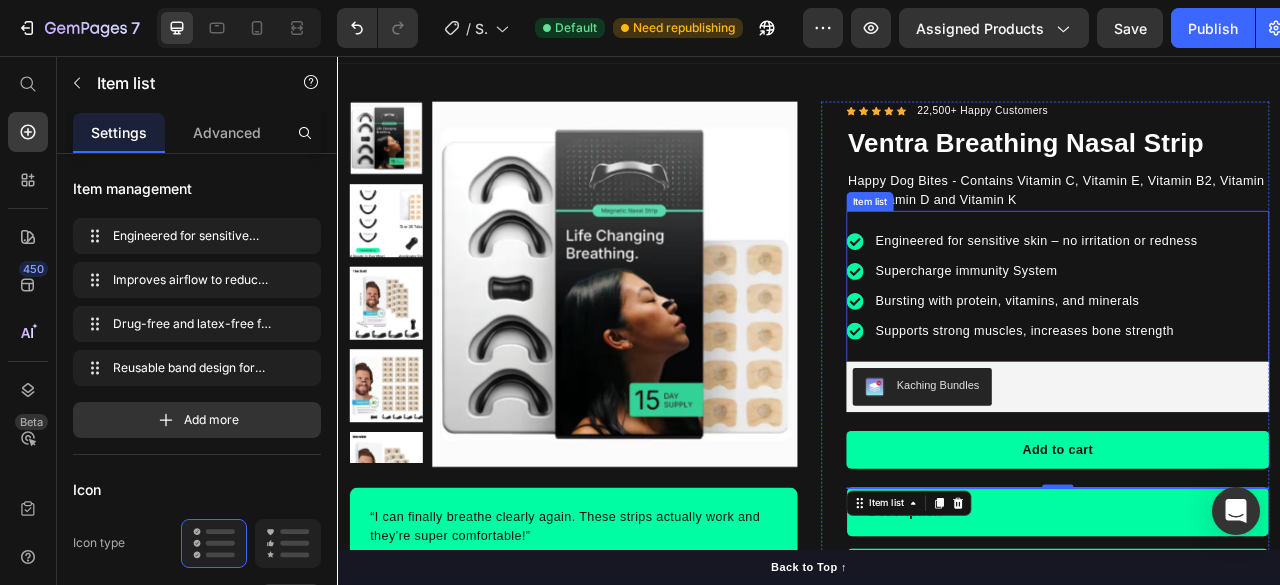 click on "Supercharge immunity System" at bounding box center [1226, 330] 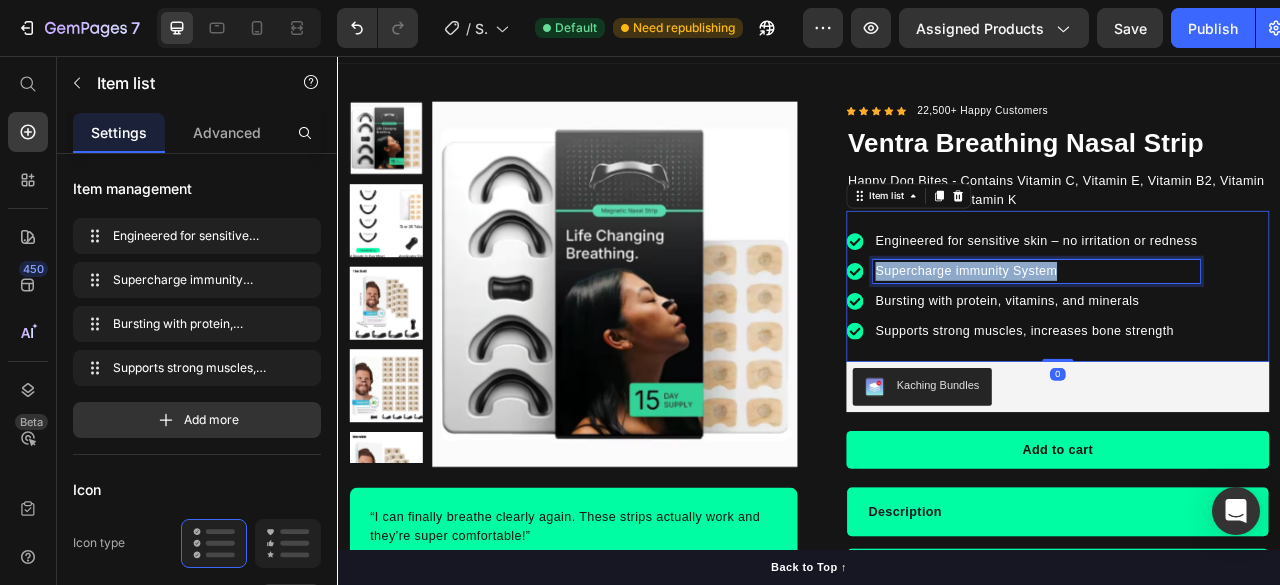 click on "Supercharge immunity System" at bounding box center (1226, 330) 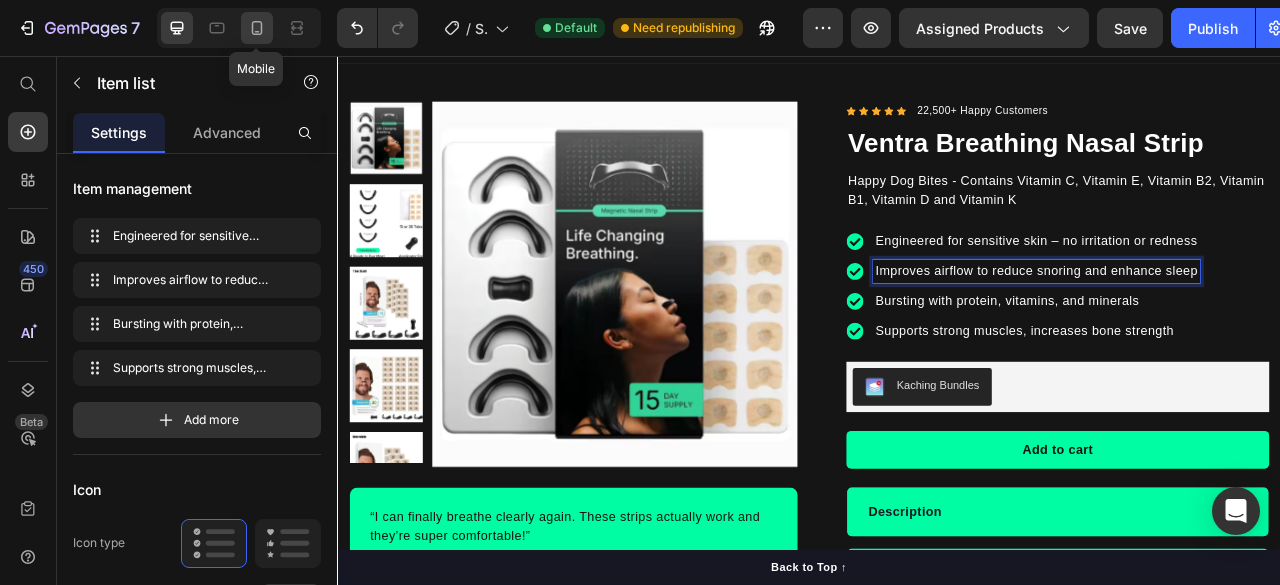 click 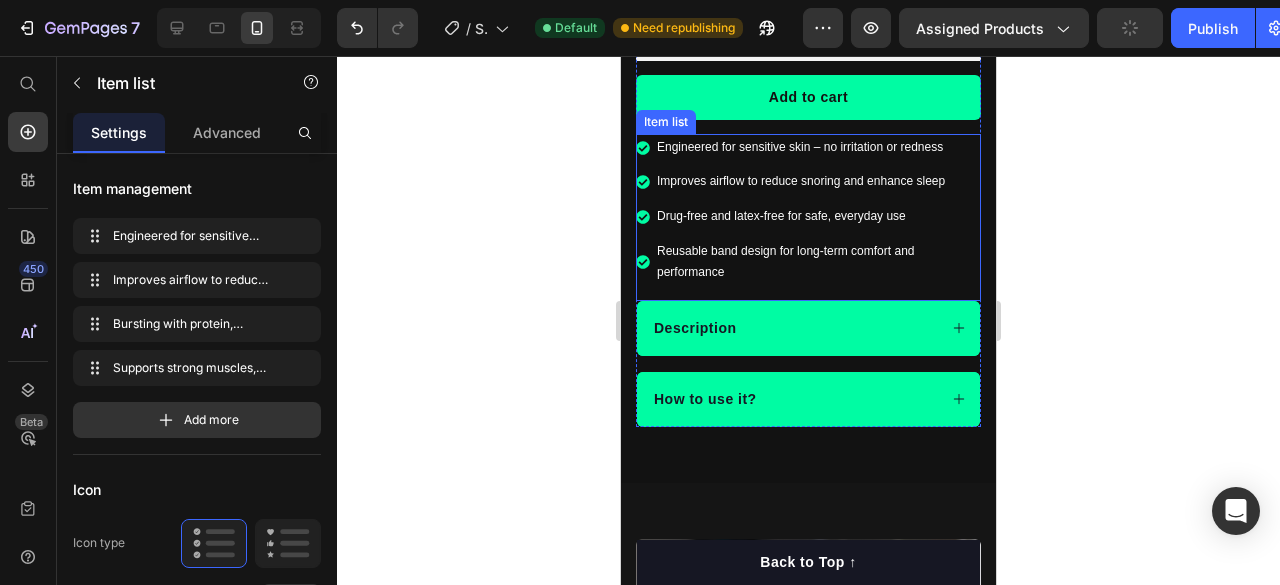 scroll, scrollTop: 1215, scrollLeft: 0, axis: vertical 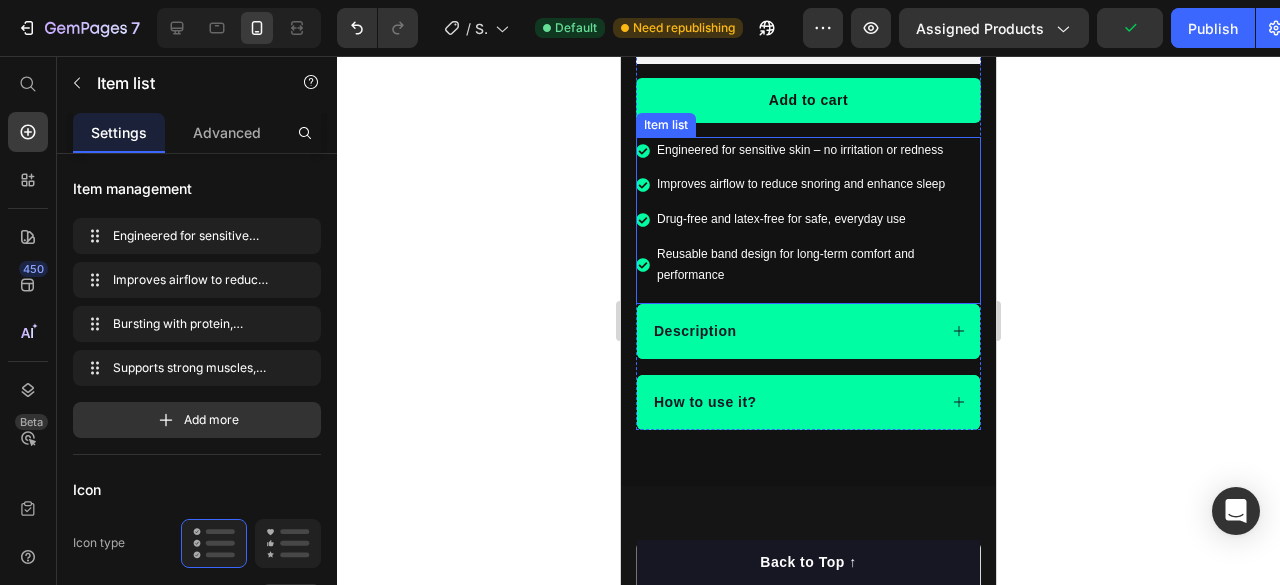 click on "Drug-free and latex-free for safe, everyday use" at bounding box center [817, 220] 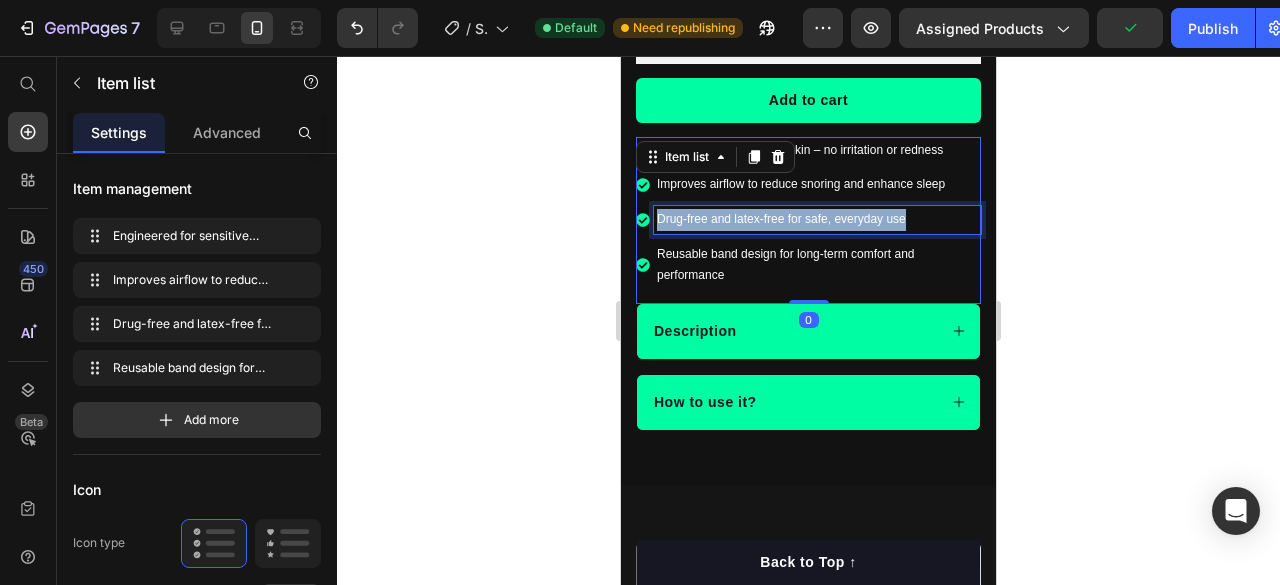 click on "Drug-free and latex-free for safe, everyday use" at bounding box center [817, 220] 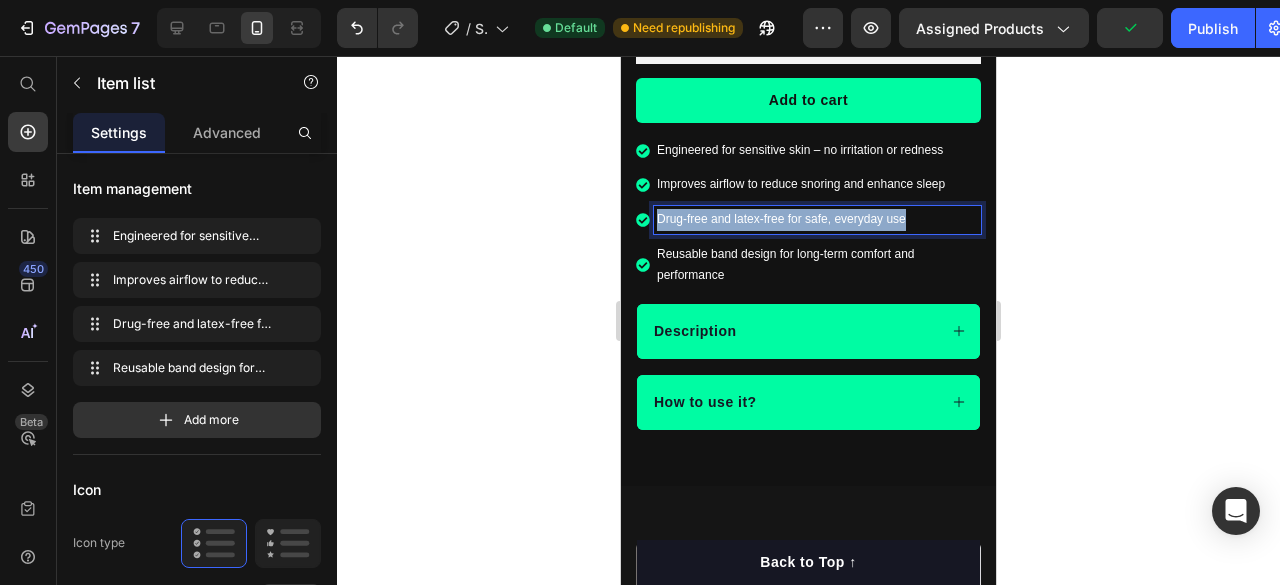 click on "Drug-free and latex-free for safe, everyday use" at bounding box center (817, 220) 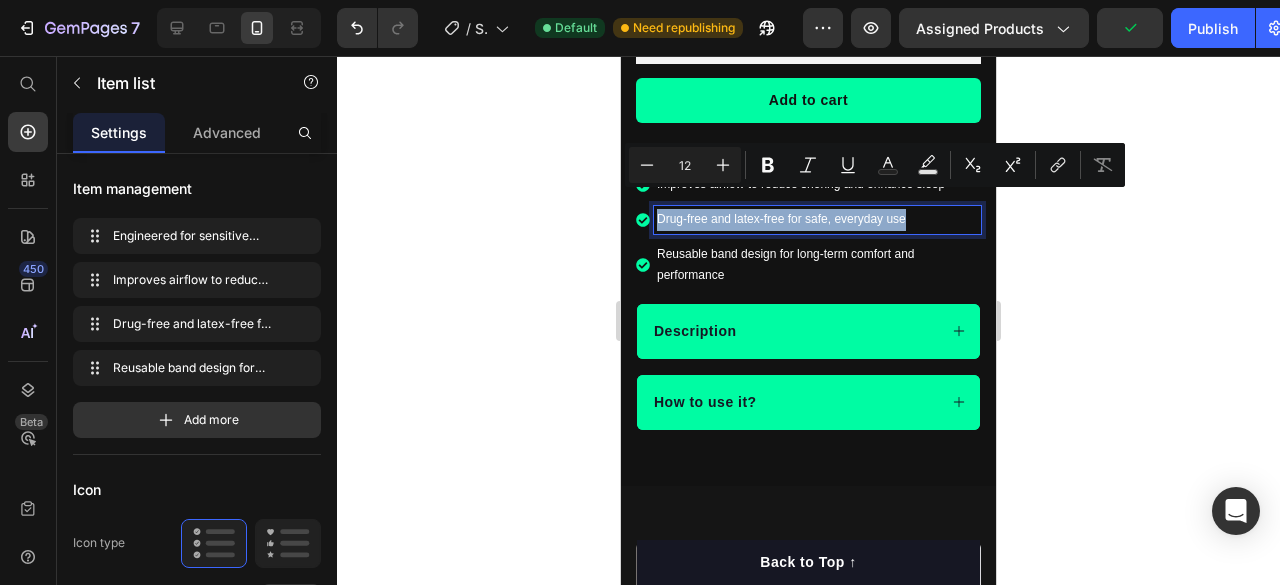 copy on "Drug-free and latex-free for safe, everyday use" 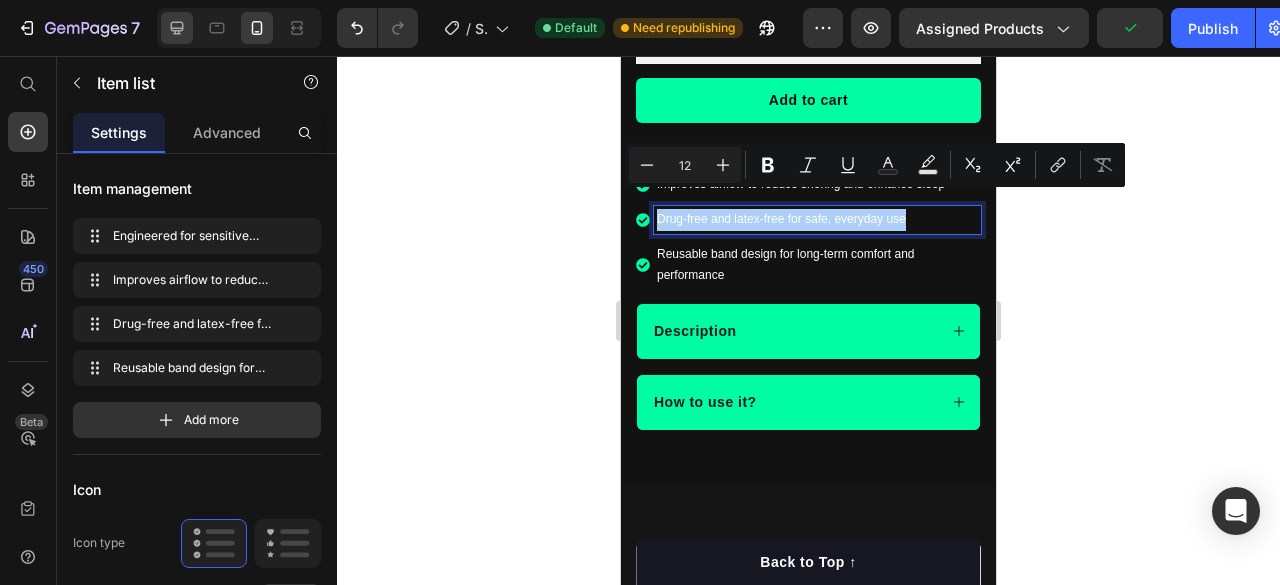 click 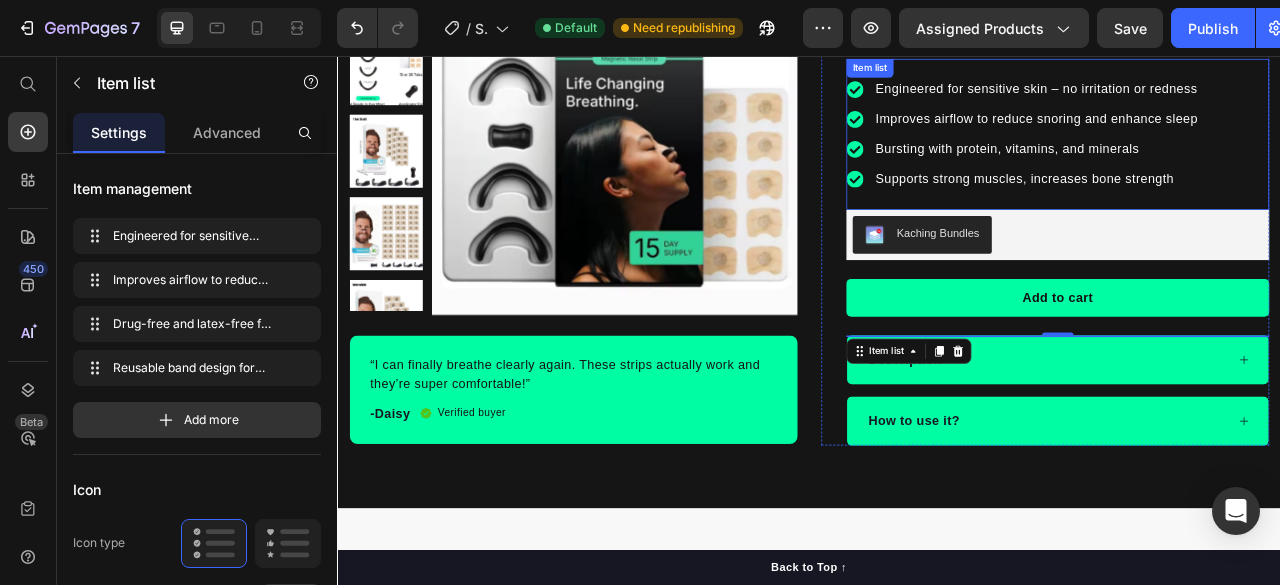 scroll, scrollTop: 962, scrollLeft: 0, axis: vertical 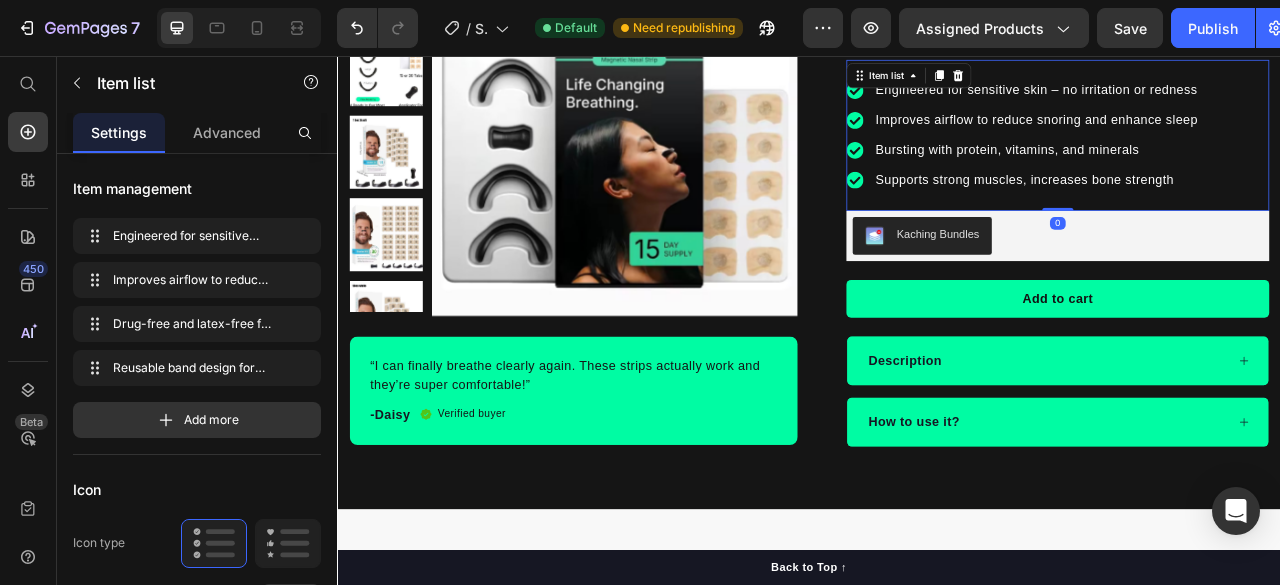 click on "Bursting with protein, vitamins, and minerals" at bounding box center [1226, 176] 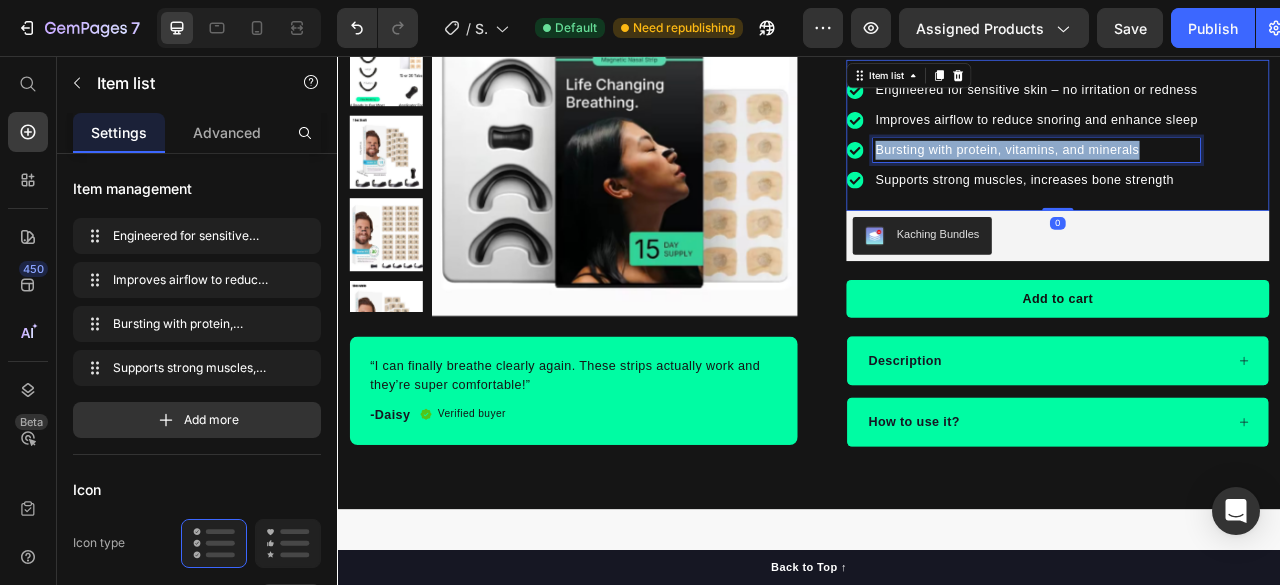 click on "Bursting with protein, vitamins, and minerals" at bounding box center (1226, 176) 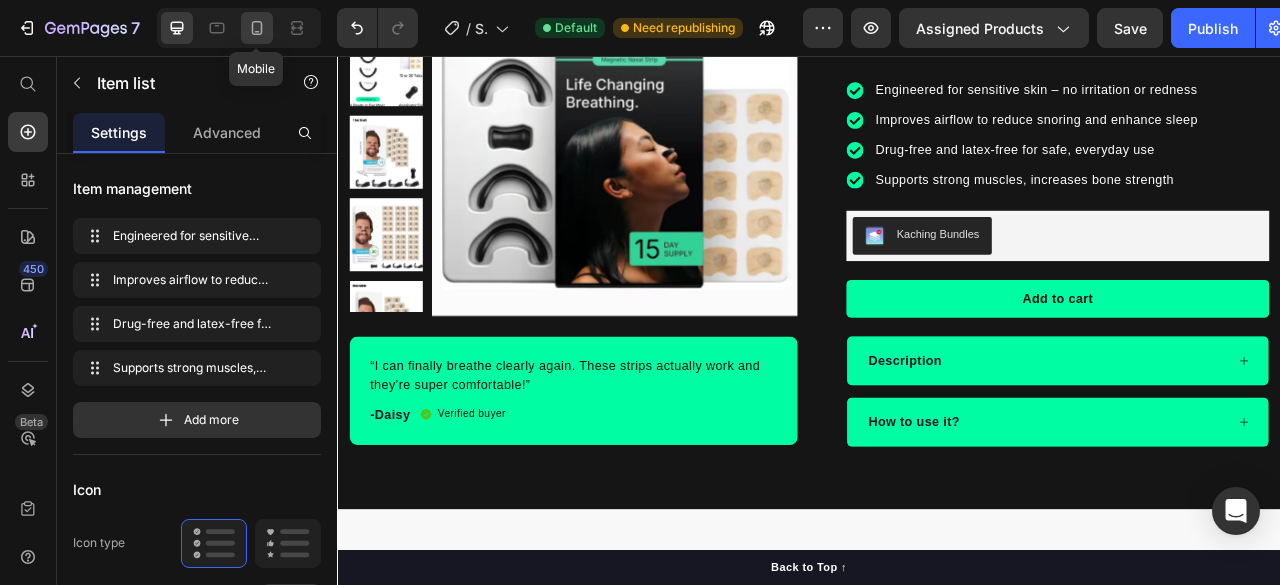 click 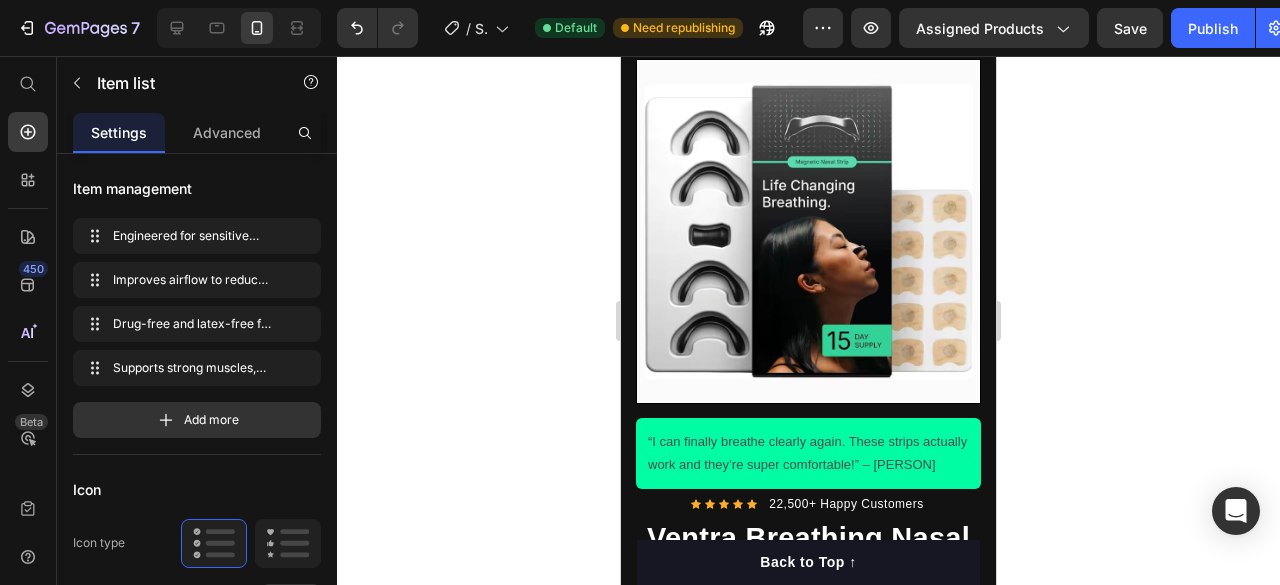 scroll, scrollTop: 1073, scrollLeft: 0, axis: vertical 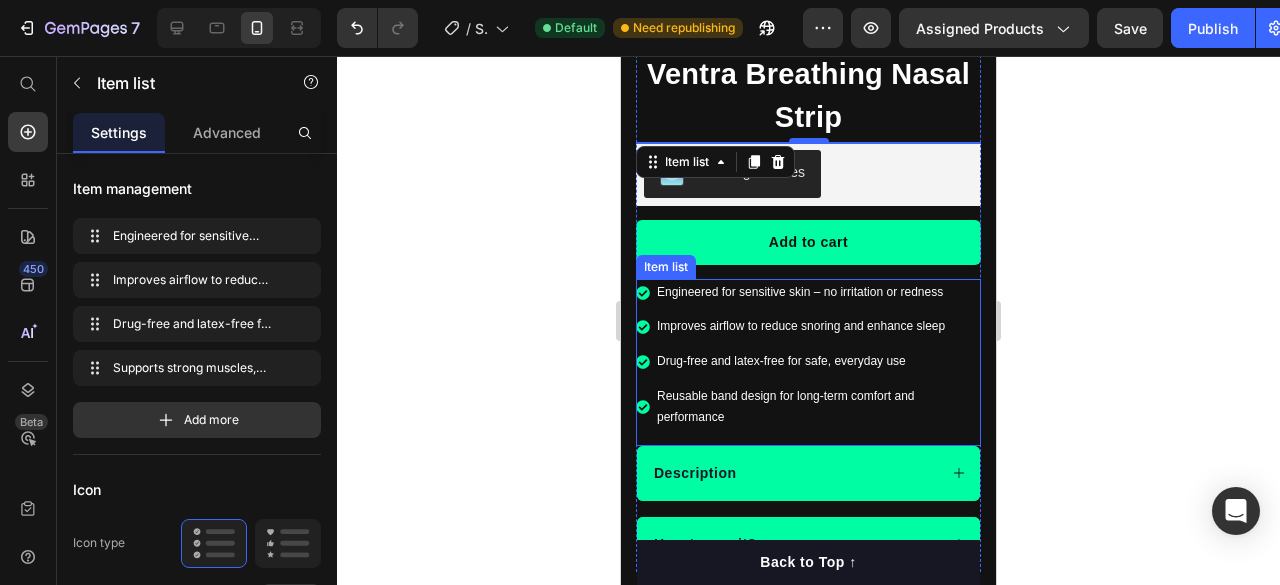 click on "Reusable band design for long-term comfort and performance" at bounding box center (817, 407) 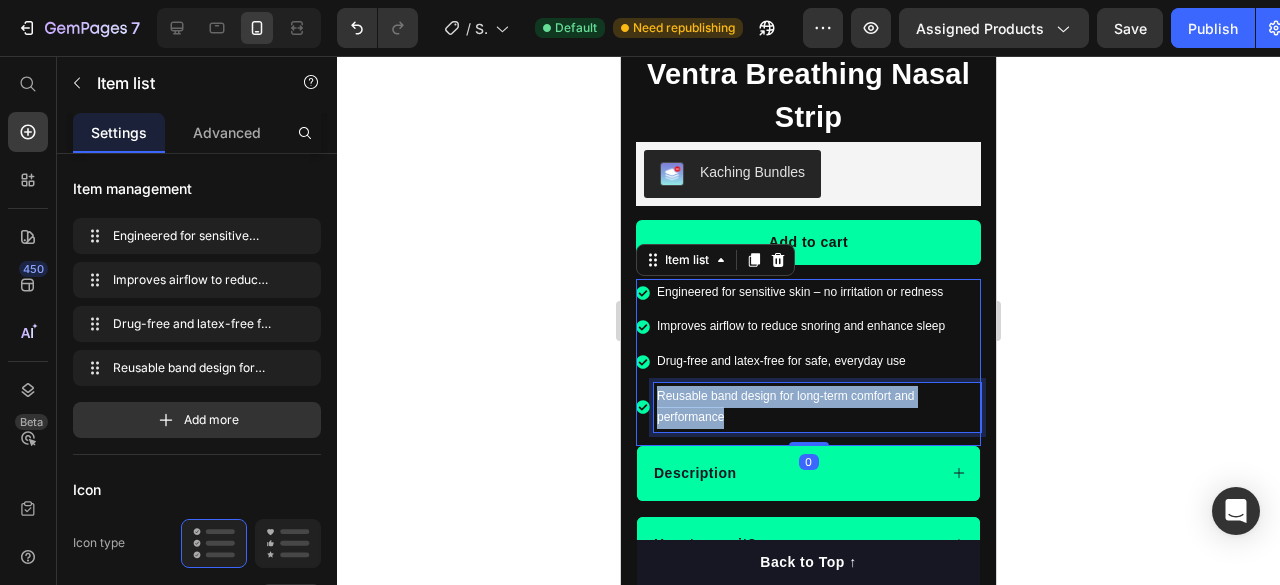 click on "Reusable band design for long-term comfort and performance" at bounding box center [817, 407] 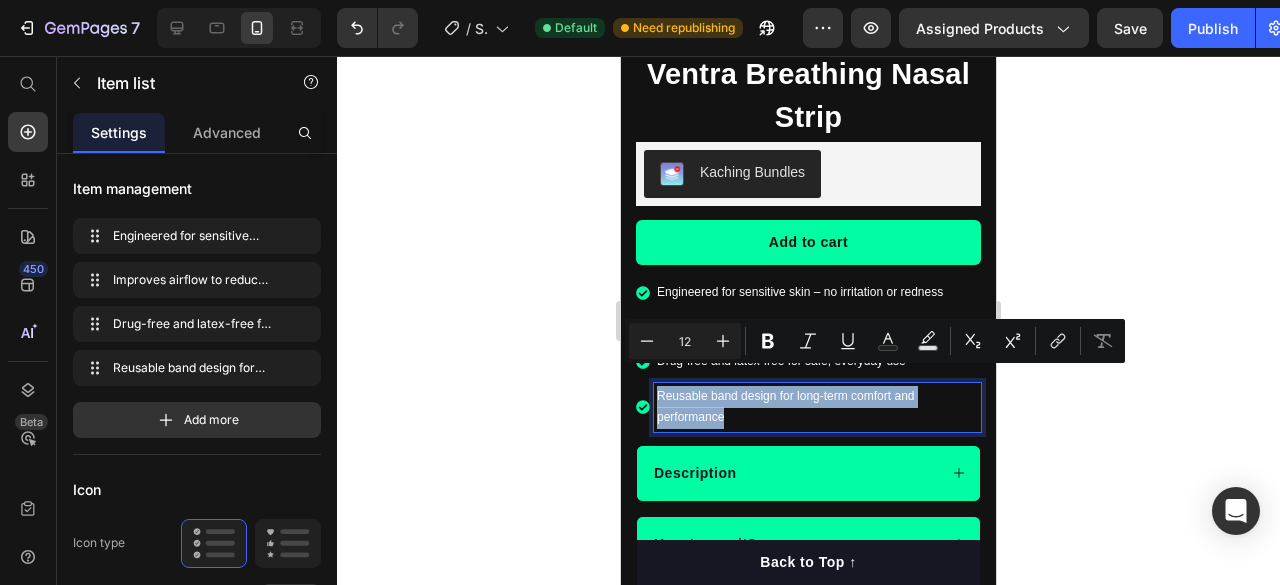 copy on "Reusable band design for long-term comfort and performance" 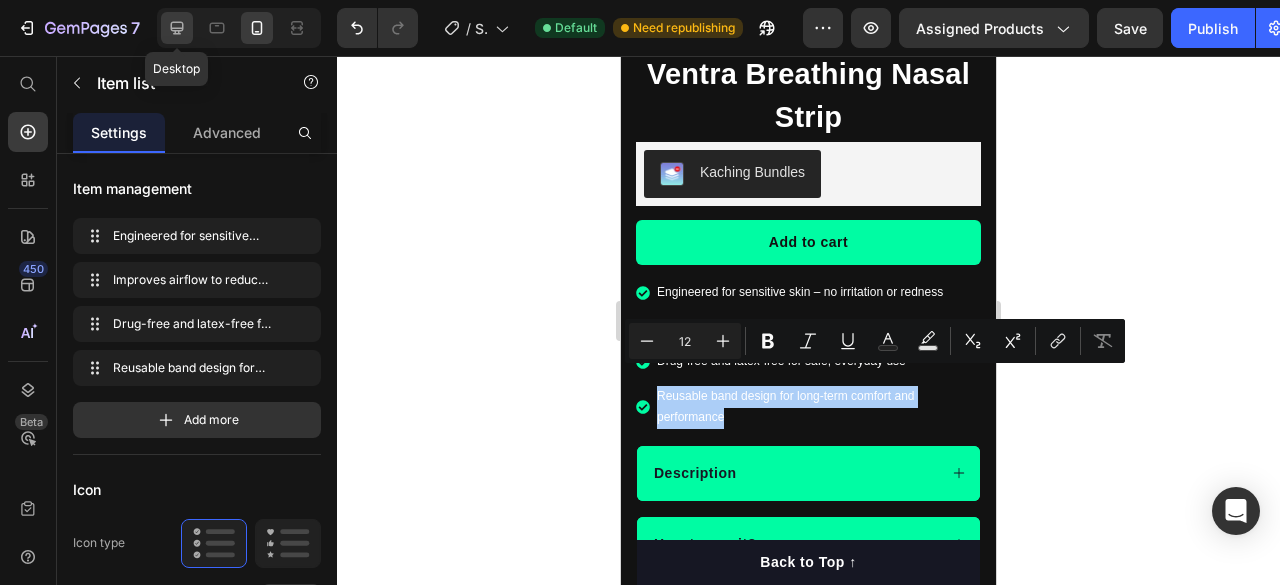 click 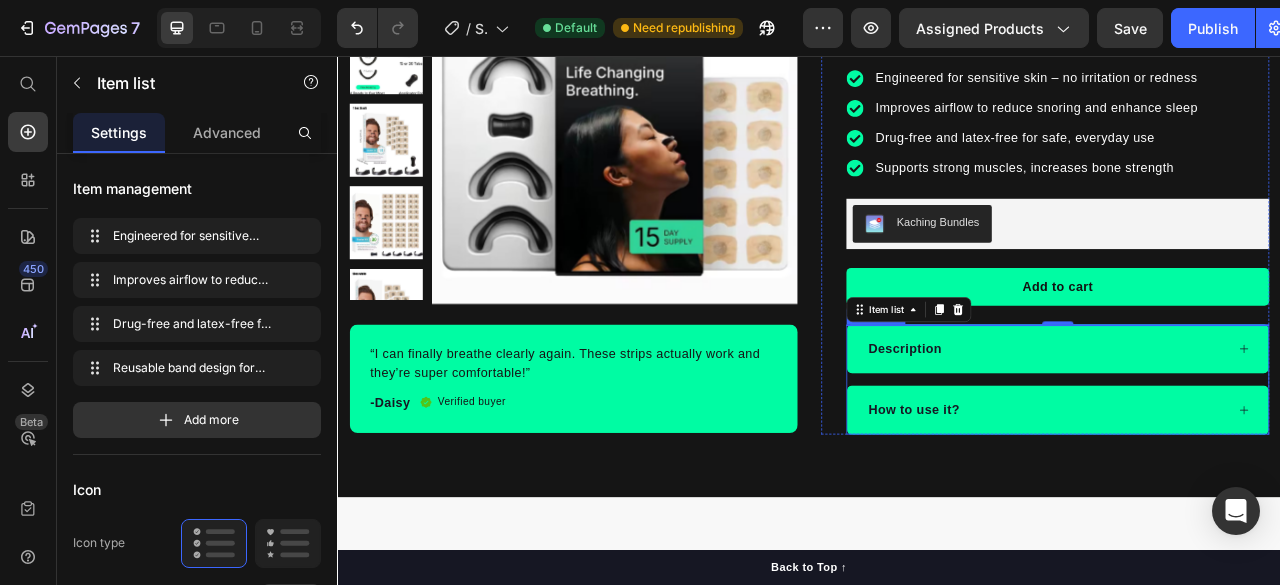 scroll, scrollTop: 980, scrollLeft: 0, axis: vertical 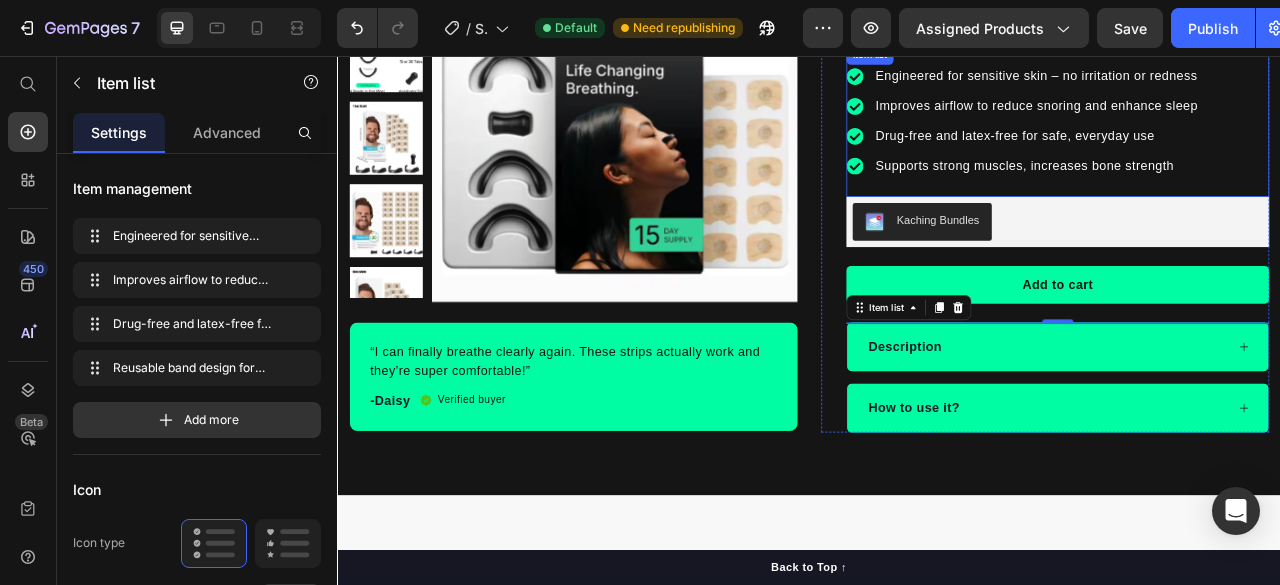 click on "Supports strong muscles, increases bone strength" at bounding box center (1226, 196) 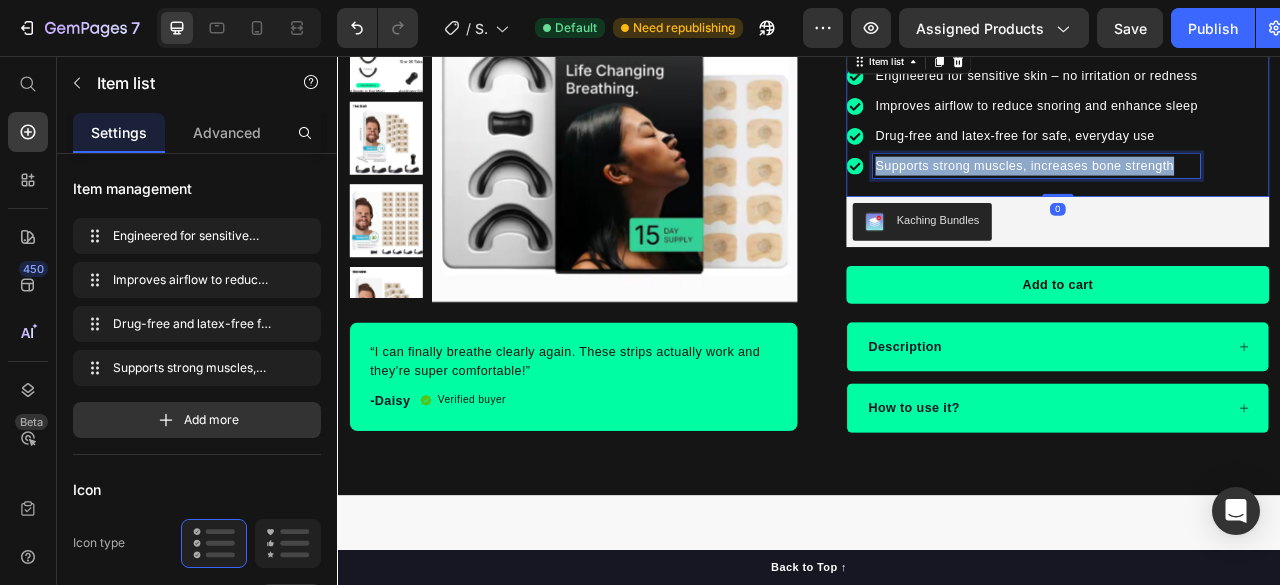 click on "Supports strong muscles, increases bone strength" at bounding box center (1226, 196) 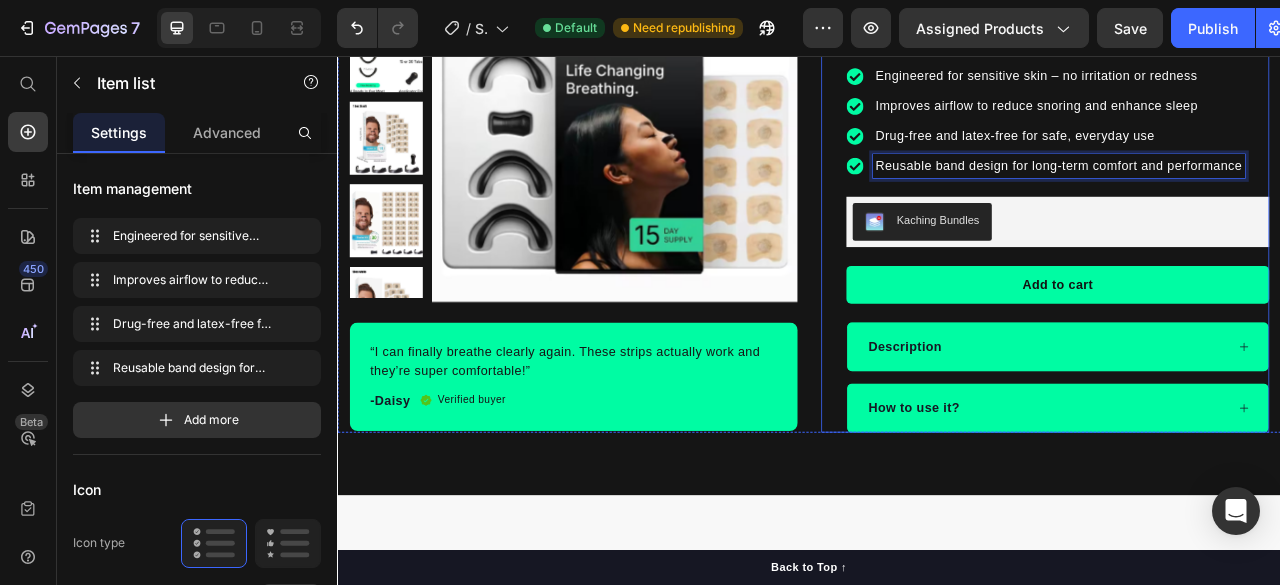 click on "Icon Icon Icon Icon Icon Icon List Hoz 22,500+ Happy Customers Text block Row Ventra Breathing Nasal Strip Product Title Happy Dog Bites - Contains Vitamin C, Vitamin E, Vitamin B2, Vitamin B1, Vitamin D and Vitamin K Text block Engineered for sensitive skin – no irritation or redness Improves airflow to reduce snoring and enhance sleep Drug-free and latex-free for safe, everyday use Reusable band design for long-term comfort and performance Item list   0 Kaching Bundles Kaching Bundles Add to cart Product Cart Button Engineered for sensitive skin – no irritation or redness Improves airflow to reduce snoring and enhance sleep Drug-free and latex-free for safe, everyday use Reusable band design for long-term comfort and performance Item list
Description
How to use it? Accordion Row" at bounding box center [1237, 219] 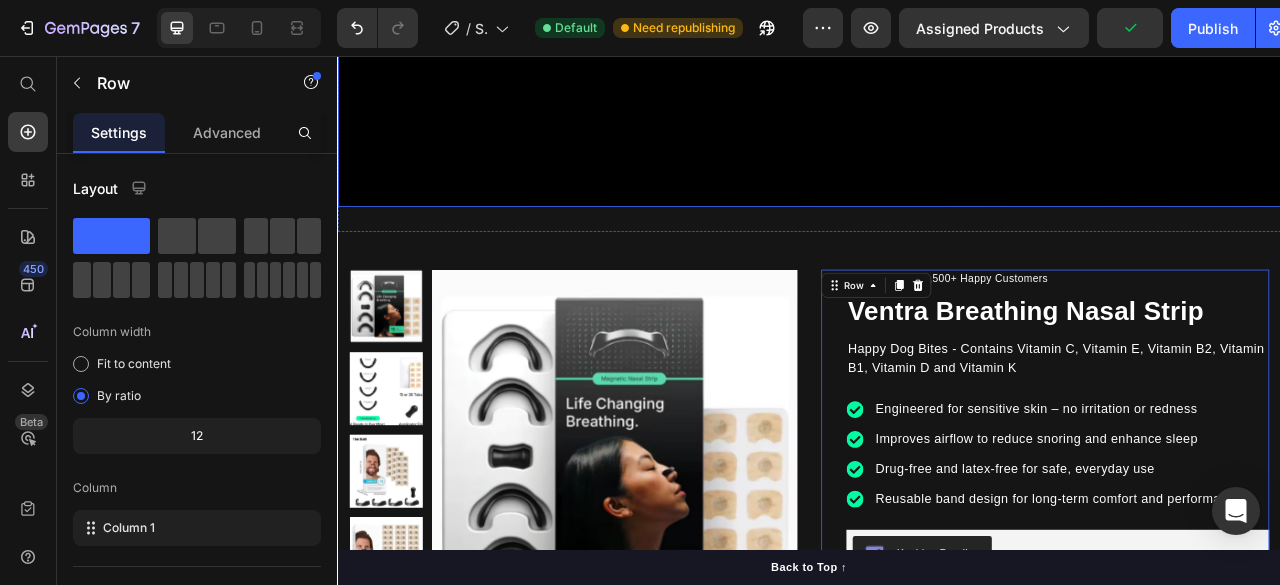scroll, scrollTop: 545, scrollLeft: 0, axis: vertical 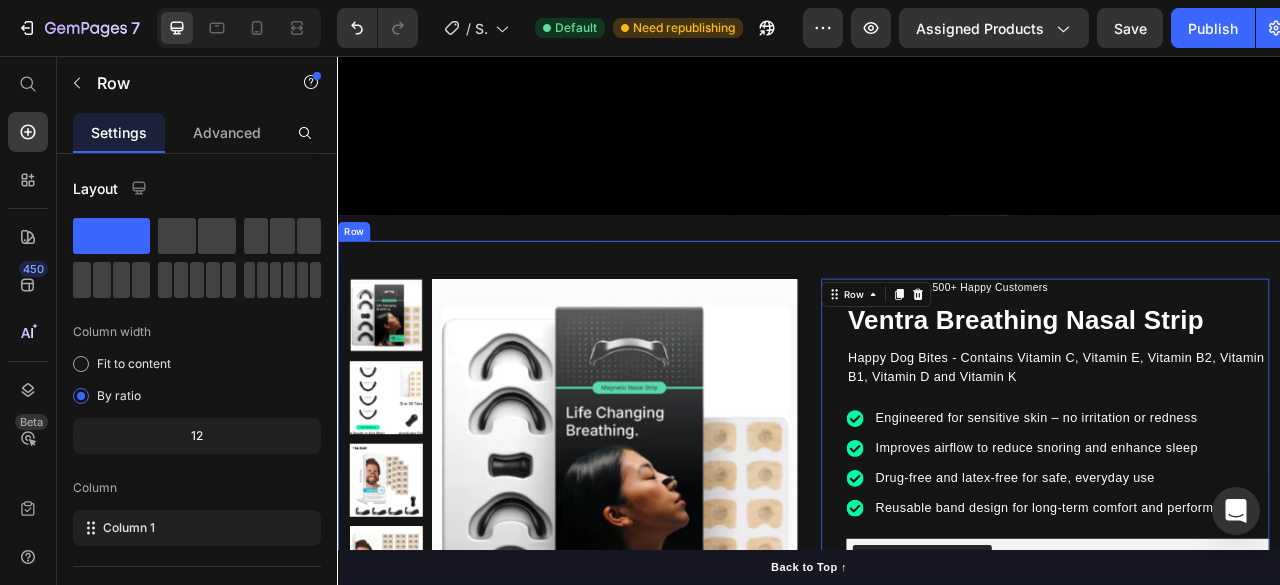 click on "Product Images “I can finally breathe clearly again. These strips actually work and they’re super comfortable!”  Text block -[PERSON] Text block
Verified buyer Item list Row Row “I can finally breathe clearly again. These strips actually work and they’re super comfortable!” – [PERSON] Text block Row Row Icon Icon Icon Icon Icon Icon List Hoz 22,500+ Happy Customers Text block Row Ventra Breathing Nasal Strip Product Title Happy Dog Bites - Contains Vitamin C, Vitamin E, Vitamin B2, Vitamin B1, Vitamin D and Vitamin K Text block Engineered for sensitive skin – no irritation or redness Improves airflow to reduce snoring and enhance sleep Drug-free and latex-free for safe, everyday use Reusable band design for long-term comfort and performance Item list Kaching Bundles Kaching Bundles Add to cart Product Cart Button Engineered for sensitive skin – no irritation or redness Improves airflow to reduce snoring and enhance sleep Drug-free and latex-free for safe, everyday use Item list" at bounding box center [937, 670] 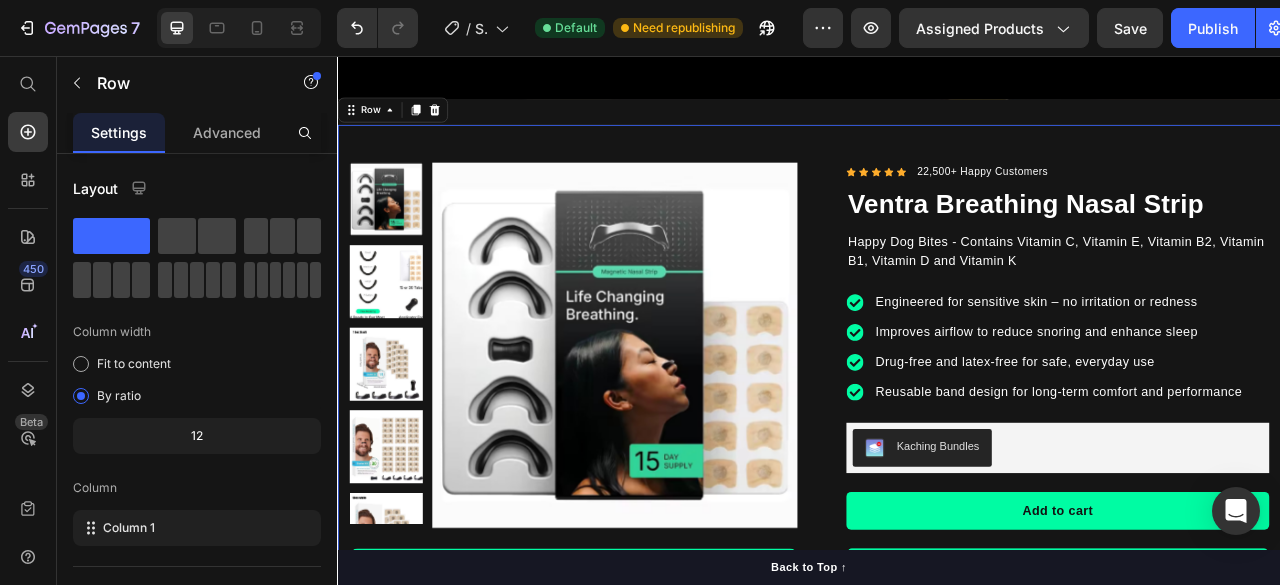 scroll, scrollTop: 693, scrollLeft: 0, axis: vertical 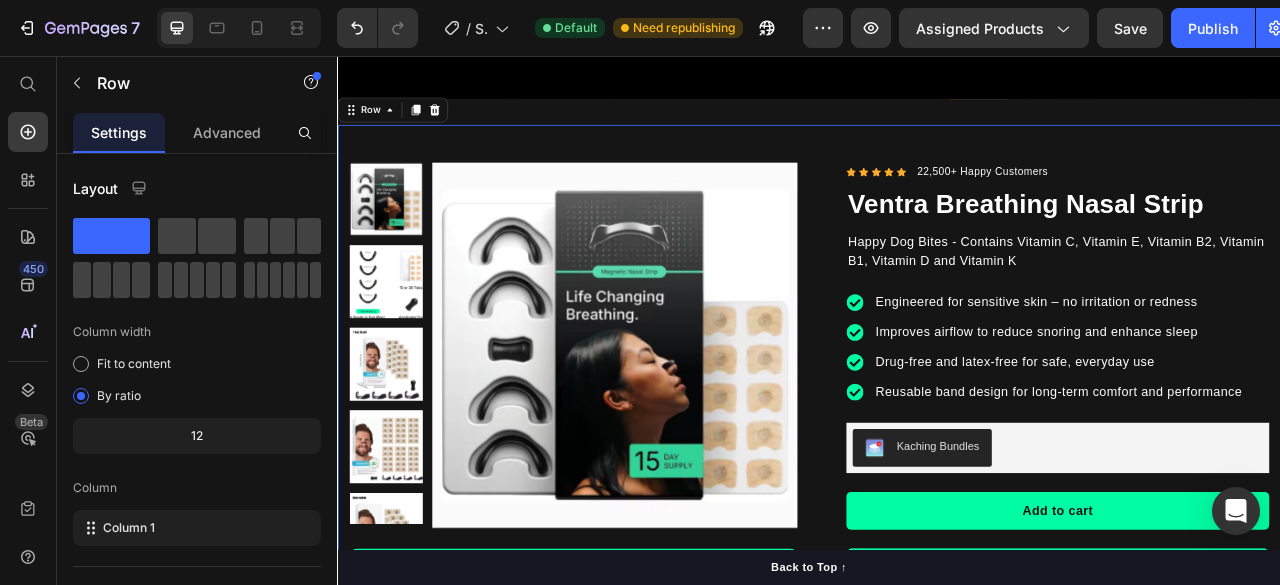 click at bounding box center [239, 28] 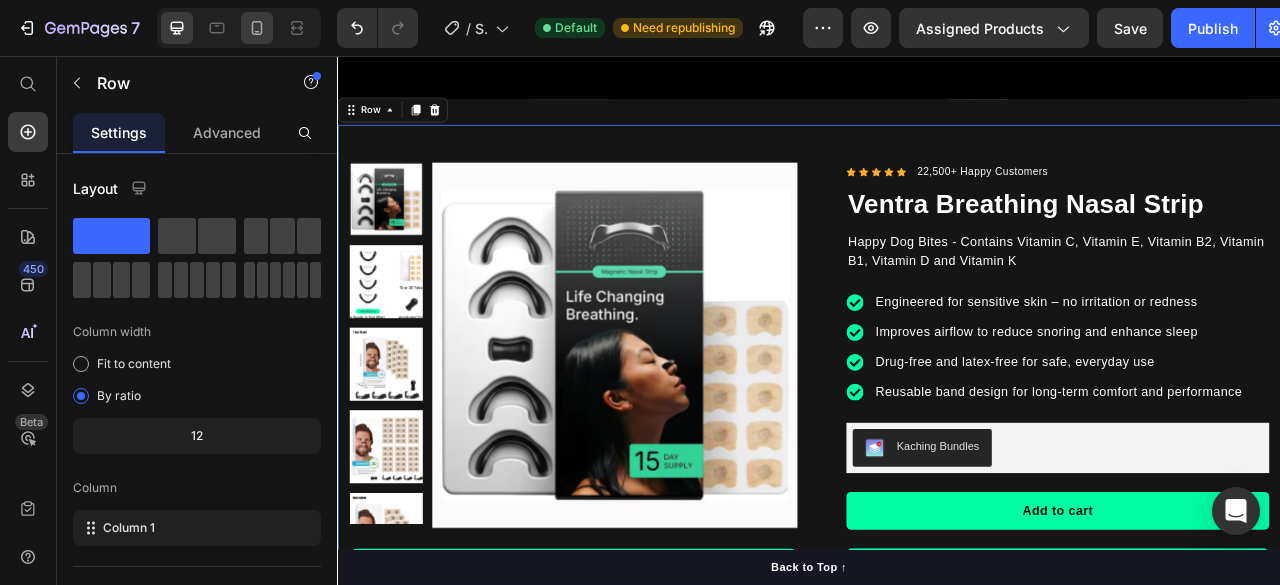 click 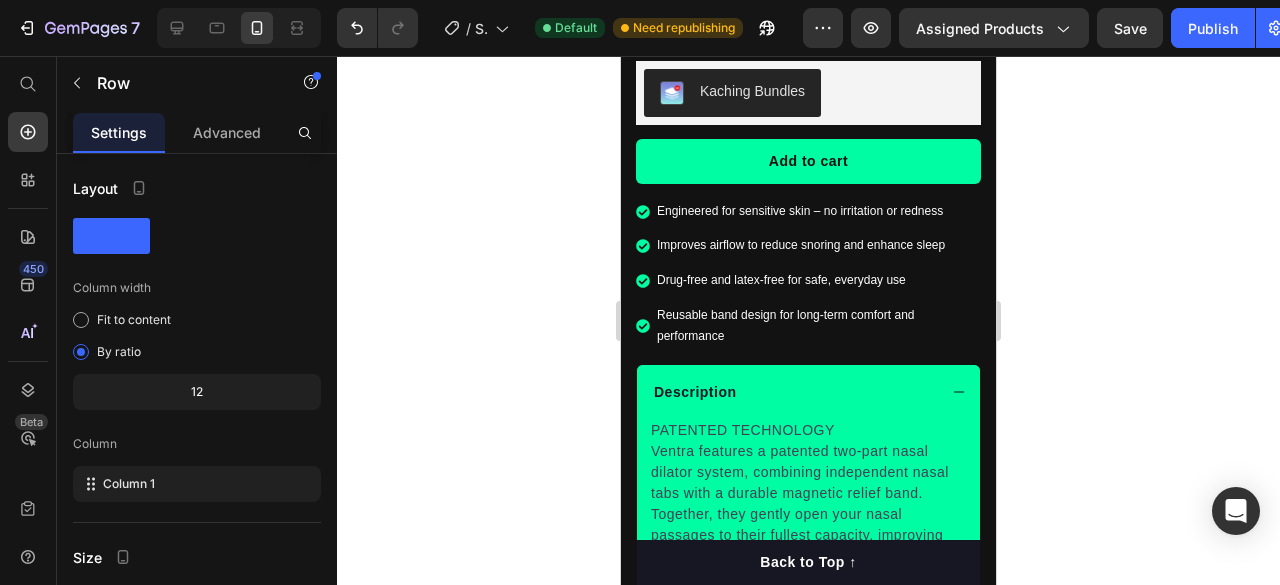 scroll, scrollTop: 1146, scrollLeft: 0, axis: vertical 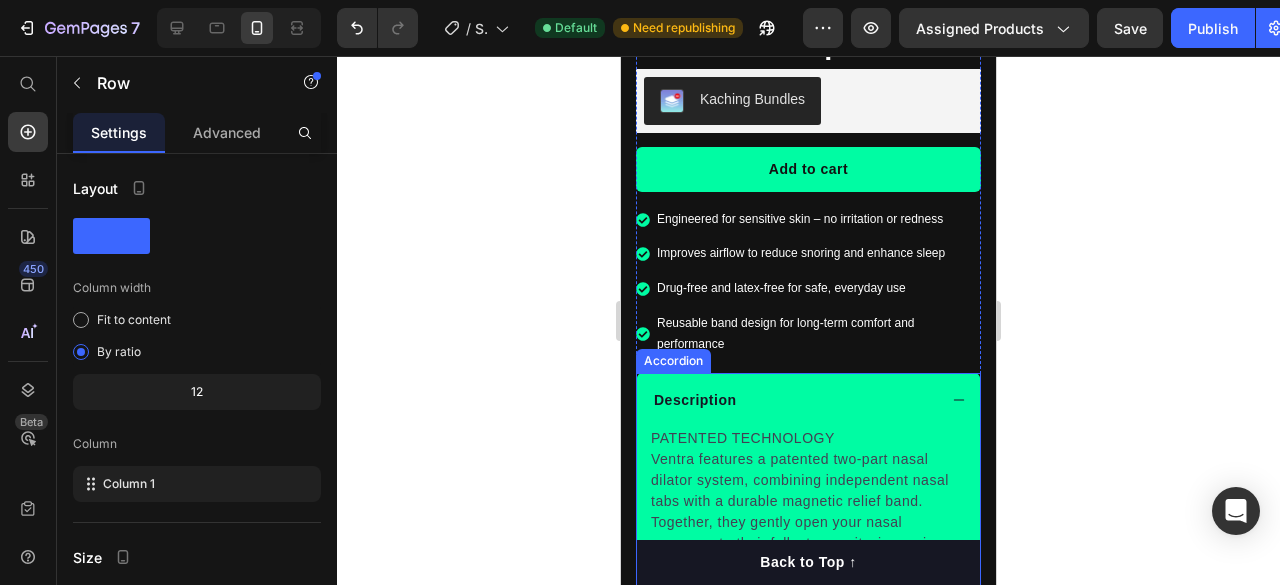 click 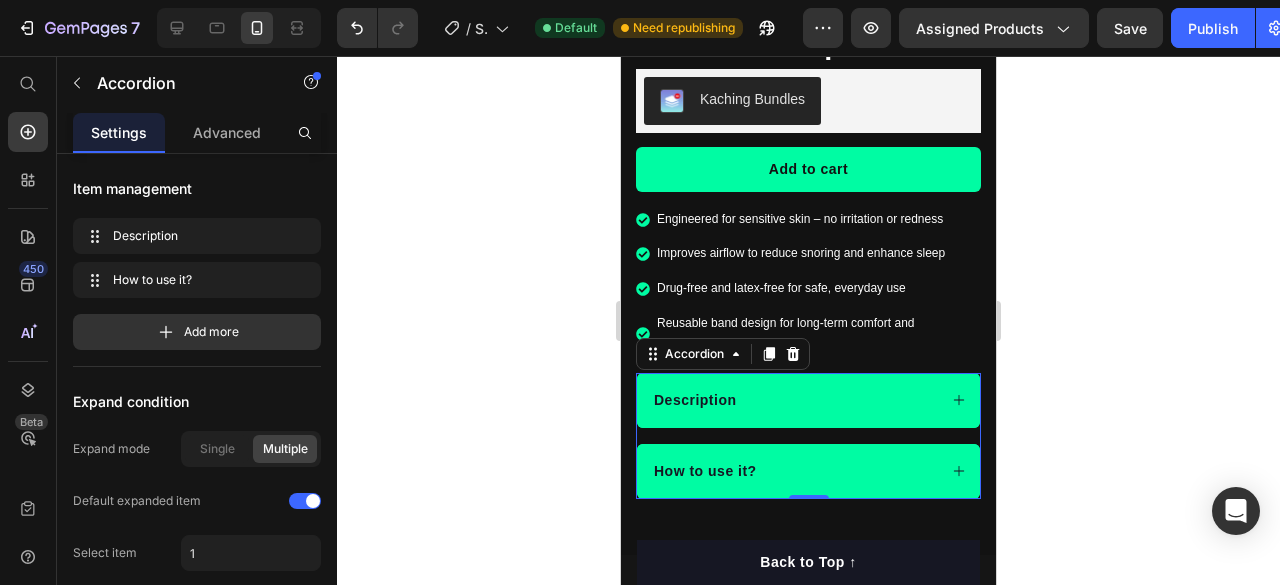 scroll, scrollTop: 776, scrollLeft: 0, axis: vertical 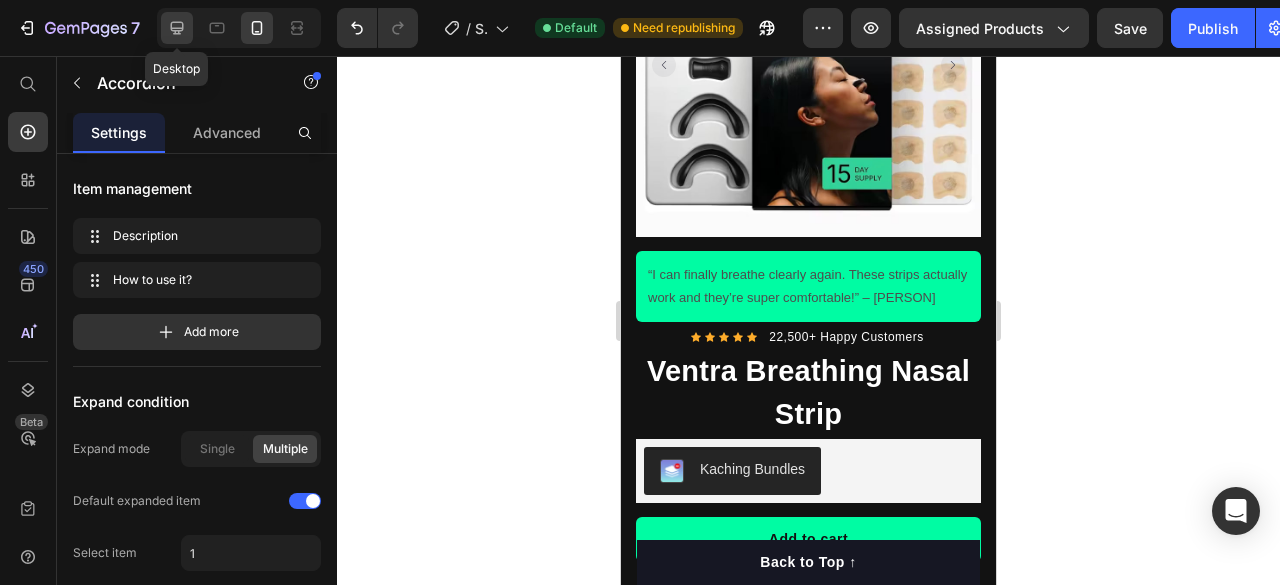 click 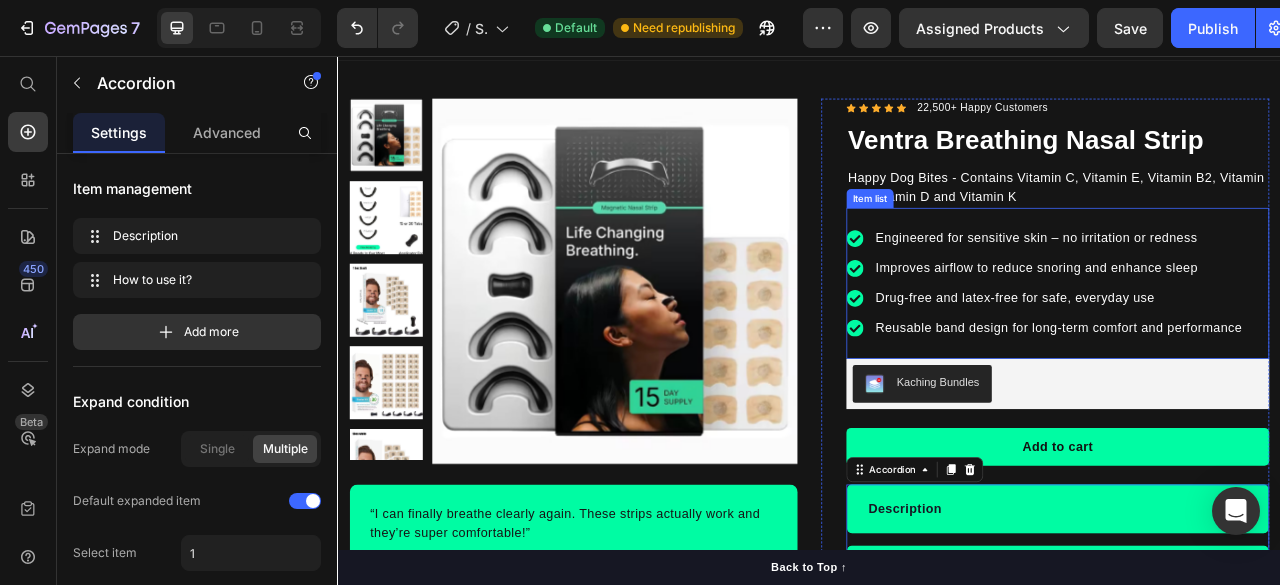 scroll, scrollTop: 773, scrollLeft: 0, axis: vertical 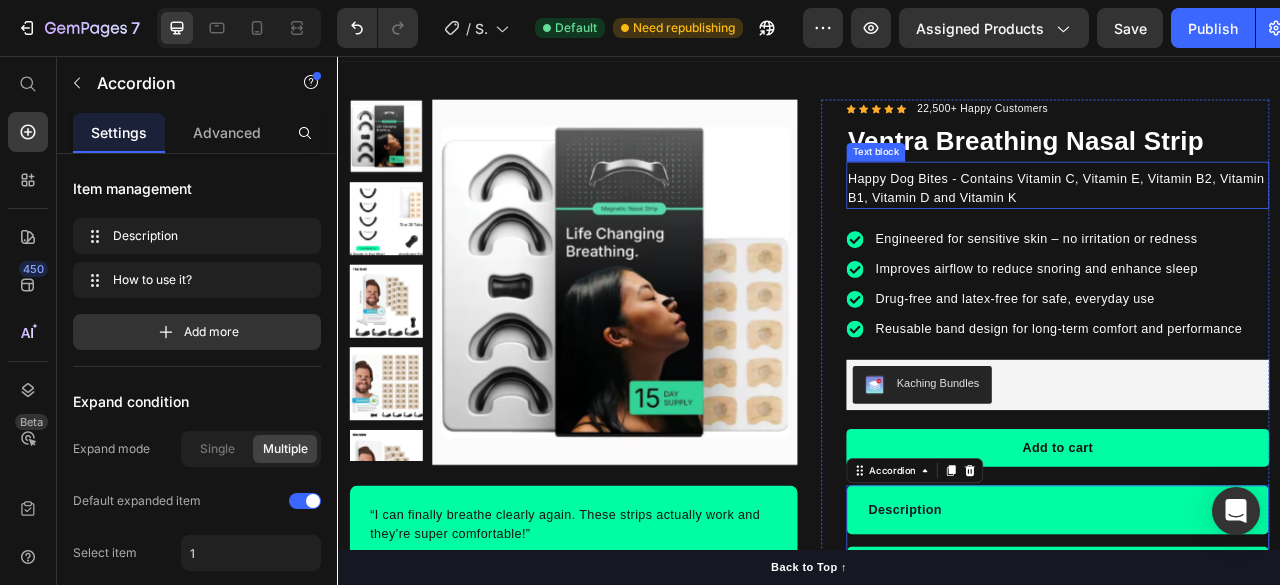 click on "Happy Dog Bites - Contains Vitamin C, Vitamin E, Vitamin B2, Vitamin B1, Vitamin D and Vitamin K" at bounding box center (1253, 224) 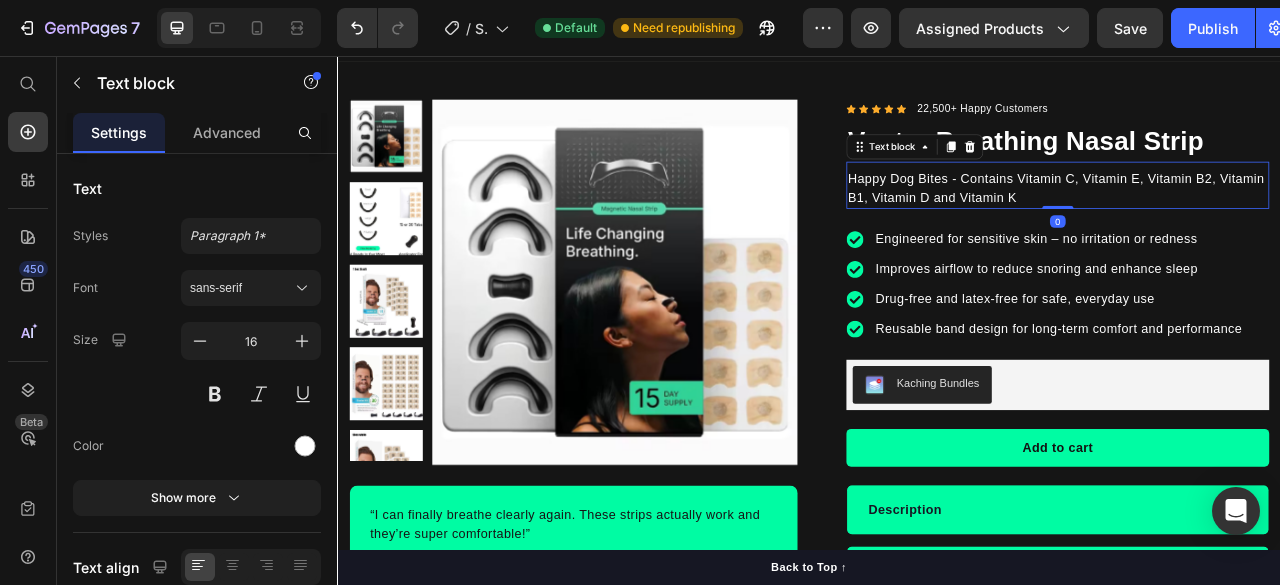 click on "Happy Dog Bites - Contains Vitamin C, Vitamin E, Vitamin B2, Vitamin B1, Vitamin D and Vitamin K" at bounding box center [1253, 224] 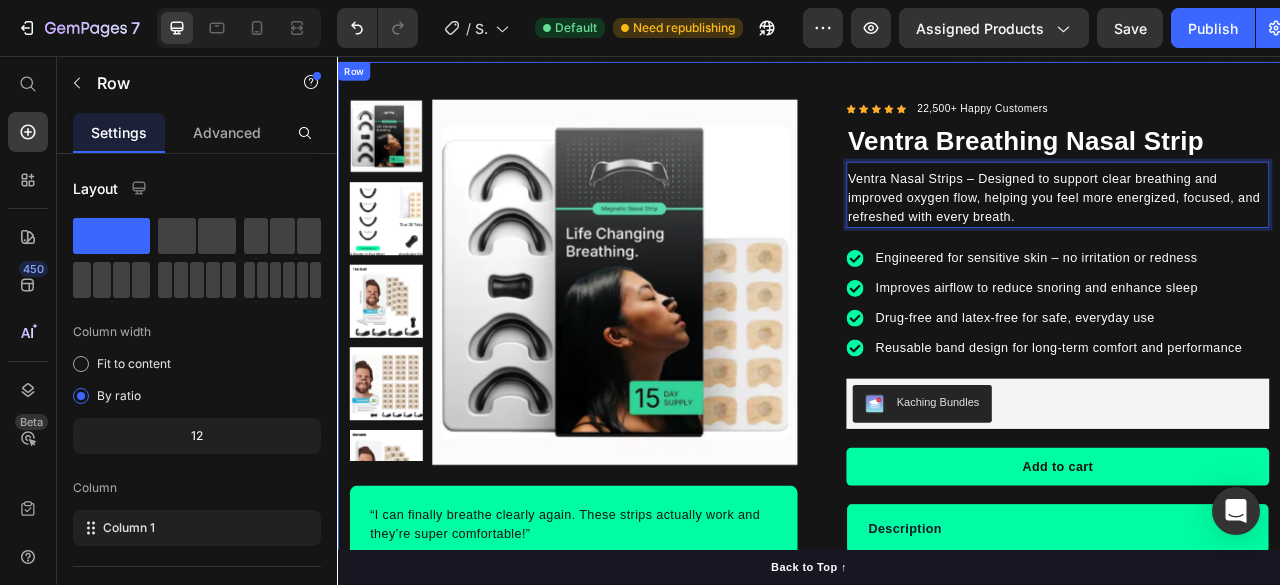 click on "Product Images “I can finally breathe clearly again. These strips actually work and they’re super comfortable!”  Text block -[PERSON] Text block
Verified buyer Item list Row Row “I can finally breathe clearly again. These strips actually work and they’re super comfortable!” – [PERSON] Text block Row Row Icon Icon Icon Icon Icon Icon List Hoz 22,500+ Happy Customers Text block Row Ventra Breathing Nasal Strip Product Title Ventra Nasal Strips – Designed to support clear breathing and improved oxygen flow, helping you feel more energized, focused, and refreshed with every breath. Text block   0 Engineered for sensitive skin – no irritation or redness Improves airflow to reduce snoring and enhance sleep Drug-free and latex-free for safe, everyday use Reusable band design for long-term comfort and performance Item list Kaching Bundles Kaching Bundles Add to cart Product Cart Button Engineered for sensitive skin – no irritation or redness Item list
Description Row Row" at bounding box center (937, 454) 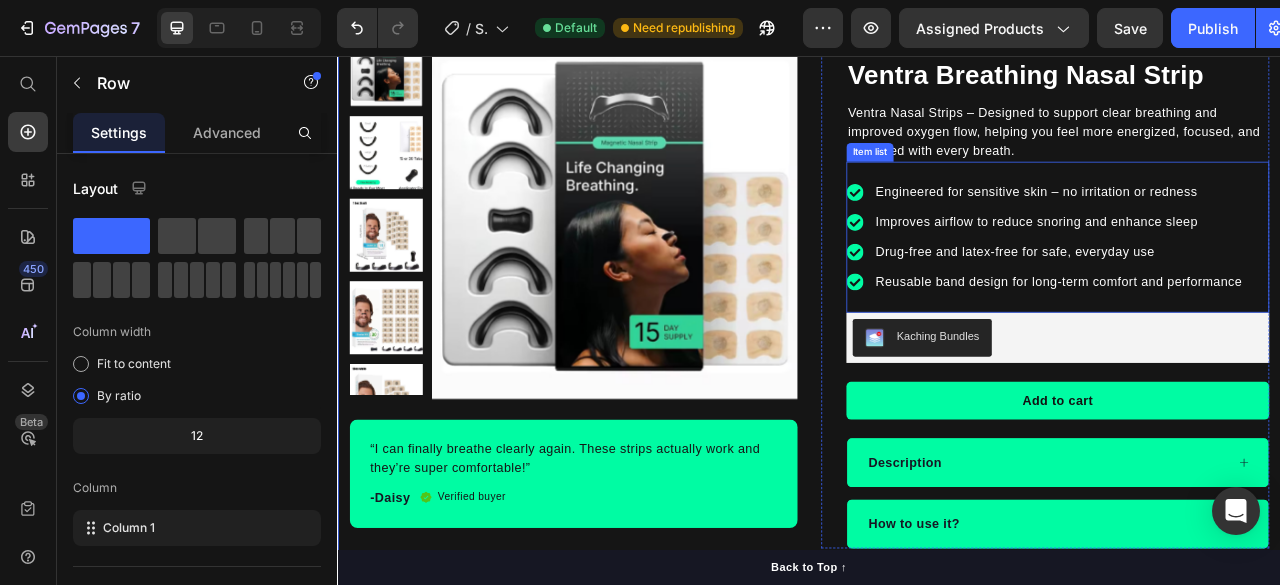 scroll, scrollTop: 858, scrollLeft: 0, axis: vertical 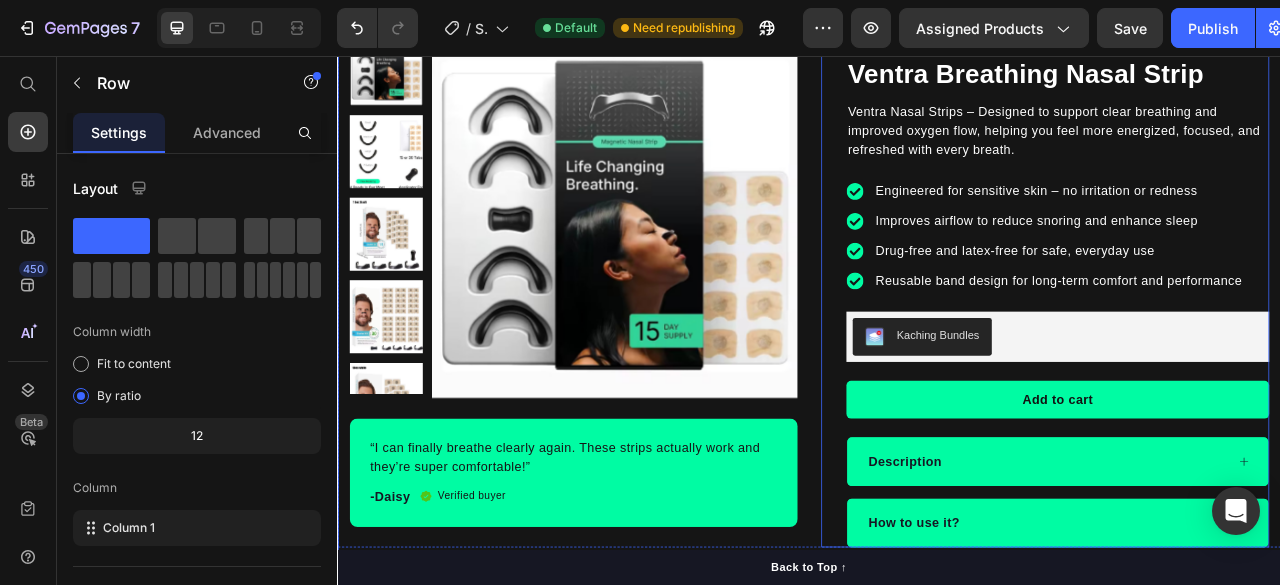 click on "Description" at bounding box center (1238, 572) 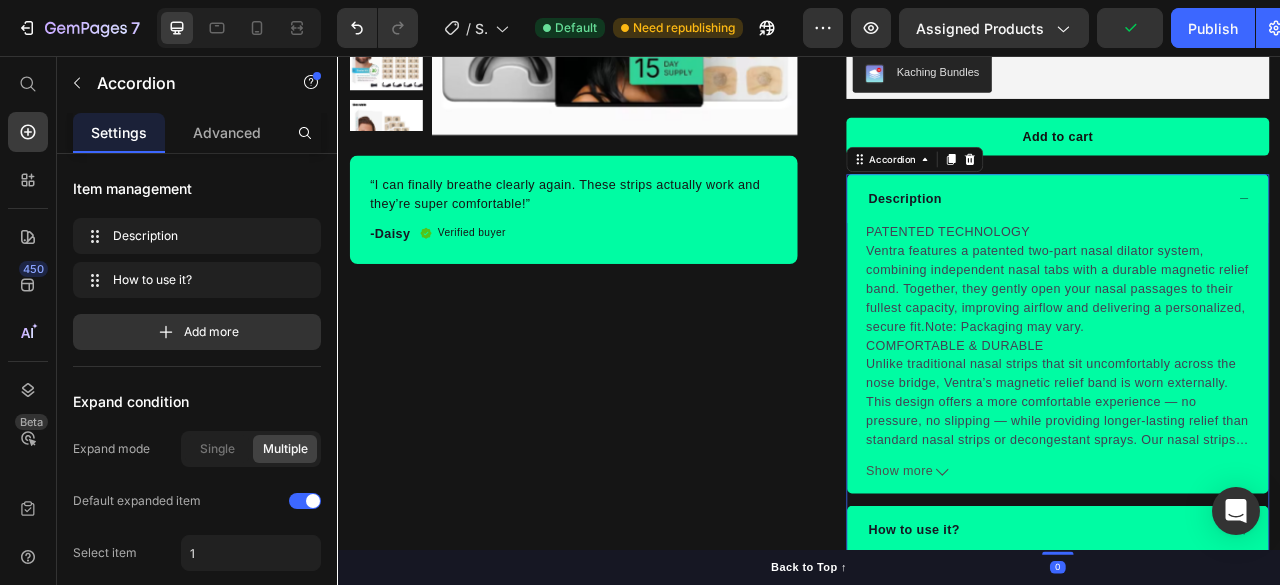 scroll, scrollTop: 1192, scrollLeft: 0, axis: vertical 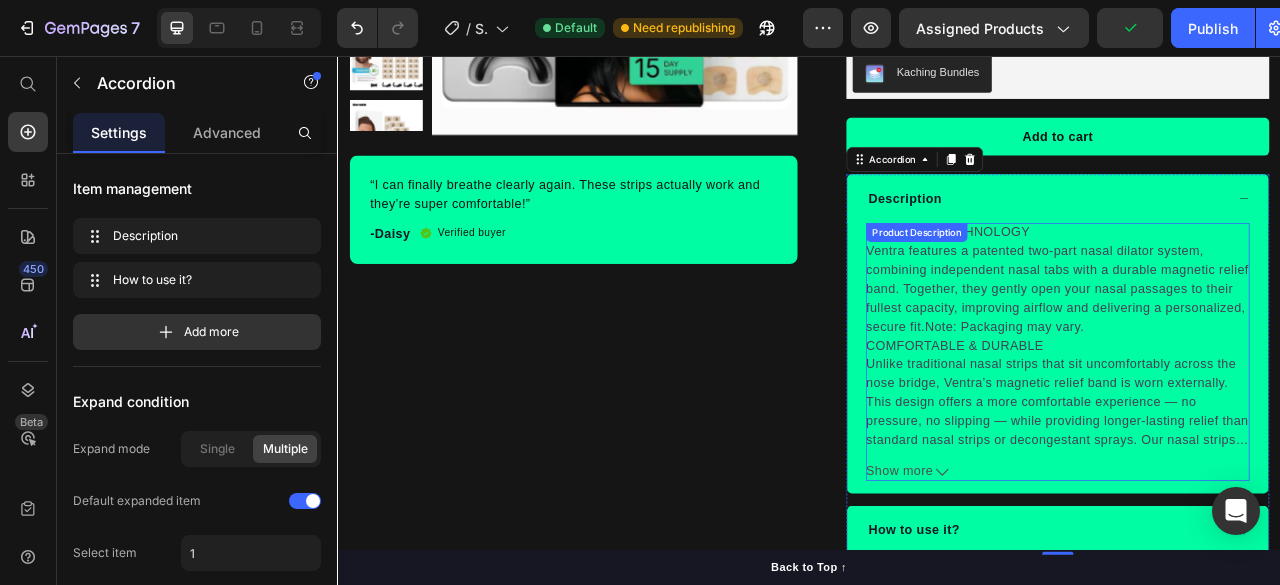 click on "Show more" at bounding box center (1253, 585) 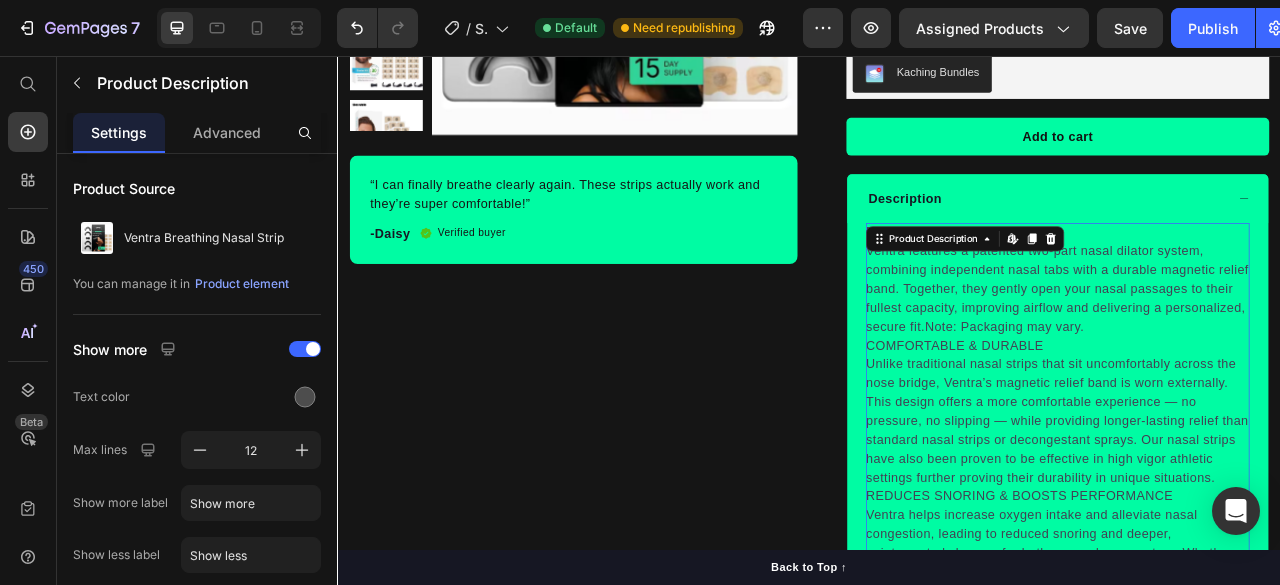 click on "Ventra features a patented two-part nasal dilator system, combining independent nasal tabs with a durable magnetic relief band. Together, they gently open your nasal passages to their fullest capacity, improving airflow and delivering a personalized, secure fit." at bounding box center [1252, 352] 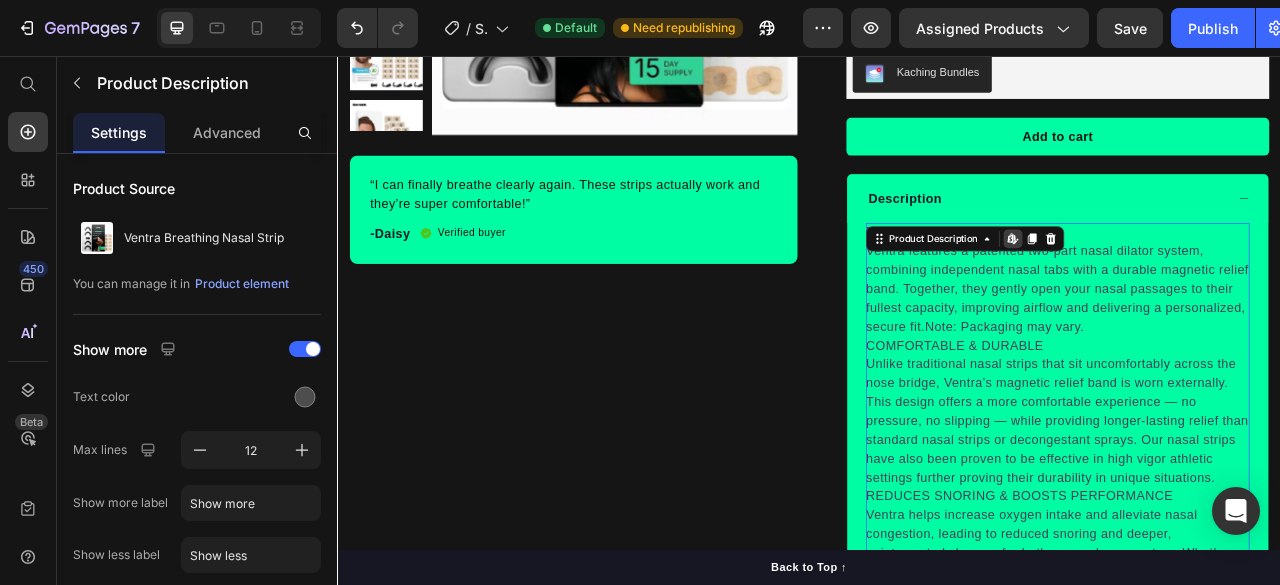 click on "PATENTED TECHNOLOGY  Ventra features a patented two-part nasal dilator system, combining independent nasal tabs with a durable magnetic relief band. Together, they gently open your nasal passages to their fullest capacity, improving airflow and delivering a personalized, secure fit.  Note: Packaging may vary.
COMFORTABLE & DURABLE  Unlike traditional nasal strips that sit uncomfortably across the nose bridge, Ventra’s magnetic relief band is worn externally. This design offers a more comfortable experience — no pressure, no slipping — while providing longer-lasting relief than standard nasal strips or decongestant sprays. Our nasal strips have also been proven to be effective in high vigor athletic settings further proving their durability in unique situations.
REDUCES SNORING & BOOSTS PERFORMANCE
SAFE, DRUG-FREE, AND DOCTOR-RECOMMENDED
WHAT’S INCLUDED" at bounding box center [1253, 641] 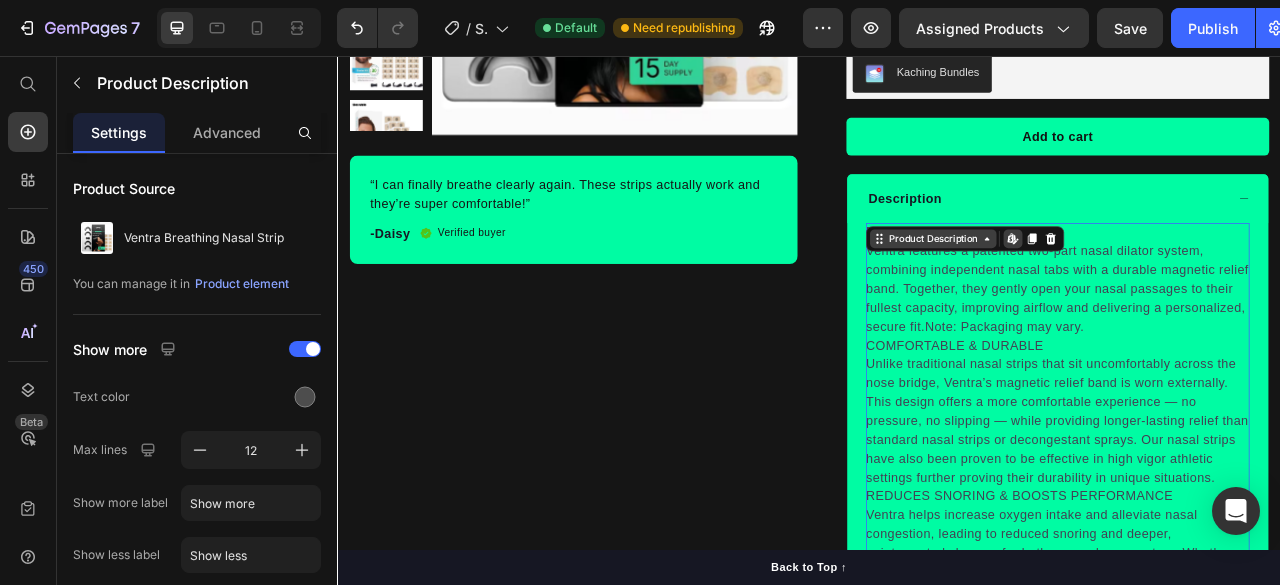 click on "Product Description" at bounding box center (1094, 289) 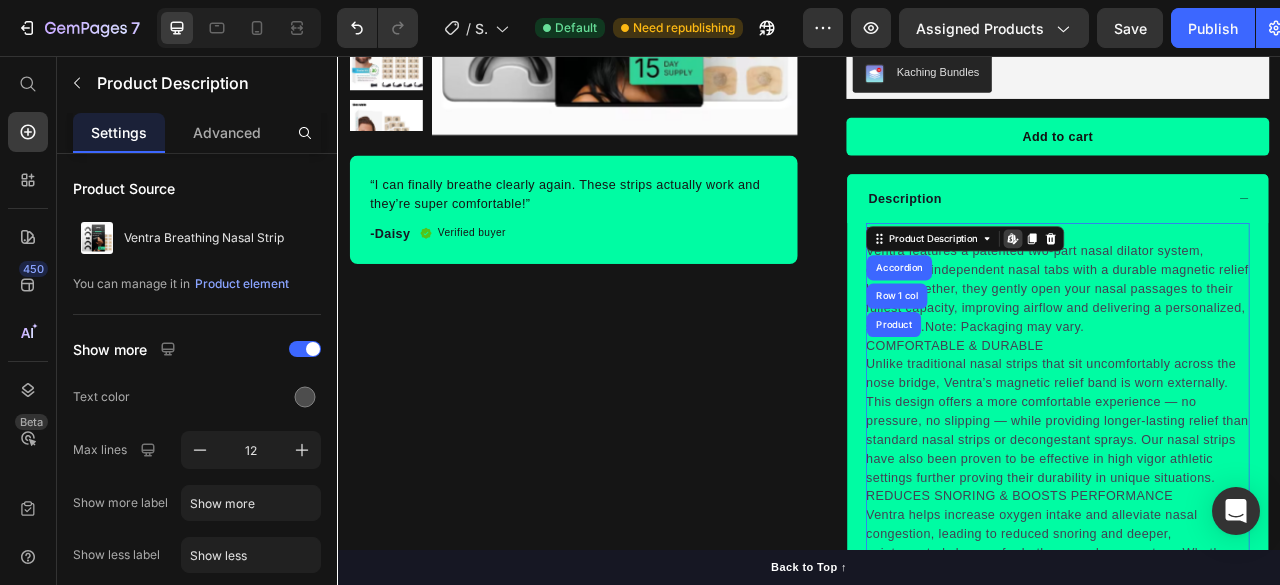 click 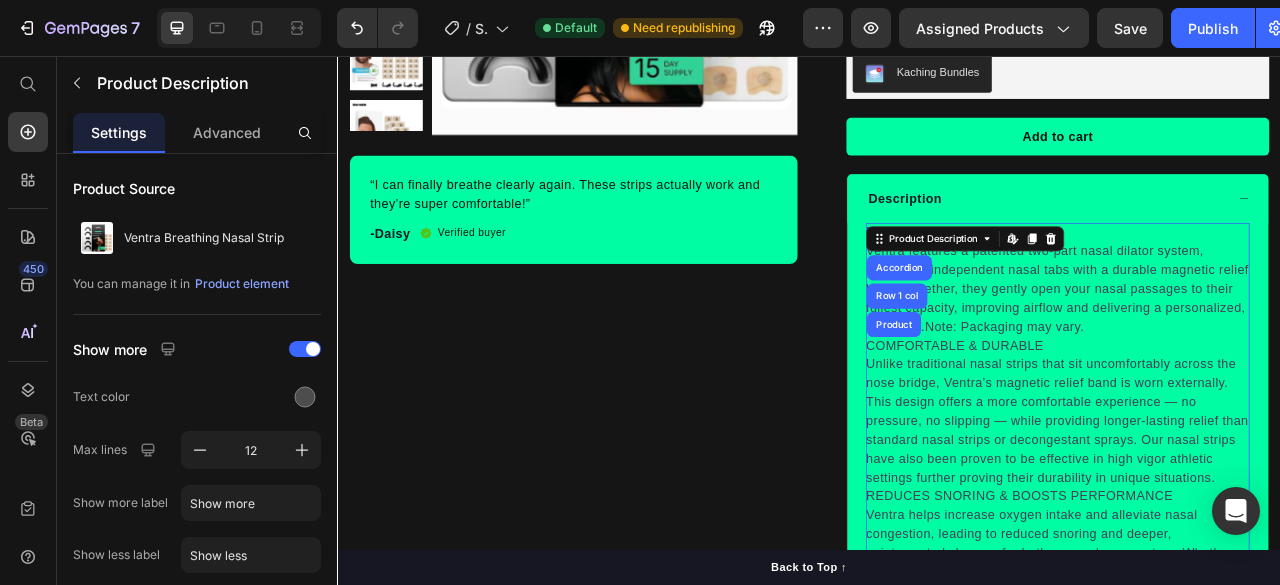 click on "Unlike traditional nasal strips that sit uncomfortably across the nose bridge, Ventra’s magnetic relief band is worn externally. This design offers a more comfortable experience — no pressure, no slipping — while providing longer-lasting relief than standard nasal strips or decongestant sprays. Our nasal strips have also been proven to be effective in high vigor athletic settings further proving their durability in unique situations." at bounding box center [1252, 520] 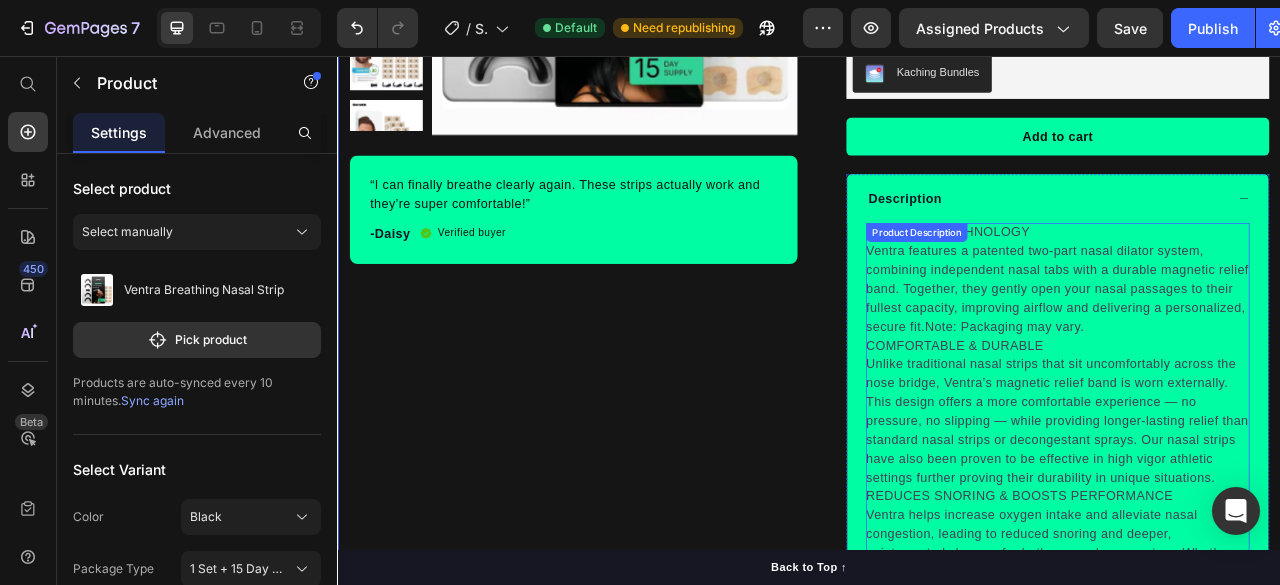 scroll, scrollTop: 740, scrollLeft: 0, axis: vertical 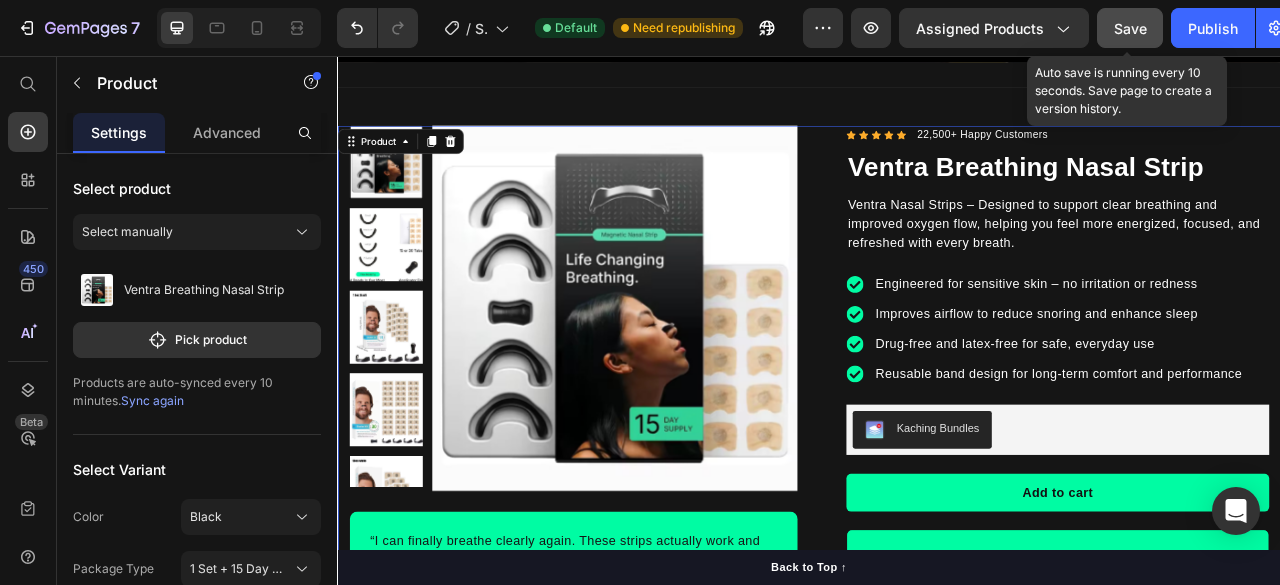 click on "Save" at bounding box center (1130, 28) 